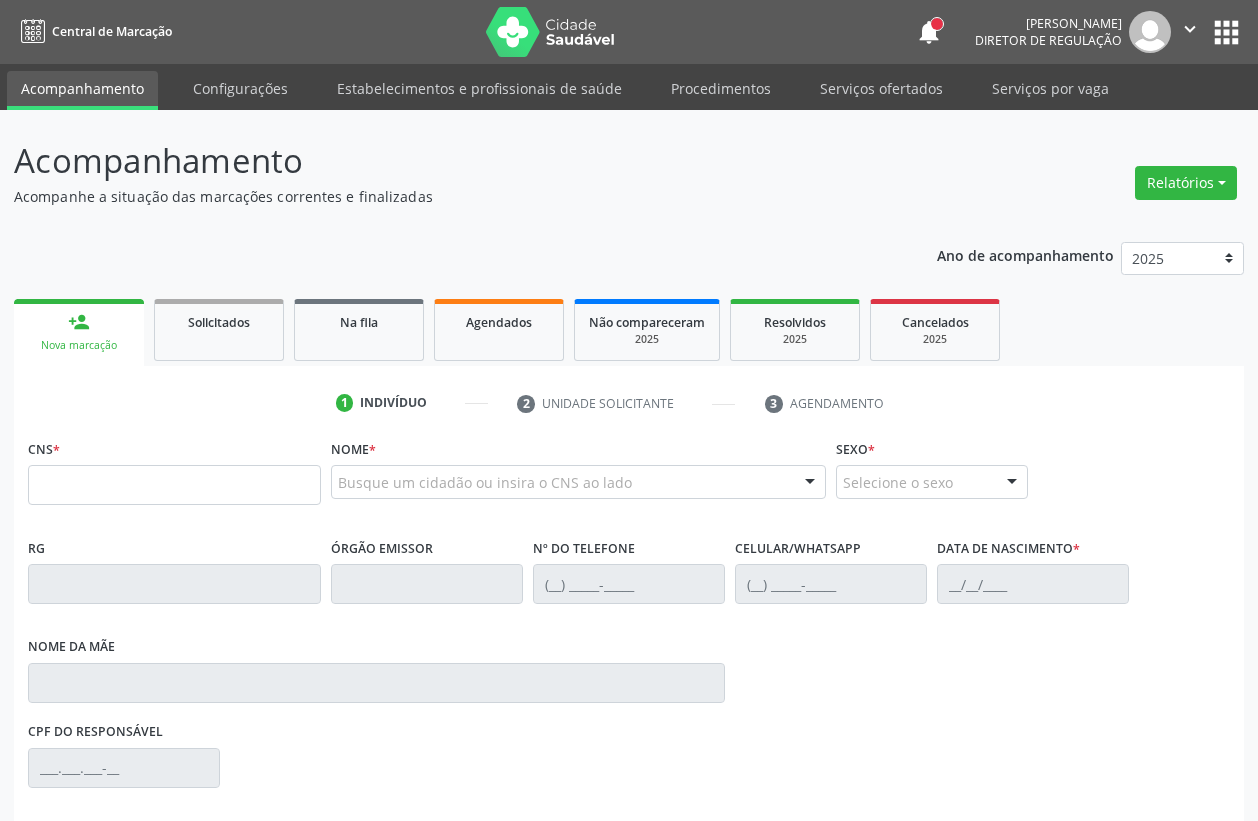 scroll, scrollTop: 0, scrollLeft: 0, axis: both 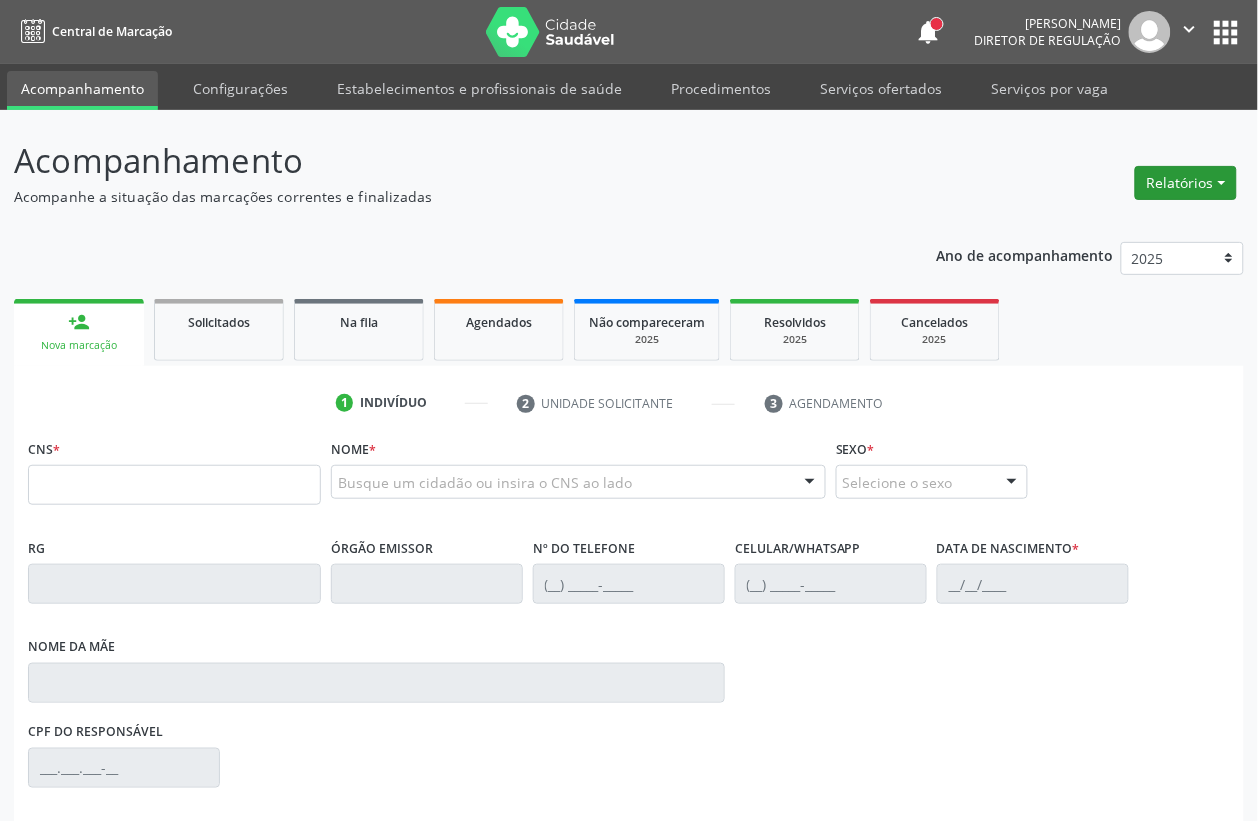 click on "Relatórios" at bounding box center (1186, 183) 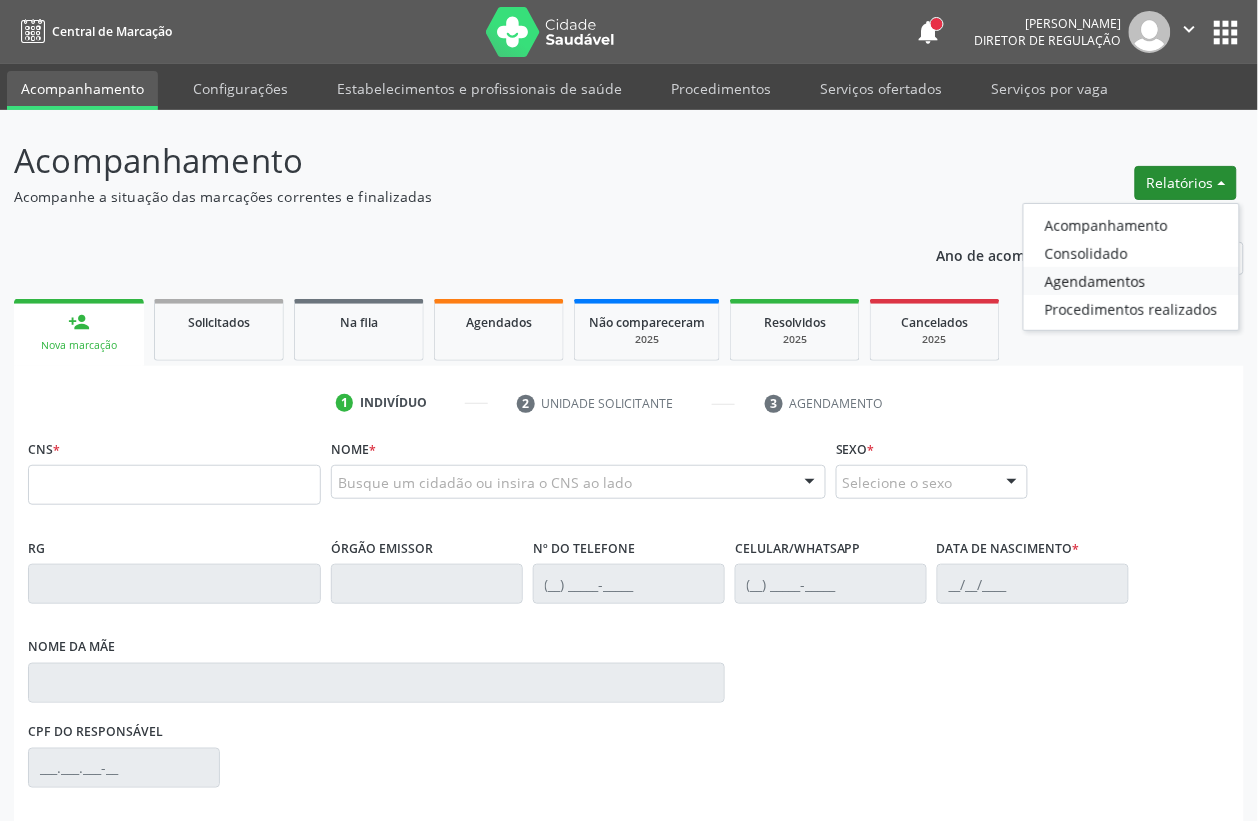 click on "Agendamentos" at bounding box center [1131, 281] 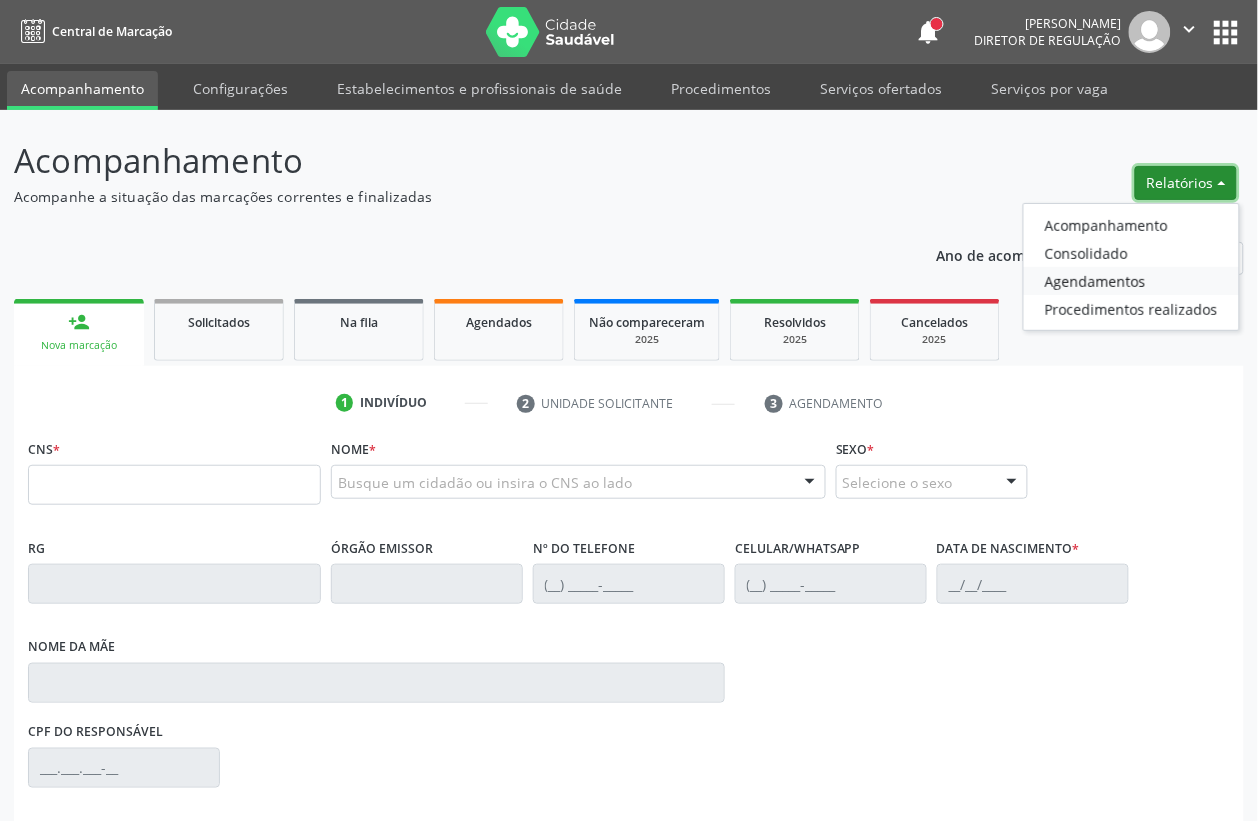 select on "6" 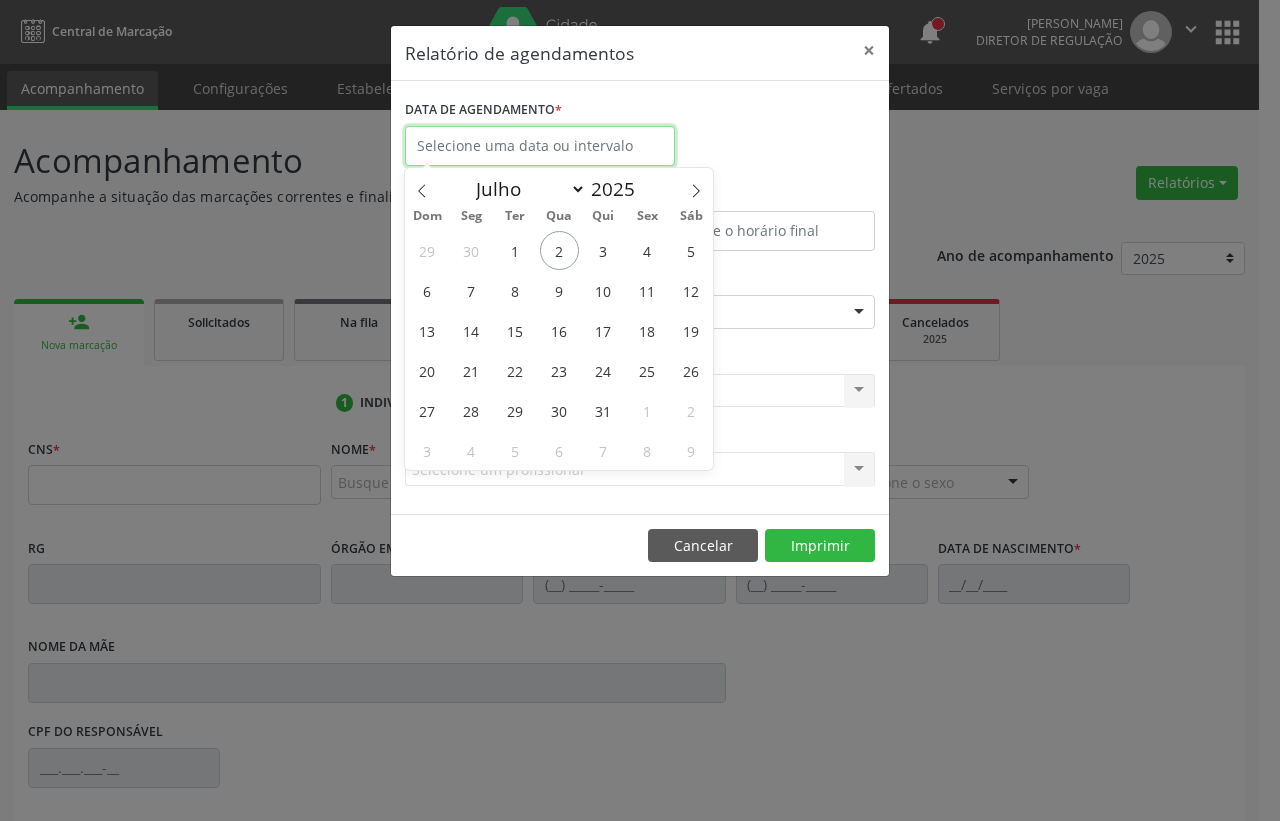 click at bounding box center (540, 146) 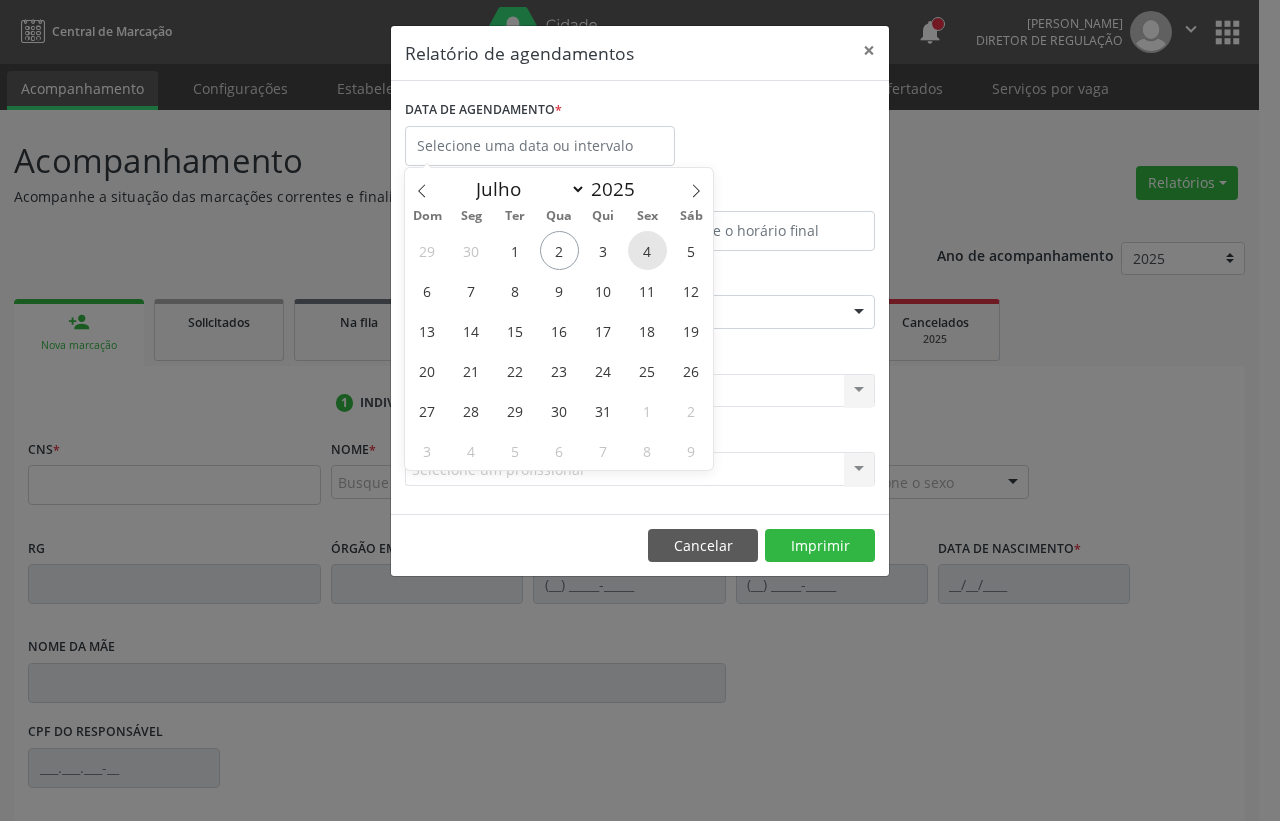 click on "4" at bounding box center [647, 250] 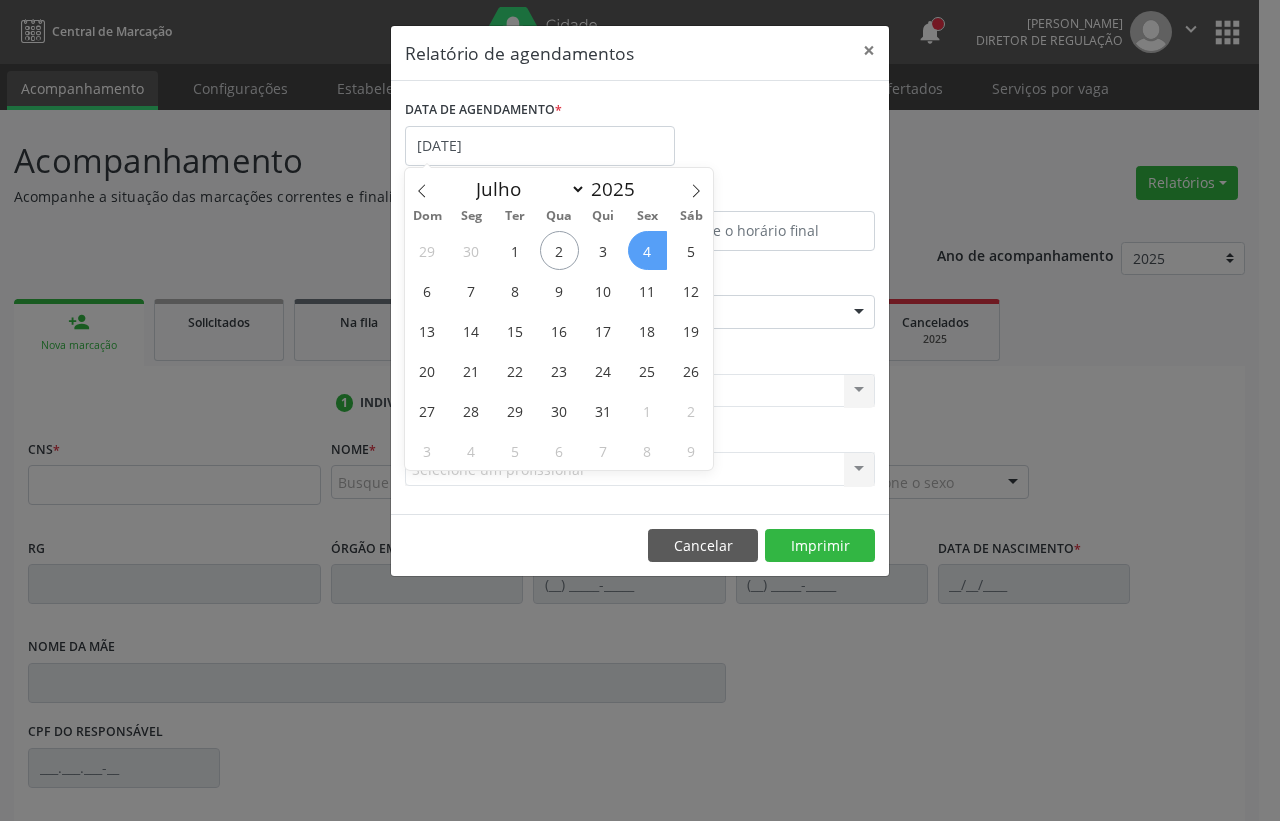 click on "4" at bounding box center [647, 250] 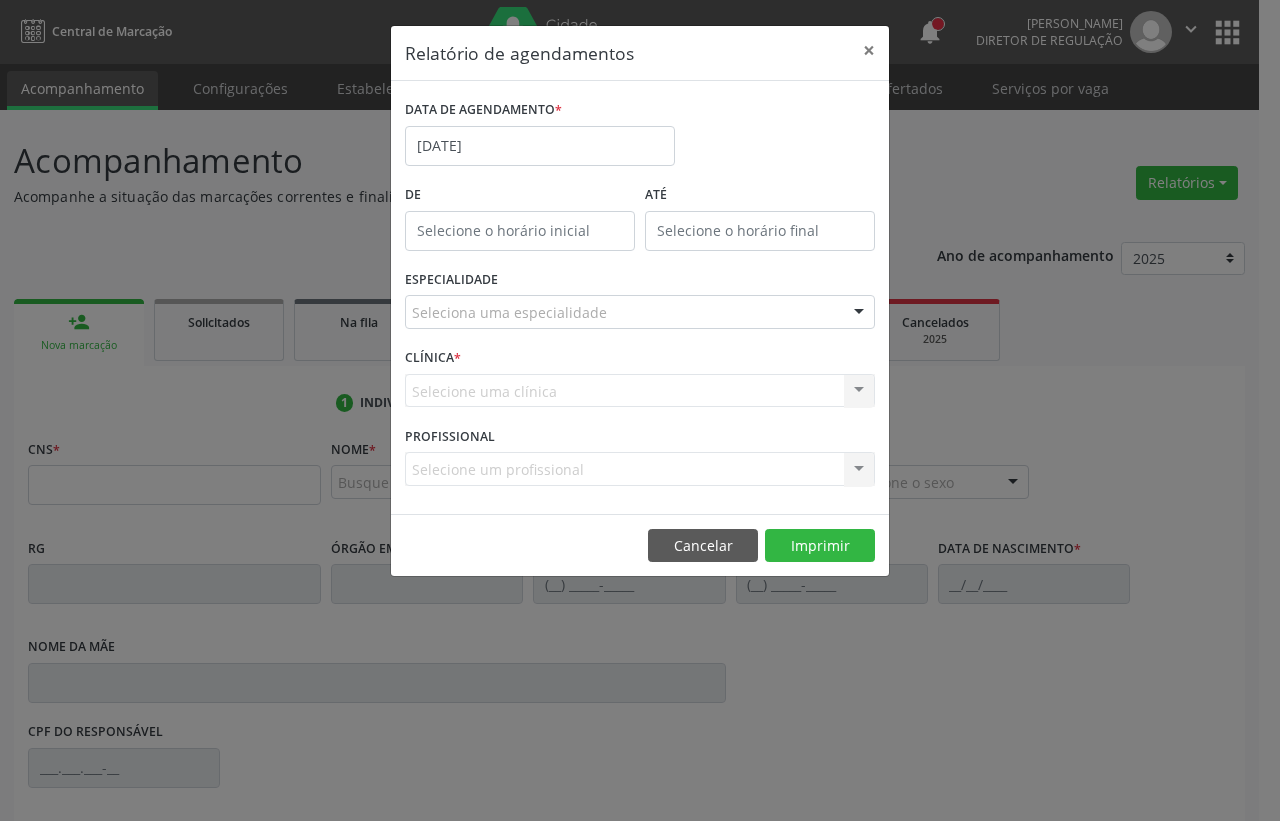 type on "12:00" 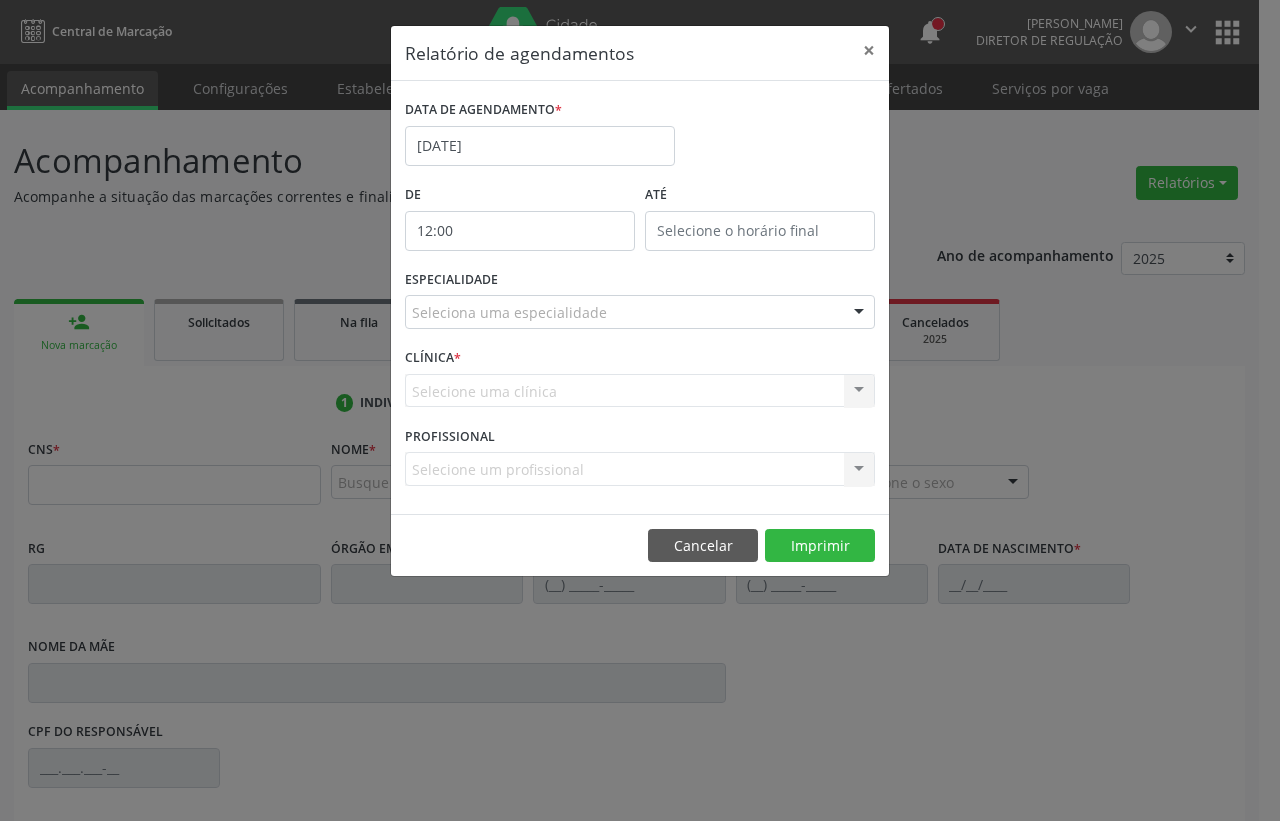 click on "12:00" at bounding box center (520, 231) 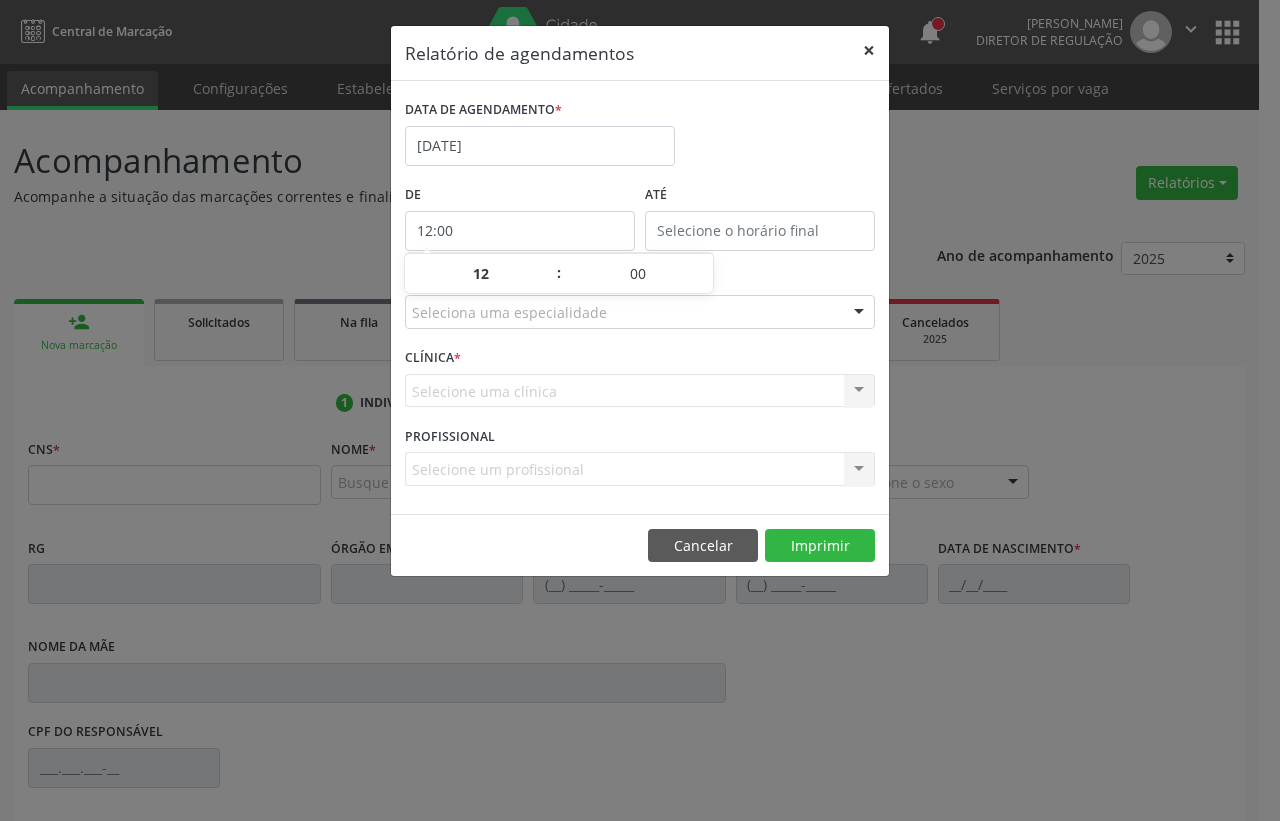 click on "×" at bounding box center (869, 50) 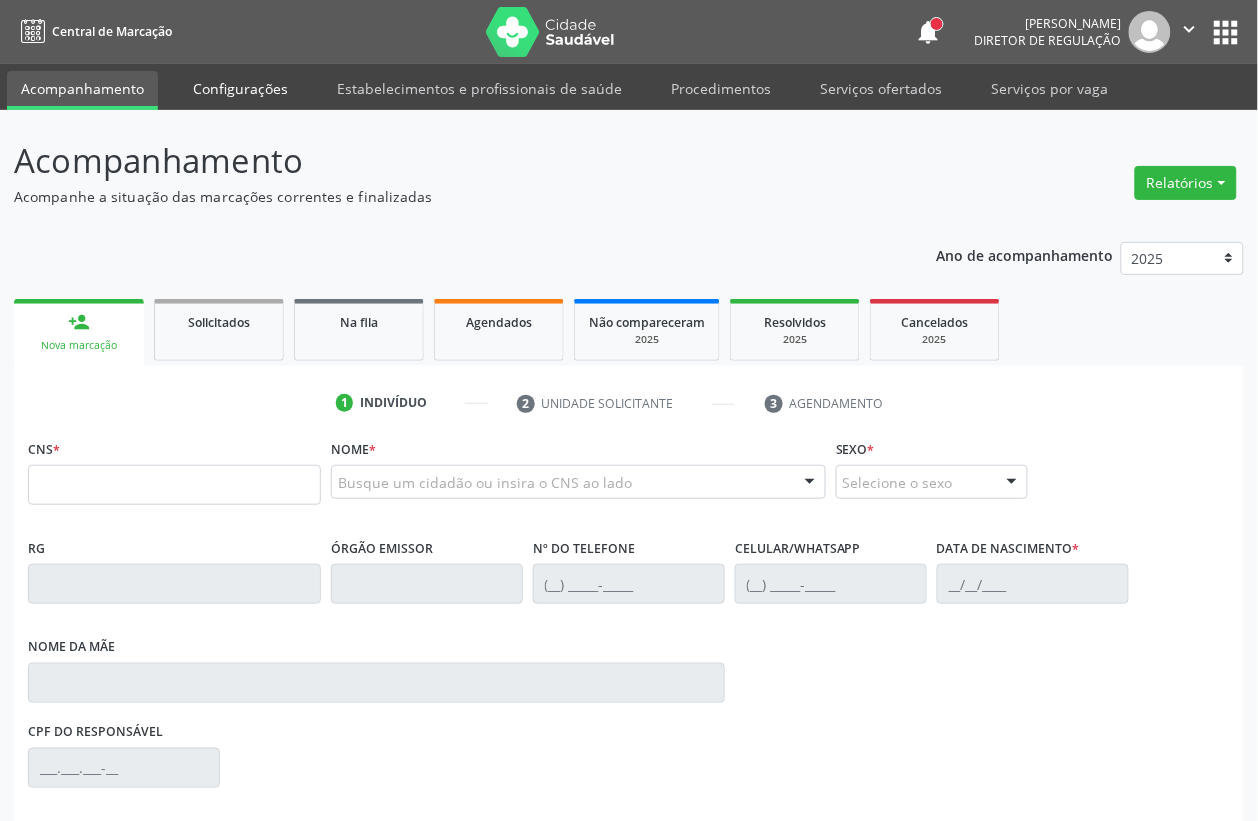 click on "Configurações" at bounding box center (240, 88) 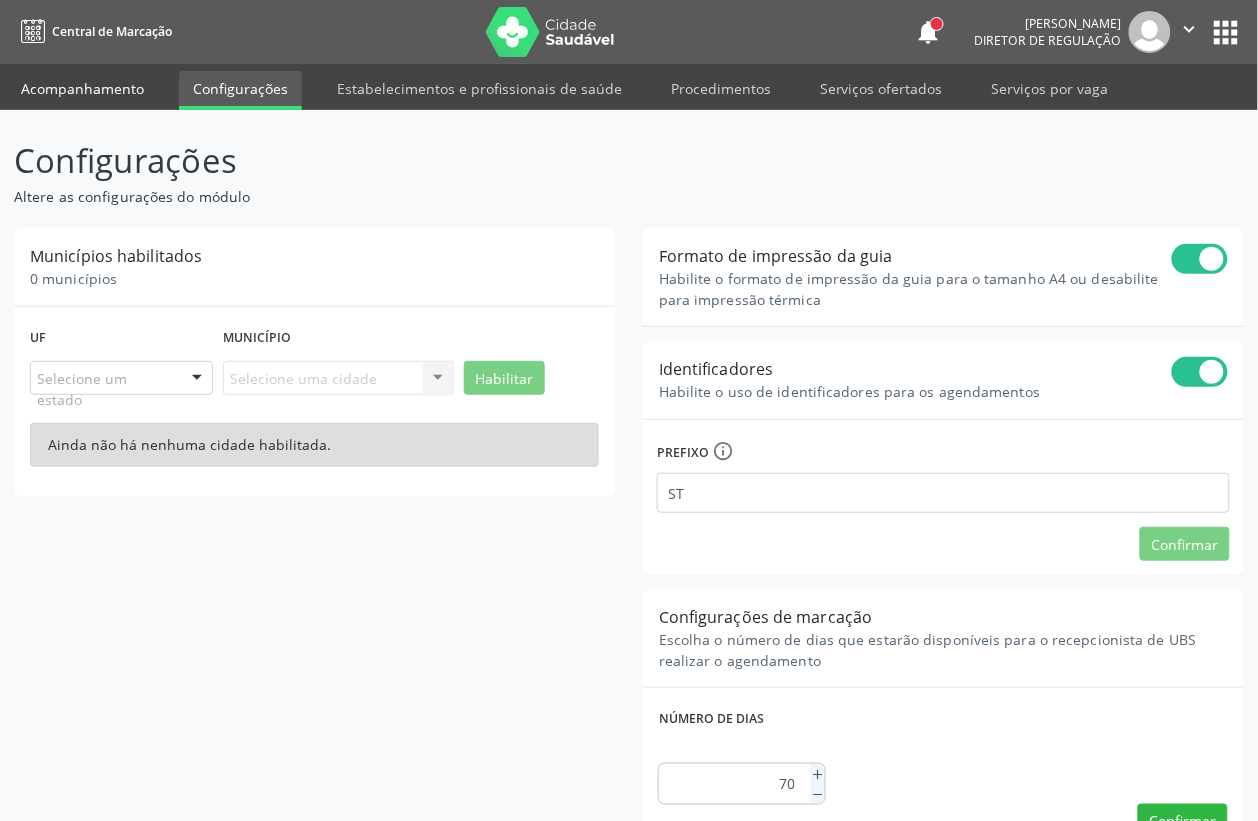 click on "Acompanhamento" at bounding box center (82, 88) 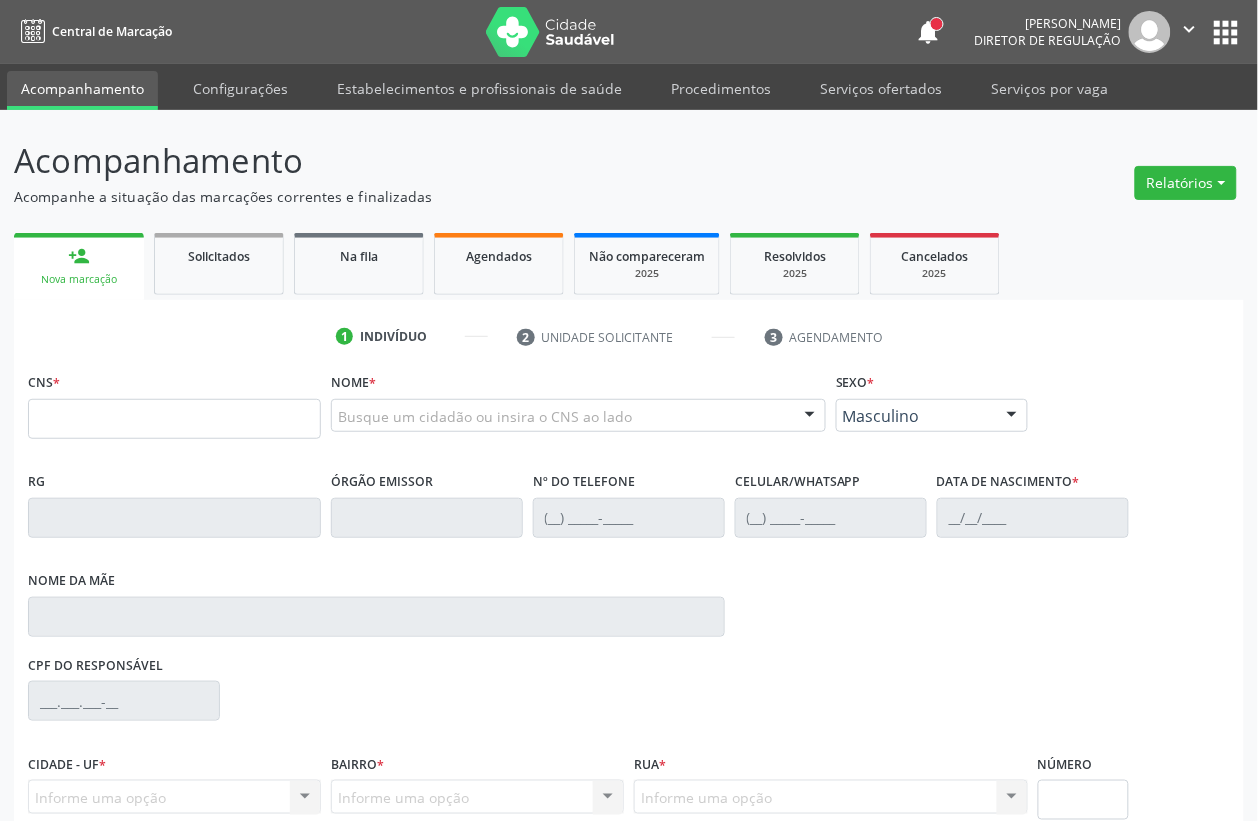 click on "Acompanhamento" at bounding box center (82, 90) 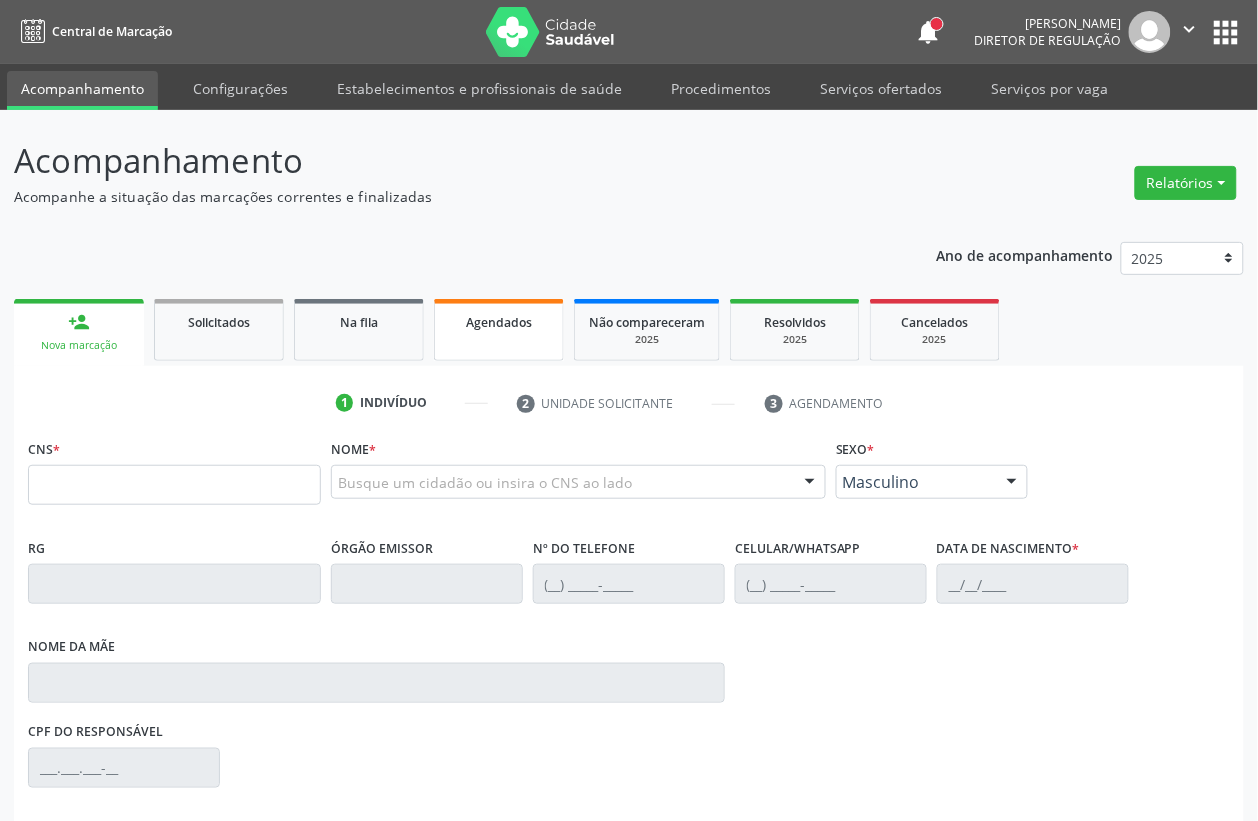 click on "Agendados" at bounding box center [499, 321] 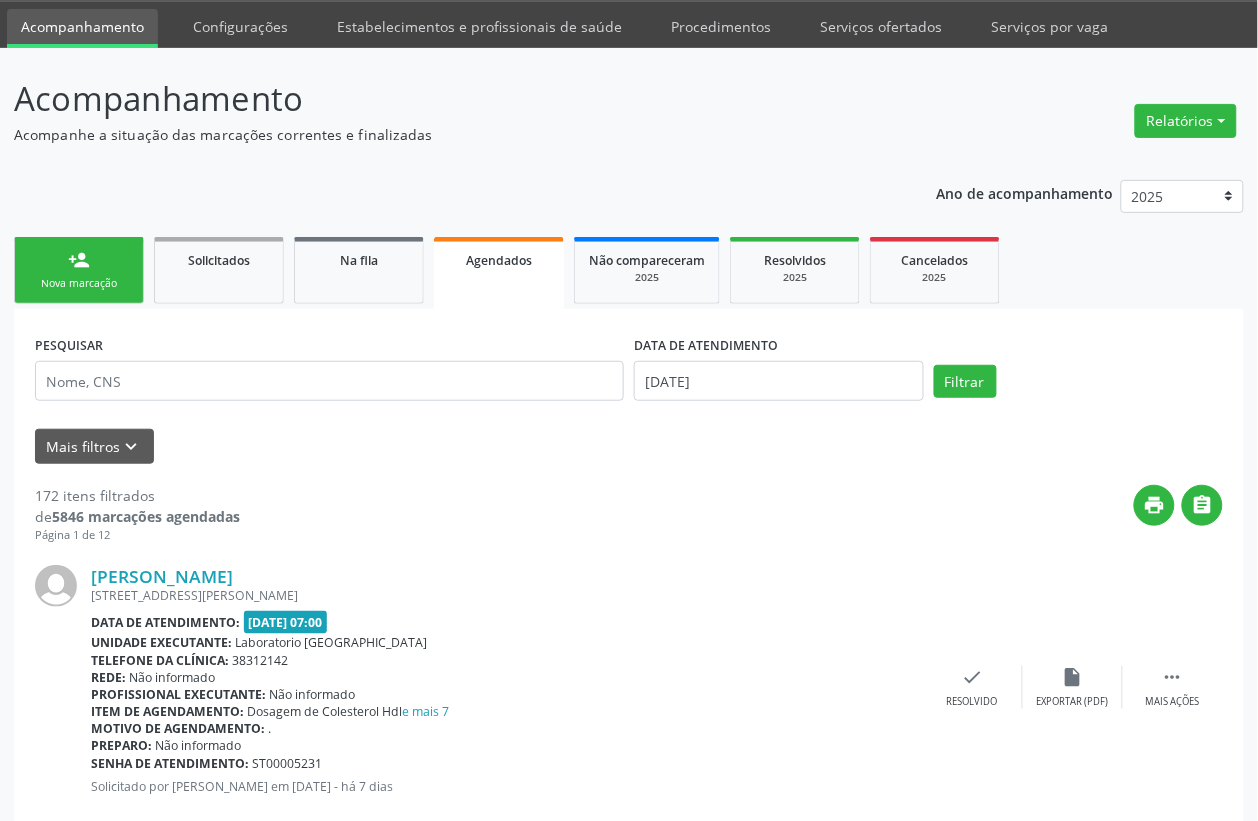 scroll, scrollTop: 250, scrollLeft: 0, axis: vertical 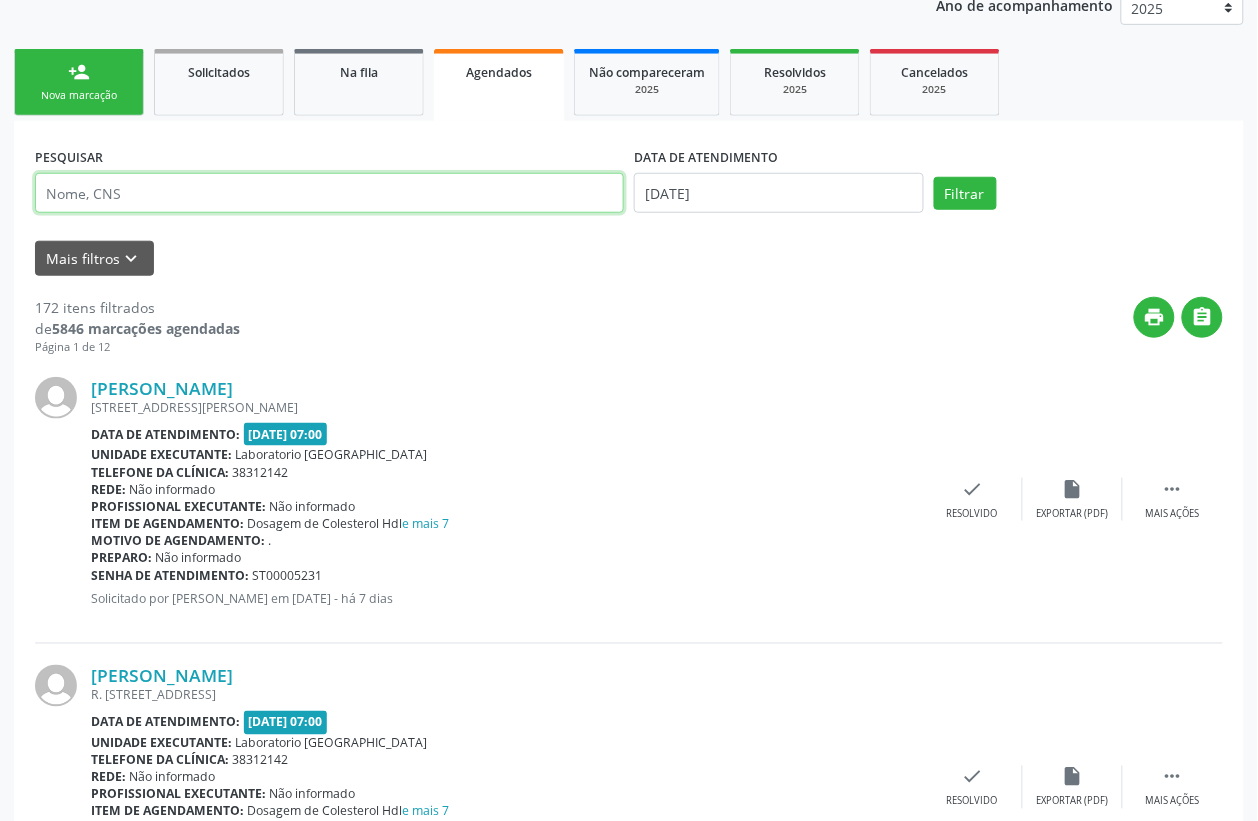 click at bounding box center [329, 193] 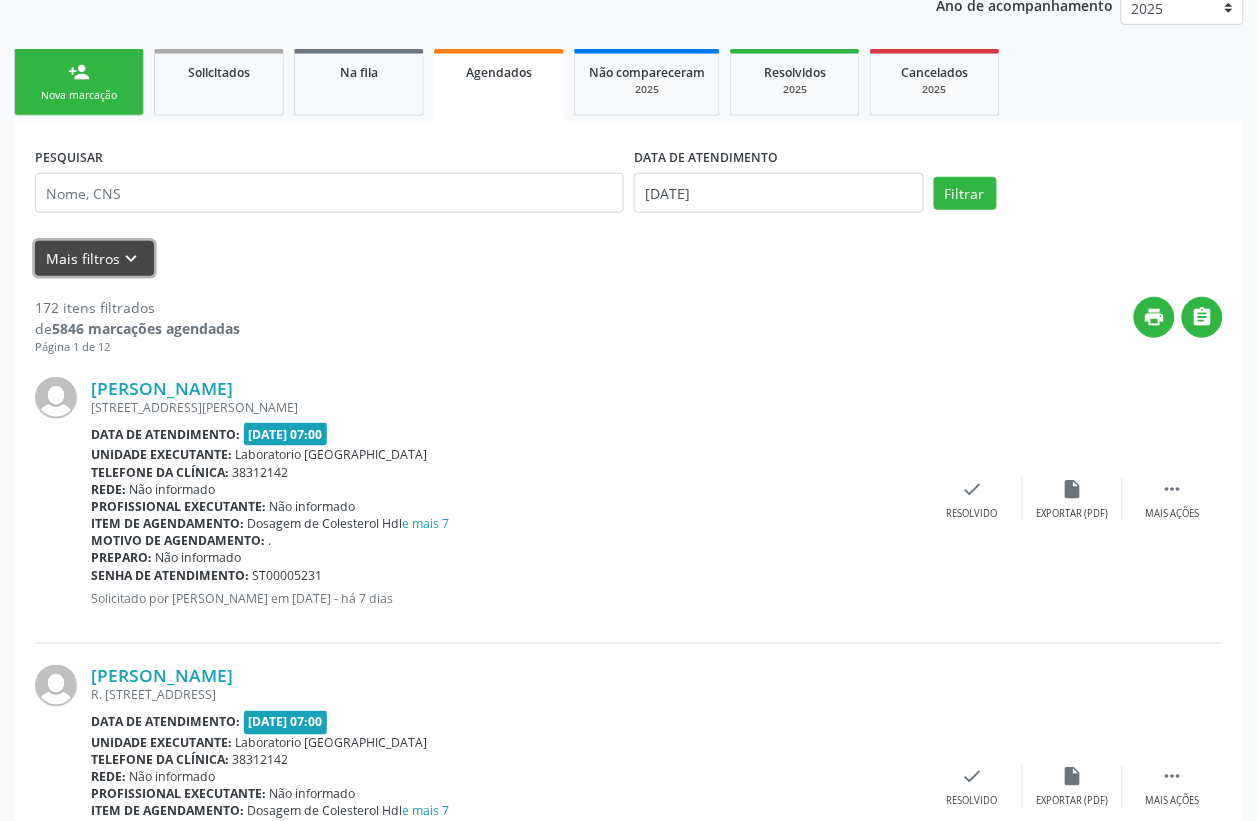 click on "keyboard_arrow_down" at bounding box center (132, 259) 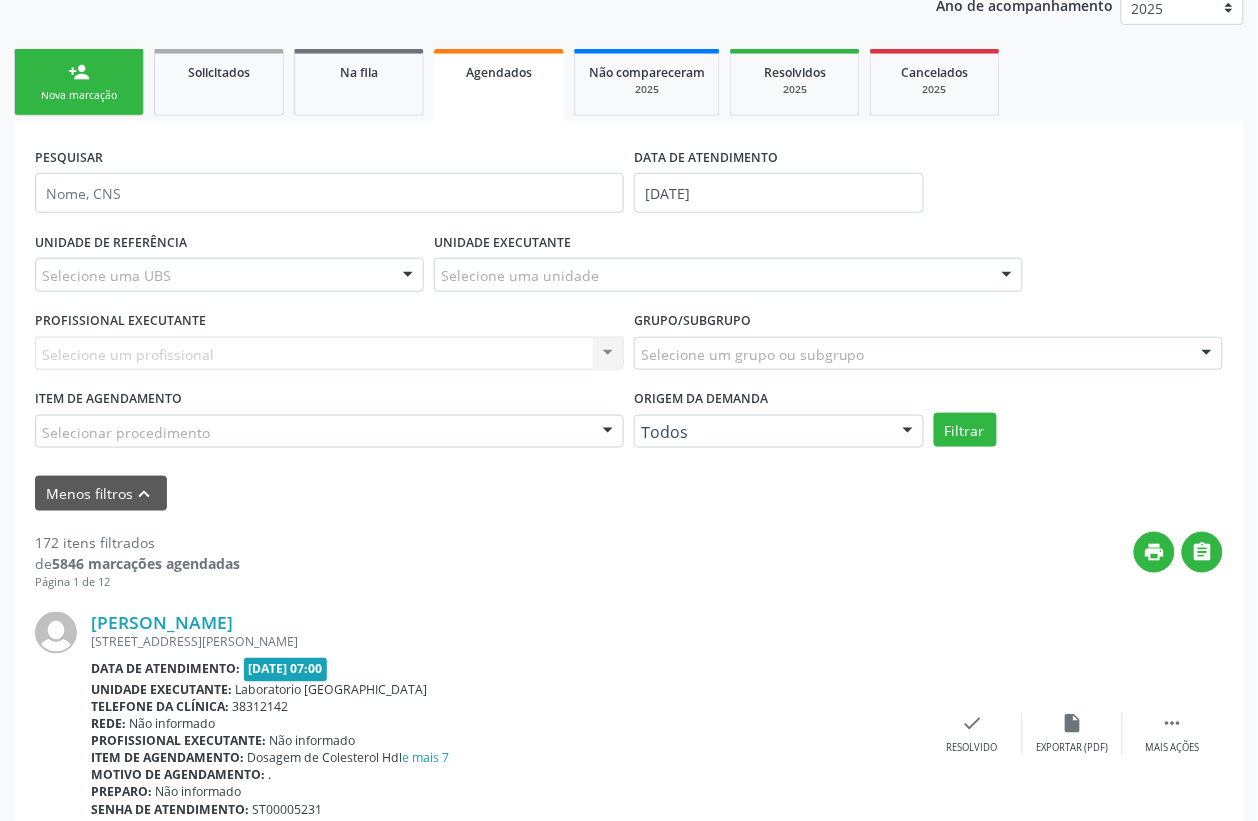 click on "Selecione uma UBS
Todas as UBS   Usf do Mutirao   Usf Cohab   Usf Caicarinha da Penha Tauapiranga   Posto de Saude [PERSON_NAME]   Usf Borborema   Usf Bom Jesus I   Usf Ipsep   Usf Sao Cristovao   Usf Santa [PERSON_NAME]   Usf Cagep   Usf Caxixola   Usf Bom Jesus II   Usf Malhada Cortada   Usf Alto da Conceicao   Usf Varzea Aabb   Usf Ipsep II   Usf Cohab II   Usf Varzinha   Usf Ipa Faz Nova   Usf Centro I   Usf [GEOGRAPHIC_DATA]   Usf [GEOGRAPHIC_DATA]   Usf [GEOGRAPHIC_DATA] [GEOGRAPHIC_DATA] Ipsep III   Posto de Saude Logradouro   [GEOGRAPHIC_DATA] [GEOGRAPHIC_DATA]   Posto de Saude de Juazeirinho   Central Regional de Rede de Frio [GEOGRAPHIC_DATA] [GEOGRAPHIC_DATA]   Rede de [GEOGRAPHIC_DATA] Ao [MEDICAL_DATA] Leitos de Retaguarda Municipal   Posto de [GEOGRAPHIC_DATA] [GEOGRAPHIC_DATA] da Areia   Posto de Saude [GEOGRAPHIC_DATA] do Jua   Vigilancia Epidemiologica   Central de Regulacao Medica das Urgencias Serra Talhada [GEOGRAPHIC_DATA] [GEOGRAPHIC_DATA]   [GEOGRAPHIC_DATA] [GEOGRAPHIC_DATA]   3 Grupamento de Bombeiros     Centro de [GEOGRAPHIC_DATA]" at bounding box center [229, 275] 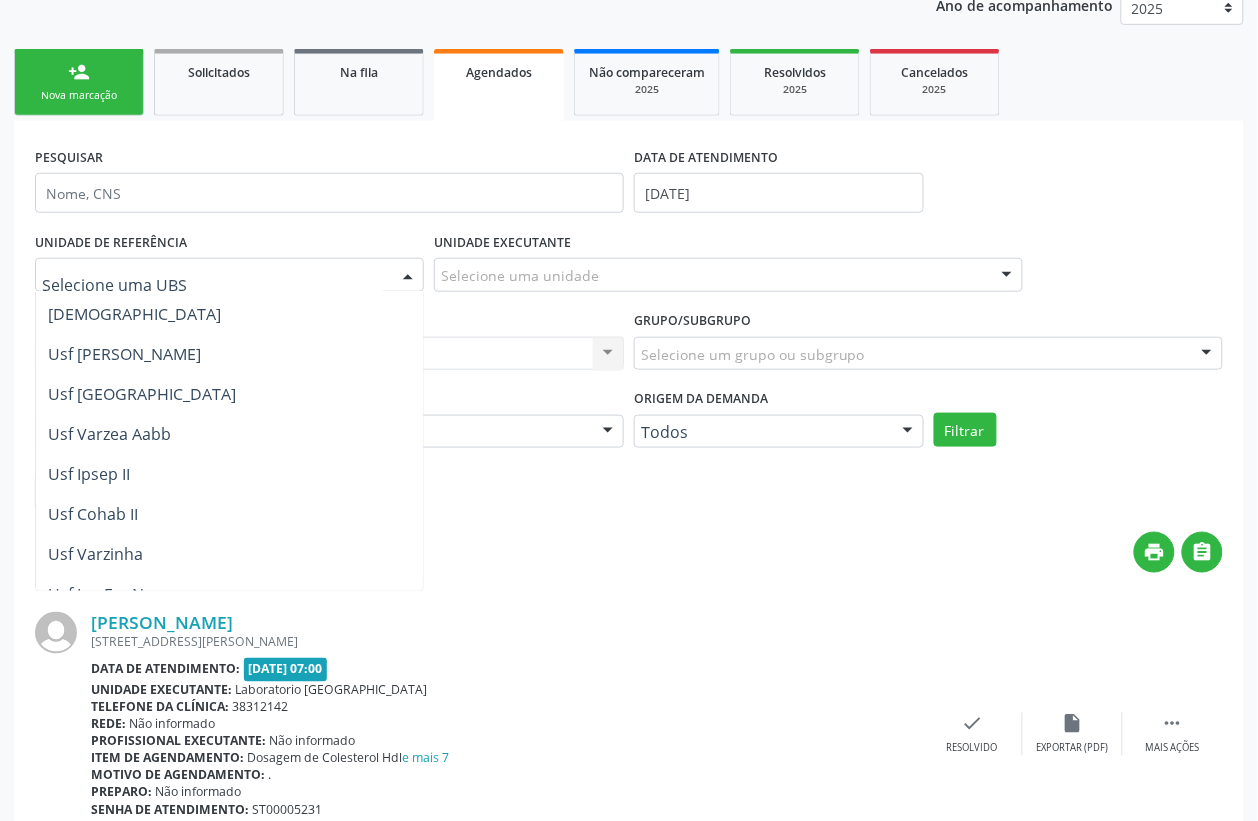 scroll, scrollTop: 70, scrollLeft: 0, axis: vertical 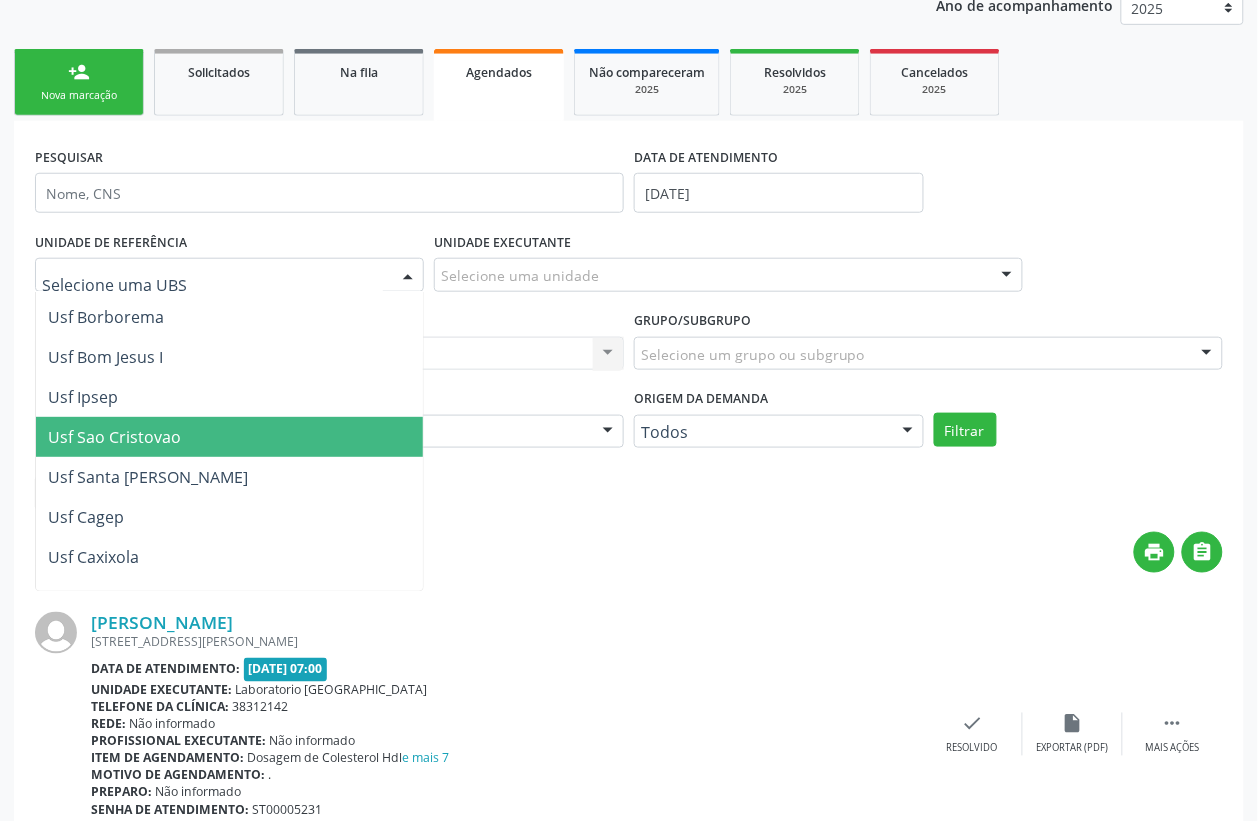 click on "Usf Sao Cristovao" at bounding box center [308, 437] 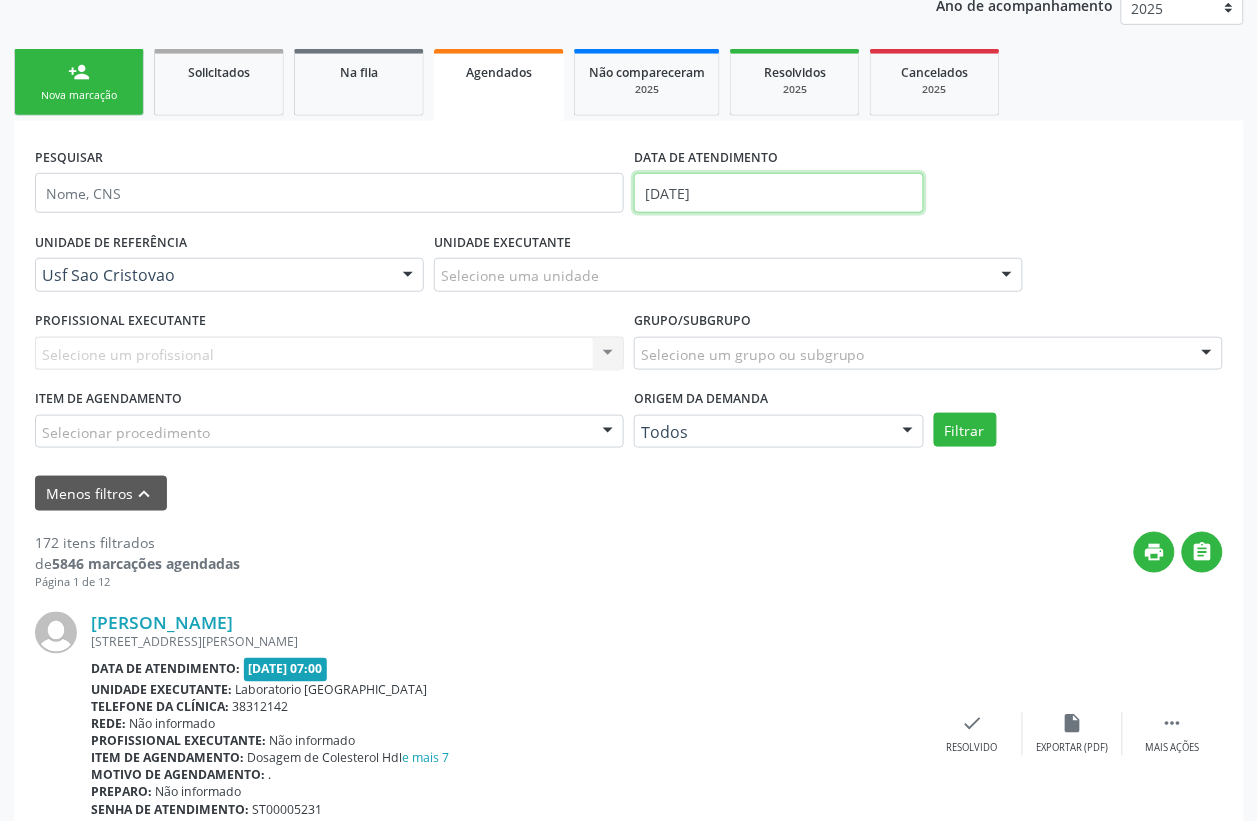 click on "[DATE]" at bounding box center [779, 193] 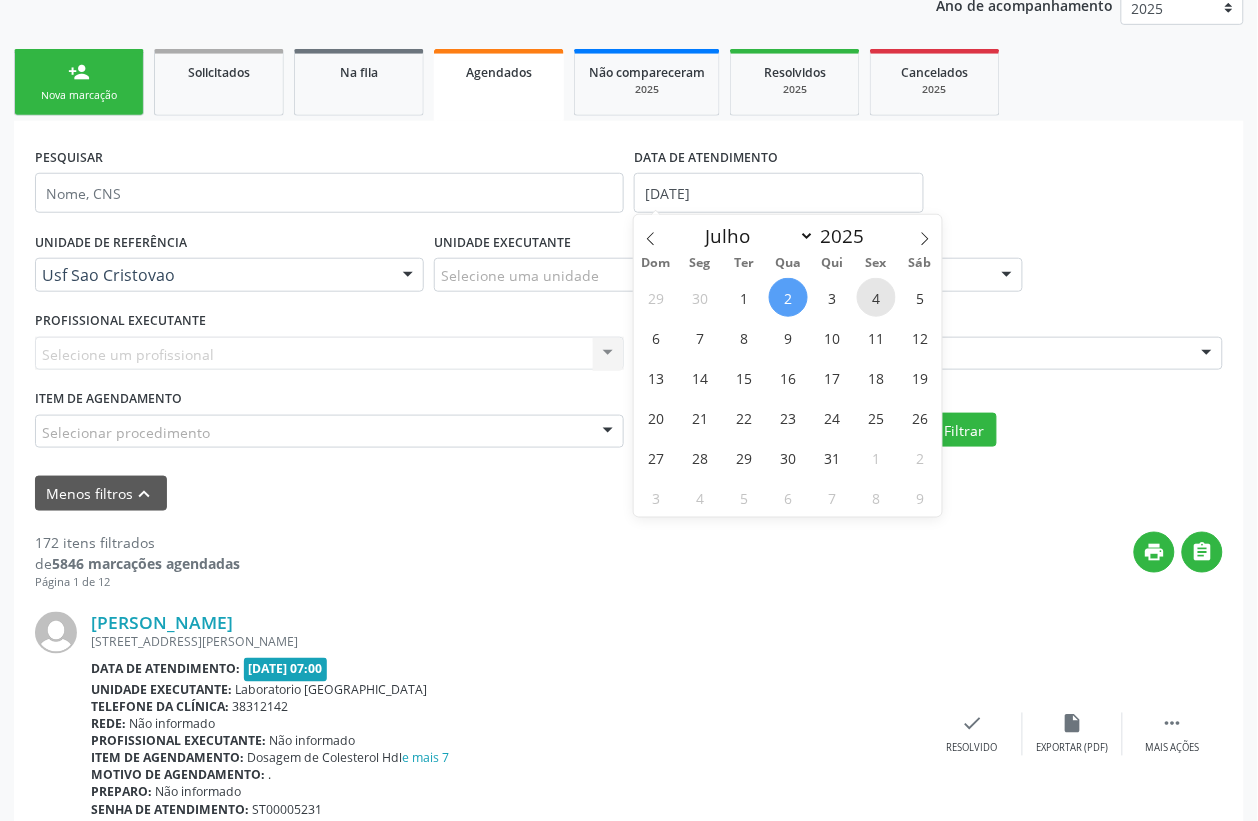 click on "4" at bounding box center (876, 297) 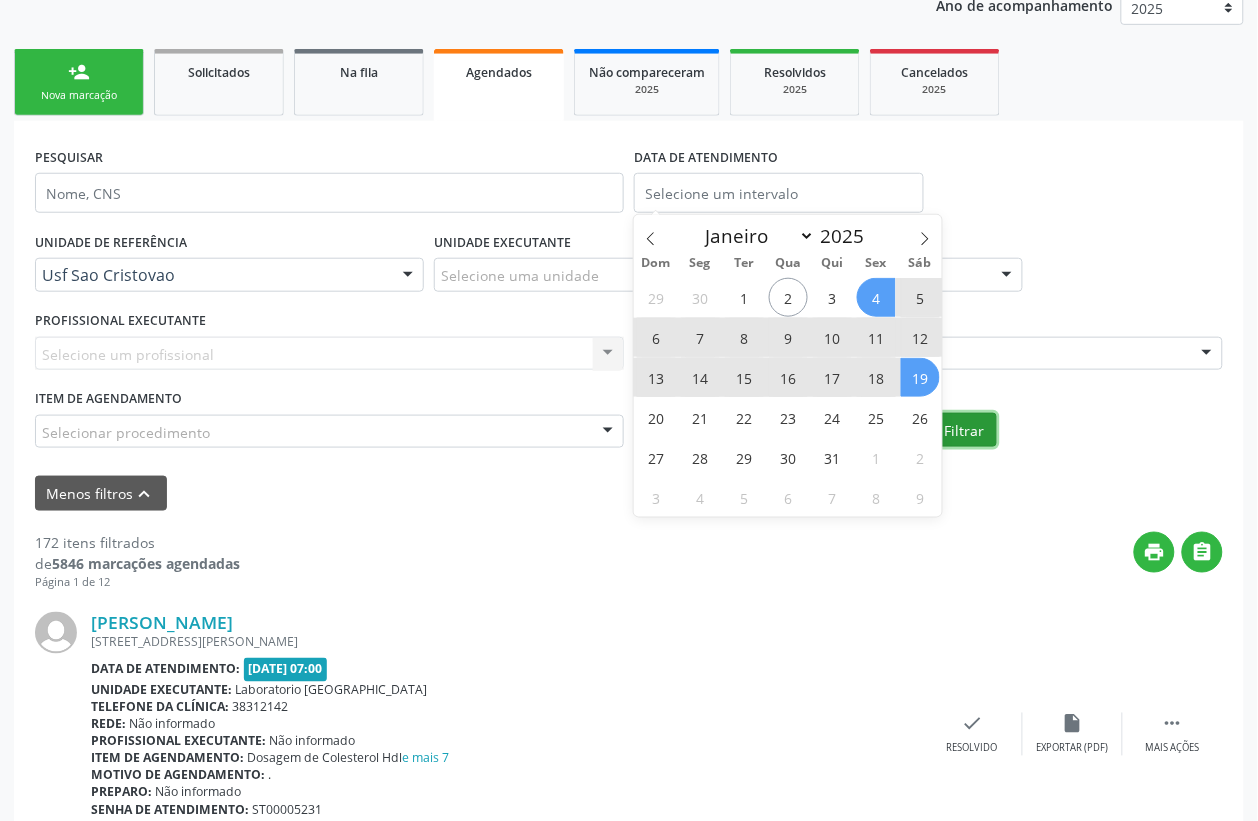 click on "Filtrar" at bounding box center [965, 430] 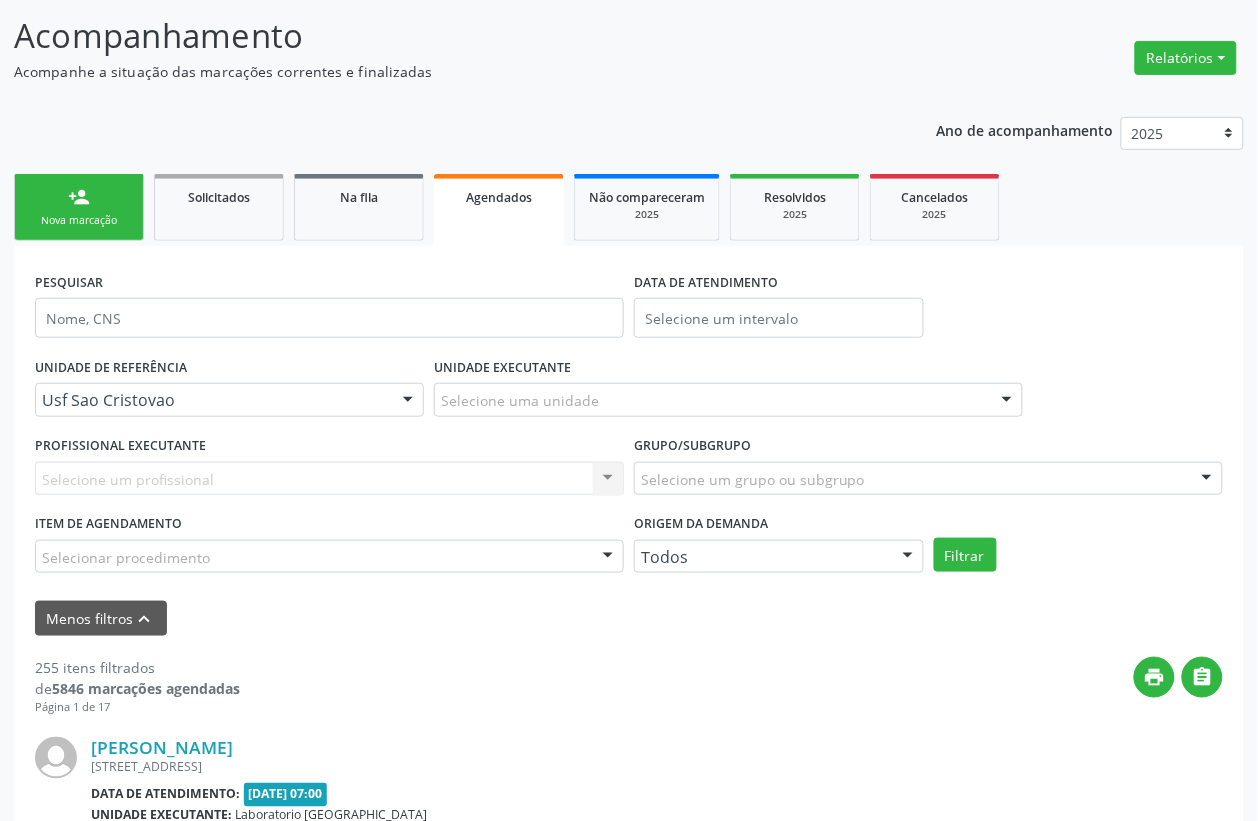 scroll, scrollTop: 250, scrollLeft: 0, axis: vertical 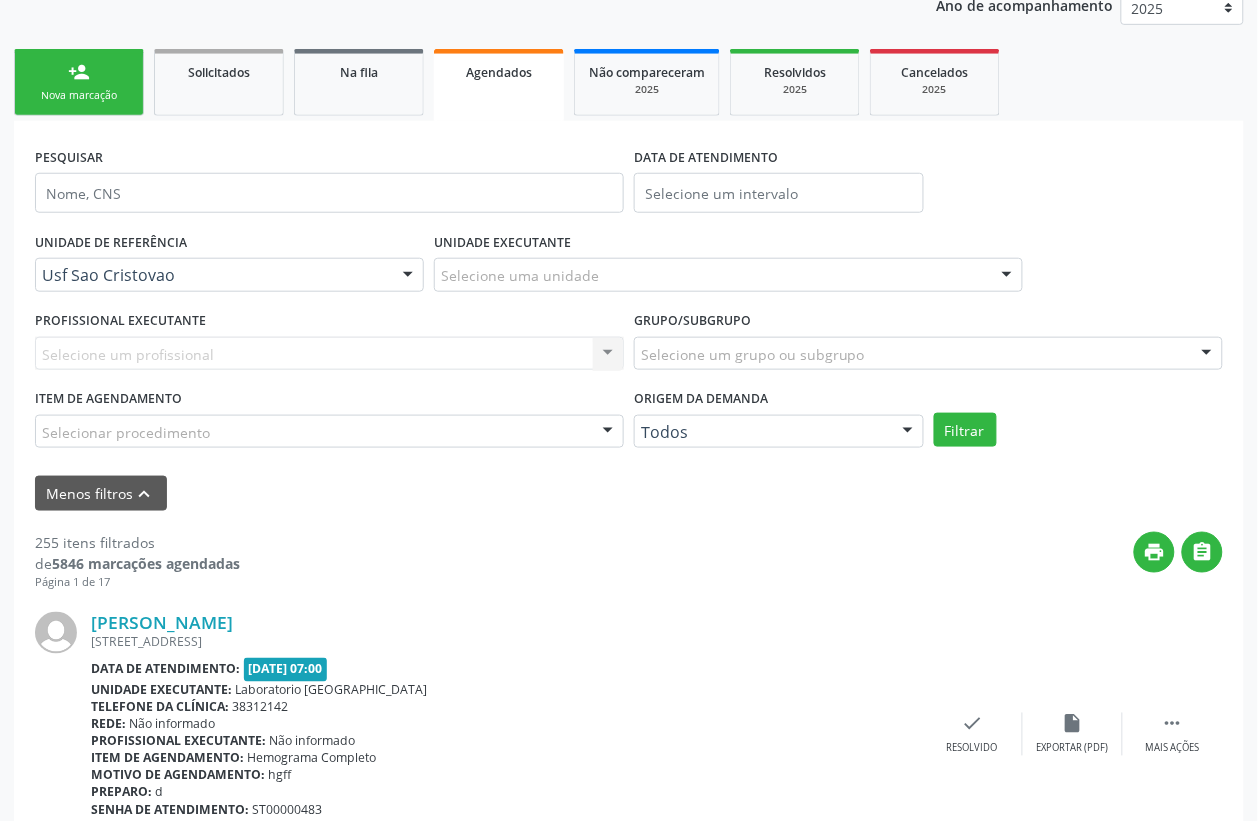 click at bounding box center [408, 276] 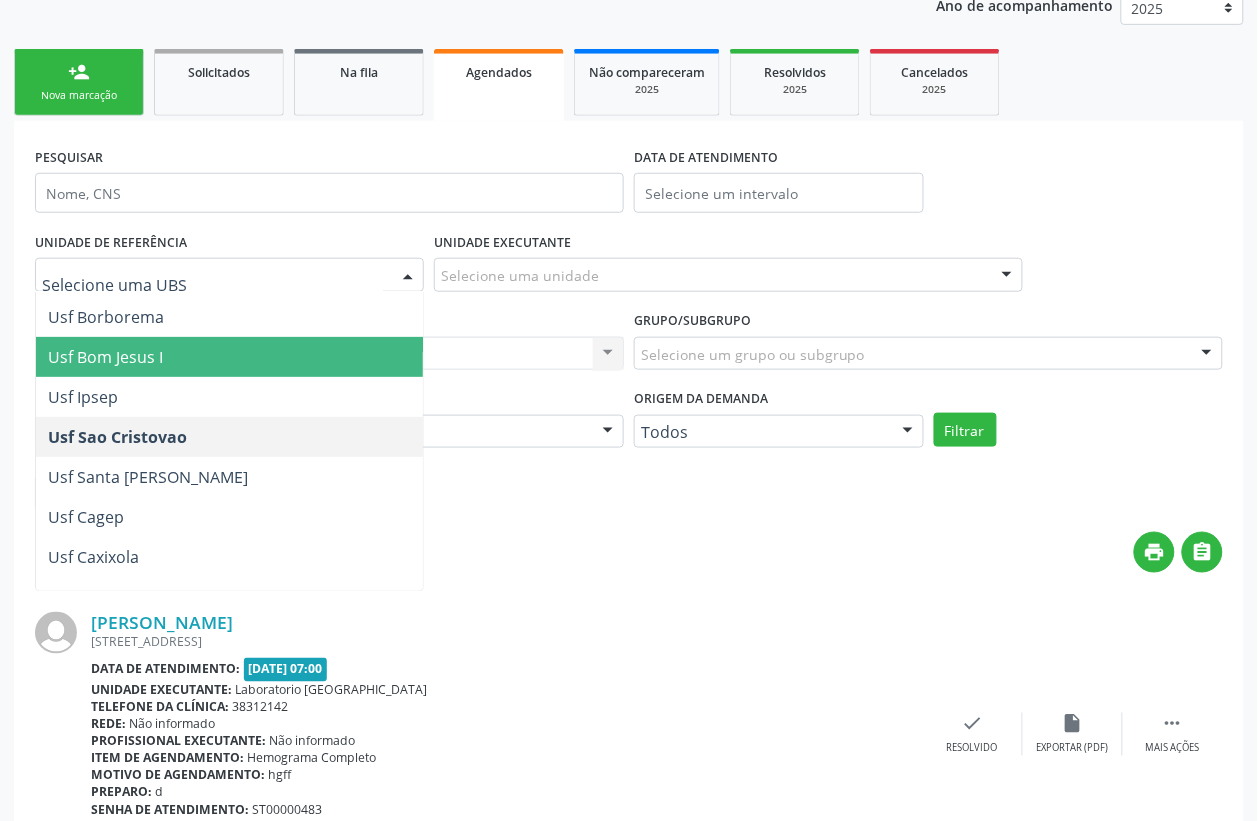scroll, scrollTop: 0, scrollLeft: 0, axis: both 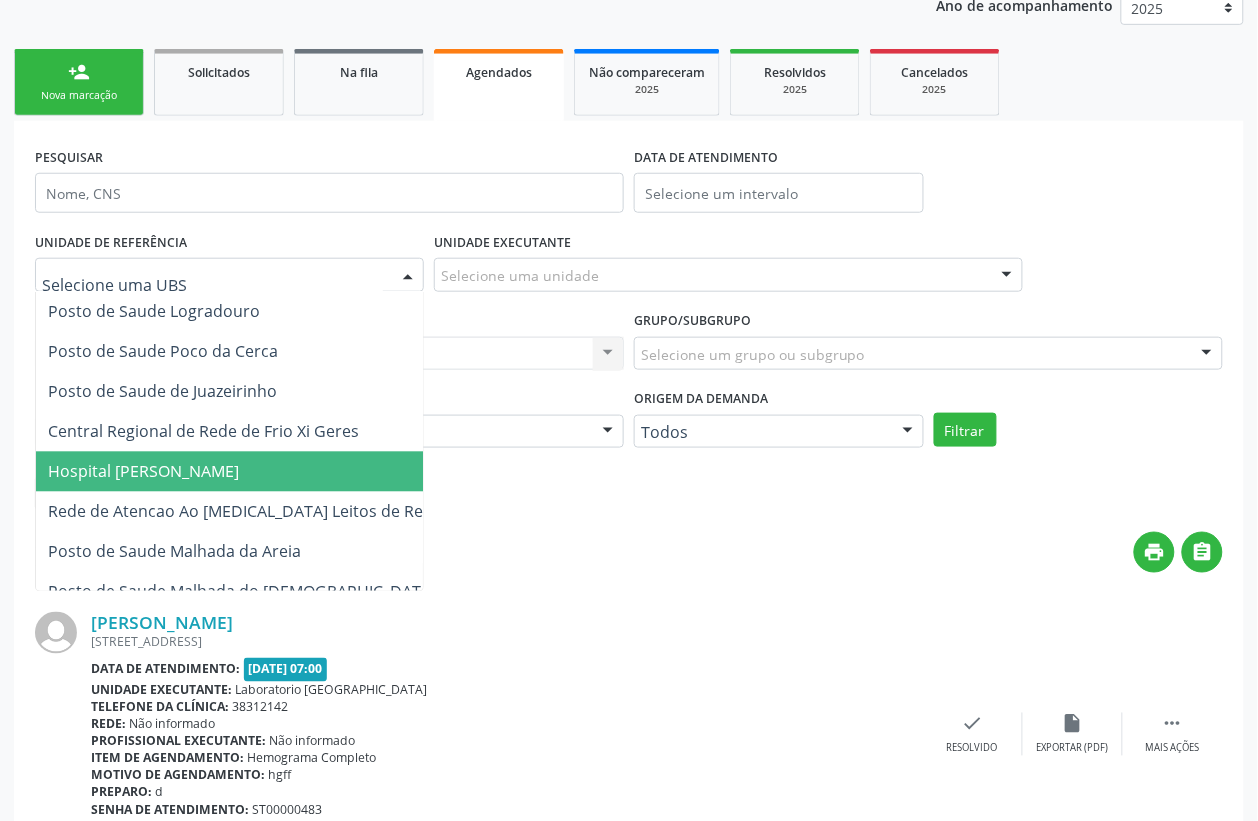 click on "print   " at bounding box center [731, 561] 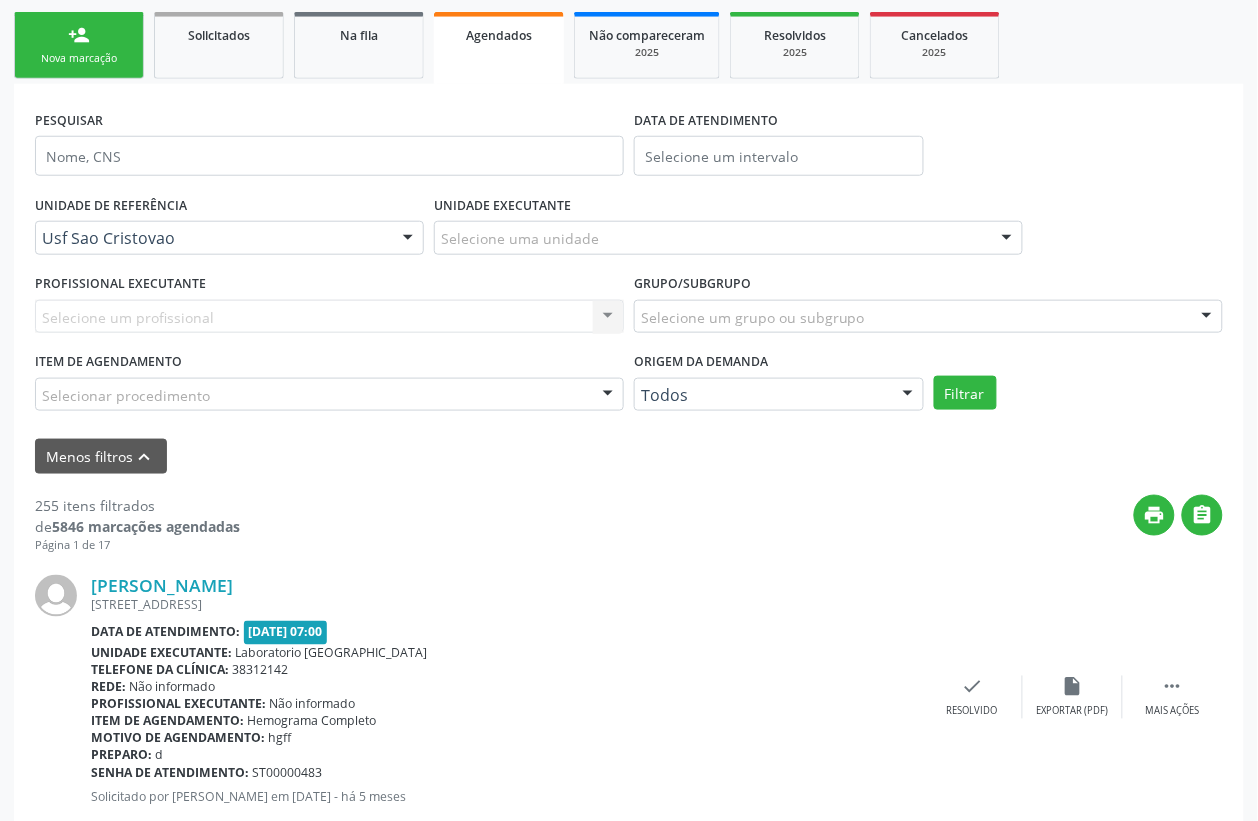 scroll, scrollTop: 250, scrollLeft: 0, axis: vertical 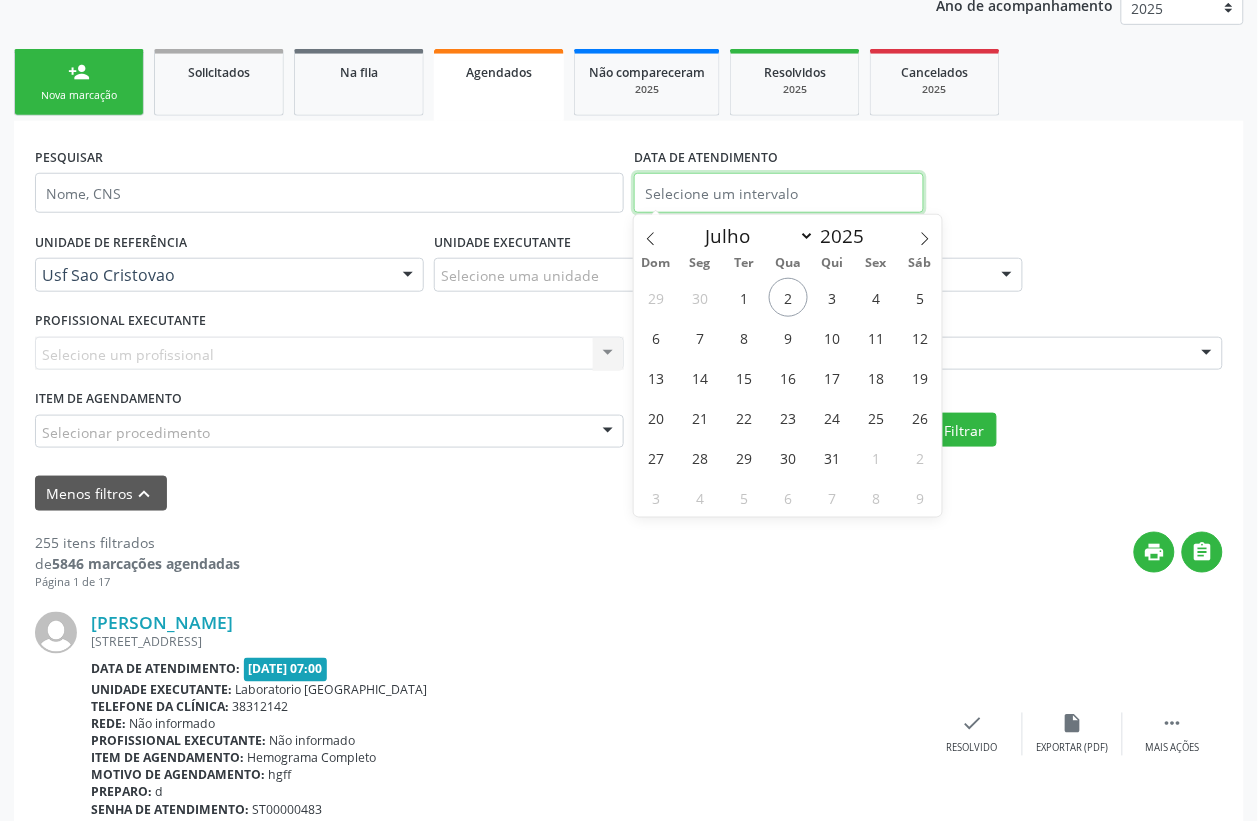 click at bounding box center (779, 193) 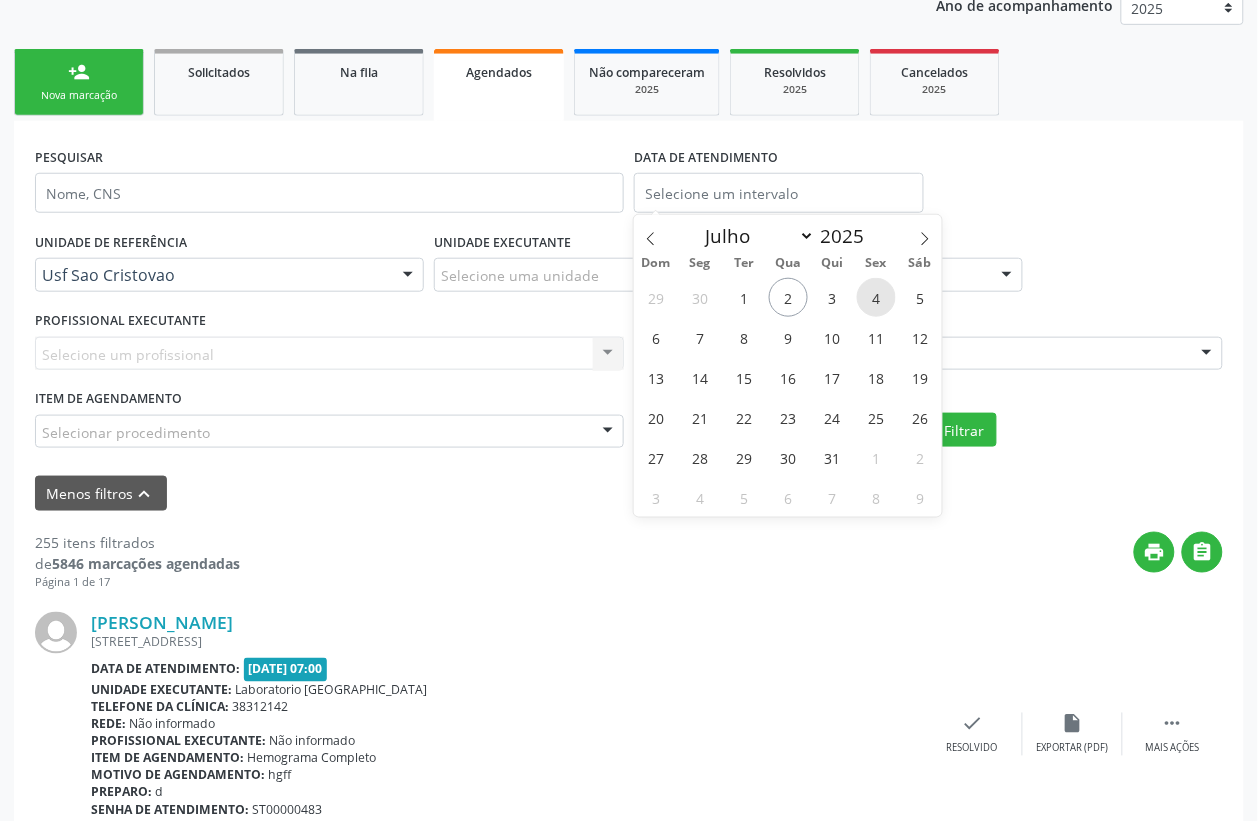 click on "4" at bounding box center (876, 297) 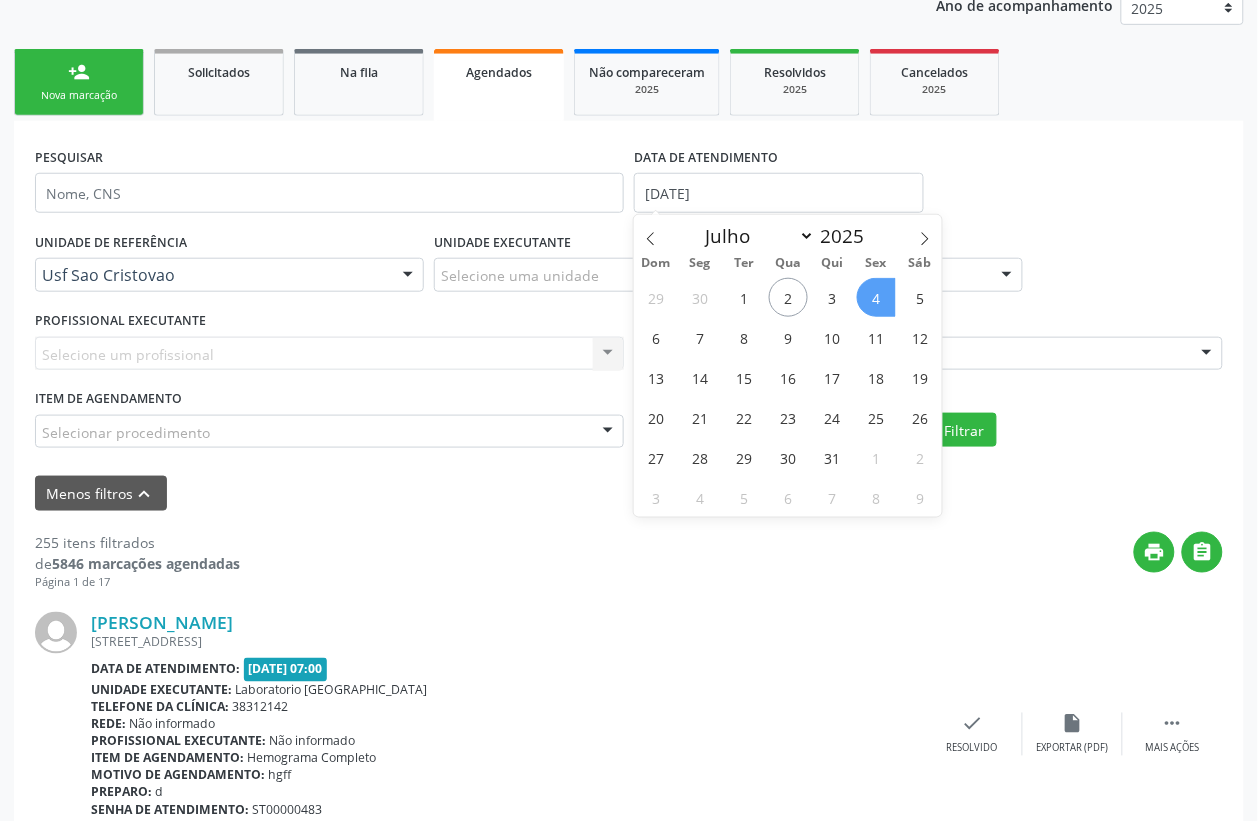 click on "4" at bounding box center [876, 297] 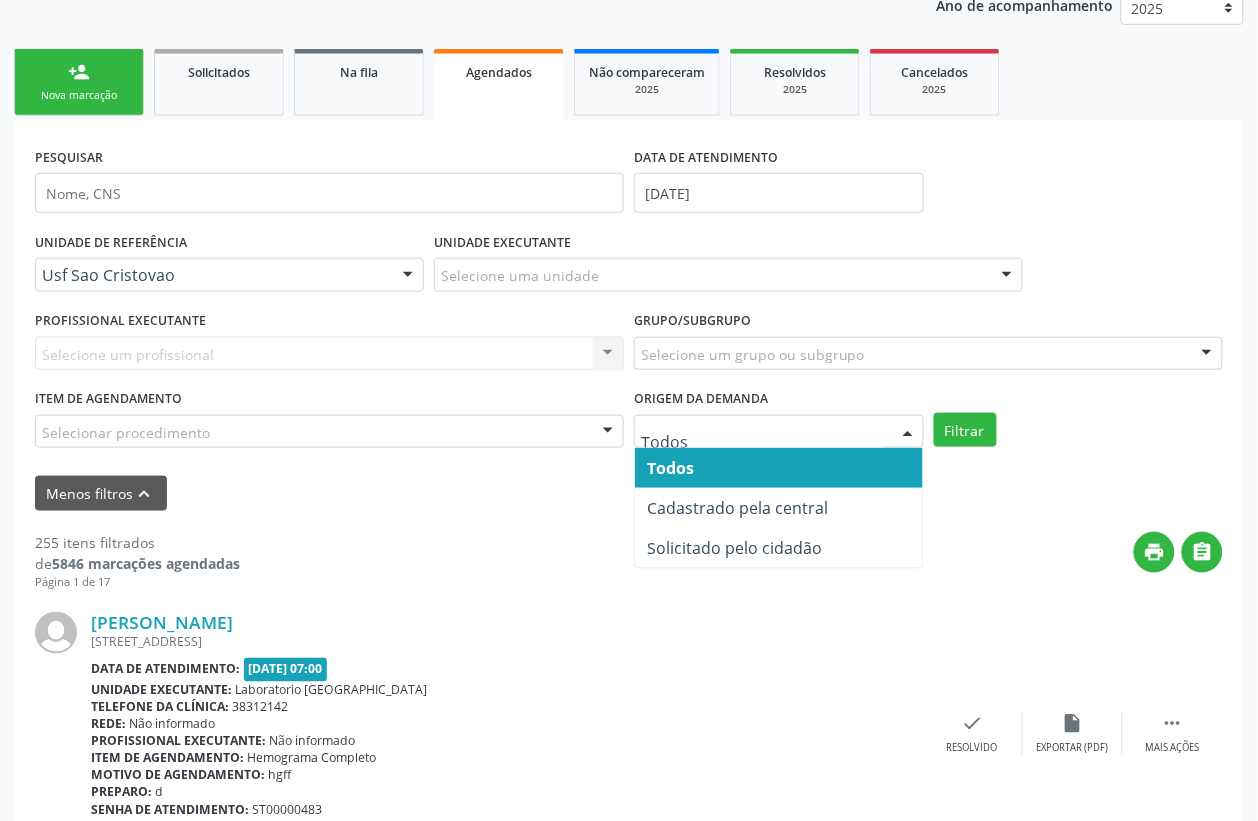 click at bounding box center [908, 433] 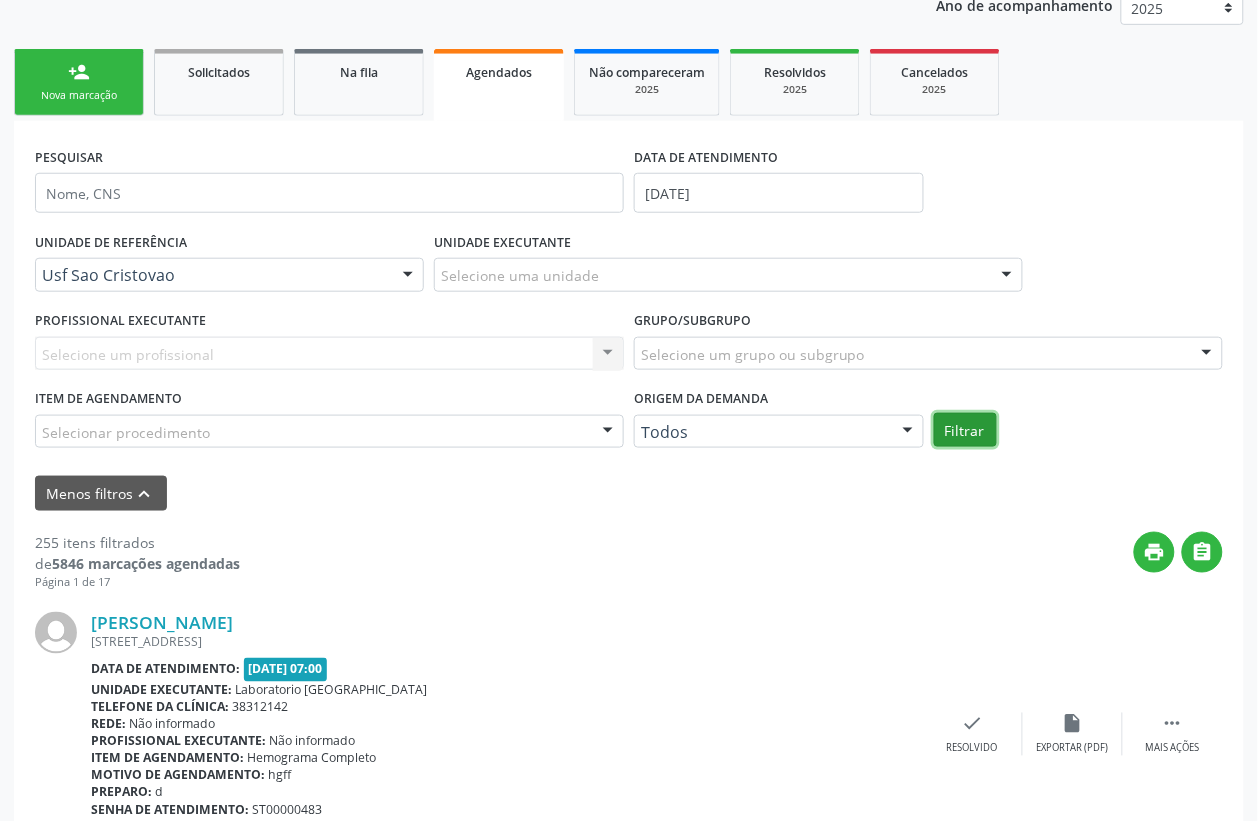 click on "Filtrar" at bounding box center [965, 430] 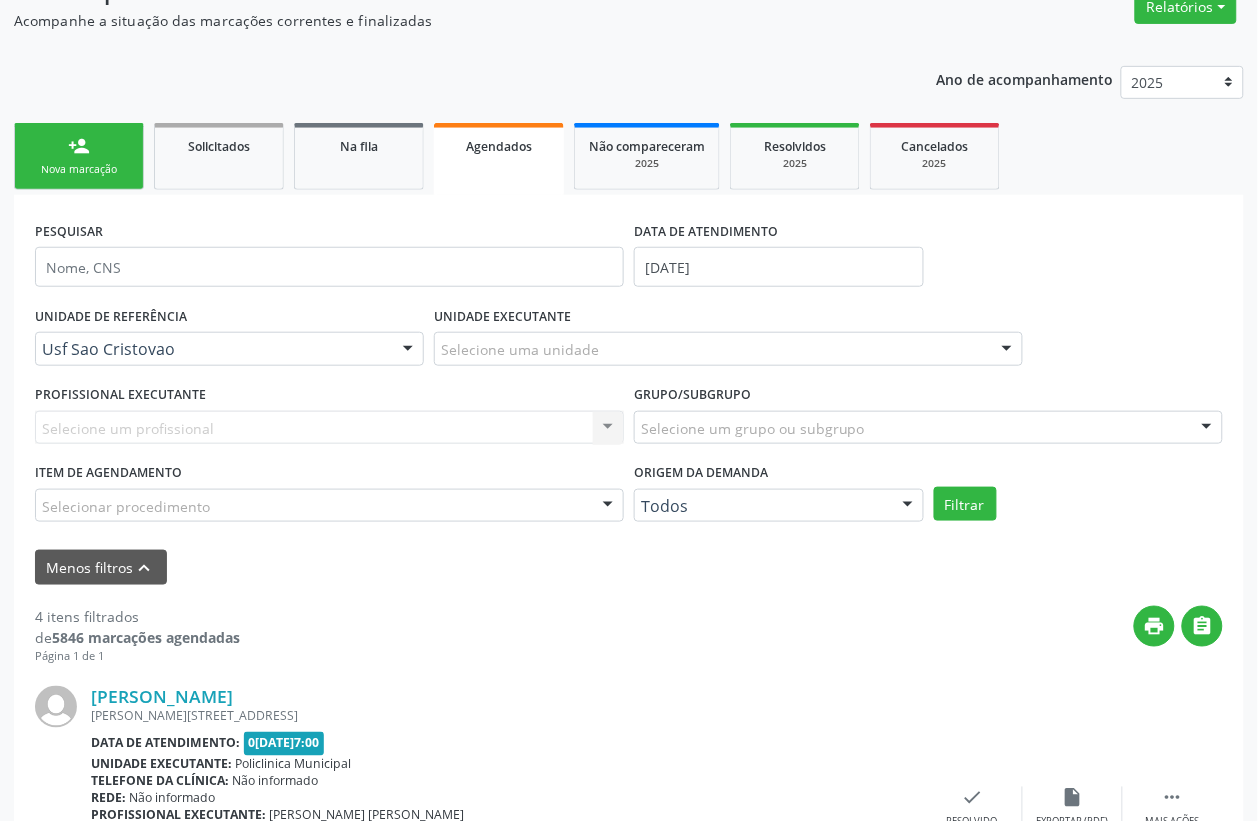 scroll, scrollTop: 0, scrollLeft: 0, axis: both 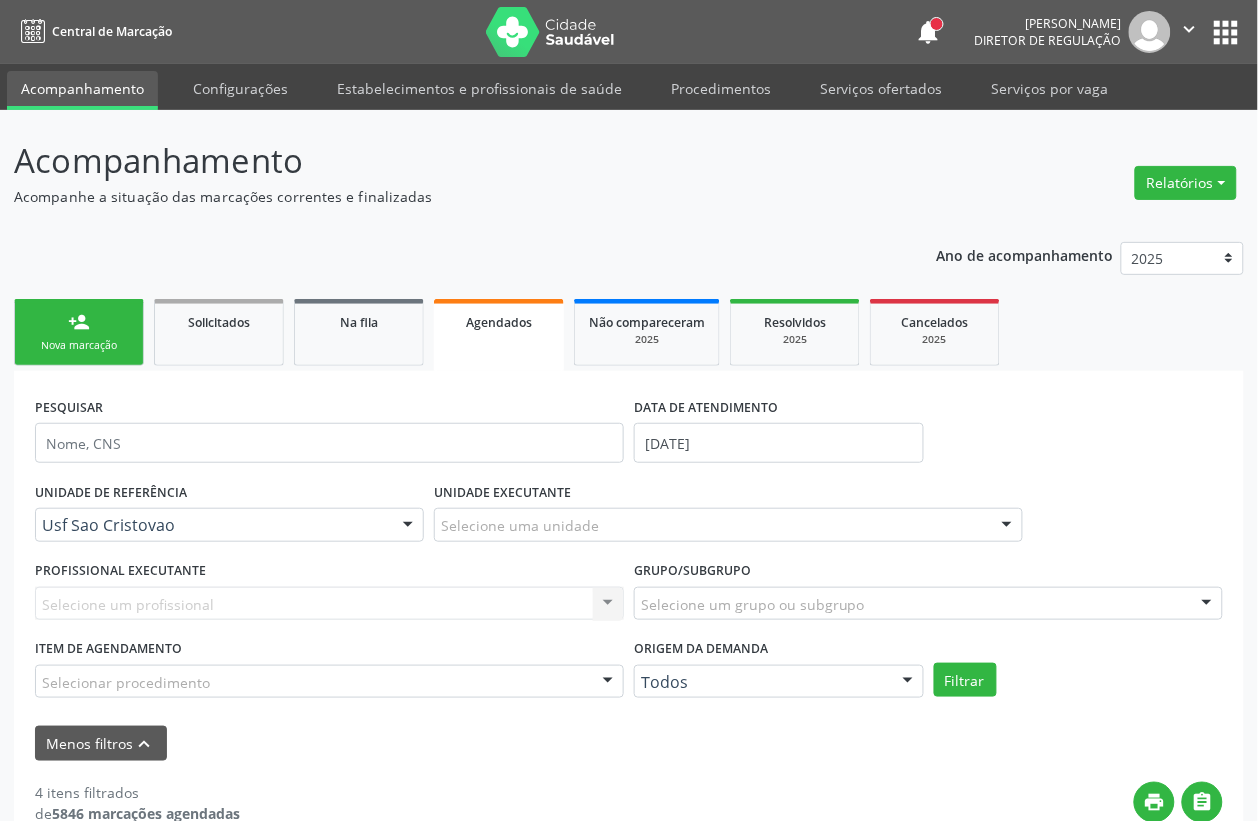 click on "person_add
Nova marcação" at bounding box center (79, 332) 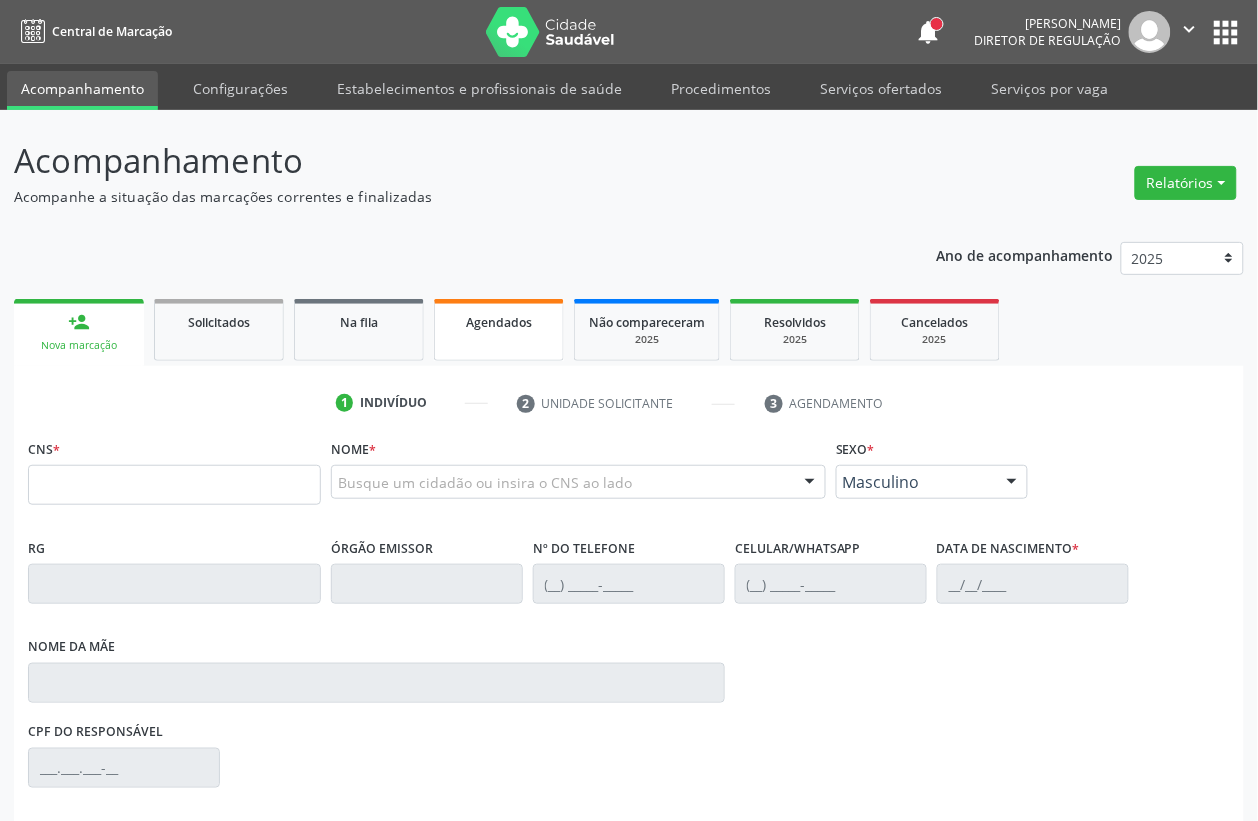 click on "Agendados" at bounding box center (499, 330) 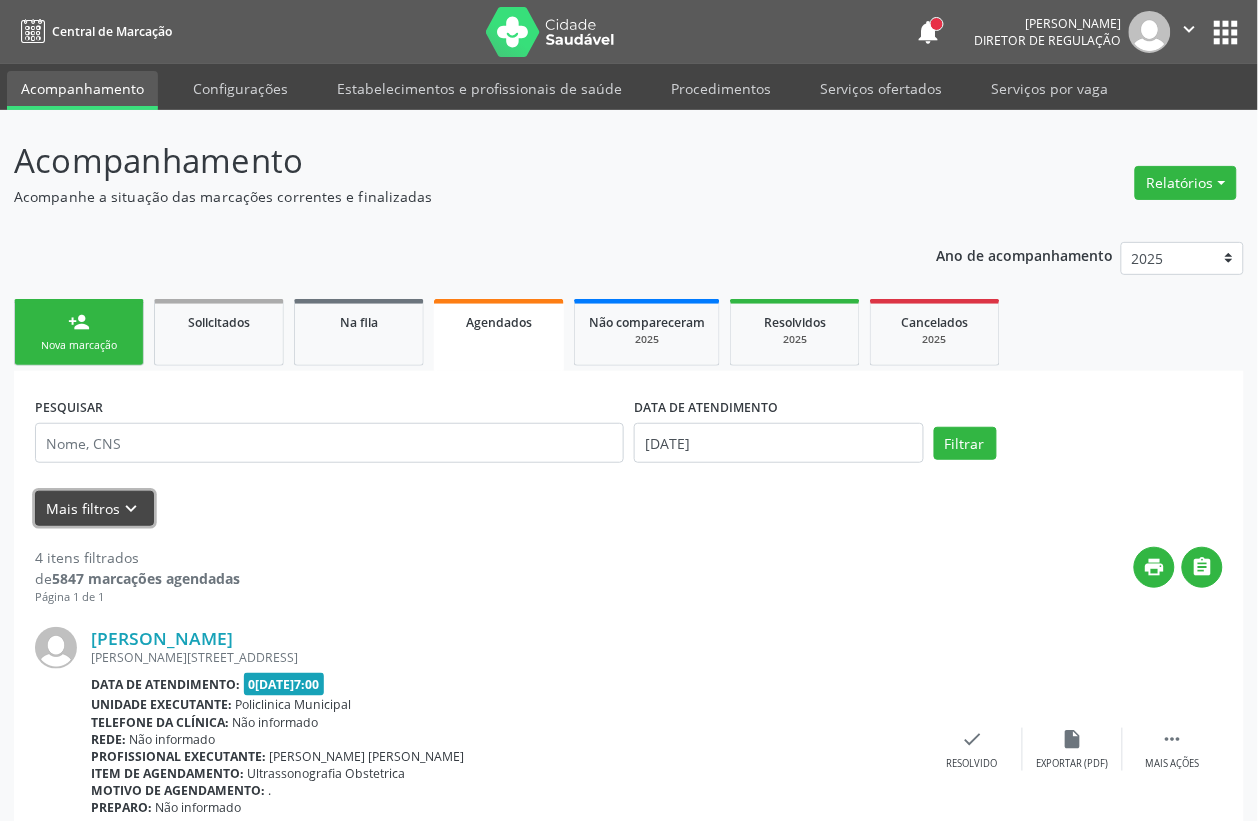 click on "Mais filtros
keyboard_arrow_down" at bounding box center (94, 508) 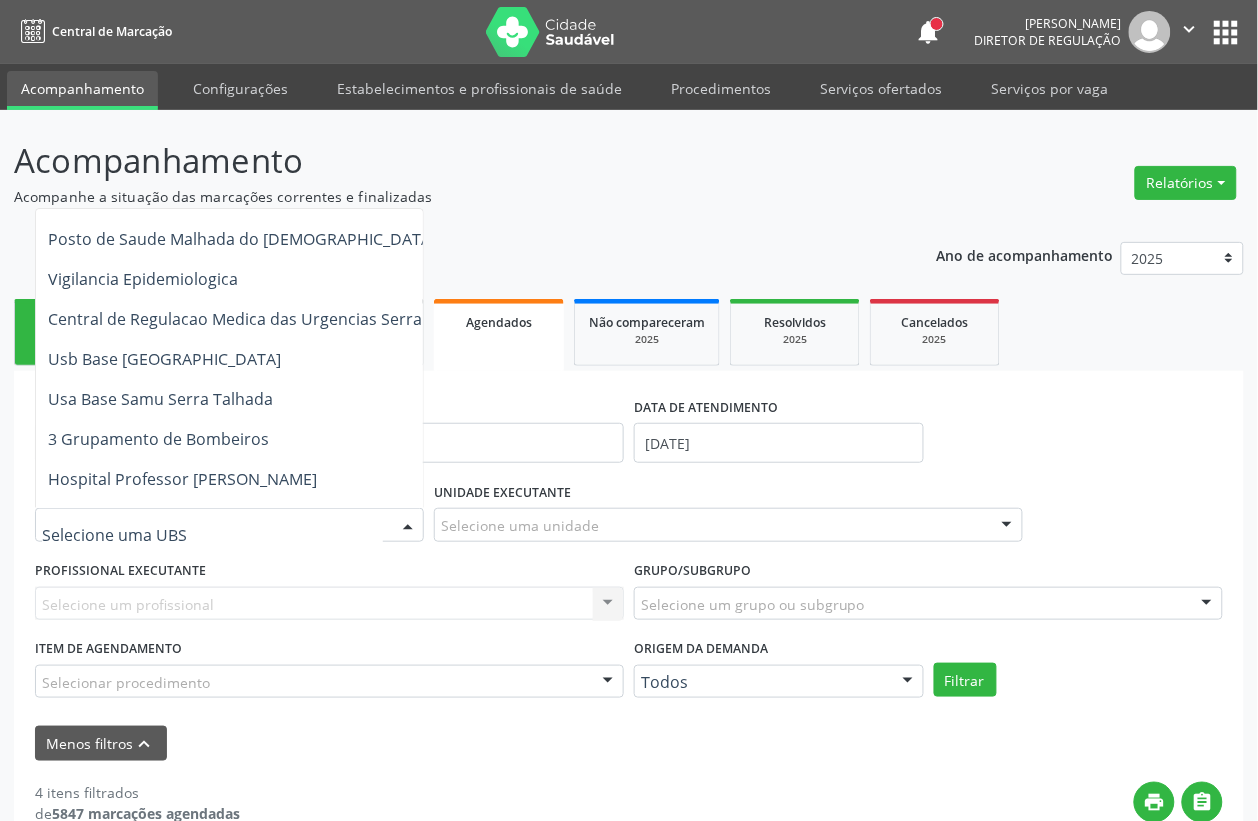 scroll, scrollTop: 1375, scrollLeft: 0, axis: vertical 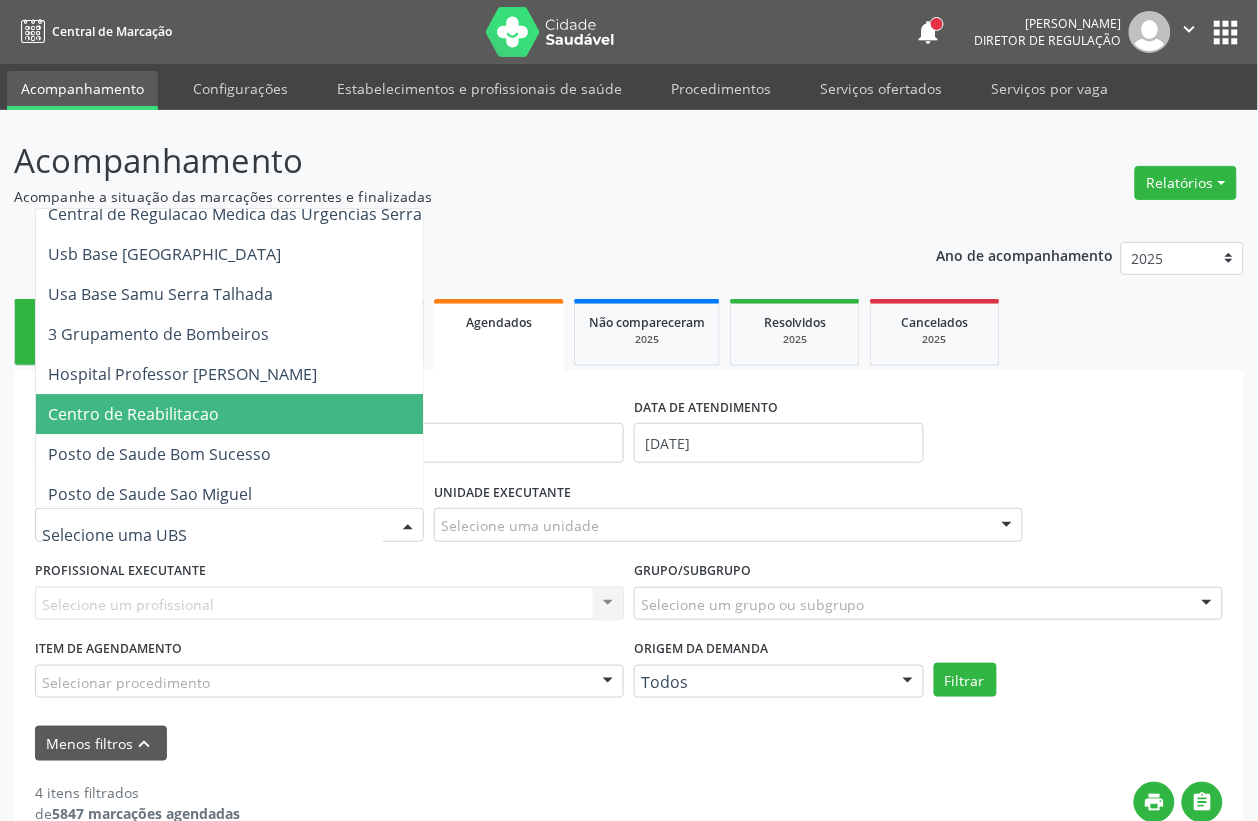 click on "Centro de Reabilitacao" at bounding box center (308, 414) 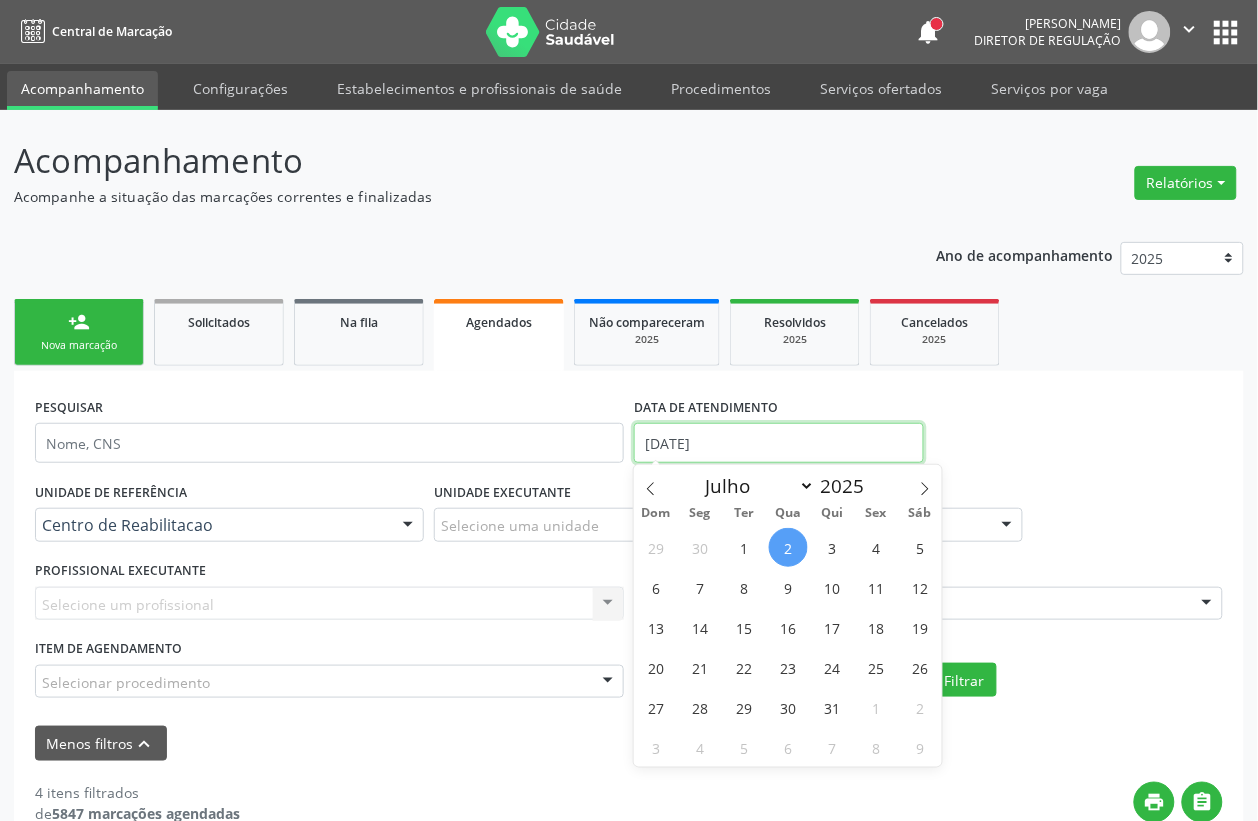 click on "[DATE]" at bounding box center [779, 443] 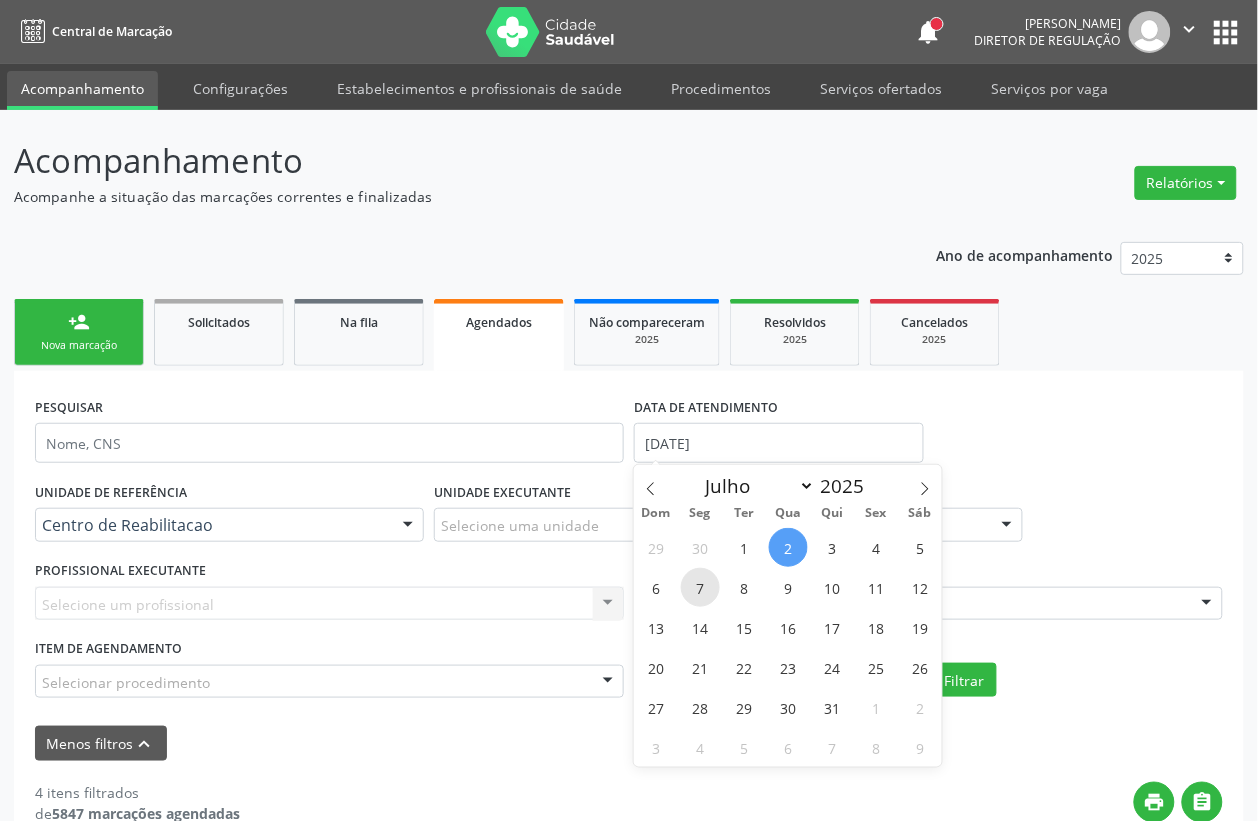 click on "7" at bounding box center (700, 587) 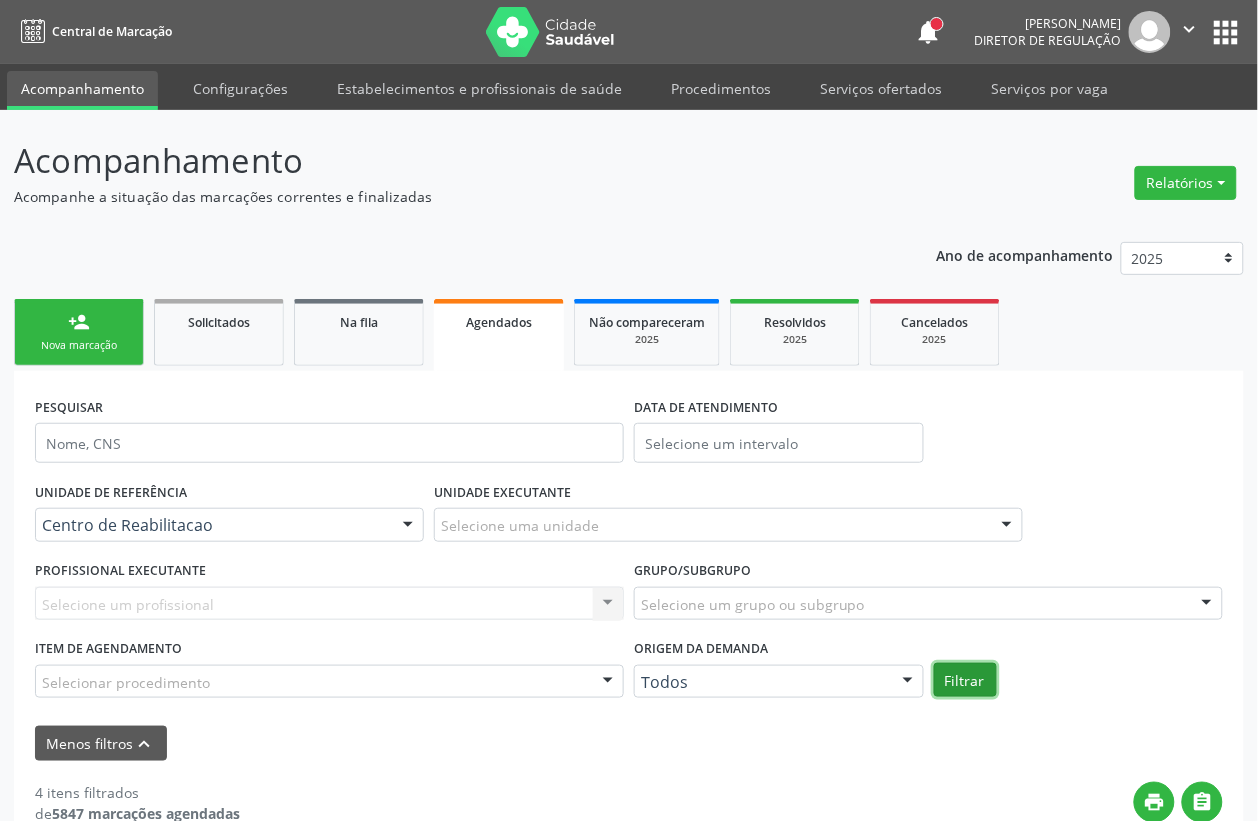 click on "Filtrar" at bounding box center (965, 680) 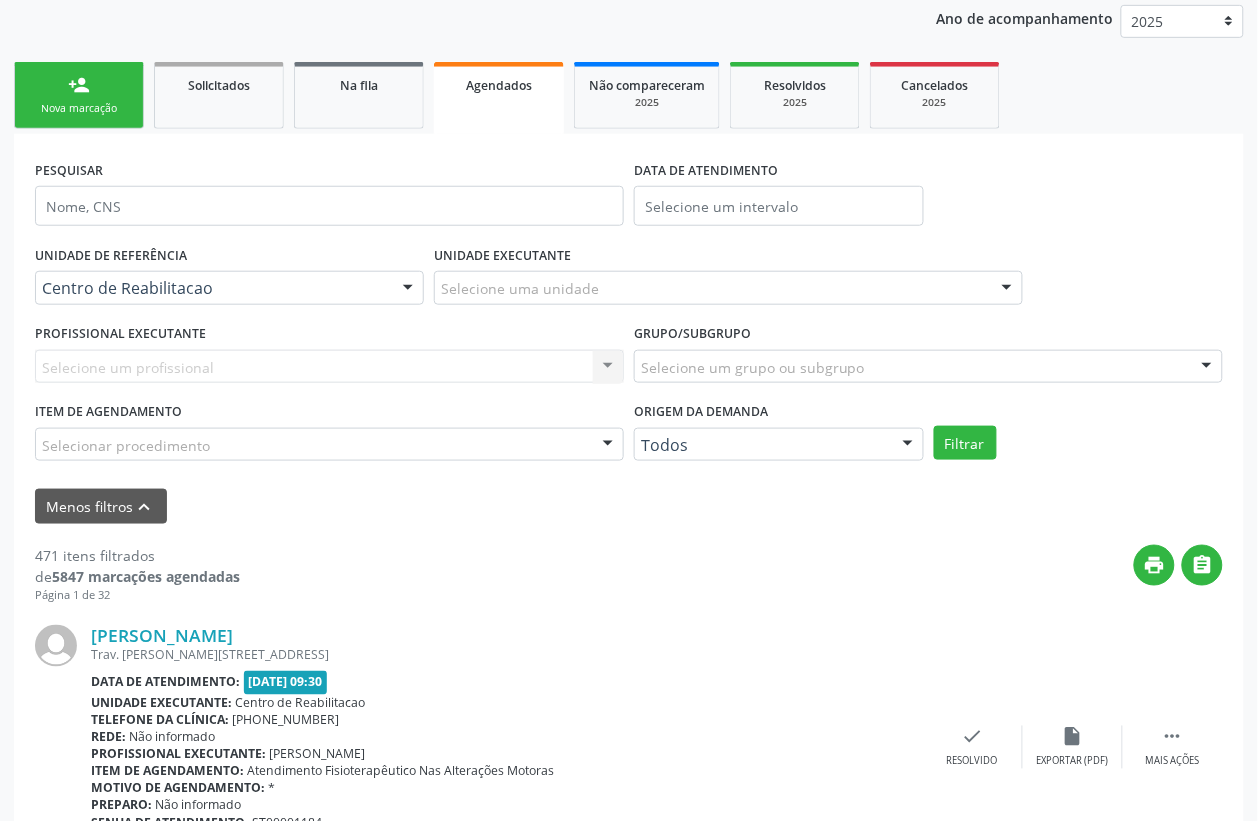 scroll, scrollTop: 250, scrollLeft: 0, axis: vertical 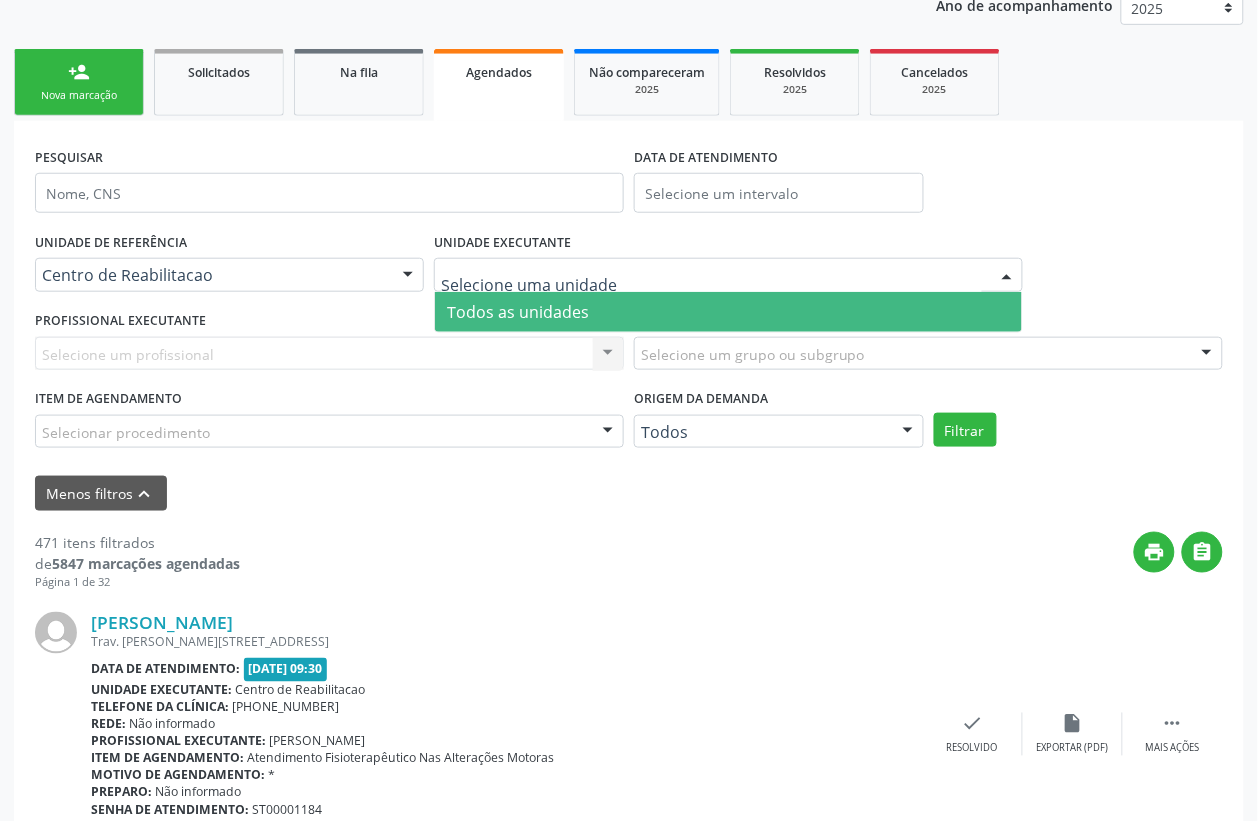 click at bounding box center [711, 285] 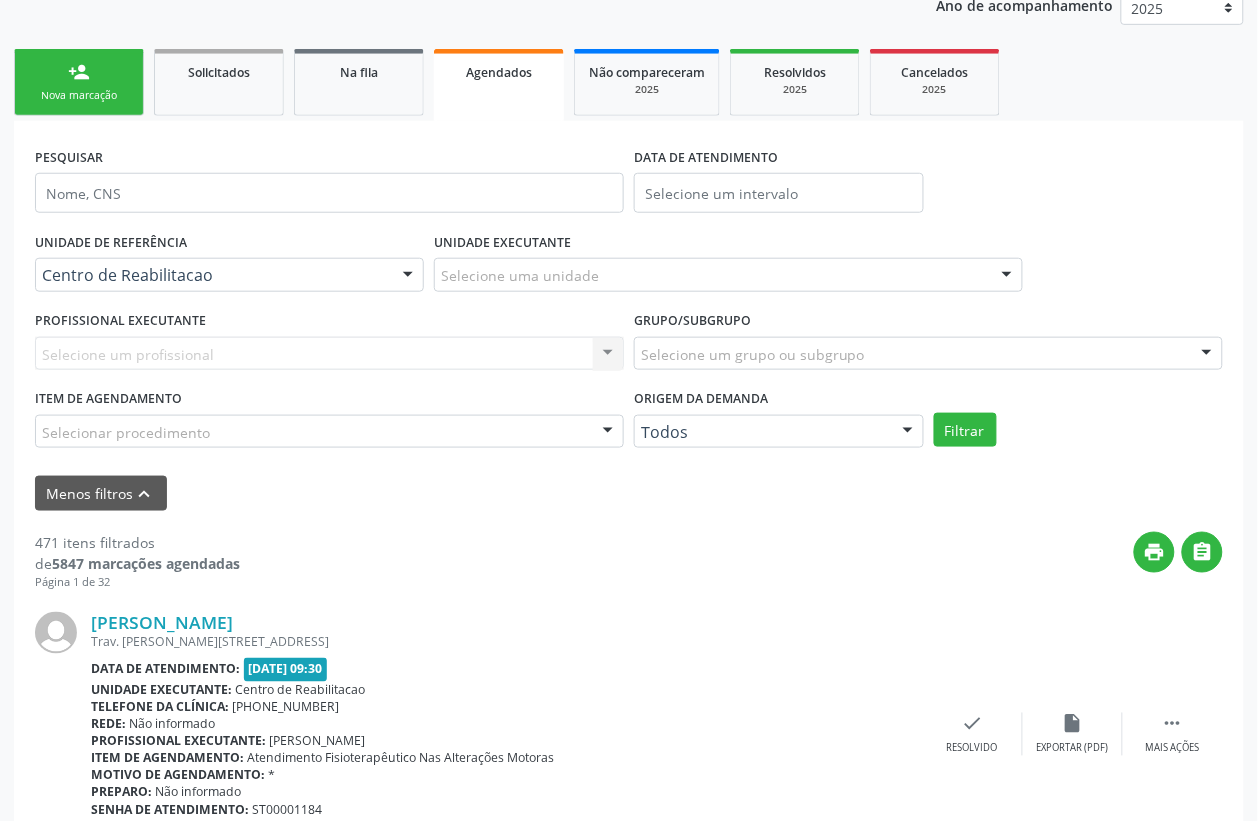 click on "Selecione um profissional
Nenhum resultado encontrado para: "   "
Não há nenhuma opção para ser exibida." at bounding box center [329, 354] 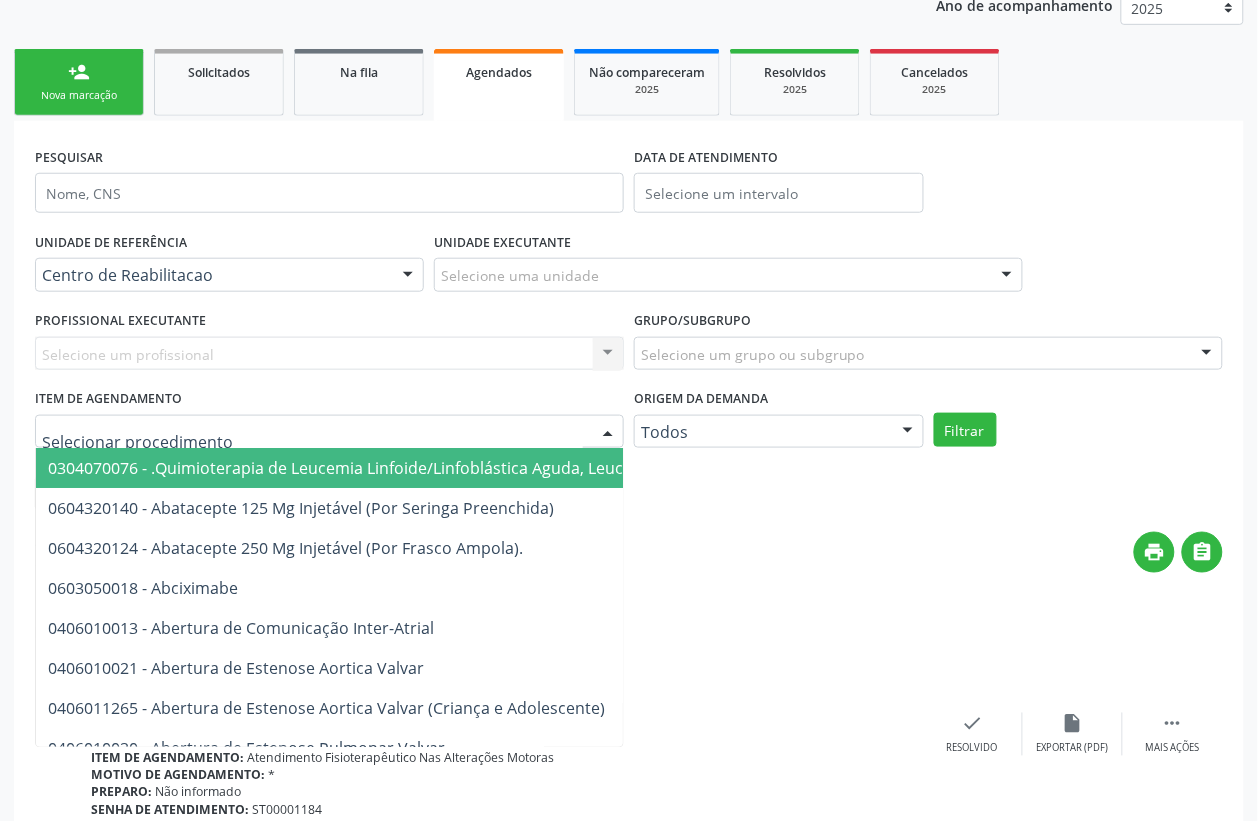click on "0304070076 - .Quimioterapia de Leucemia Linfoide/Linfoblástica Aguda, Leucemia Mieloide Aguda e Leucemia Promielocítica Aguda Na Infância e Adolescência - 1ª Linha - Fase de Manutenção   0604320140 - Abatacepte 125 Mg Injetável (Por Seringa Preenchida)   0604320124 - Abatacepte 250 Mg Injetável (Por Frasco Ampola).   0603050018 - Abciximabe   0406010013 - Abertura de Comunicação Inter-Atrial   0406010021 - Abertura de Estenose Aortica Valvar   0406011265 - Abertura de Estenose Aortica Valvar (Criança e Adolescente)   0406010030 - Abertura de Estenose Pulmonar Valvar   0406011273 - Abertura de Estenose Pulmonar Valvar (Criança e Adolescente)   0301080011 - Abordagem Cognitiva Comportamental do Fumante (Por Atendimento / Paciente)   0307020010 - Acesso A Polpa Dentaria e Medicacao (Por Dente)   0604660030 - Acetazolamida 250 Mg (Por Comprimido)   0202010783 - Acidez Titulável no Leite Humano (Dornic)   0202090019 - Acido Urico Liquido no Sinovial e Derrames" at bounding box center (329, 432) 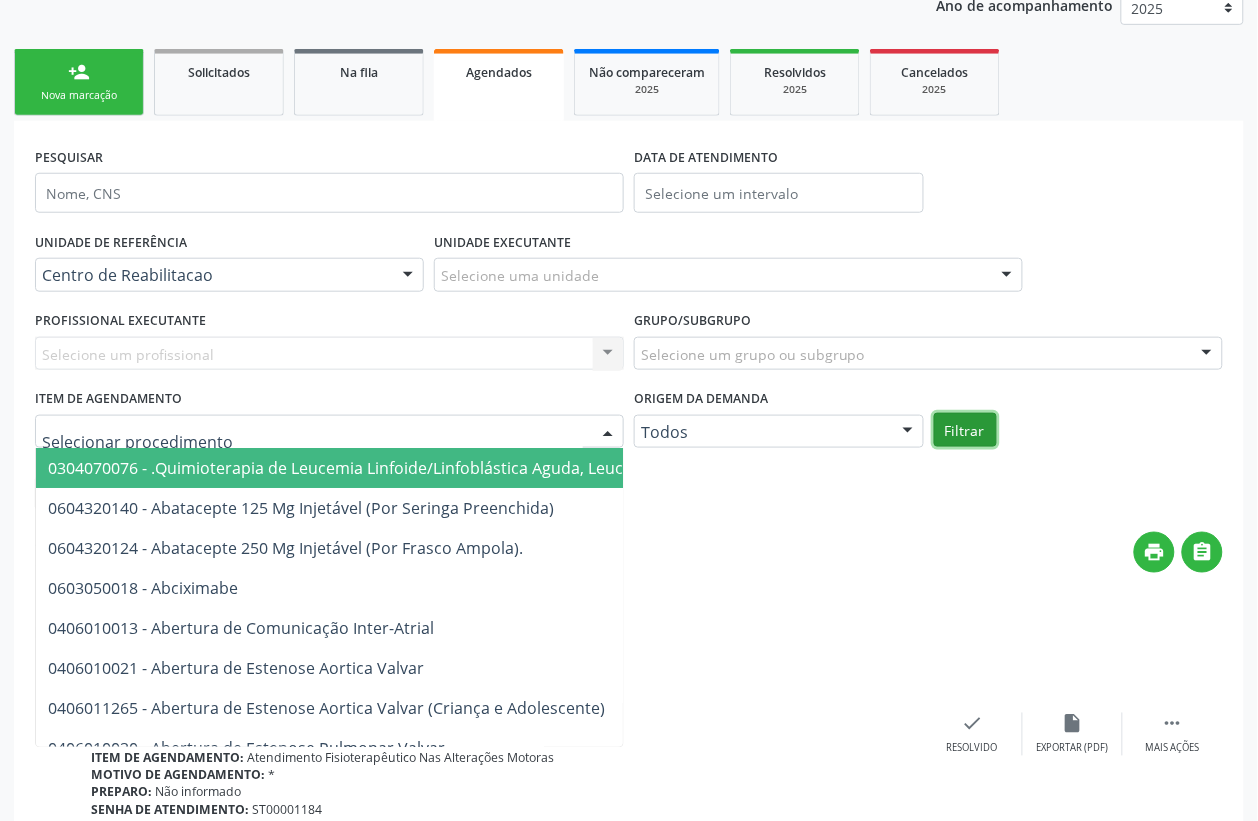 click on "Filtrar" at bounding box center (965, 430) 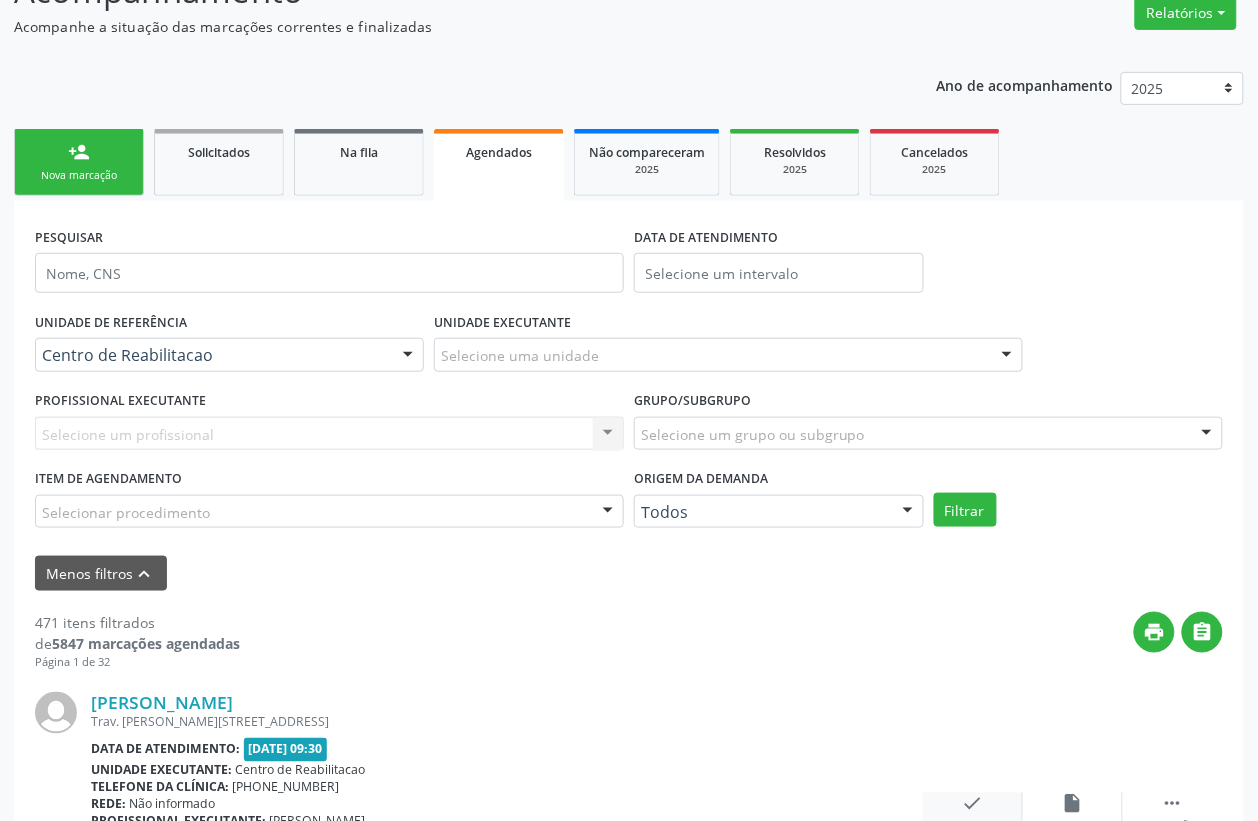 scroll, scrollTop: 125, scrollLeft: 0, axis: vertical 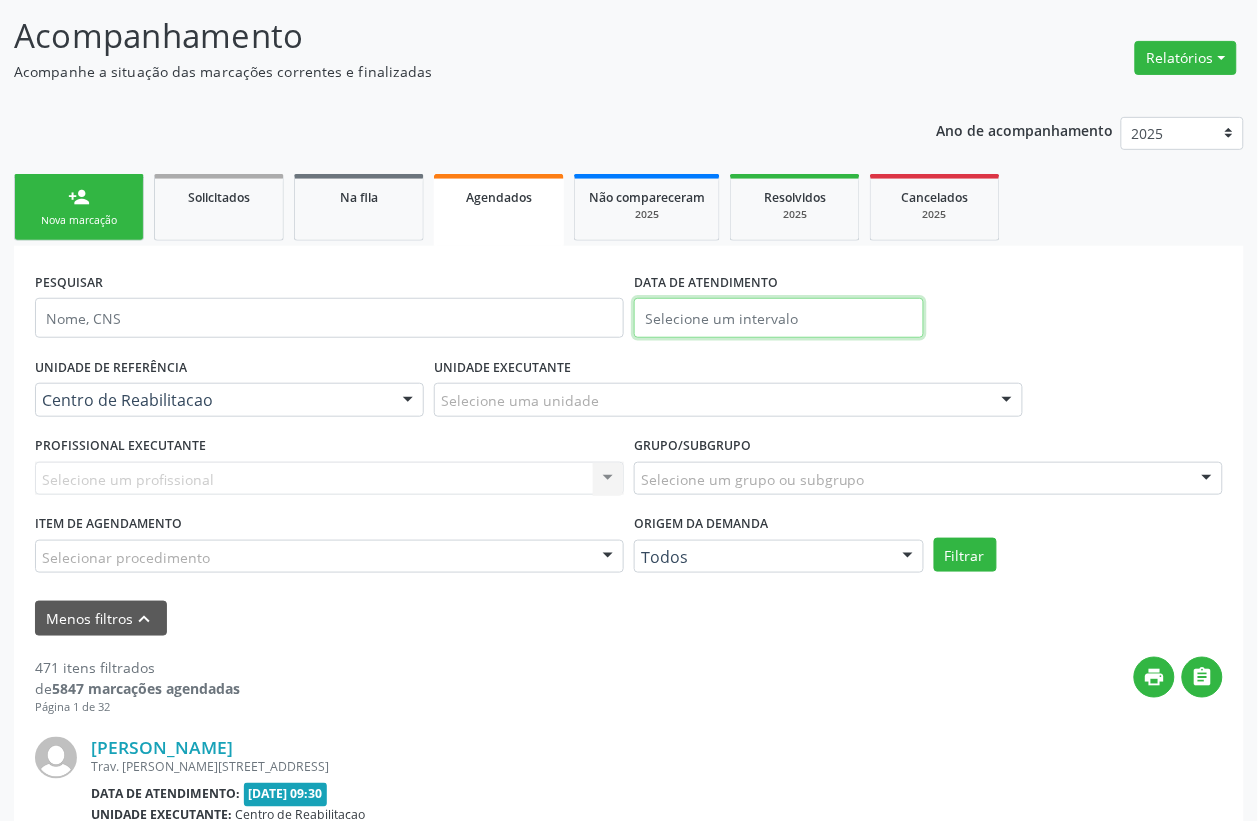 click at bounding box center (779, 318) 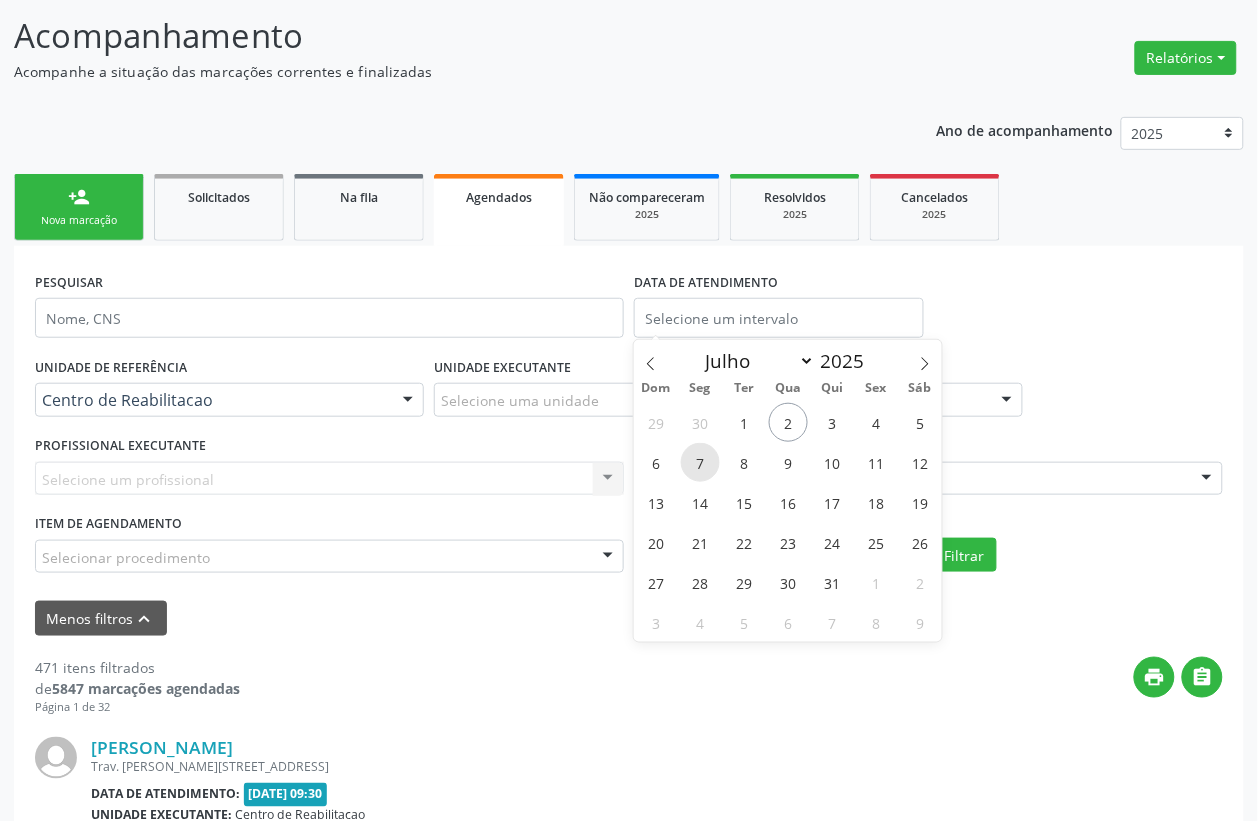click on "7" at bounding box center [700, 462] 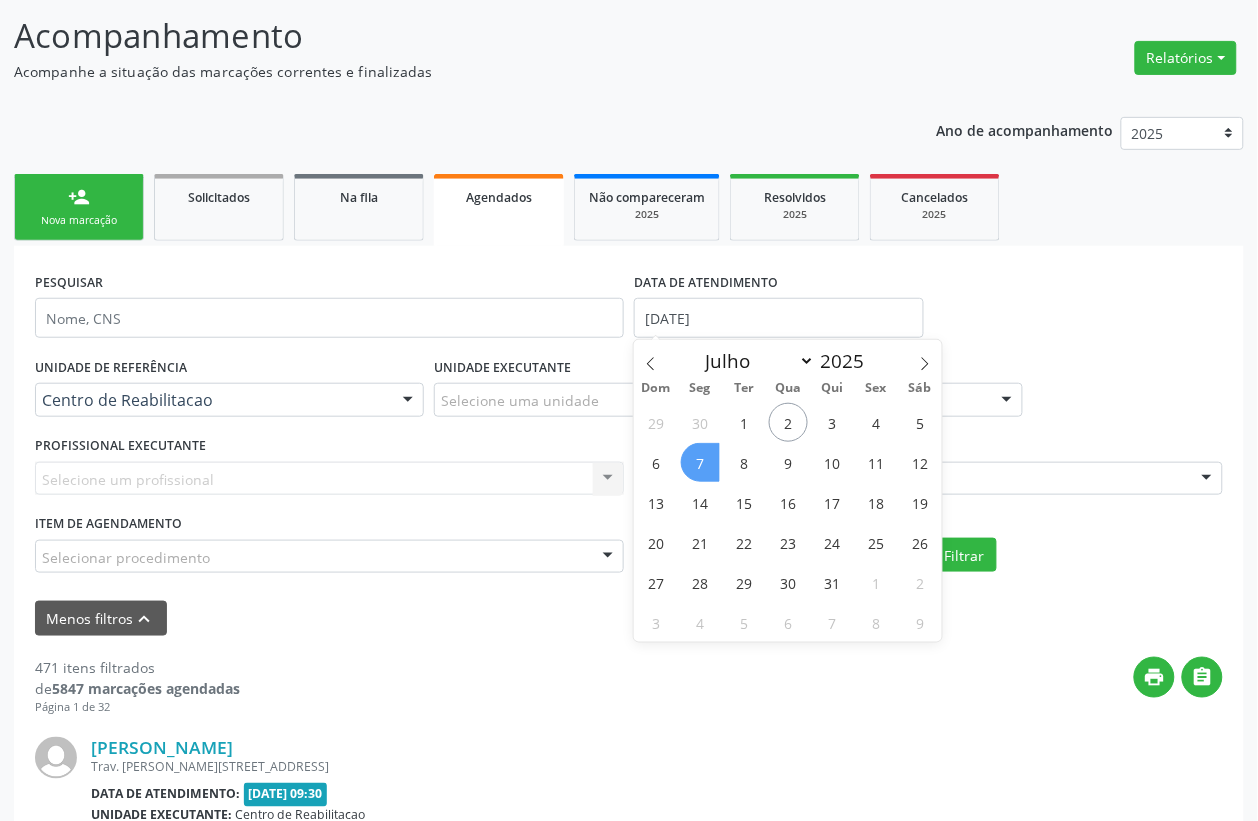 click on "7" at bounding box center (700, 462) 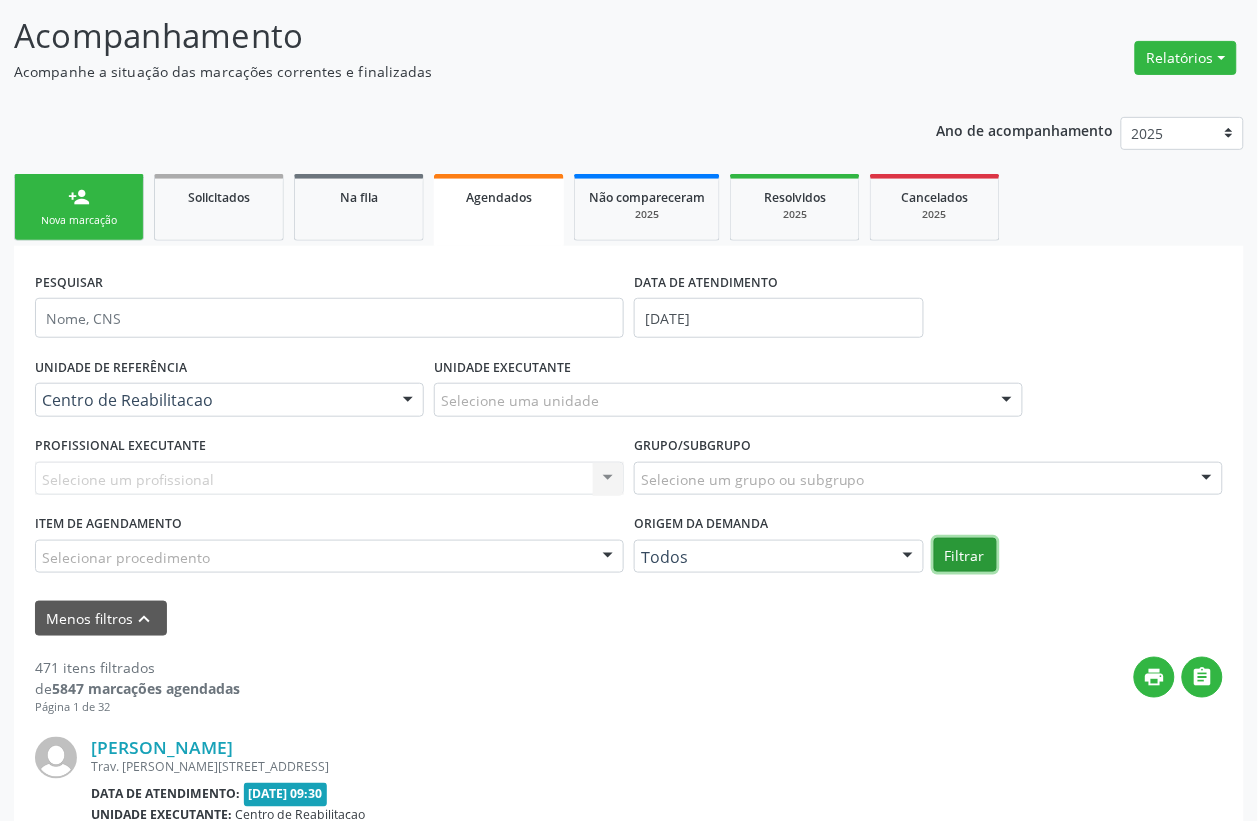 click on "Filtrar" at bounding box center (965, 555) 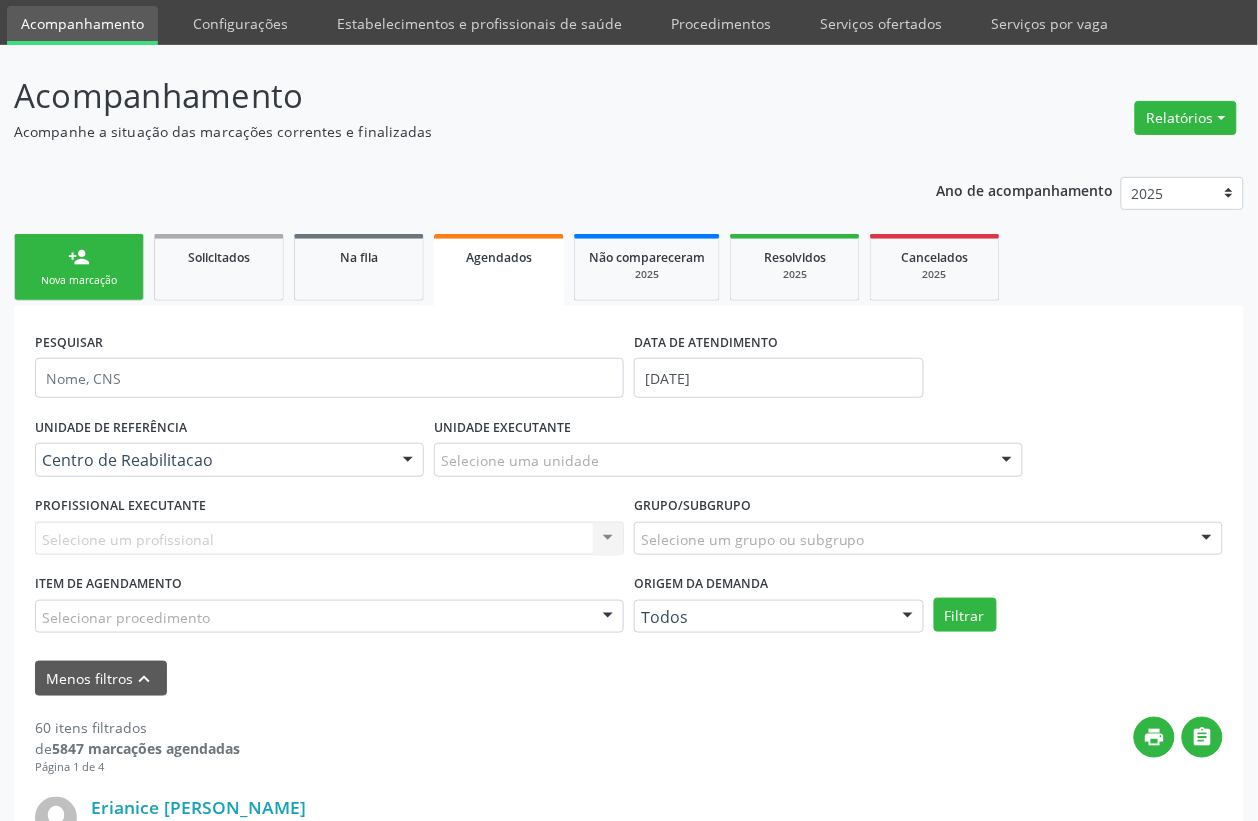scroll, scrollTop: 61, scrollLeft: 0, axis: vertical 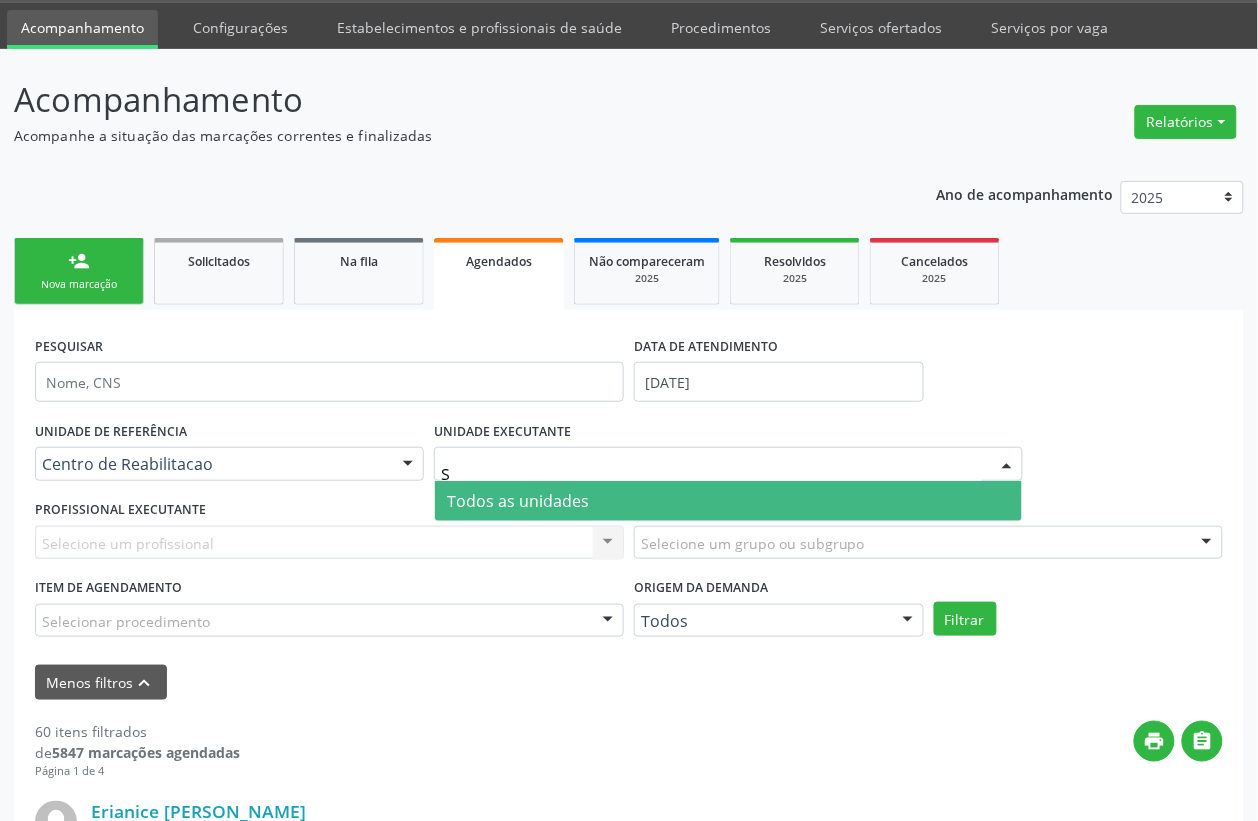type on "S" 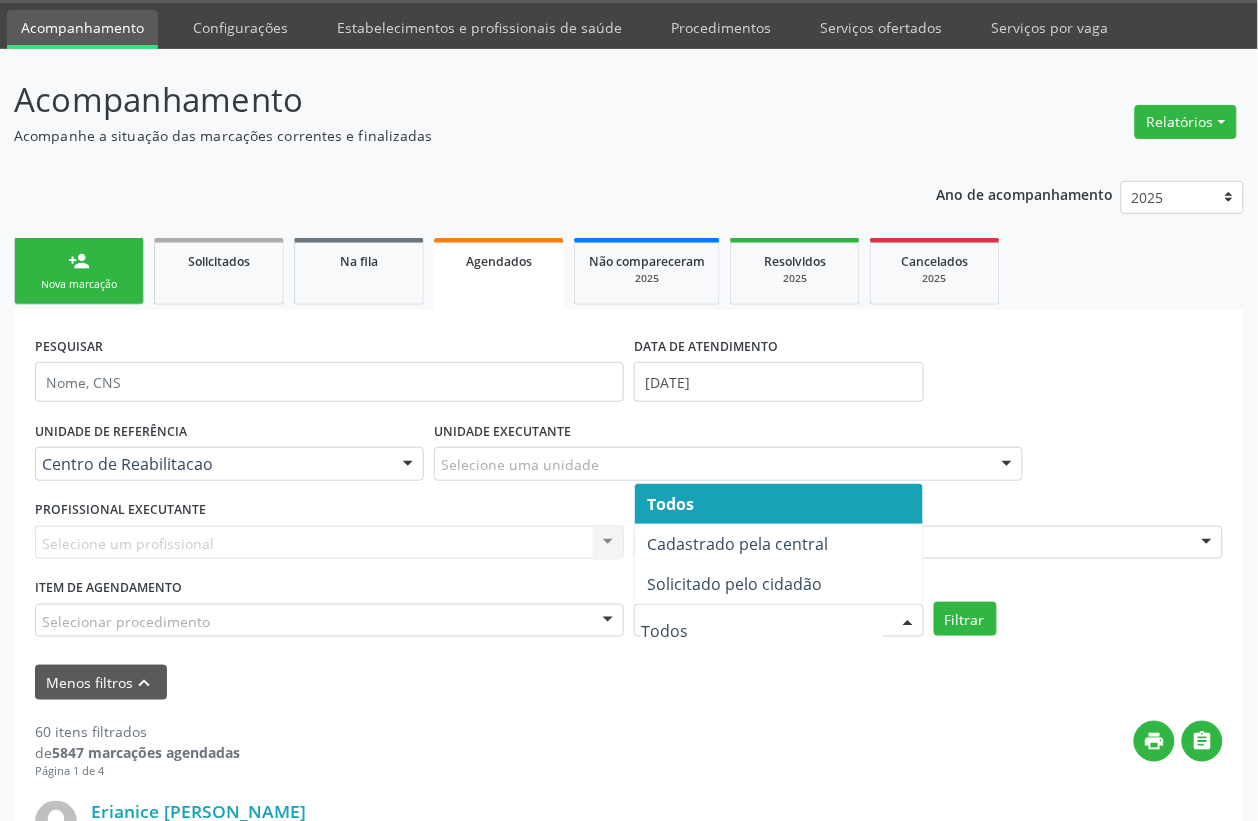 click on "Selecionar procedimento" at bounding box center (329, 621) 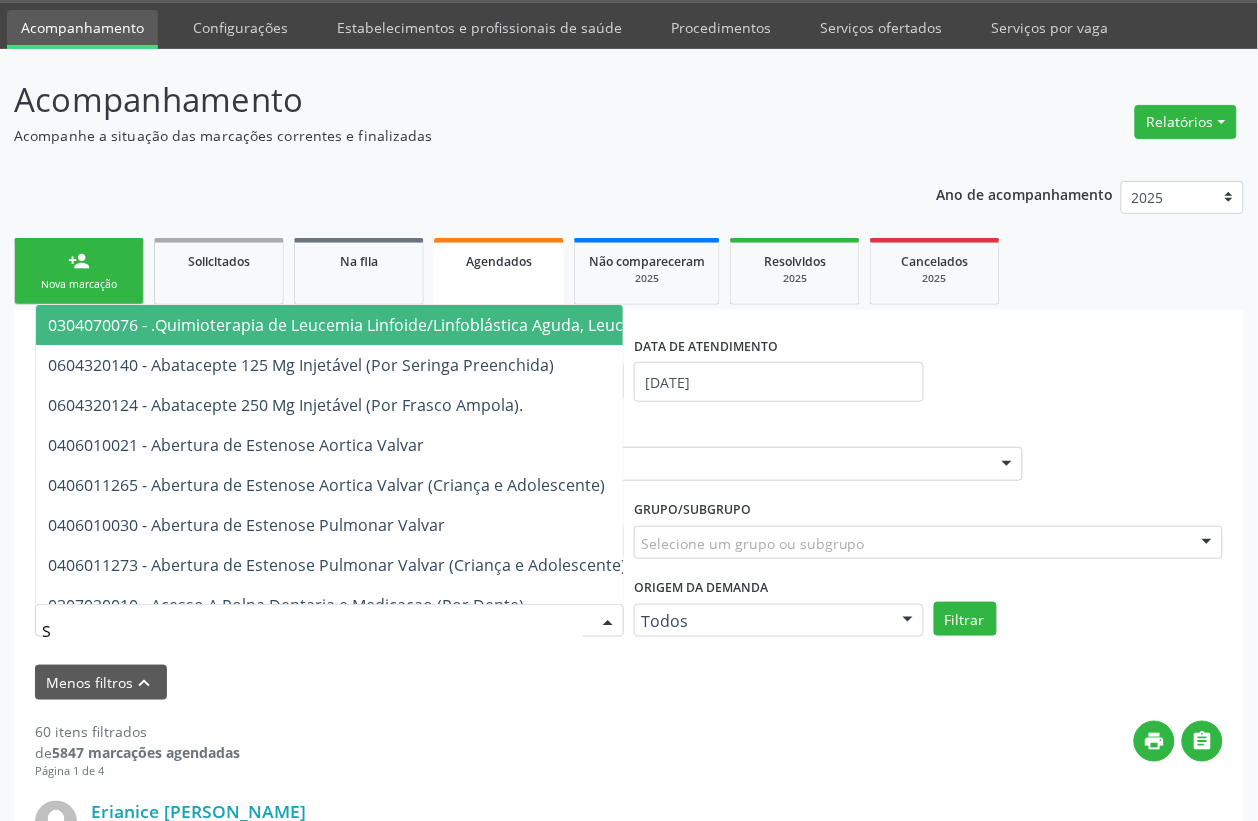 type on "S B" 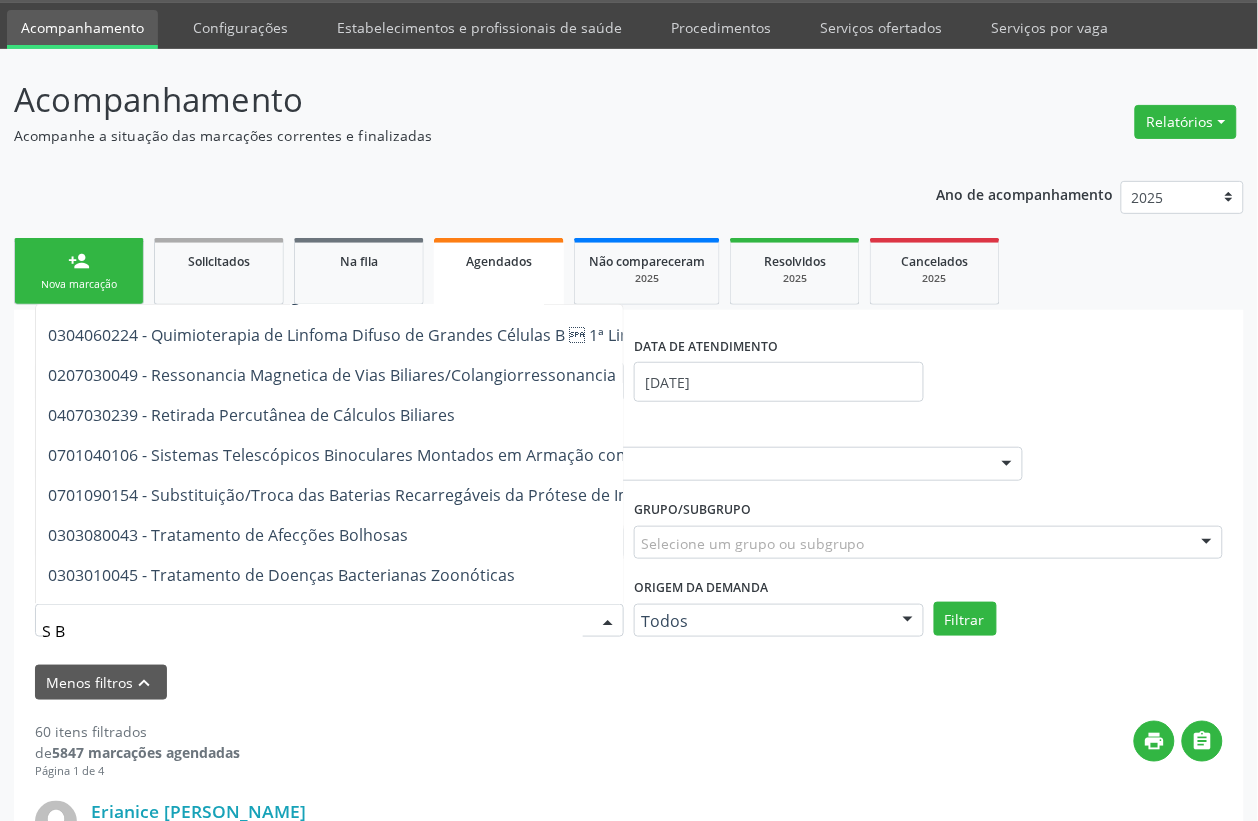 scroll, scrollTop: 522, scrollLeft: 0, axis: vertical 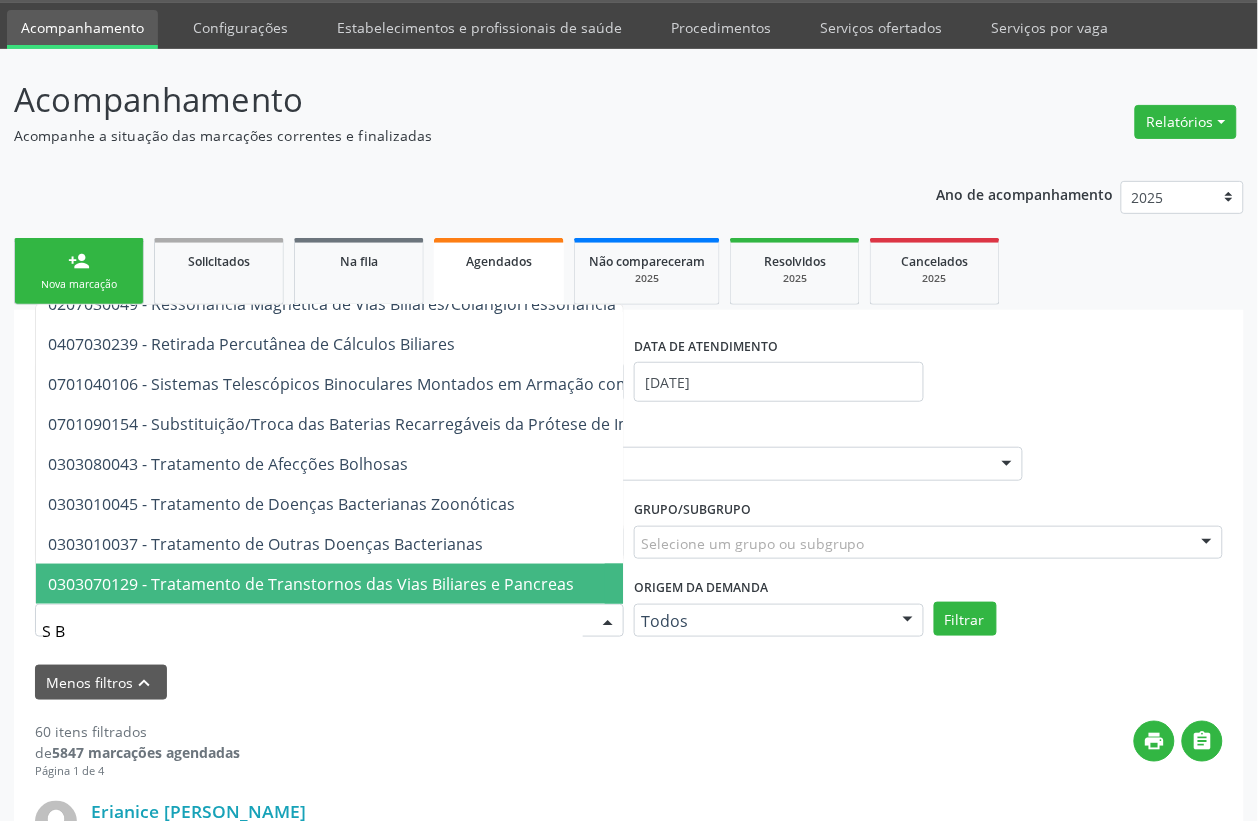 drag, startPoint x: 167, startPoint y: 636, endPoint x: 0, endPoint y: 645, distance: 167.24234 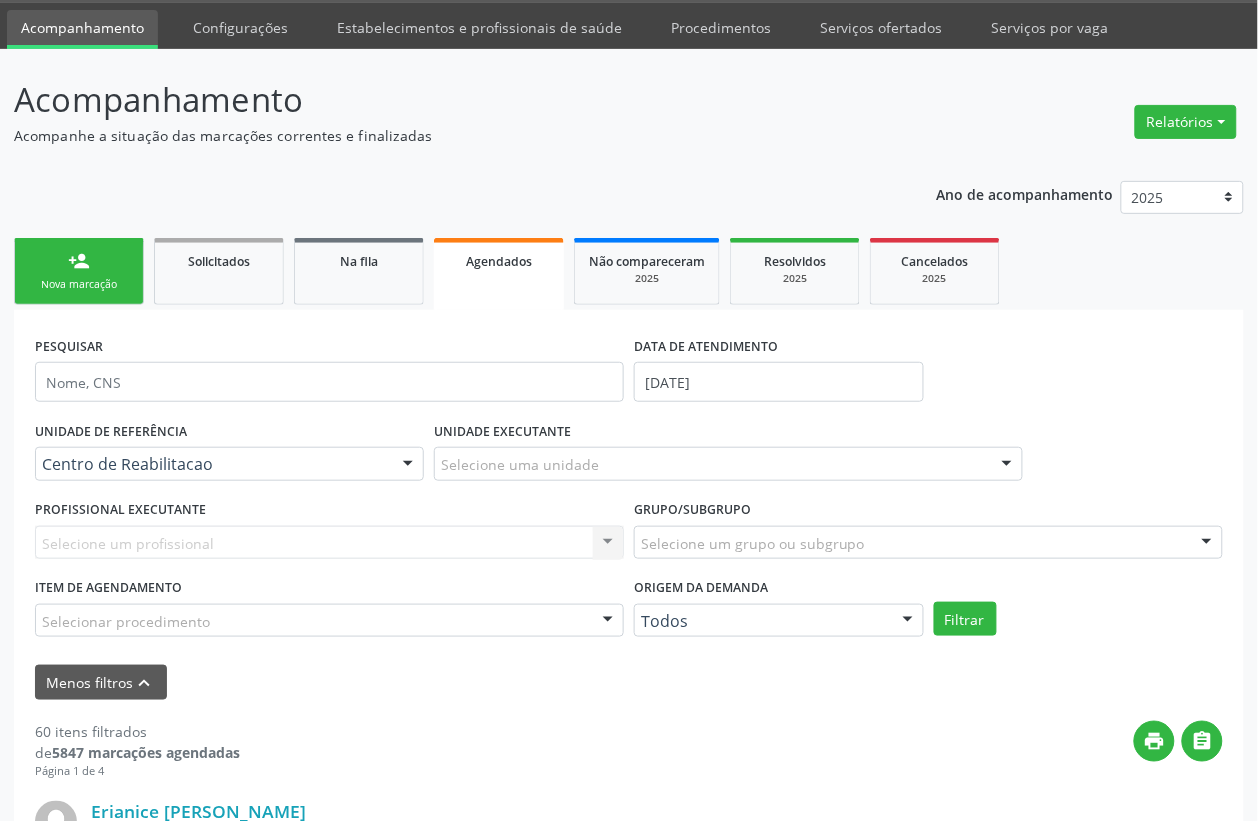 click on "Acompanhamento
Acompanhe a situação das marcações correntes e finalizadas
Relatórios
Acompanhamento
Consolidado
Agendamentos
Procedimentos realizados
Ano de acompanhamento
2025 2024
person_add
Nova marcação
Solicitados   Na fila   Agendados   Não compareceram
2025
Resolvidos
2025
Cancelados
2025
PESQUISAR
DATA DE ATENDIMENTO
[DATE]
UNIDADE DE REFERÊNCIA
Centro de Reabilitacao         Todas as UBS   Usf do Mutirao   Usf Cohab   Usf Caicarinha da Penha Tauapiranga   Posto de Saude [PERSON_NAME]   Usf Borborema   Usf Bom Jesus I   Usf Ipsep   Usf Sao Cristovao   Usf Santa [PERSON_NAME]   Usf Cagep   Usf Caxixola   Usf Bom Jesus II   Usf Malhada Cortada   Usf [GEOGRAPHIC_DATA]   Usf Varzea Aabb   Usf Ipsep II   Usf Cohab II   Usf Varzinha" at bounding box center (629, 2622) 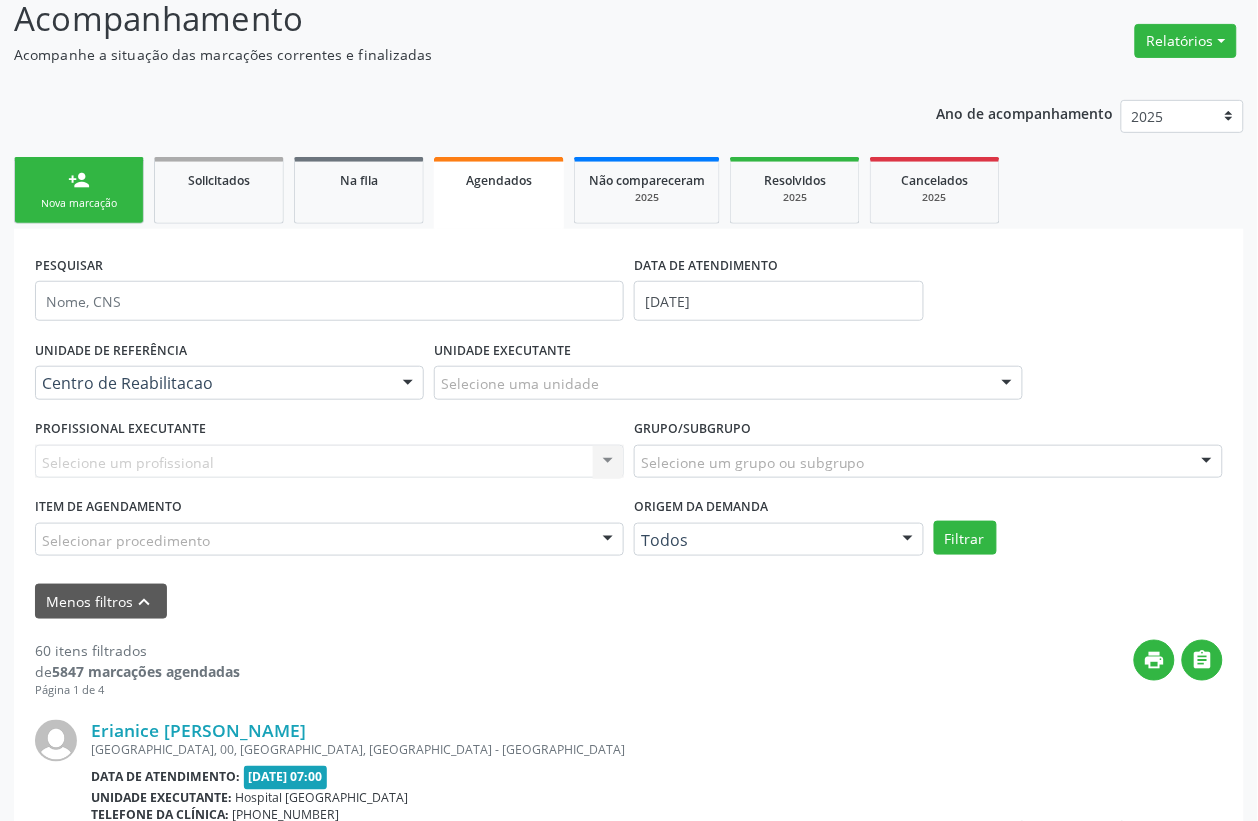 scroll, scrollTop: 186, scrollLeft: 0, axis: vertical 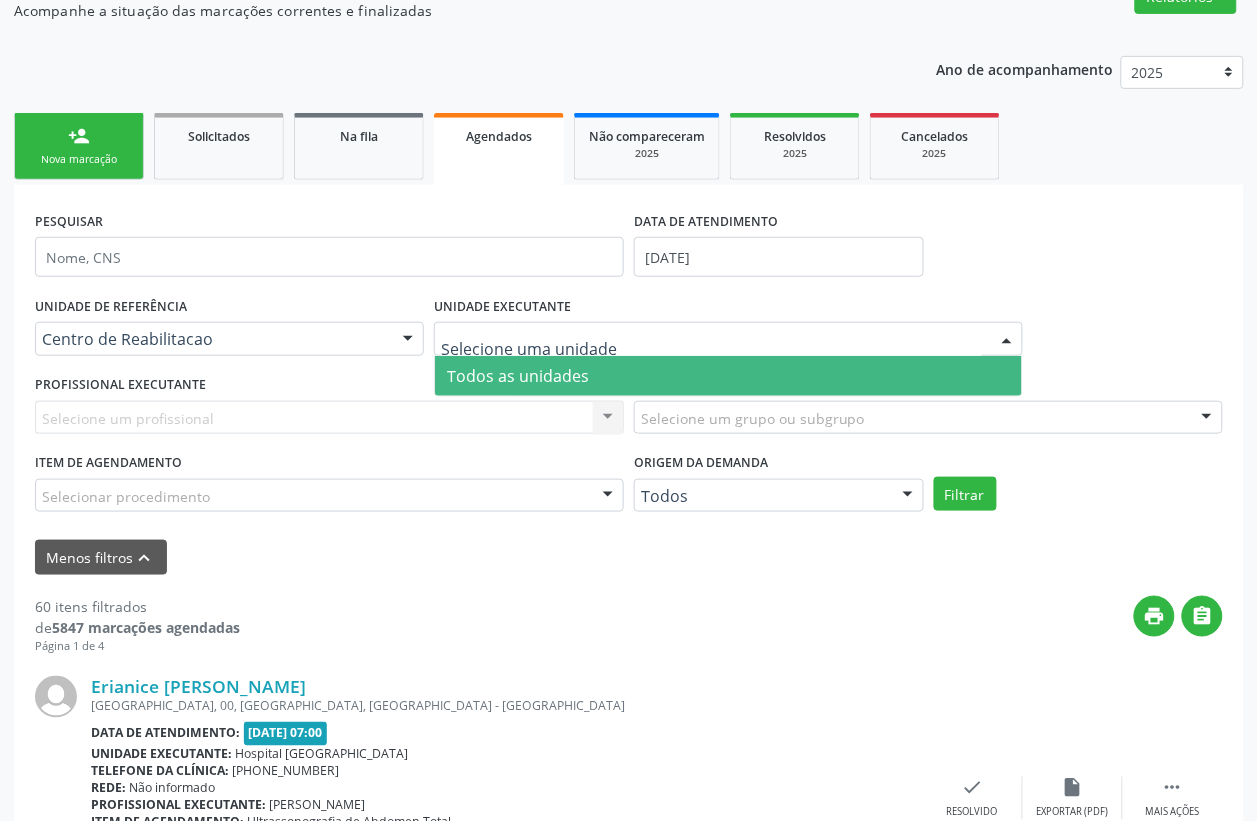 click at bounding box center [1007, 340] 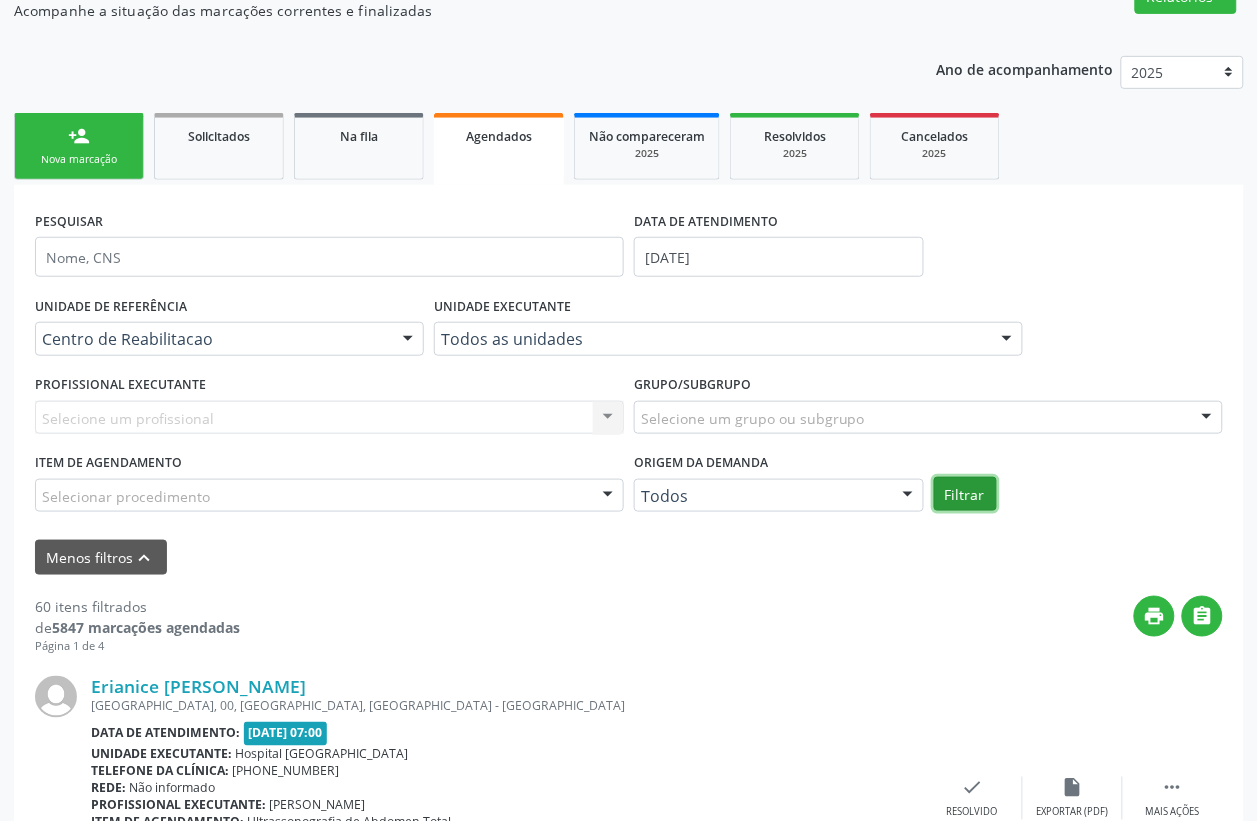 click on "Filtrar" at bounding box center (965, 494) 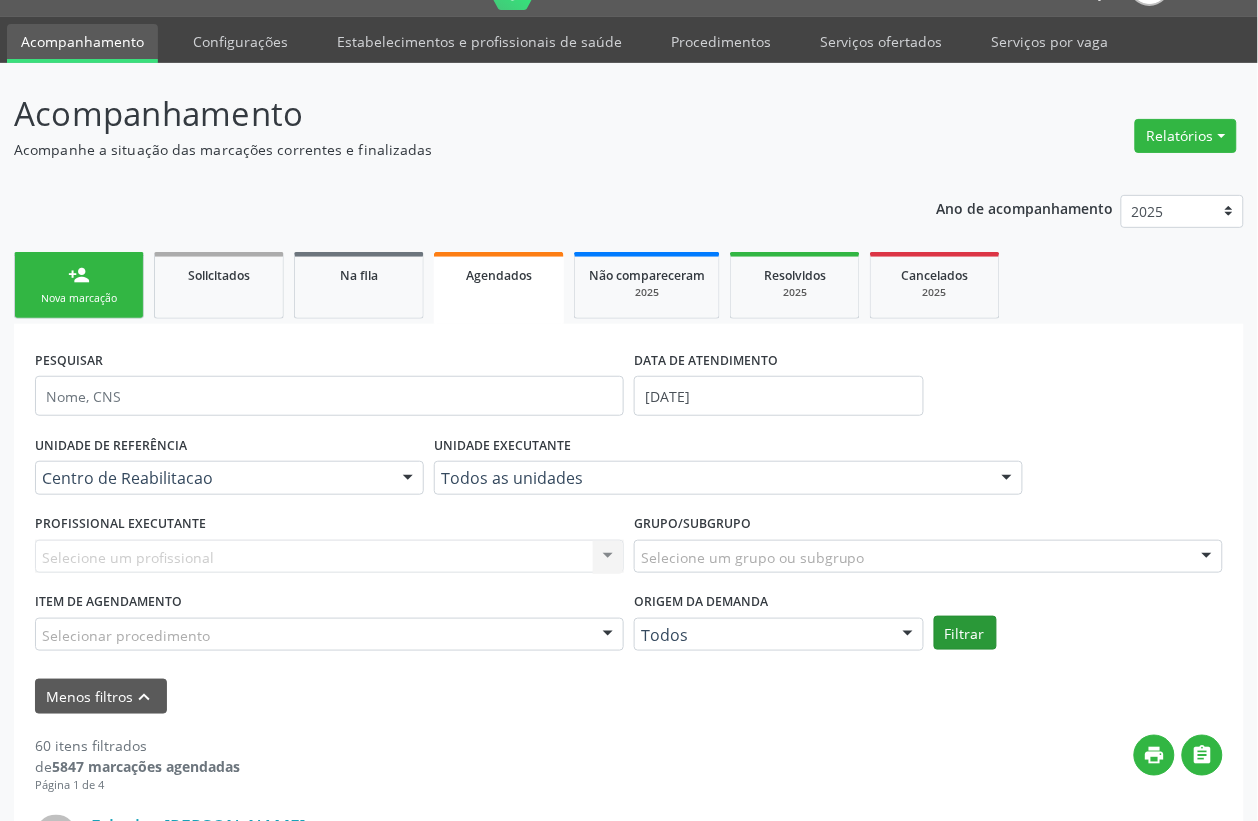 scroll, scrollTop: 0, scrollLeft: 0, axis: both 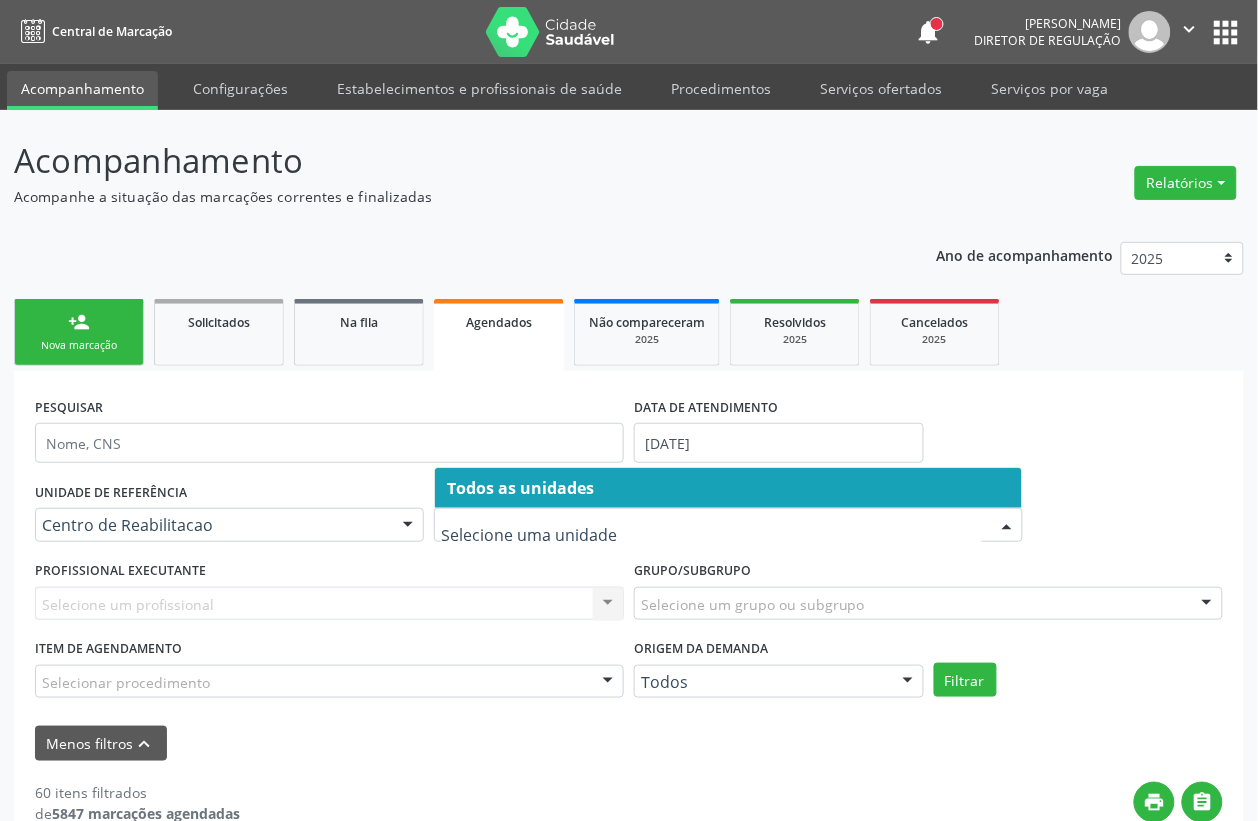 click on "UNIDADE DE REFERÊNCIA
Centro de Reabilitacao         Todas as UBS   Usf do Mutirao   Usf Cohab   Usf Caicarinha da Penha Tauapiranga   Posto de Saude [PERSON_NAME]   Usf Borborema   Usf Bom Jesus I   Usf Ipsep   Usf Sao Cristovao   Usf Santa [PERSON_NAME]   Usf Cagep   Usf Caxixola   Usf Bom Jesus II   Usf Malhada Cortada   Usf Alto da Conceicao   Usf Varzea Aabb   Usf Ipsep II   Usf Cohab II   Usf Varzinha   Usf Ipa Faz [GEOGRAPHIC_DATA] Centro I   Usf [GEOGRAPHIC_DATA]   Usf [GEOGRAPHIC_DATA] [GEOGRAPHIC_DATA] [GEOGRAPHIC_DATA] Ipsep III   Posto de Saude Logradouro   Posto de Saude [GEOGRAPHIC_DATA]   Posto de Saude de Juazeirinho   Central Regional de Rede de Frio [GEOGRAPHIC_DATA] [GEOGRAPHIC_DATA]   Rede de [GEOGRAPHIC_DATA] Ao [MEDICAL_DATA] Leitos de Retaguarda Municipal   Posto de [GEOGRAPHIC_DATA] [GEOGRAPHIC_DATA] da Areia   Posto de Saude Malhada do Jua   Vigilancia Epidemiologica   Central de Regulacao Medica das Urgencias Serra Talhada [GEOGRAPHIC_DATA] [GEOGRAPHIC_DATA]   [GEOGRAPHIC_DATA] Samu Serra Talhada   3 Grupamento de Bombeiros" at bounding box center (629, 594) 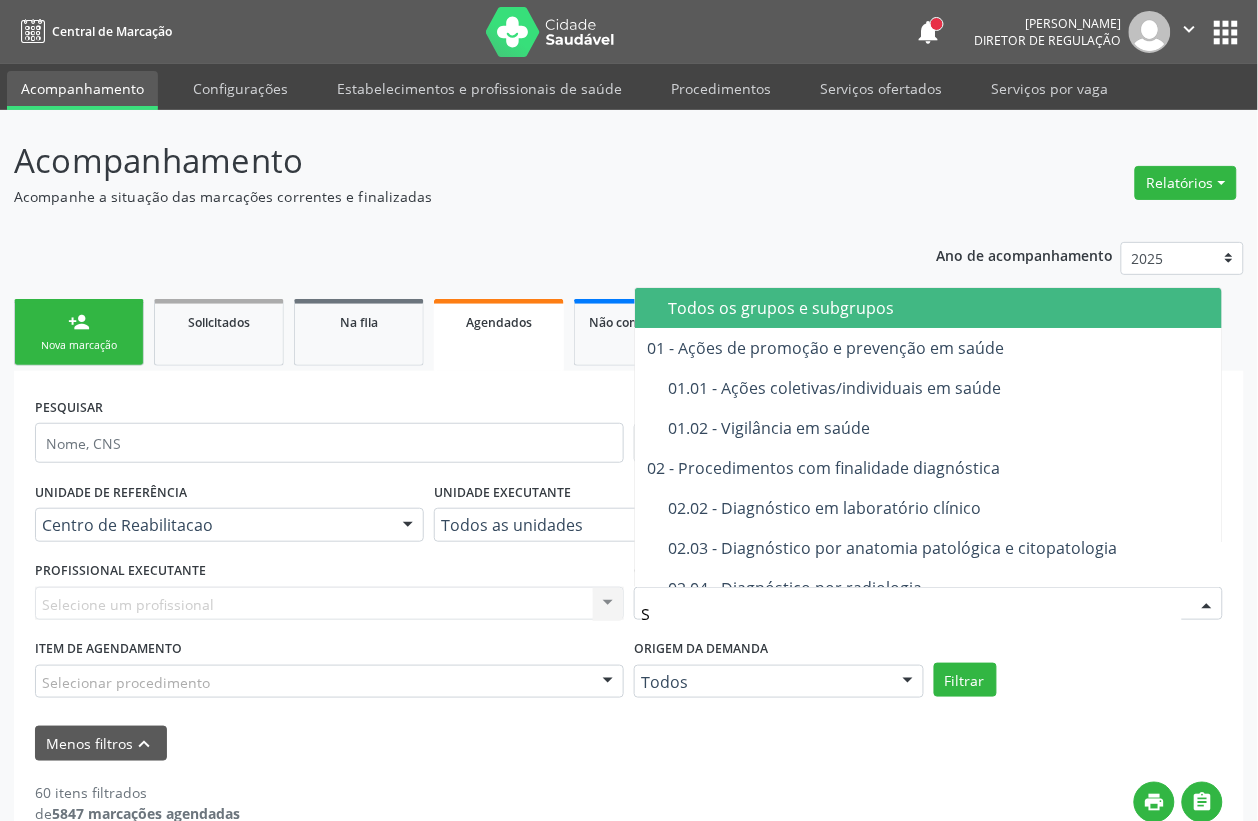 type on "S" 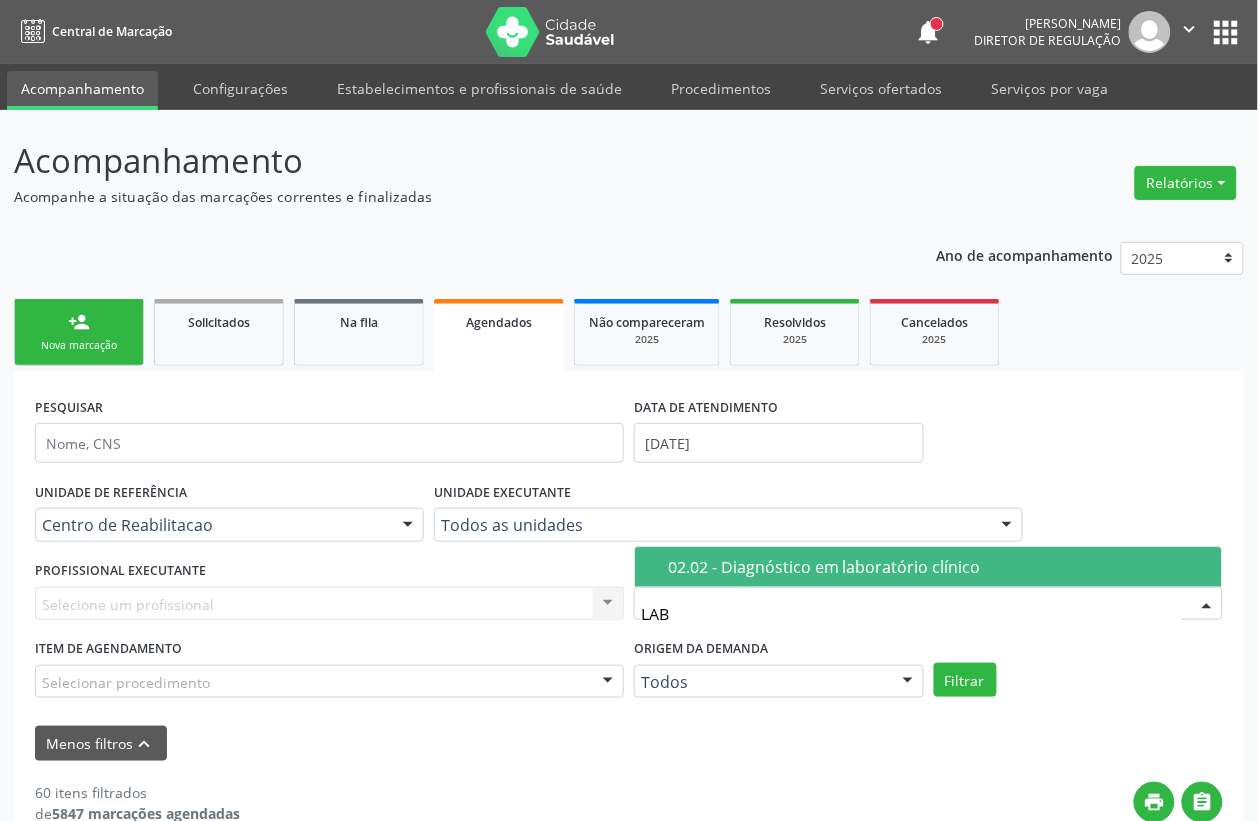 type on "LABO" 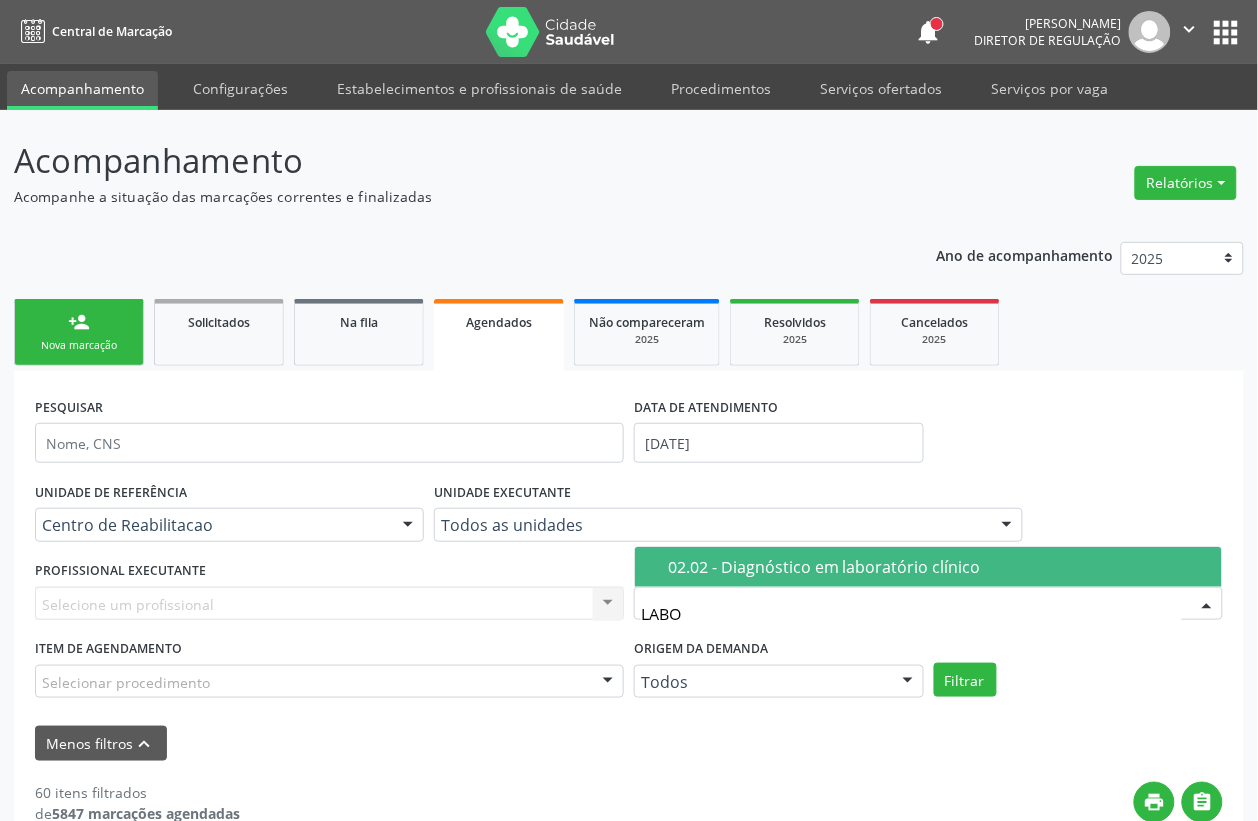 click on "02.02 - Diagnóstico em laboratório clínico" at bounding box center (939, 567) 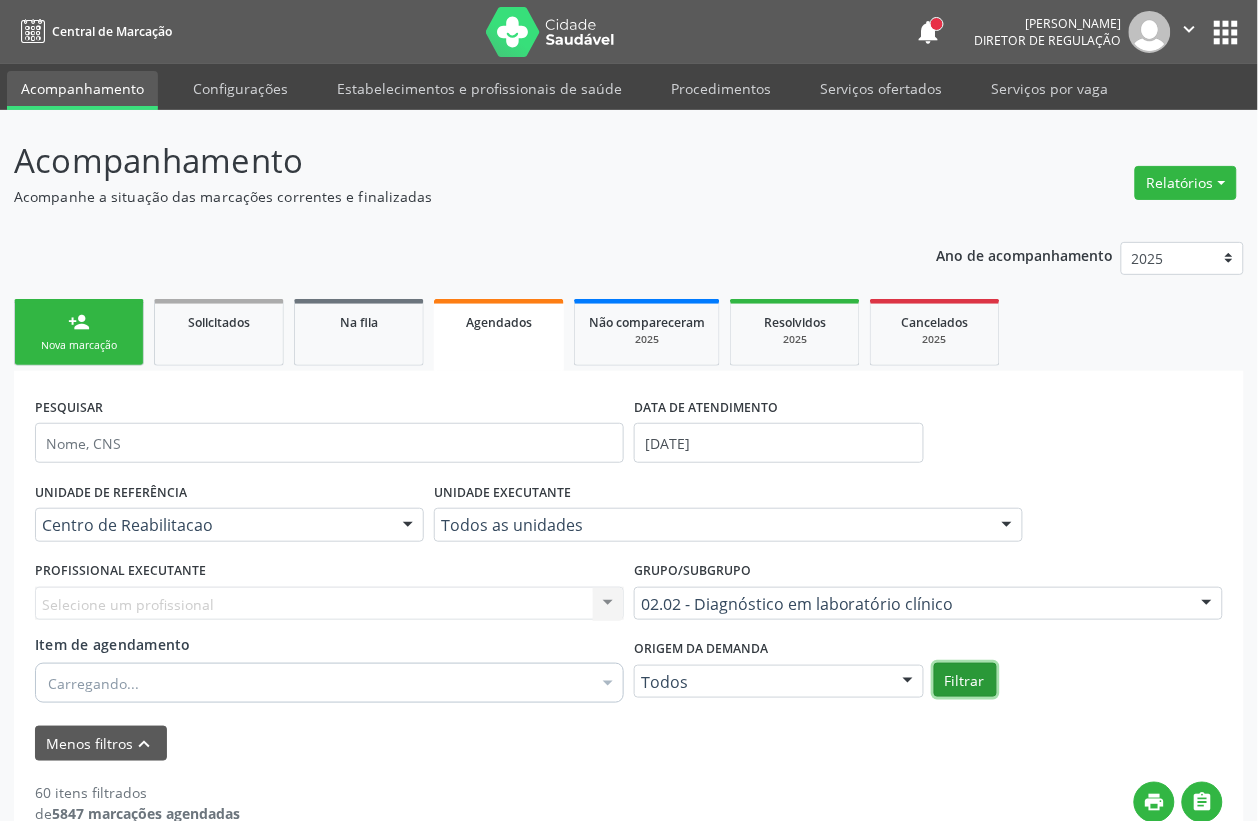 click on "Filtrar" at bounding box center (965, 680) 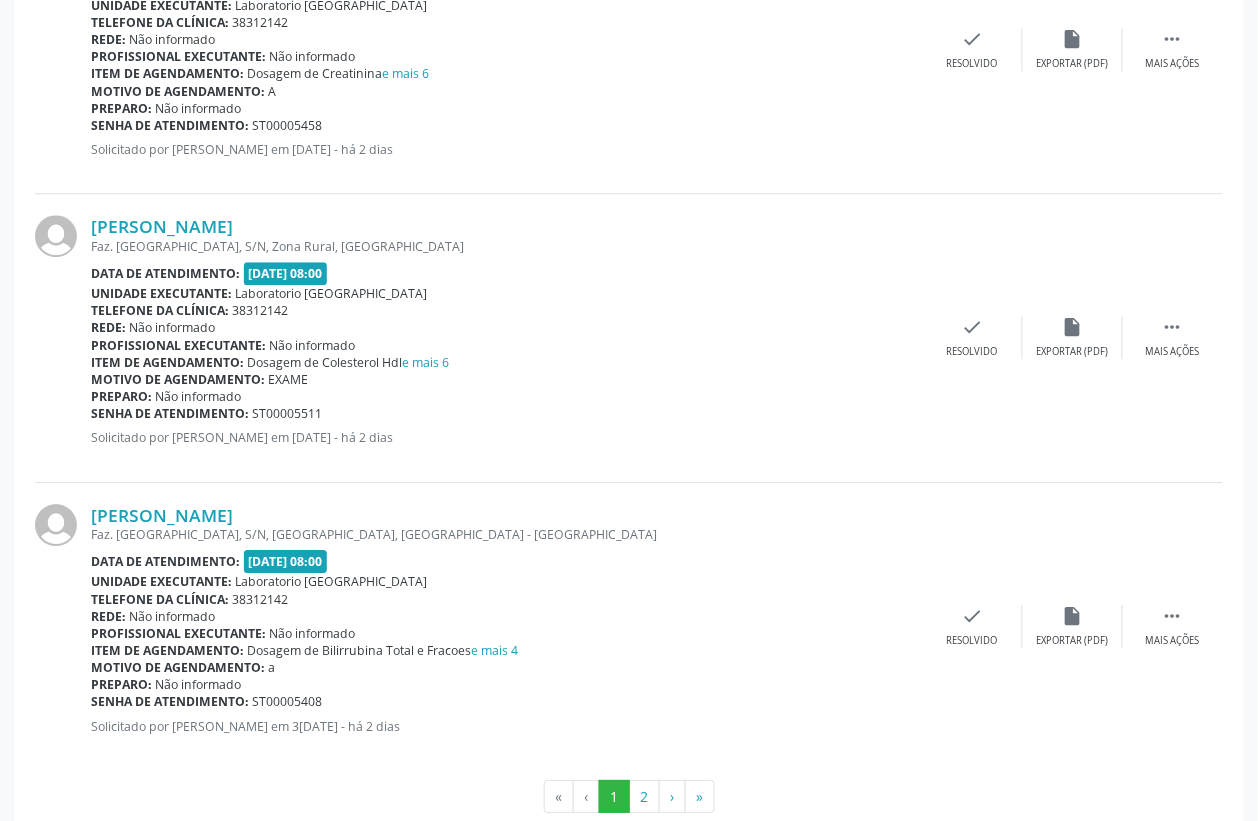 scroll, scrollTop: 4471, scrollLeft: 0, axis: vertical 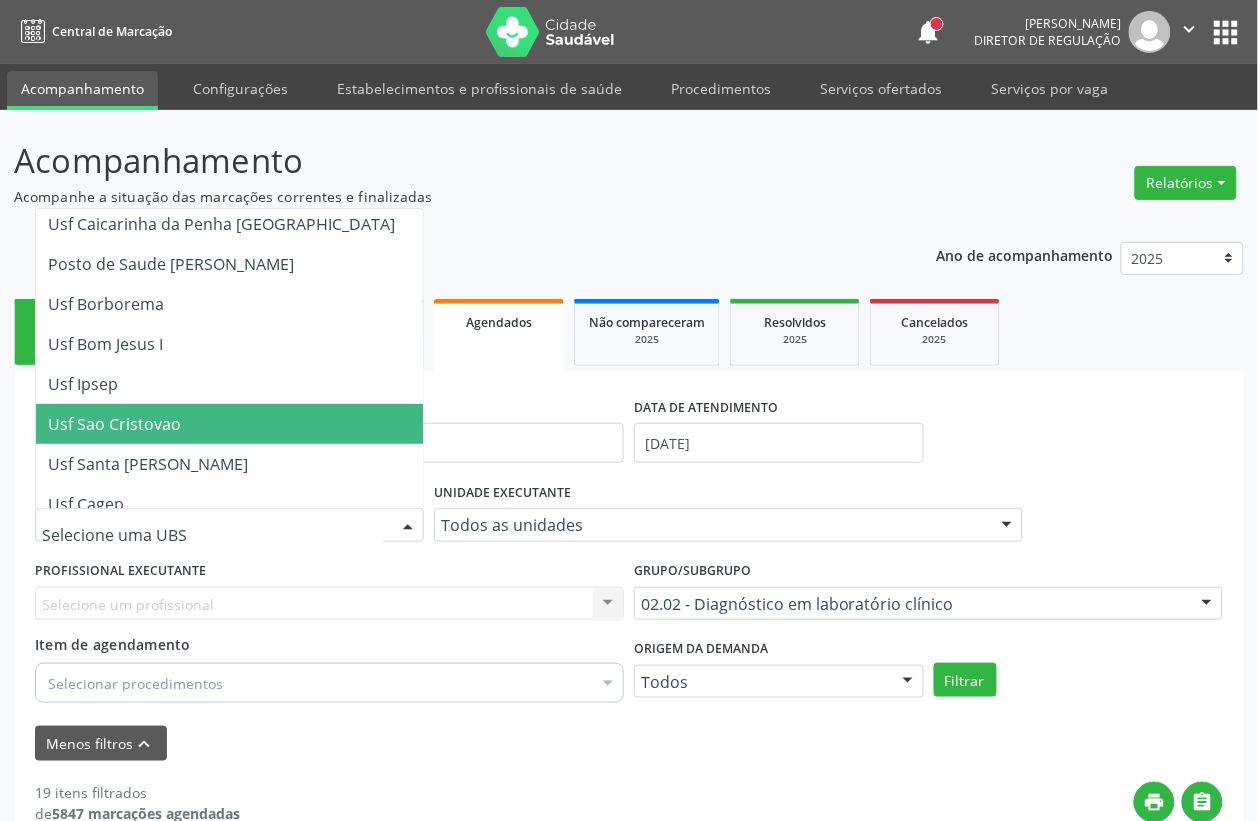 click on "Usf Sao Cristovao" at bounding box center (308, 424) 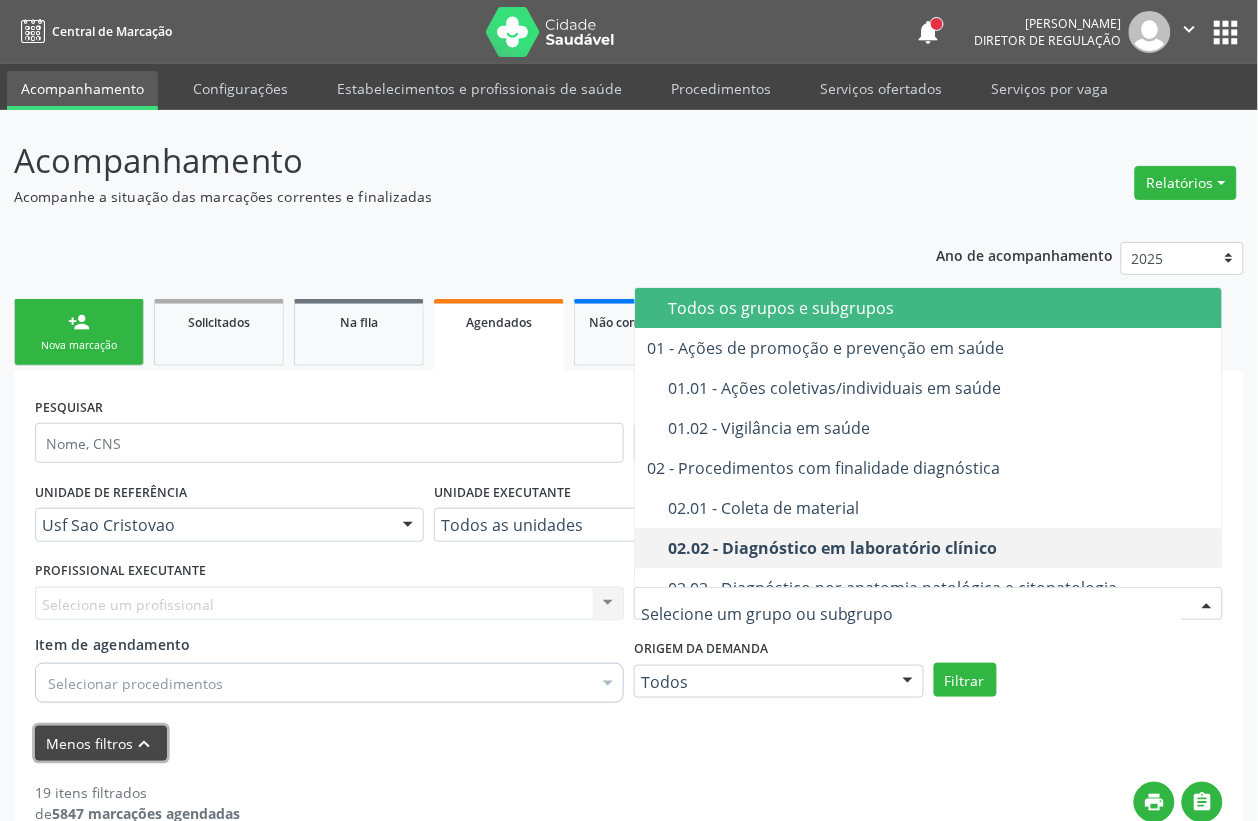 click on "Menos filtros
keyboard_arrow_up" at bounding box center (101, 743) 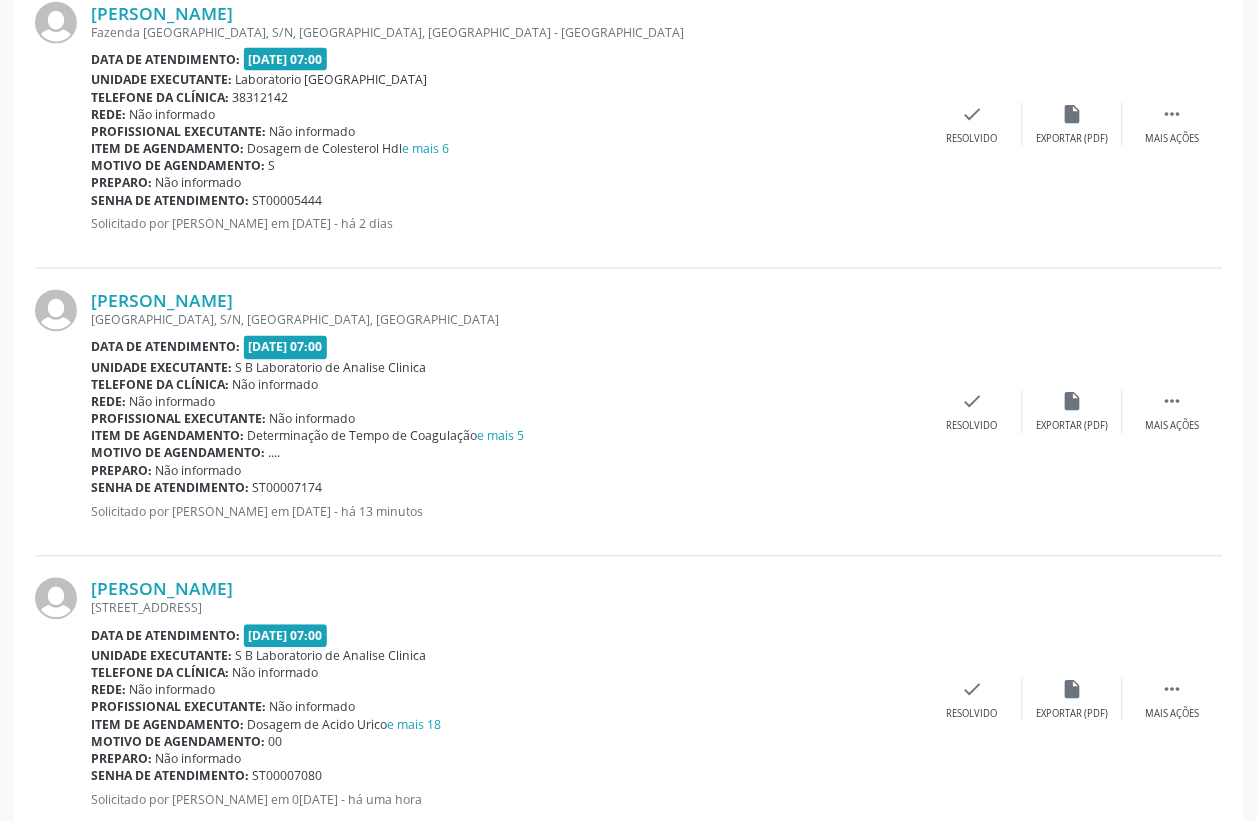 scroll, scrollTop: 0, scrollLeft: 0, axis: both 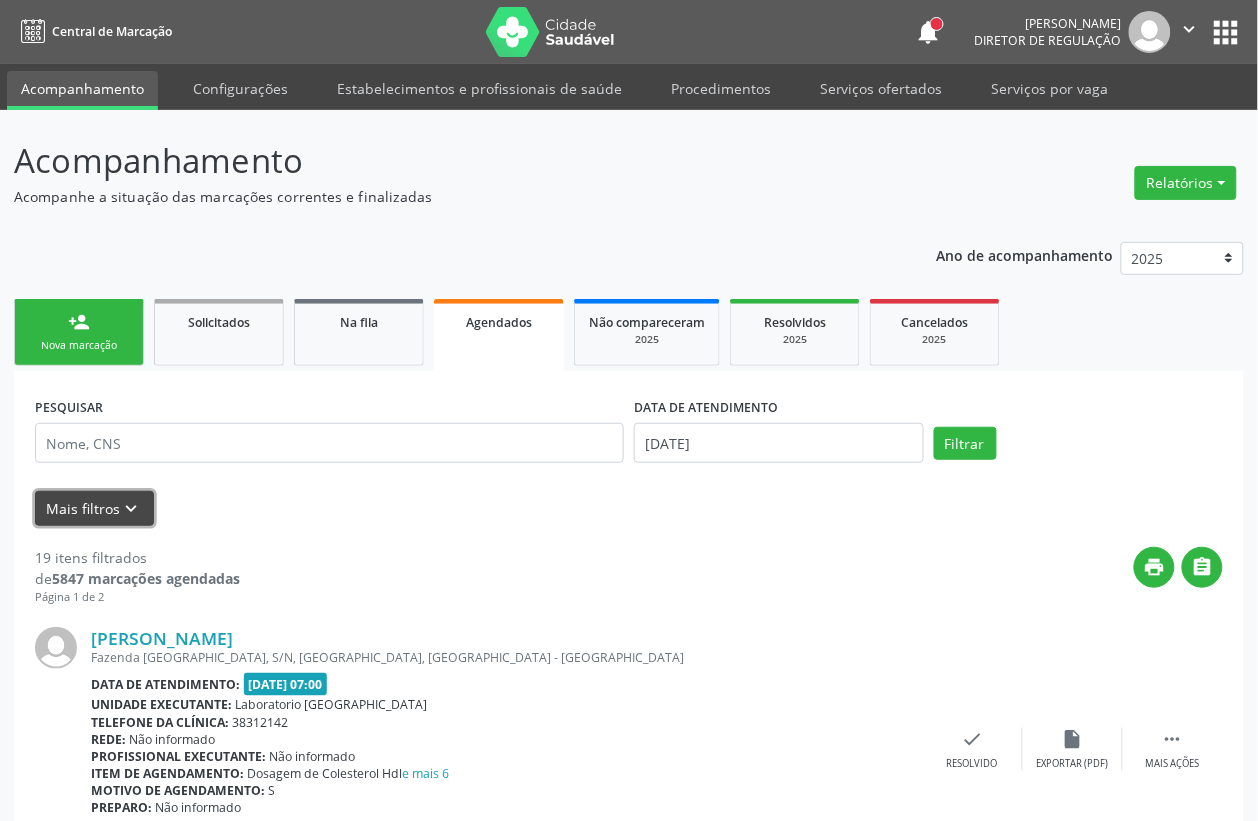 click on "Mais filtros
keyboard_arrow_down" at bounding box center (94, 508) 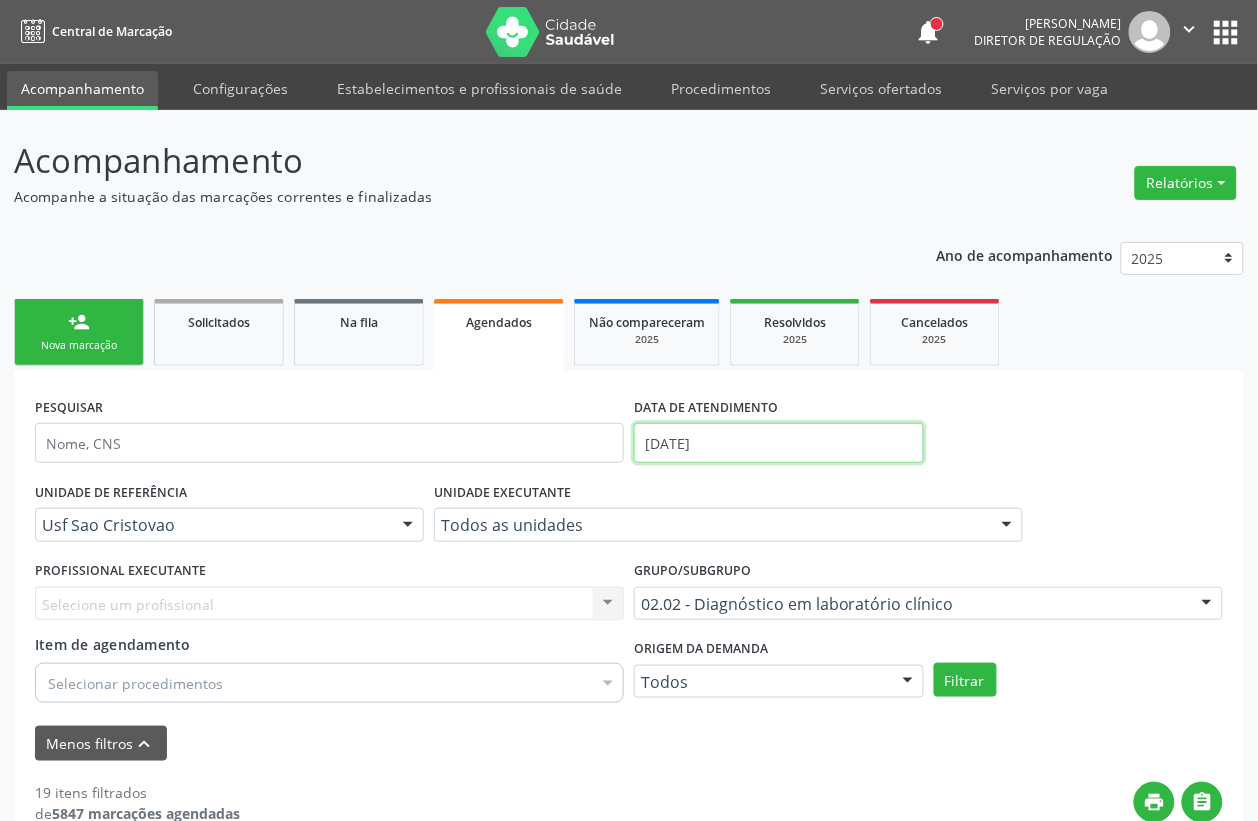 click on "[DATE]" at bounding box center (779, 443) 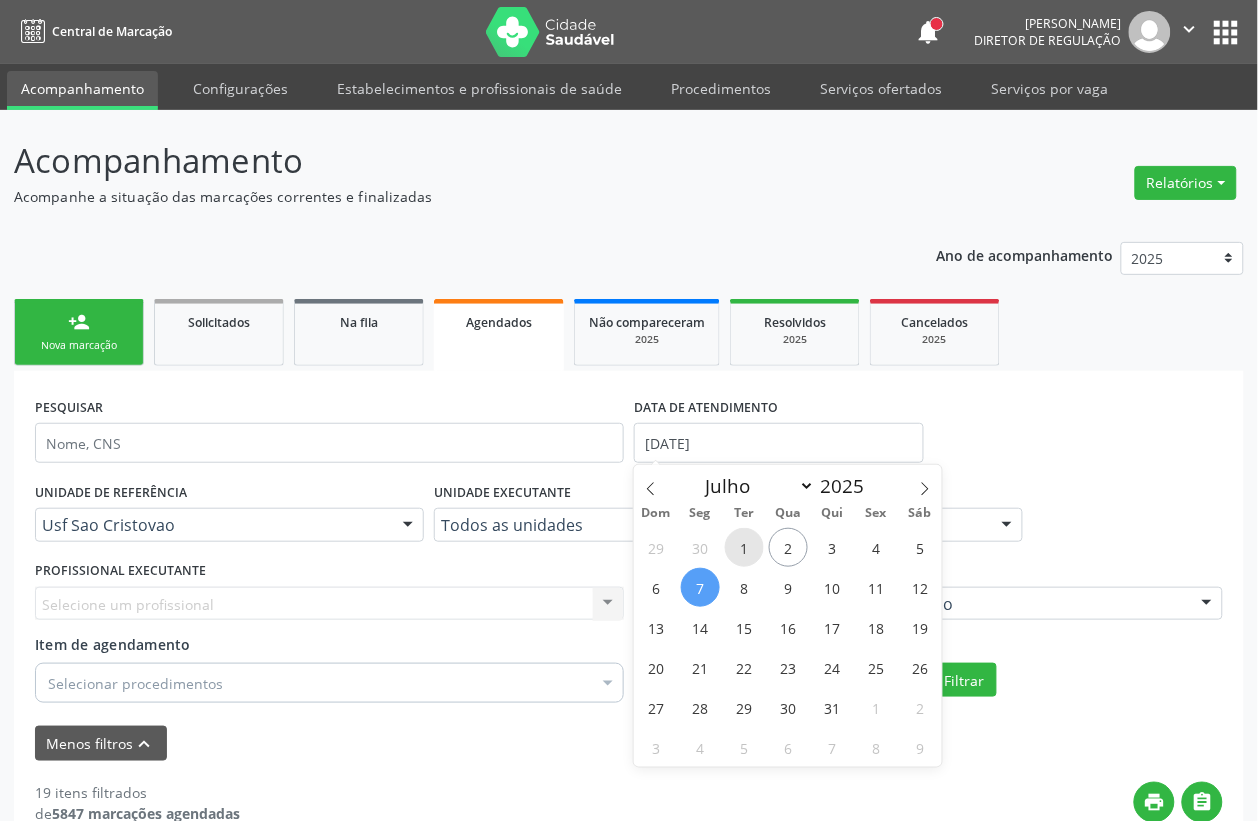click on "1" at bounding box center [744, 547] 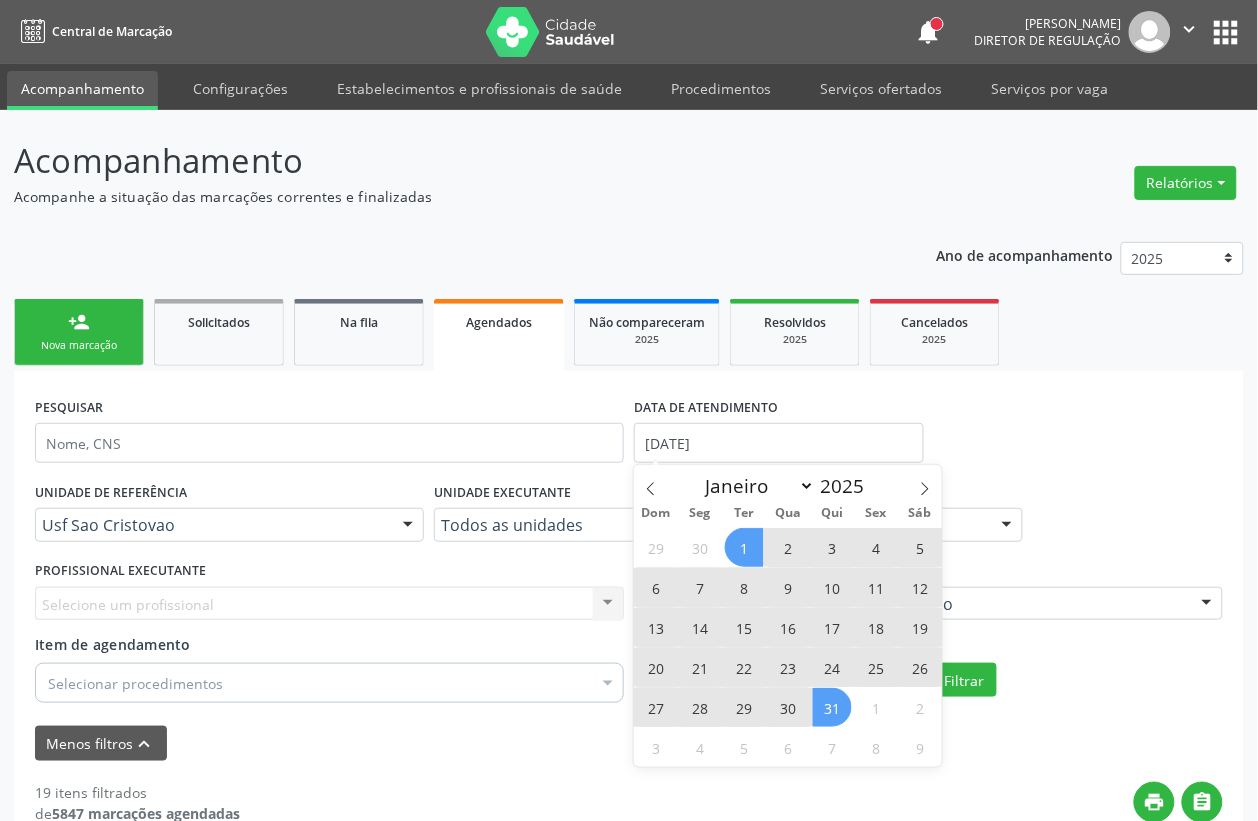 click on "31" at bounding box center (832, 707) 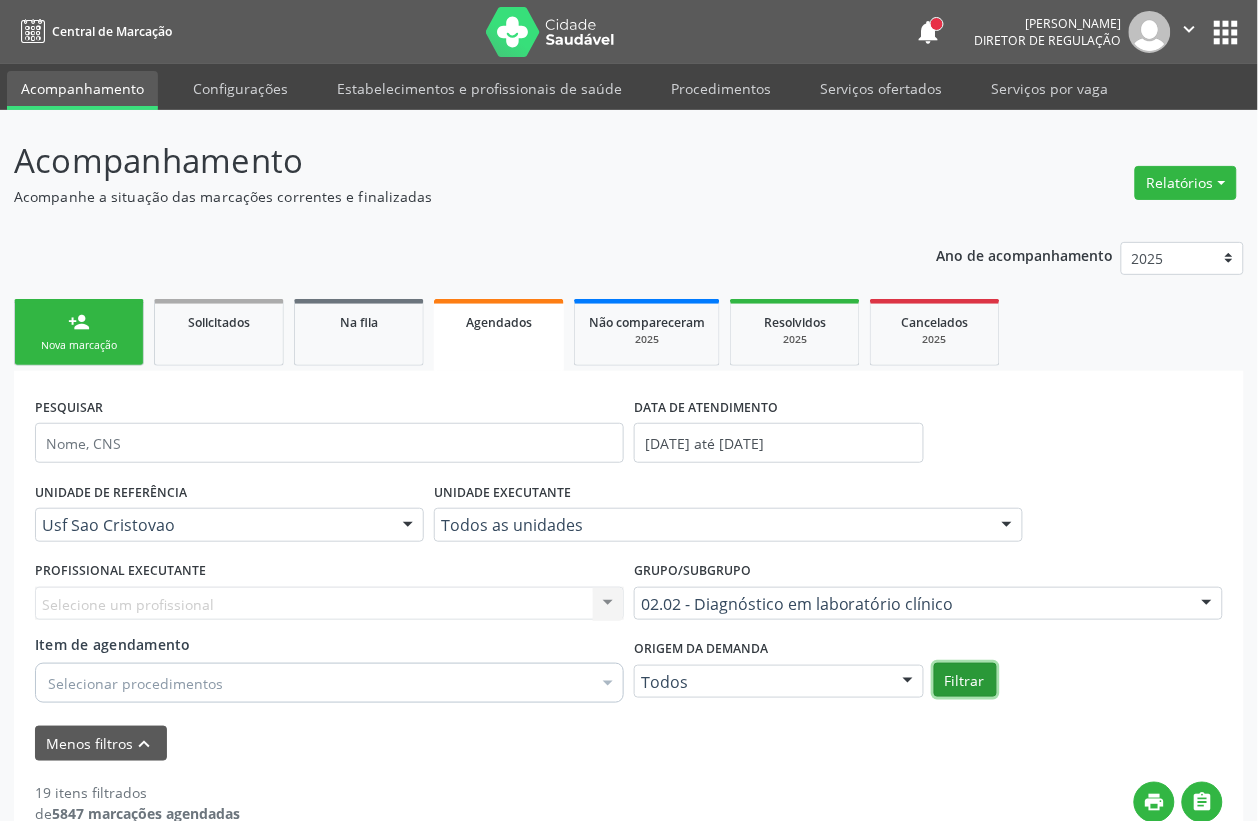 click on "Filtrar" at bounding box center (965, 680) 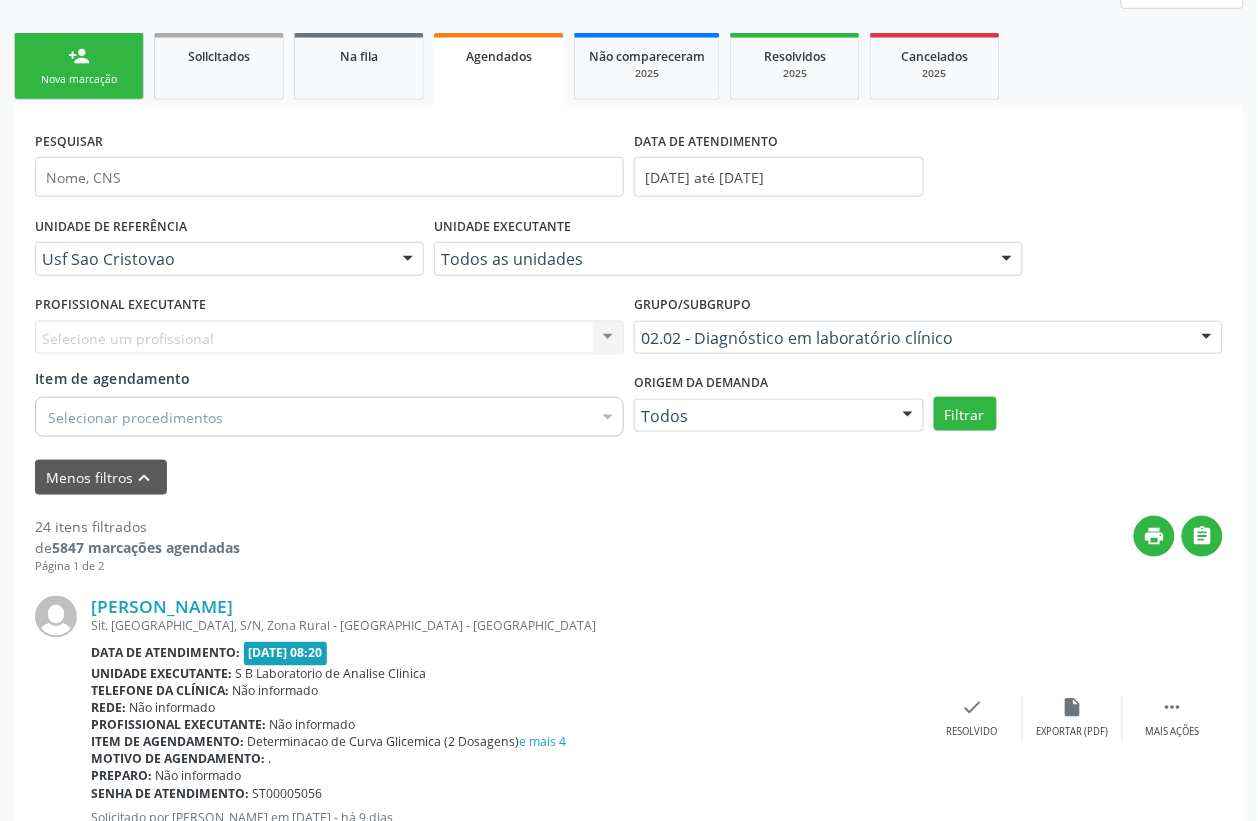 scroll, scrollTop: 0, scrollLeft: 0, axis: both 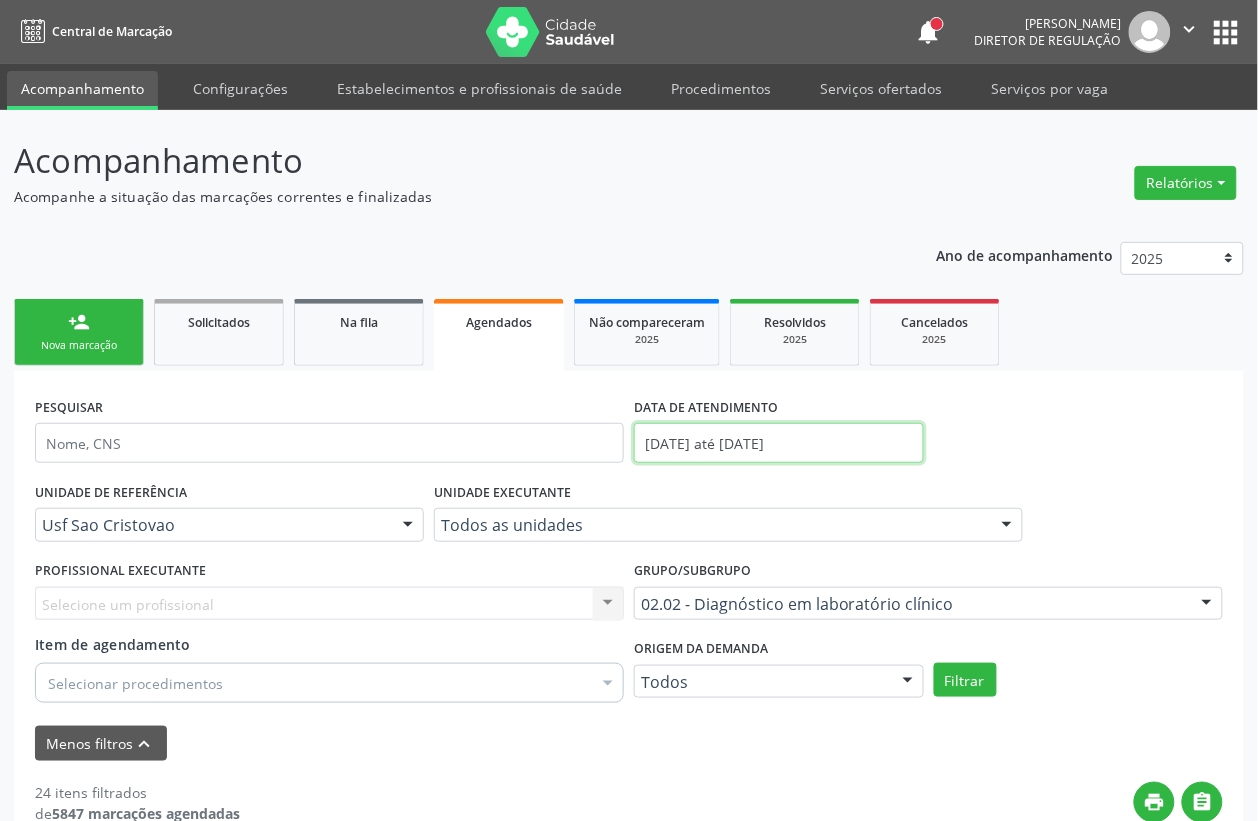click on "[DATE] até [DATE]" at bounding box center (779, 443) 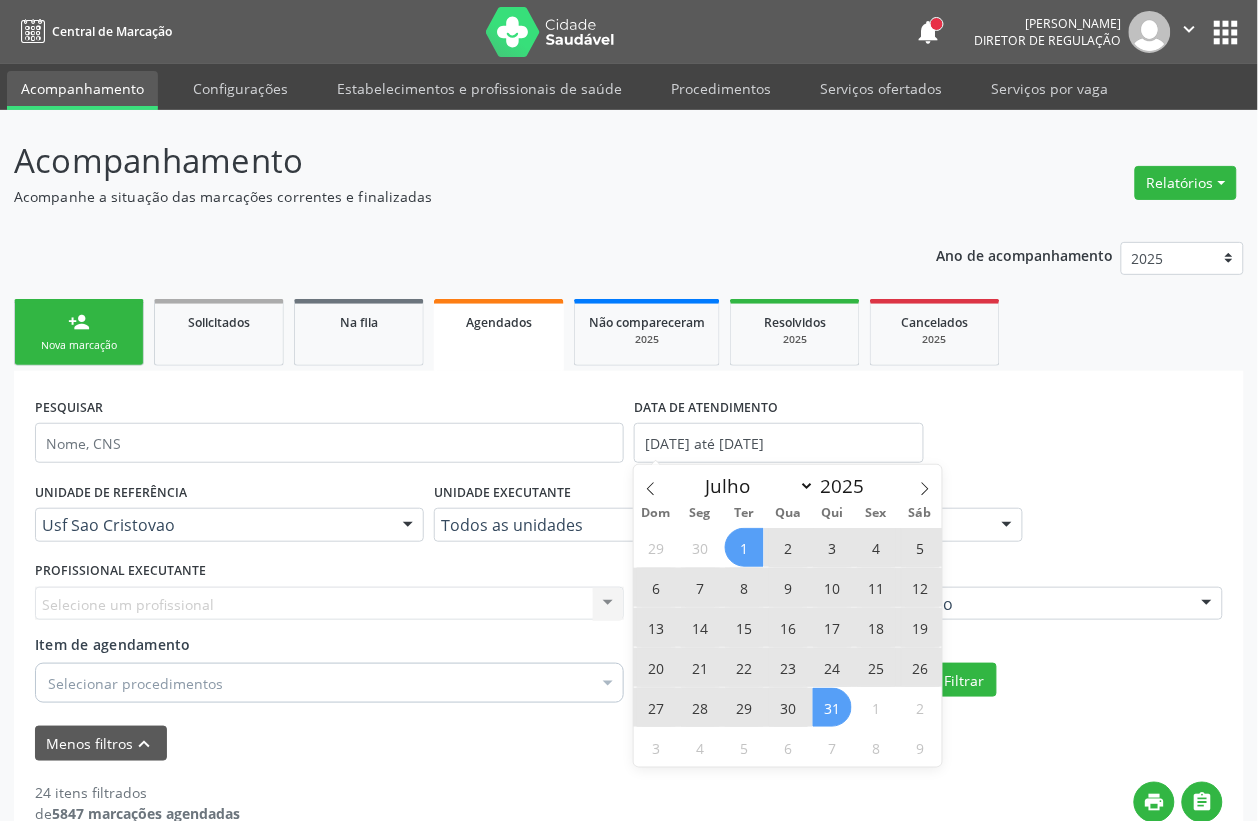 click on "4" at bounding box center (876, 547) 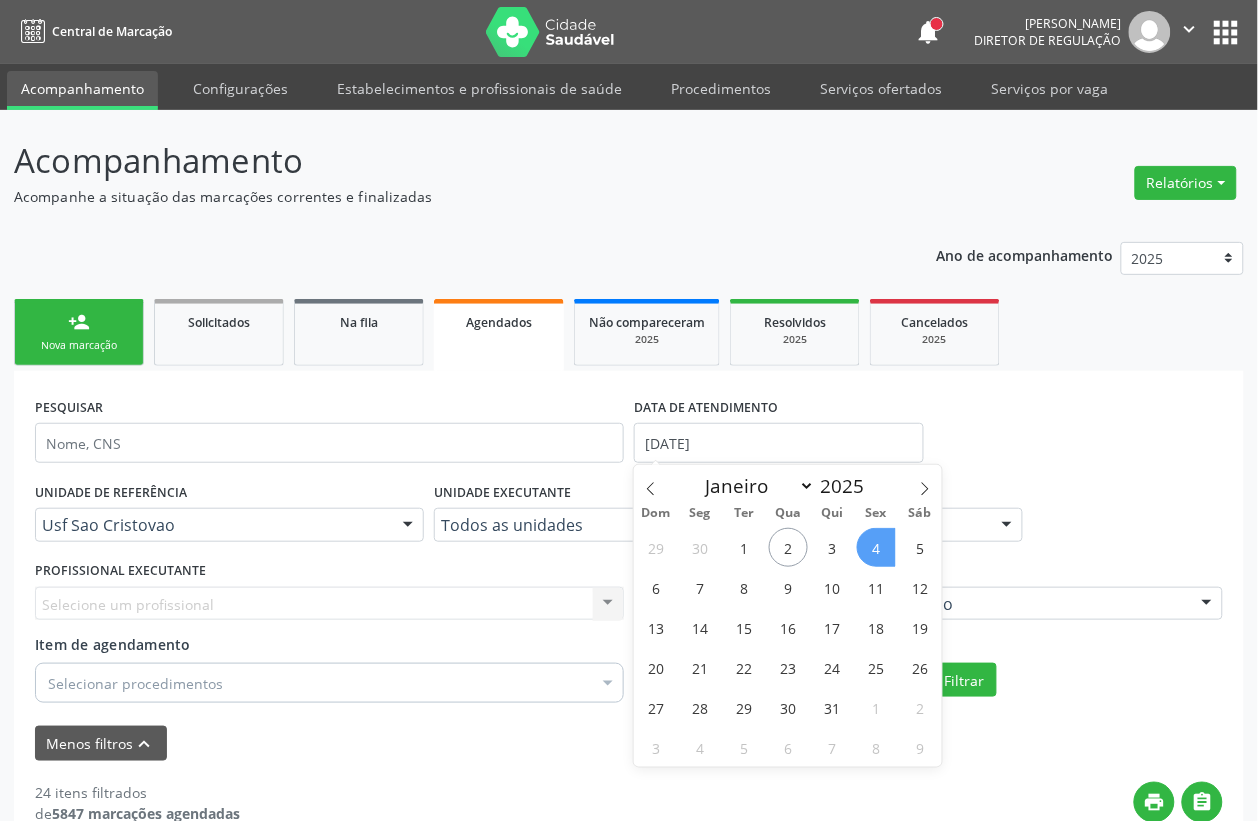 click on "4" at bounding box center (876, 547) 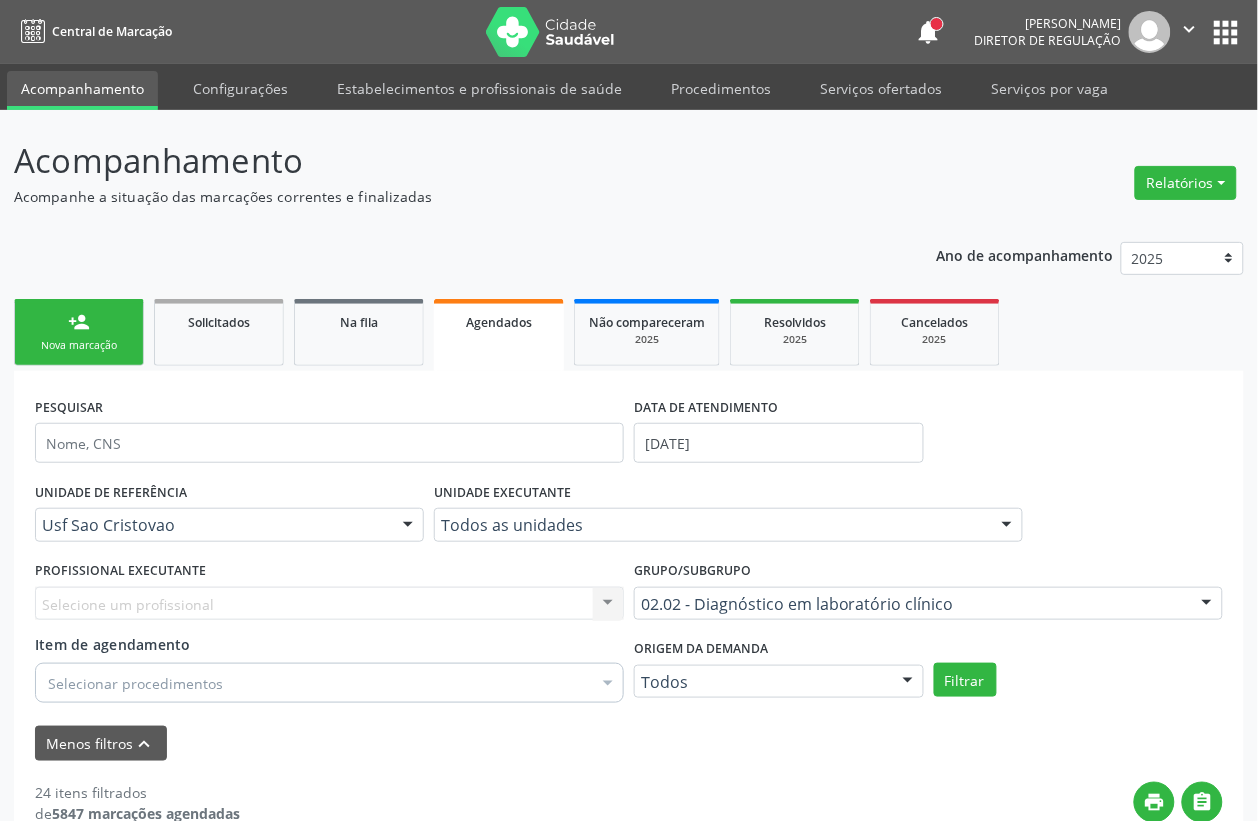 click on "Nova marcação" at bounding box center [79, 345] 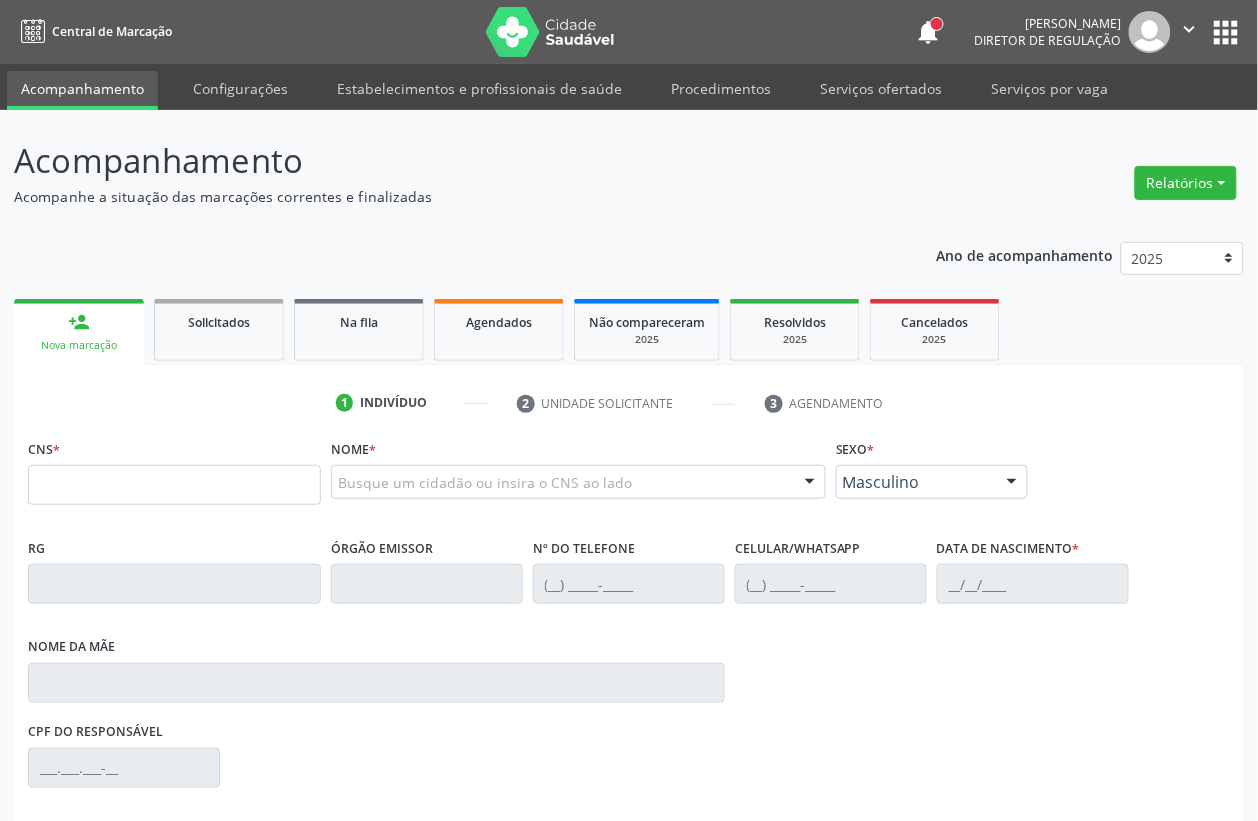 click on "Nova marcação" at bounding box center (79, 345) 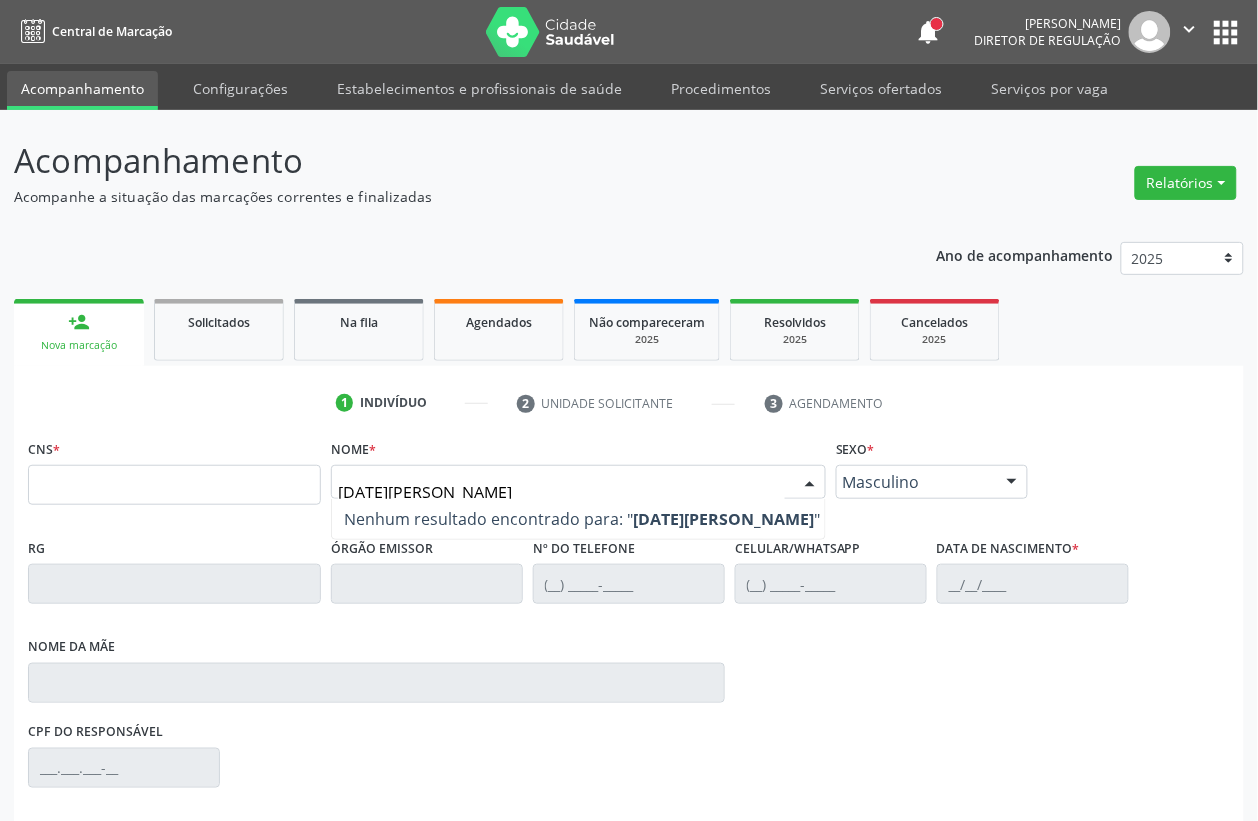 type on "[DATE][PERSON_NAME]" 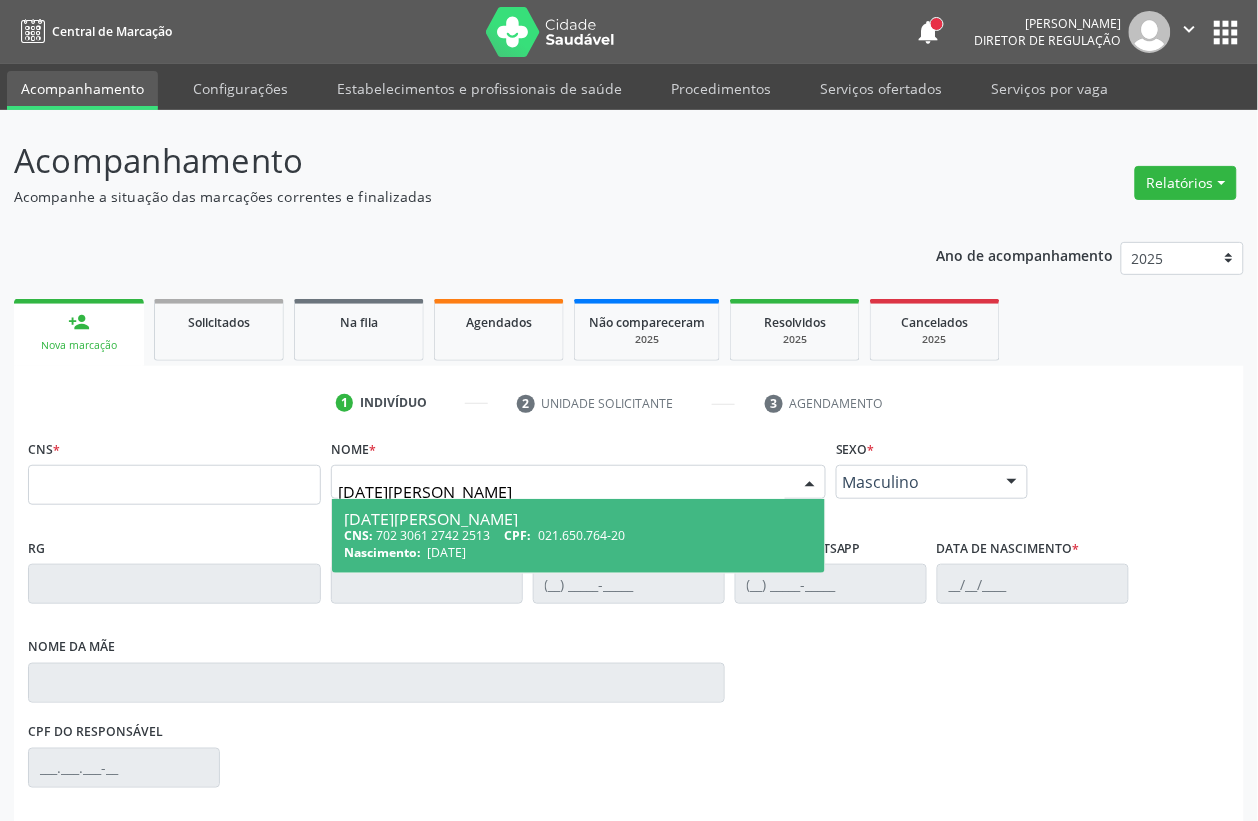 click on "021.650.764-20" at bounding box center [581, 535] 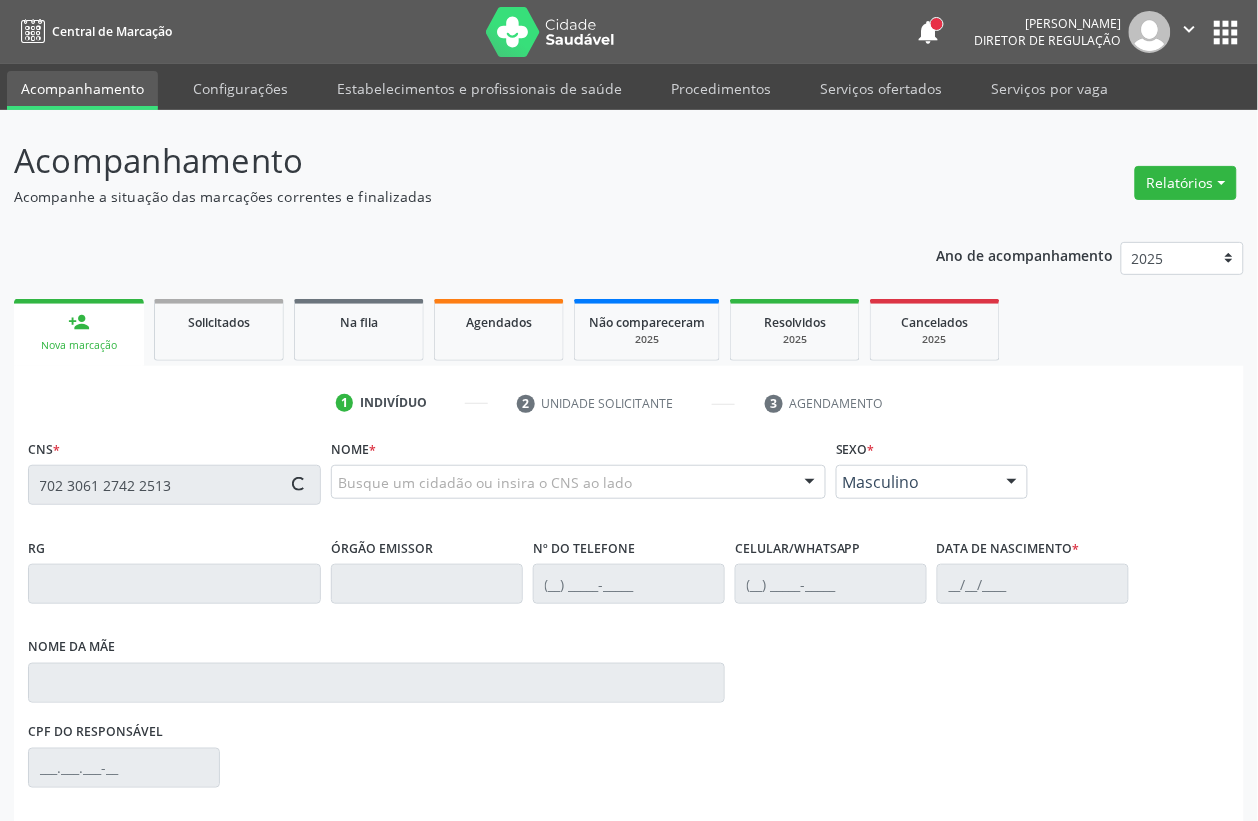 scroll, scrollTop: 248, scrollLeft: 0, axis: vertical 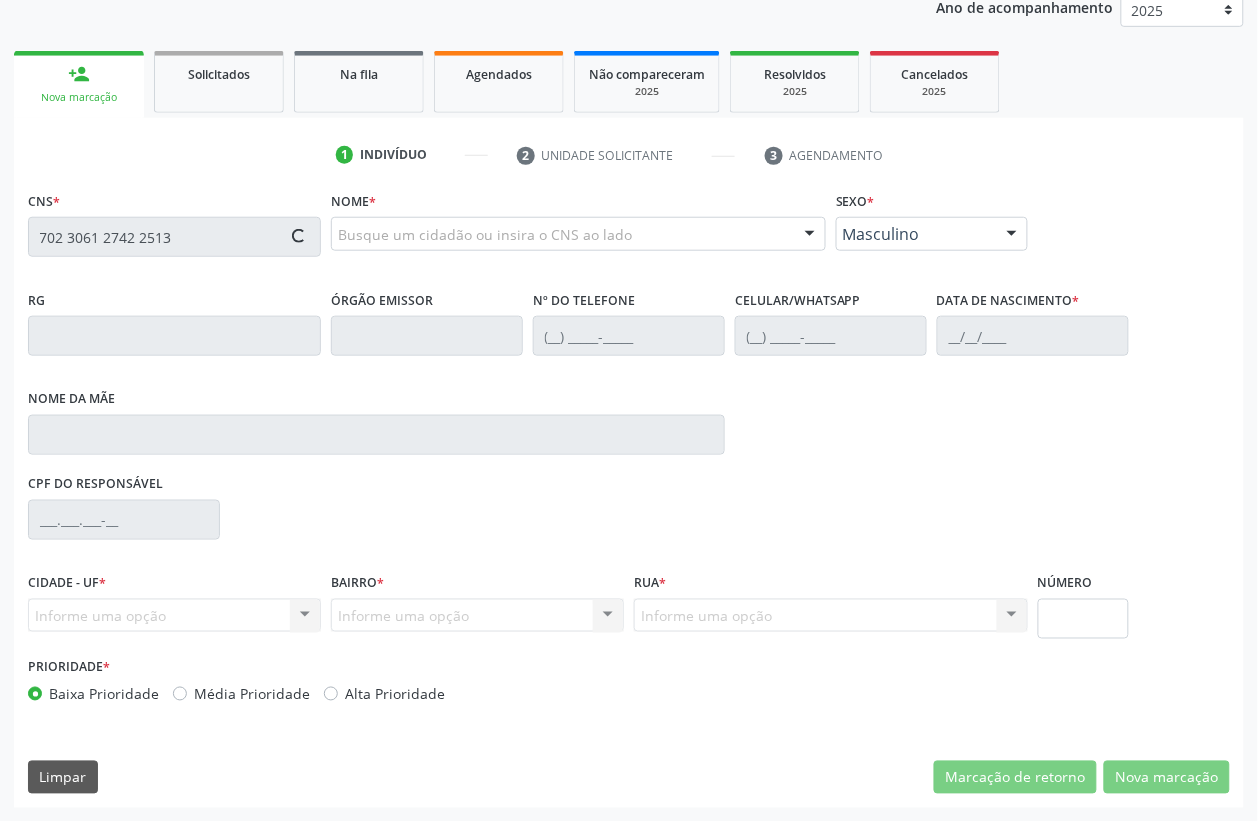 type on "702 3061 2742 2513" 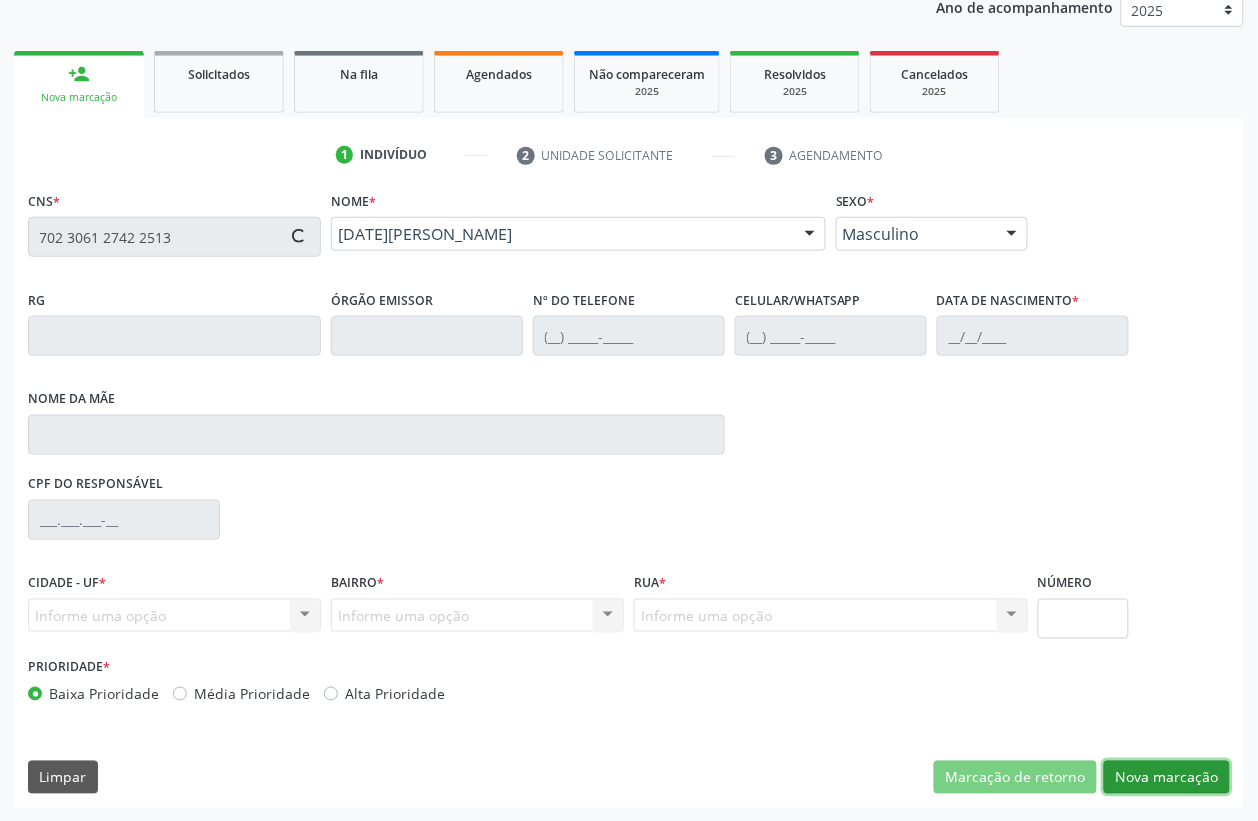 click on "Nova marcação" at bounding box center (1167, 778) 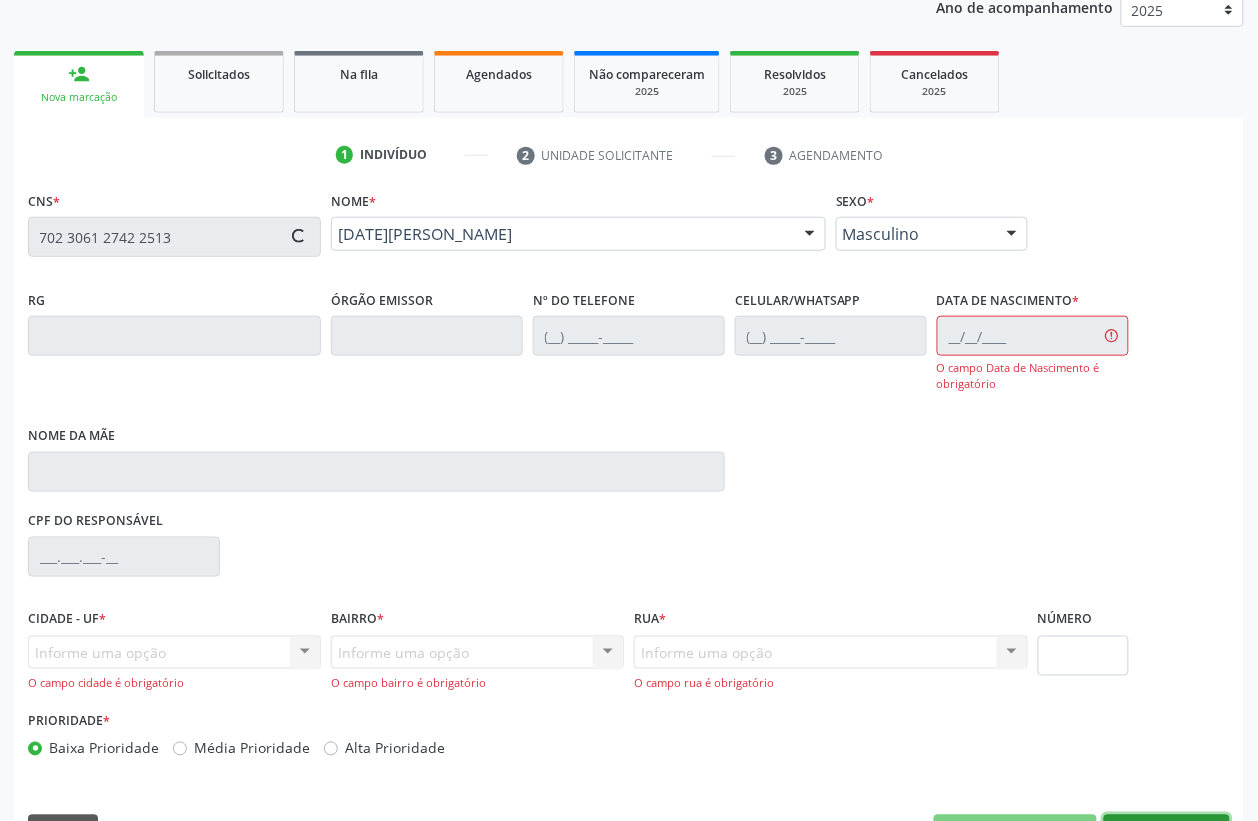 type on "[PHONE_NUMBER]" 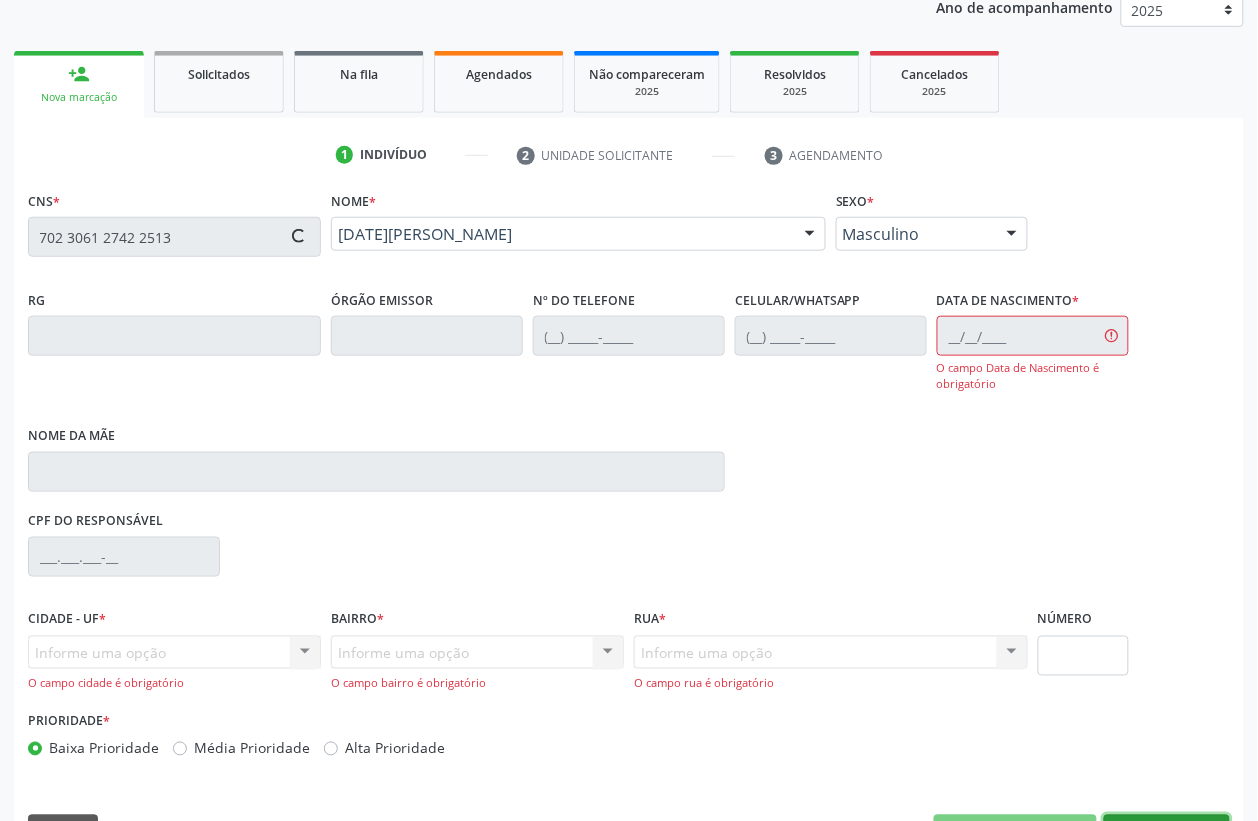 type on "[DATE]" 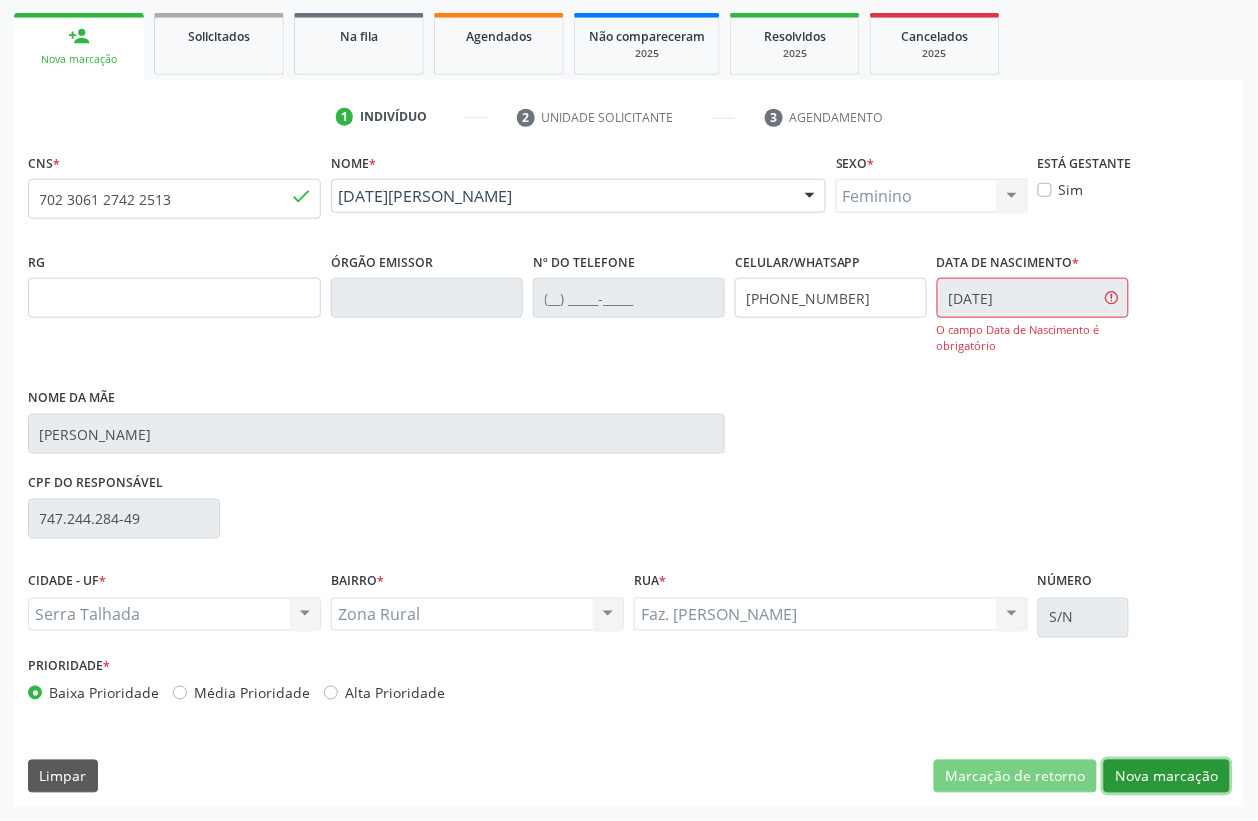 click on "Nova marcação" at bounding box center (1167, 777) 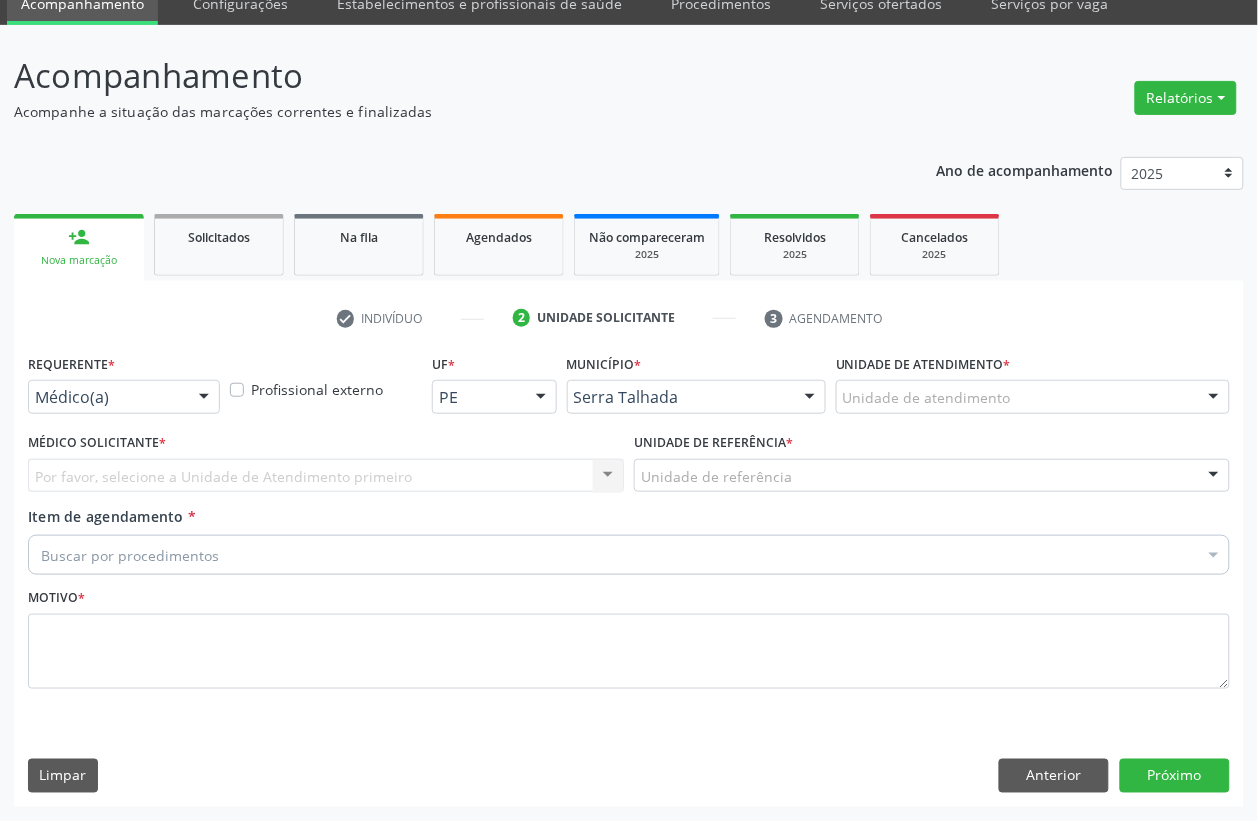 scroll, scrollTop: 85, scrollLeft: 0, axis: vertical 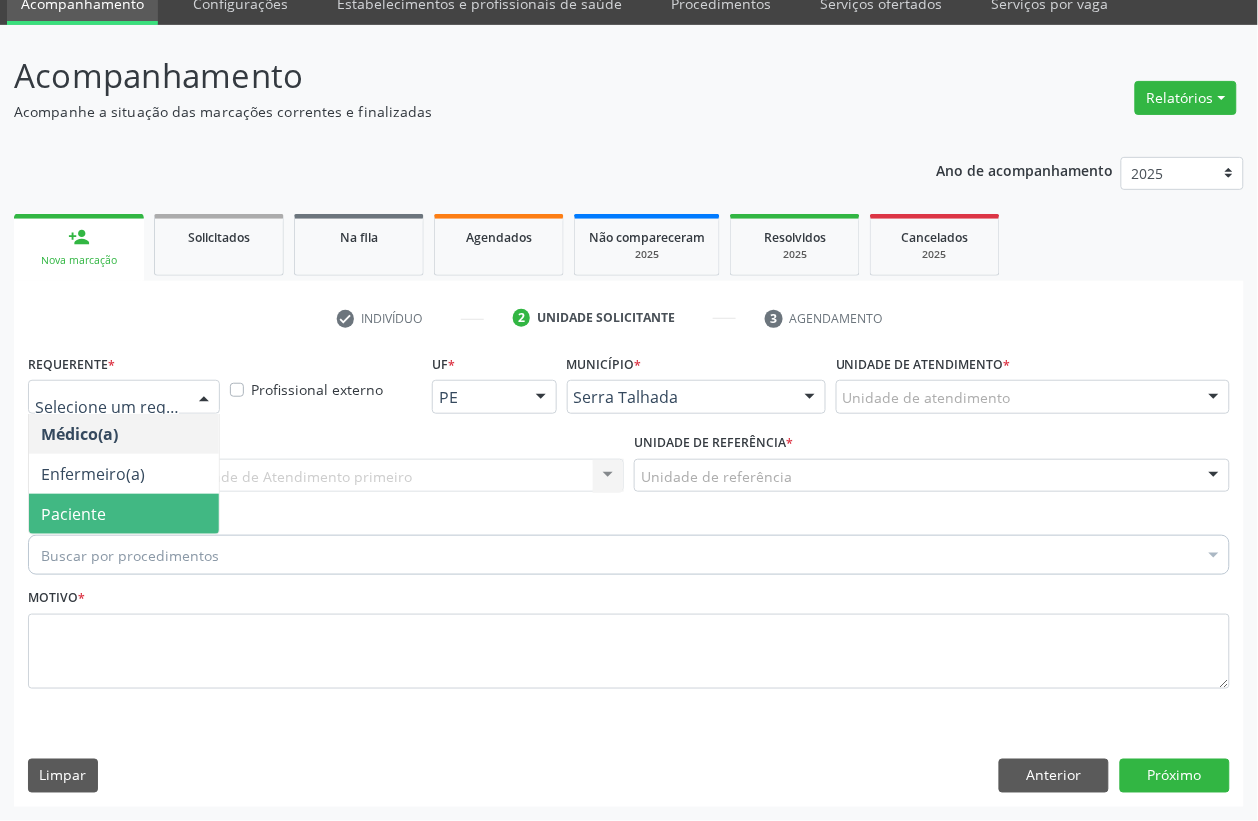 click on "Paciente" at bounding box center (124, 514) 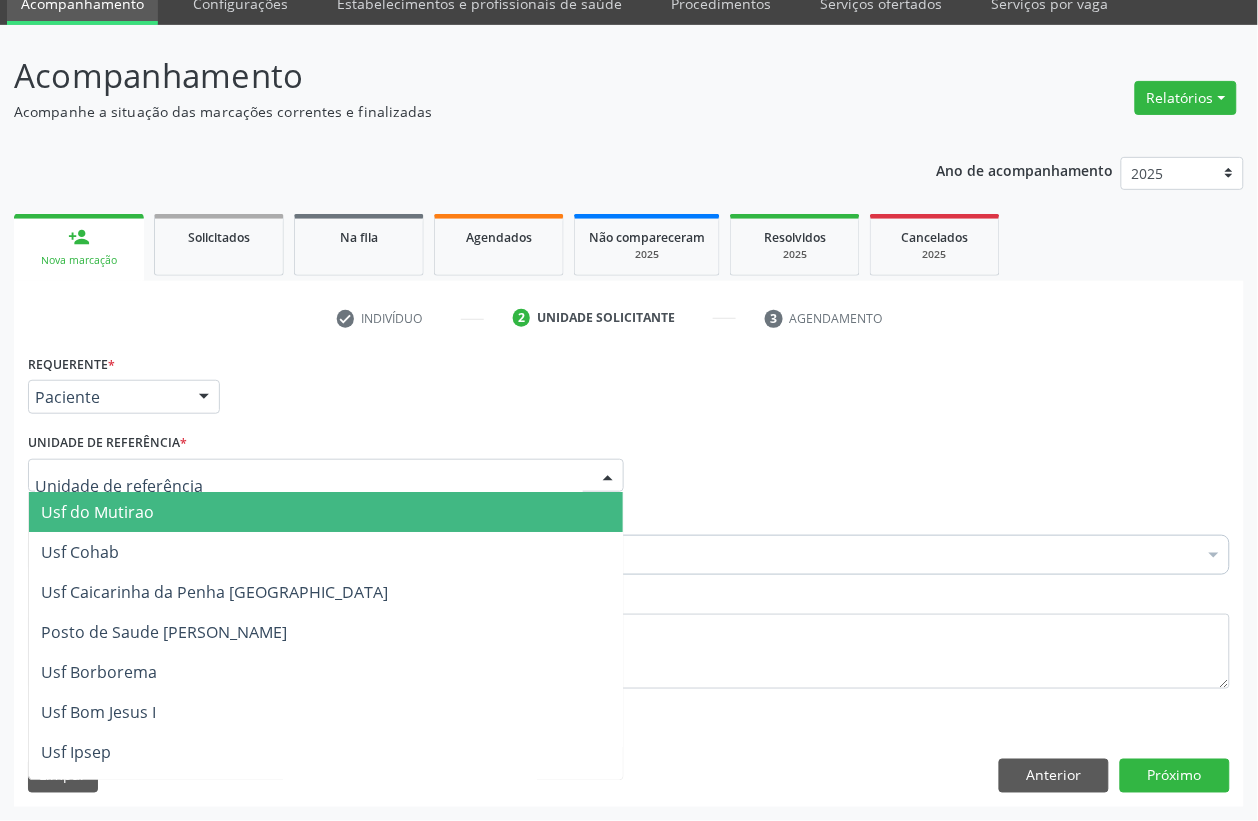 click at bounding box center [326, 476] 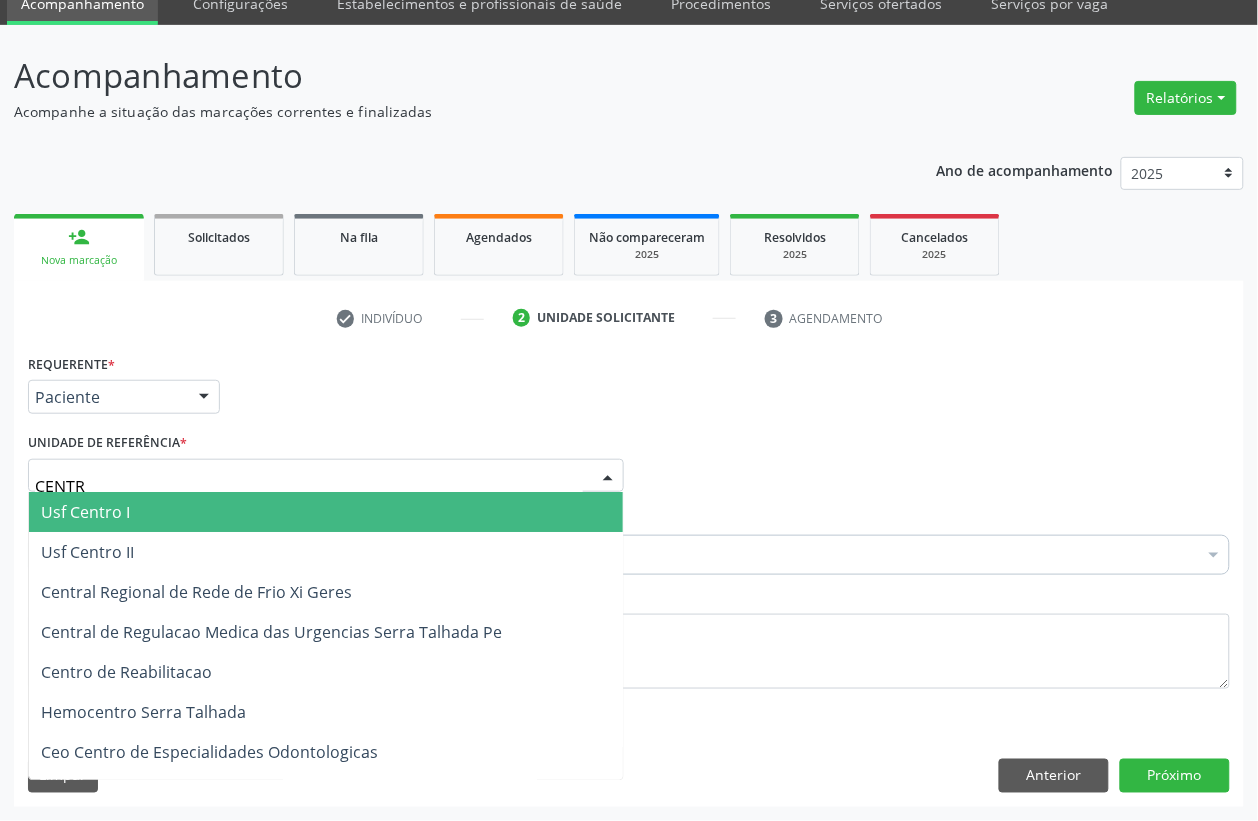type on "CENTRO" 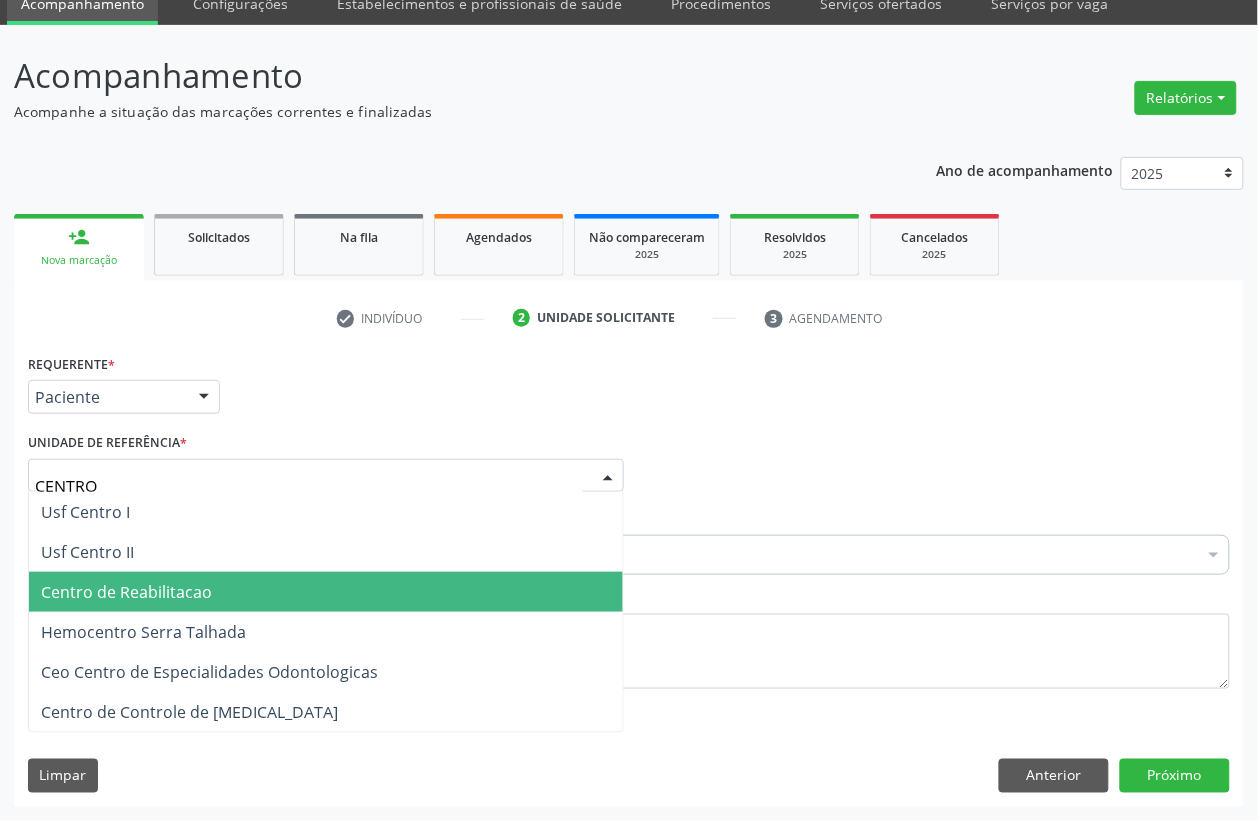 click on "Centro de Reabilitacao" at bounding box center (326, 592) 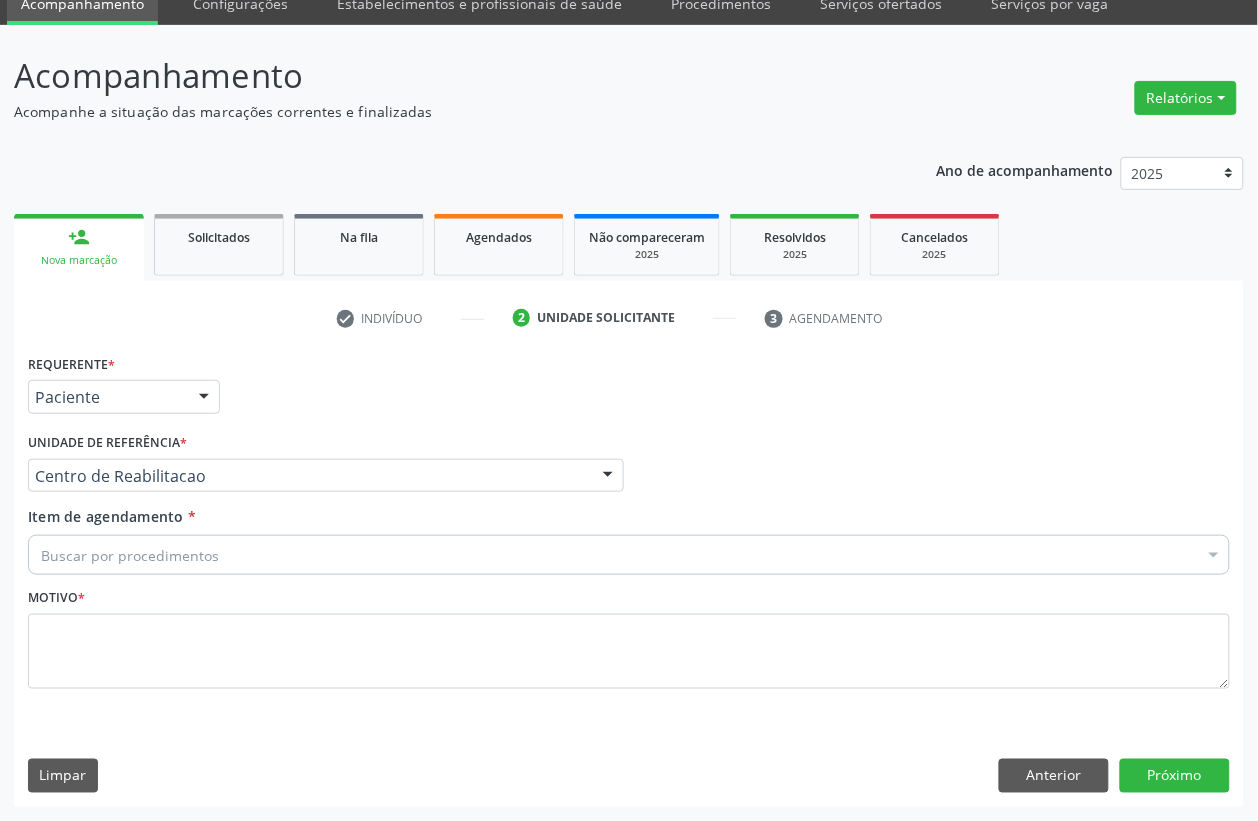 click on "Buscar por procedimentos" at bounding box center [629, 555] 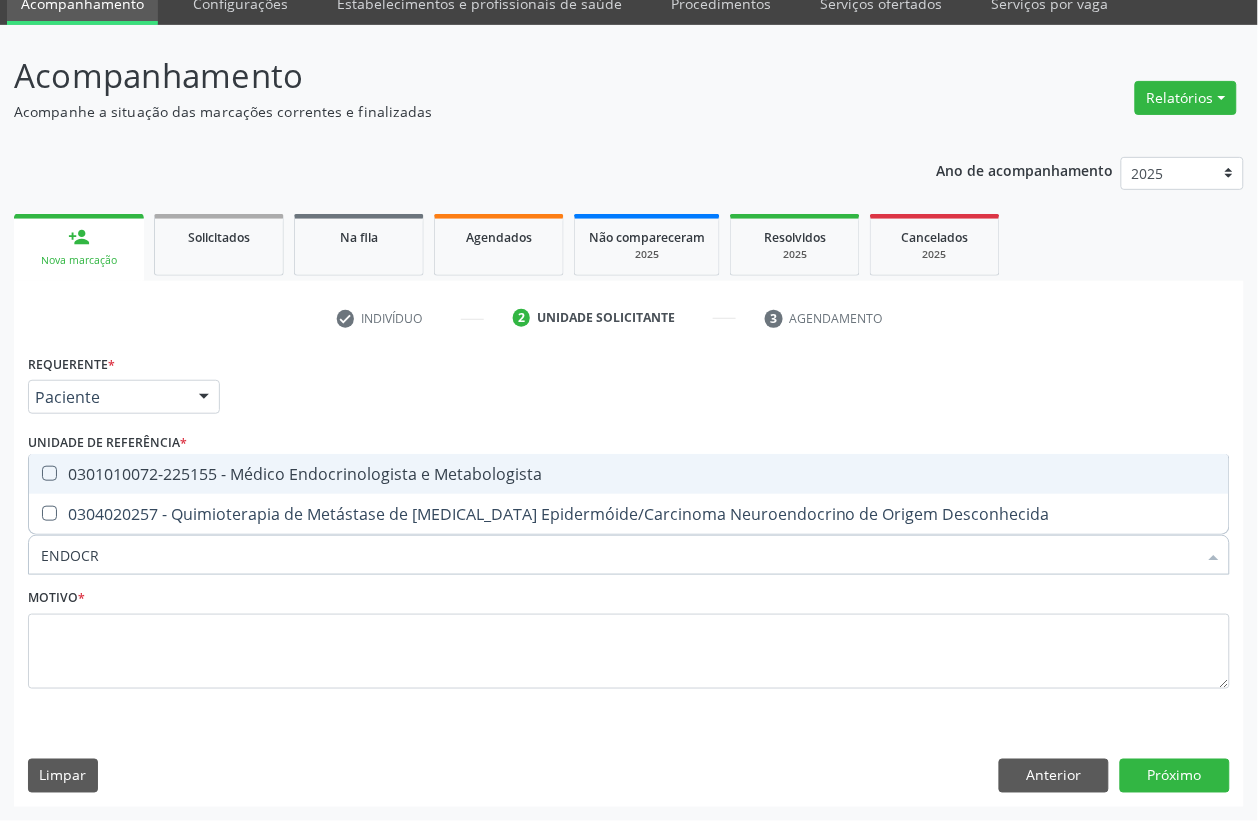 type on "ENDOCRI" 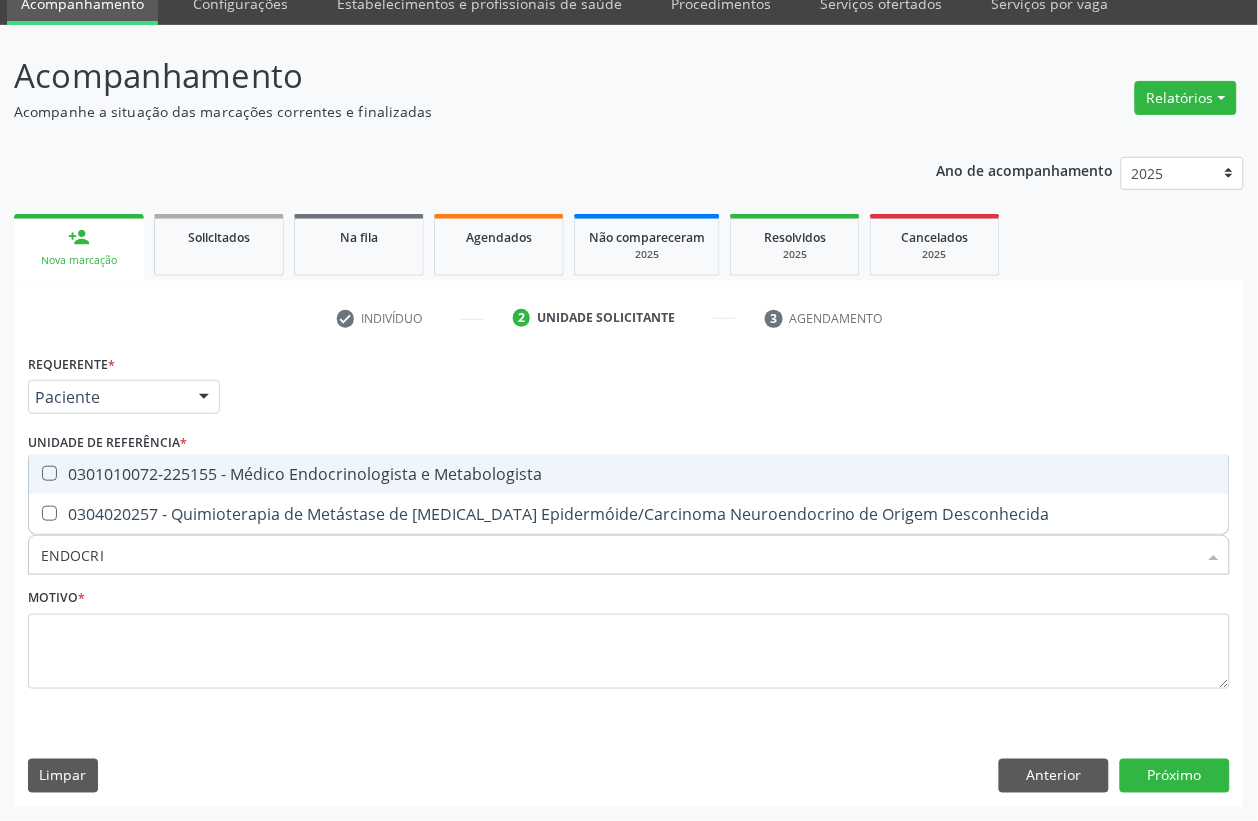 click on "0301010072-225155 - Médico Endocrinologista e Metabologista" at bounding box center [629, 474] 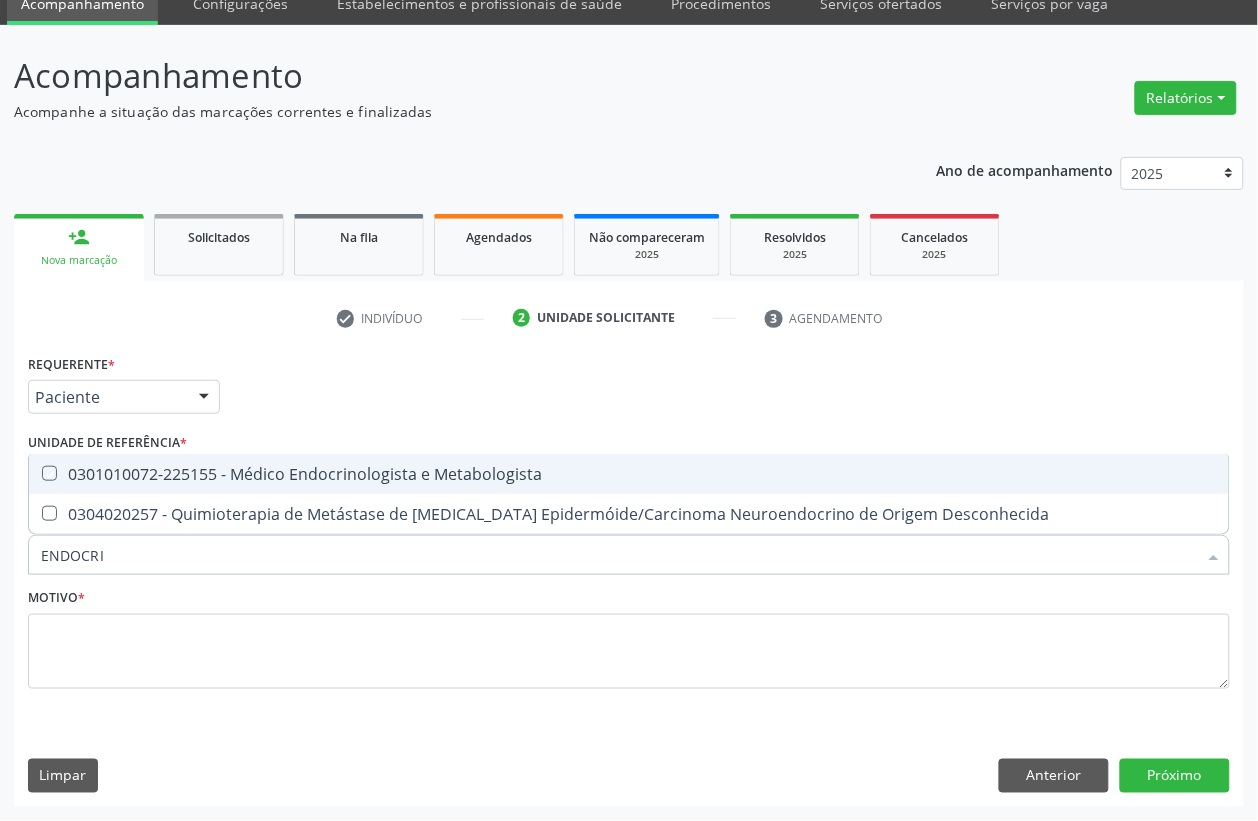checkbox on "true" 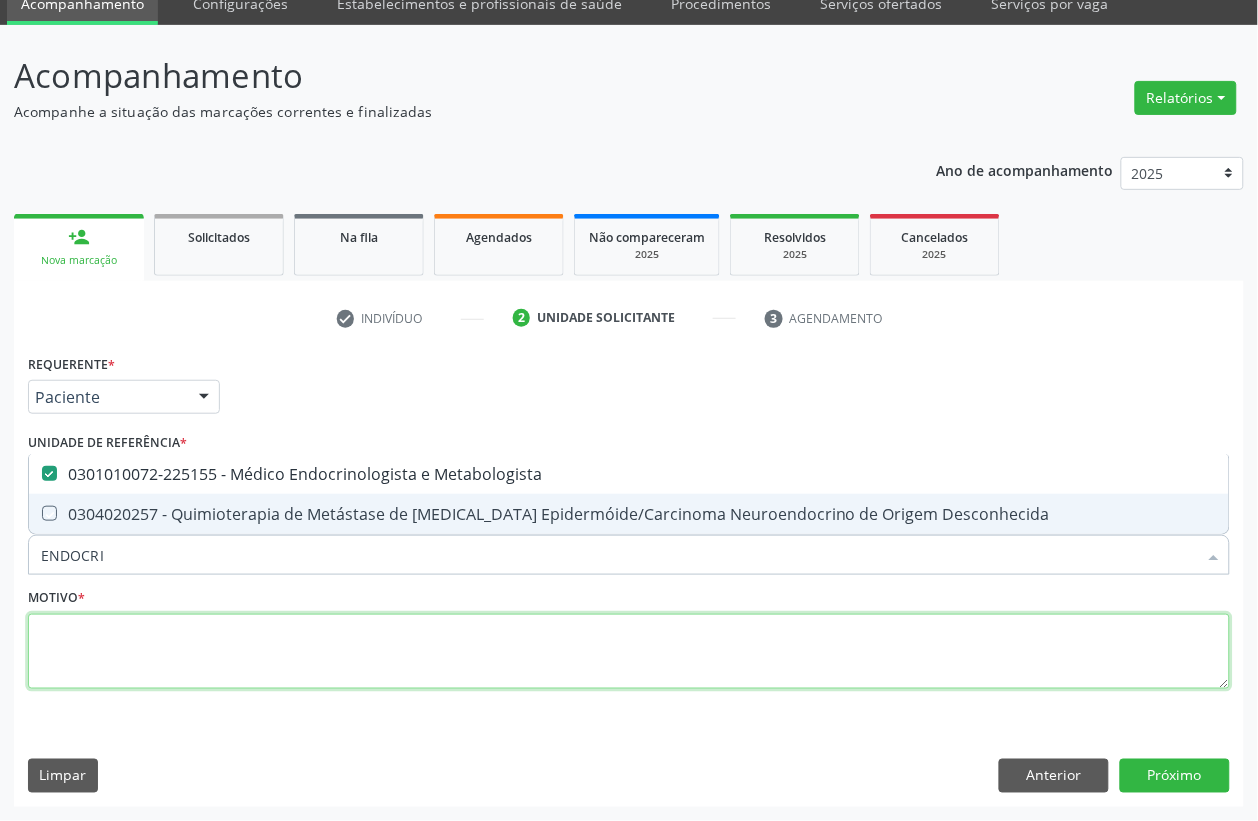 click at bounding box center [629, 652] 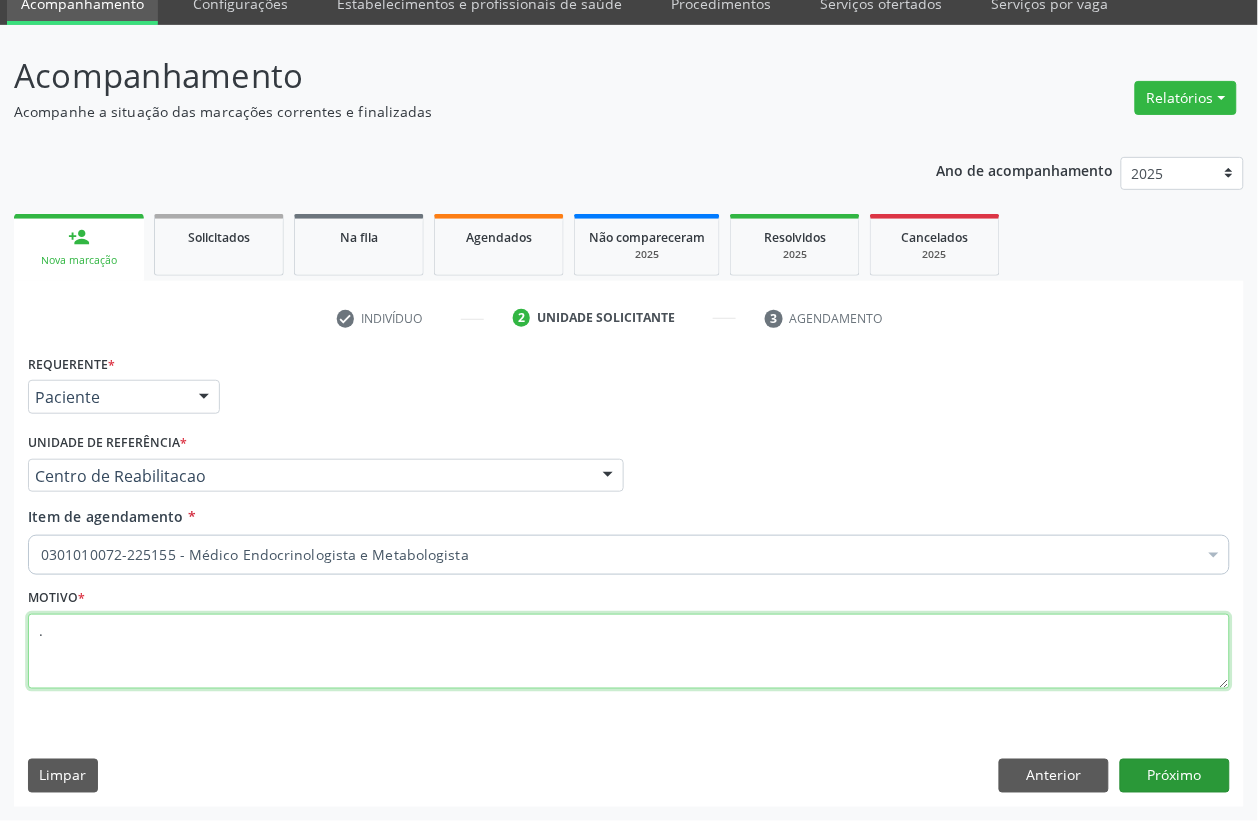 type on "." 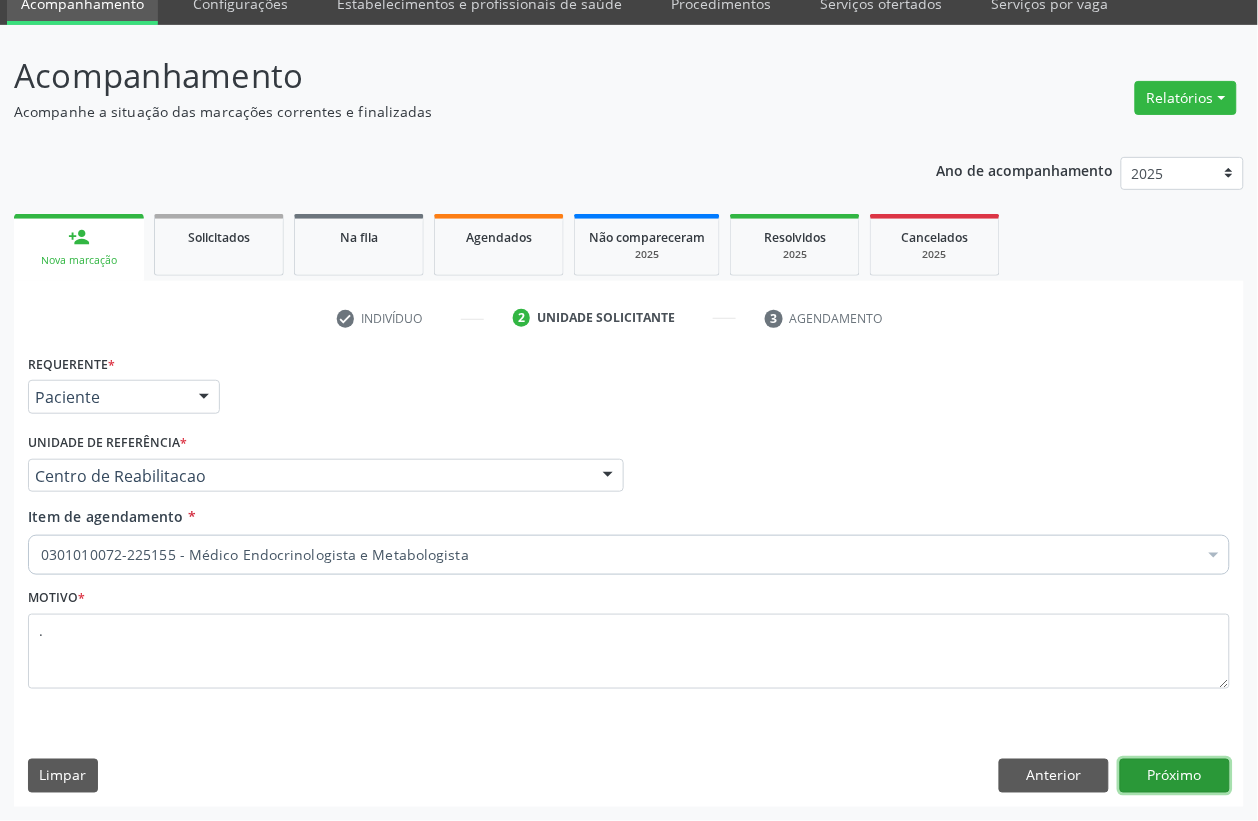 click on "Próximo" at bounding box center [1175, 776] 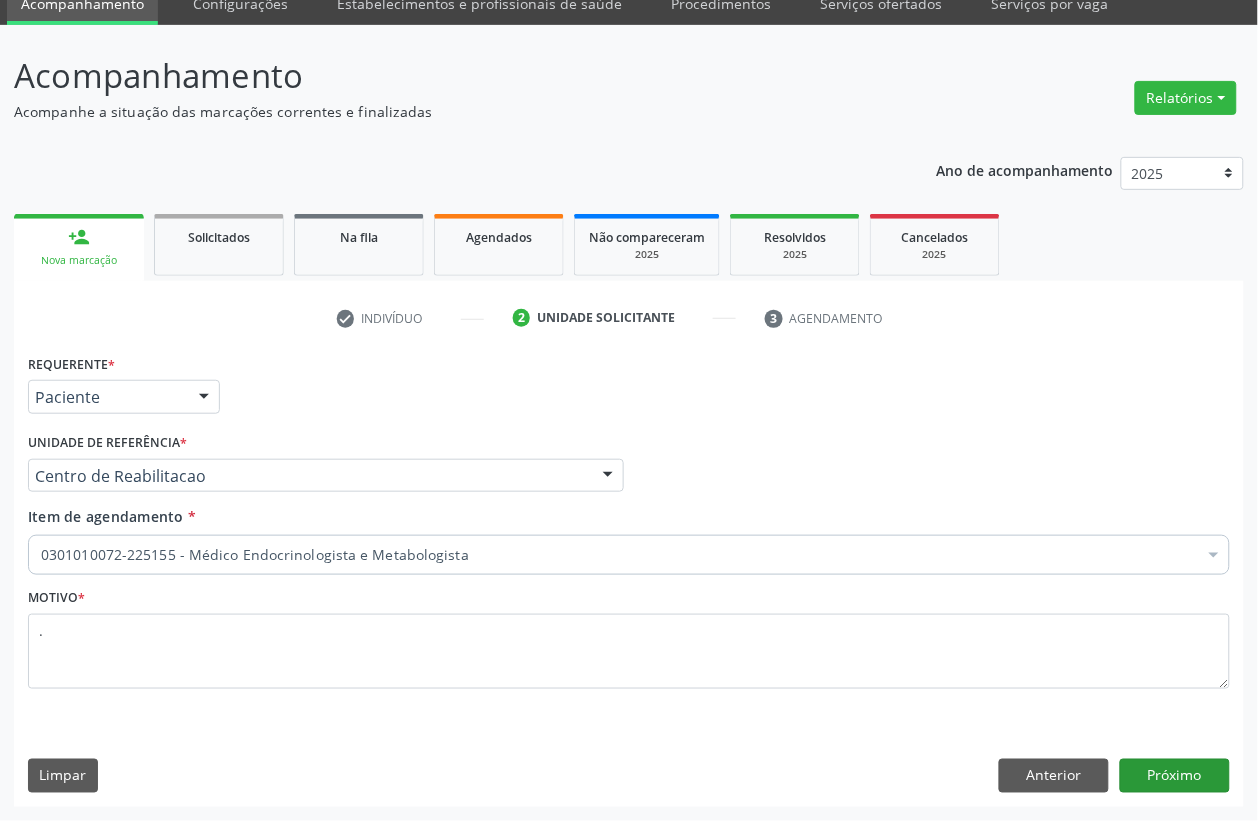 scroll, scrollTop: 50, scrollLeft: 0, axis: vertical 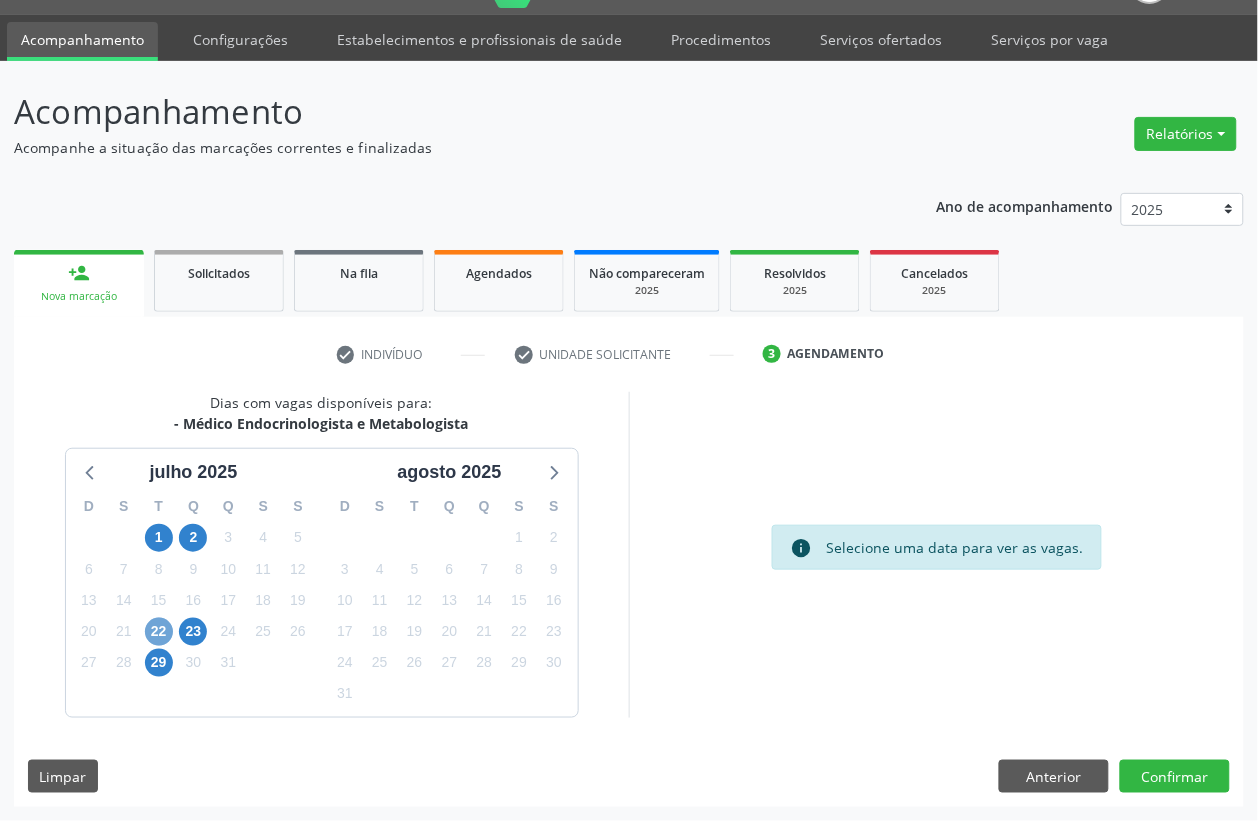 click on "22" at bounding box center (159, 632) 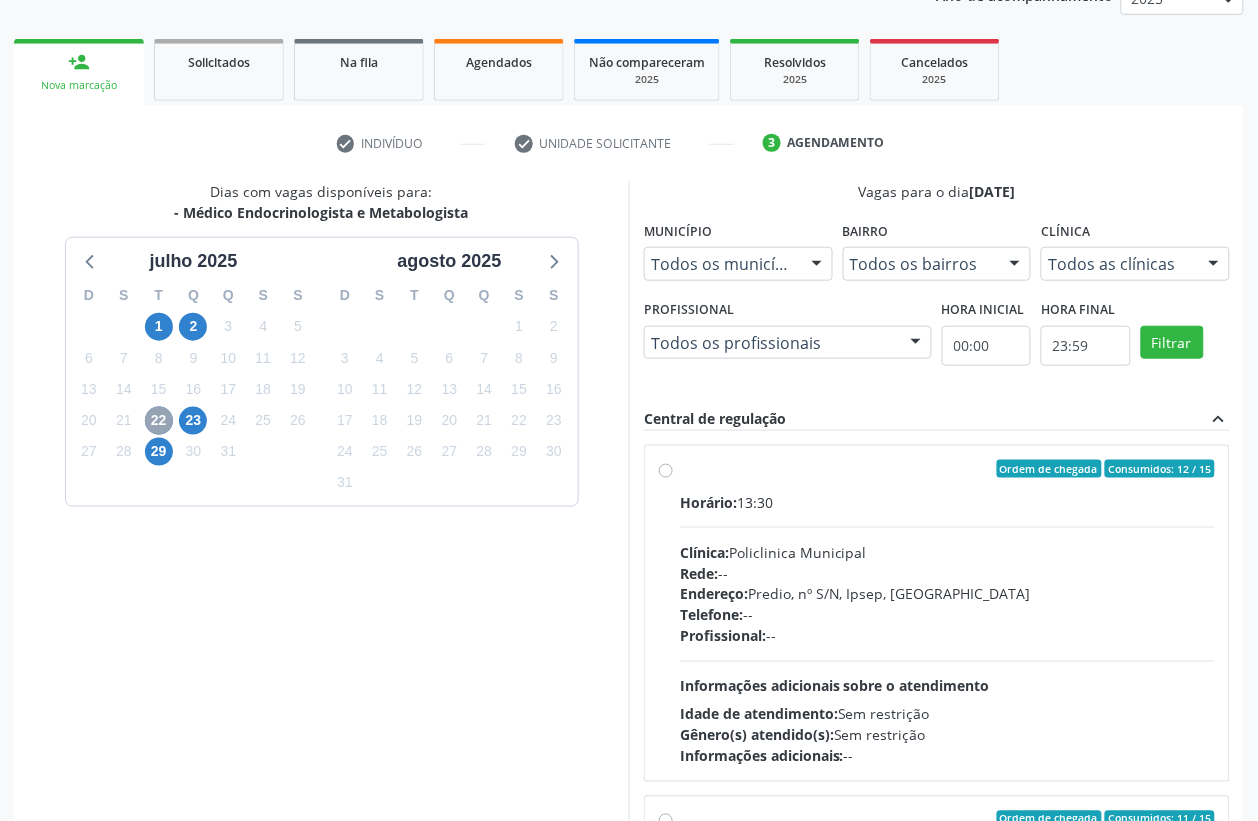 scroll, scrollTop: 300, scrollLeft: 0, axis: vertical 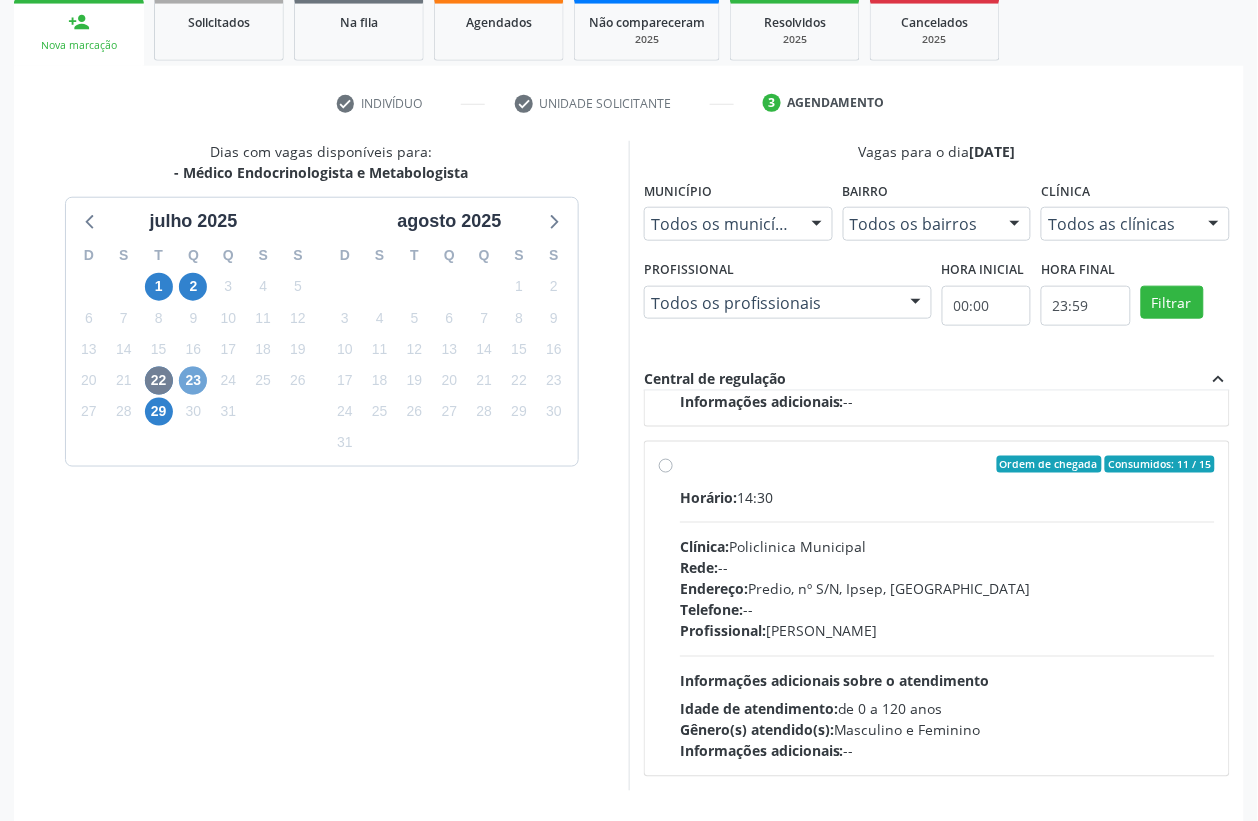 click on "23" at bounding box center [193, 381] 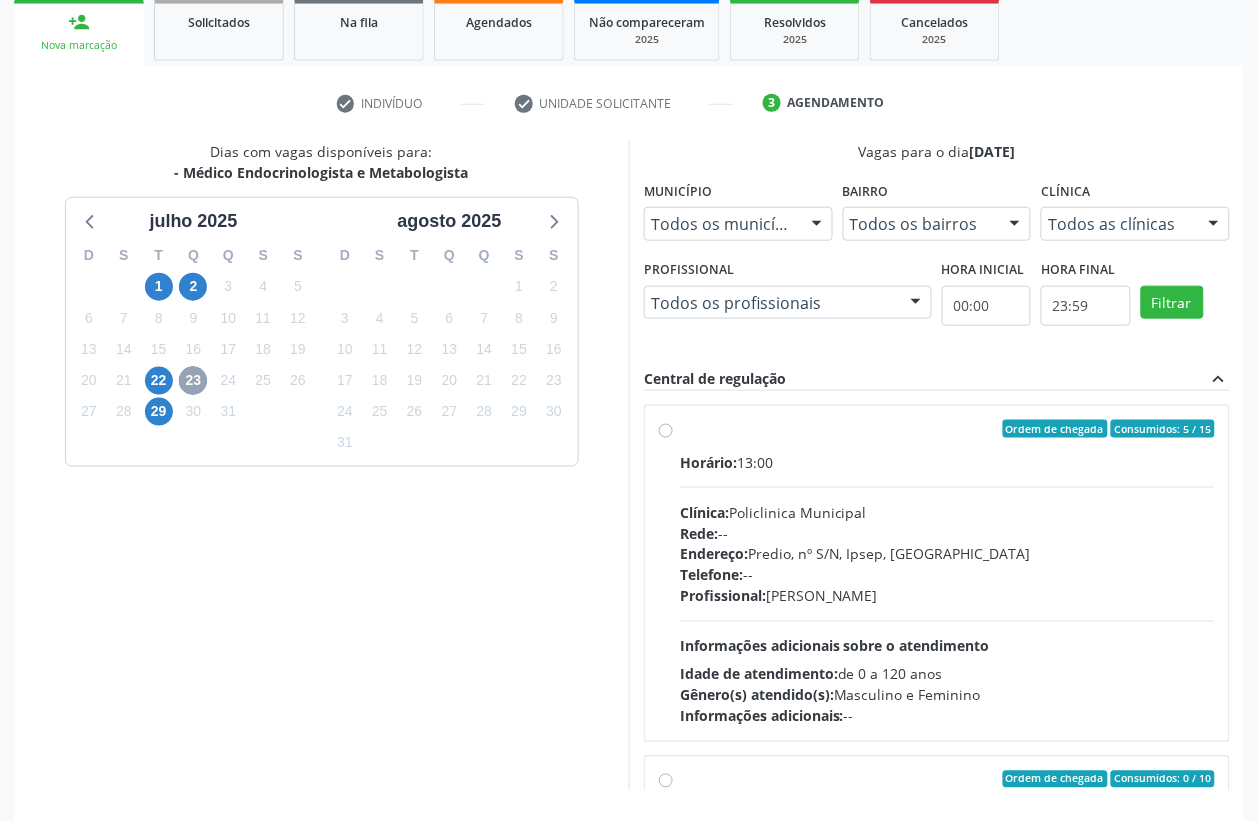 scroll, scrollTop: 373, scrollLeft: 0, axis: vertical 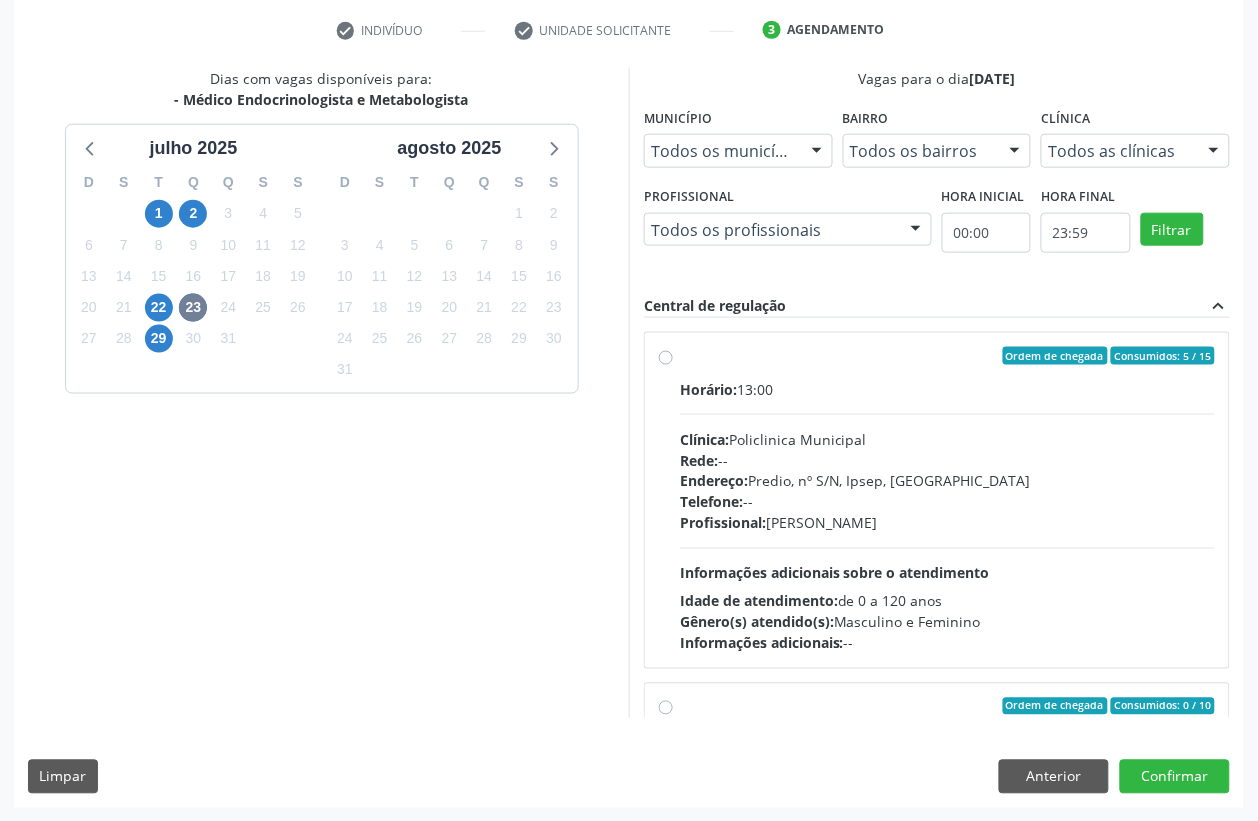 click on "Ordem de chegada
Consumidos: 5 / 15
Horário:   13:00
Clínica:  Policlinica Municipal
Rede:
--
Endereço:   Predio, nº S/N, Ipsep, [GEOGRAPHIC_DATA] - PE
Telefone:   --
Profissional:
[PERSON_NAME]
Informações adicionais sobre o atendimento
Idade de atendimento:
de 0 a 120 anos
Gênero(s) atendido(s):
Masculino e Feminino
Informações adicionais:
--" at bounding box center (947, 500) 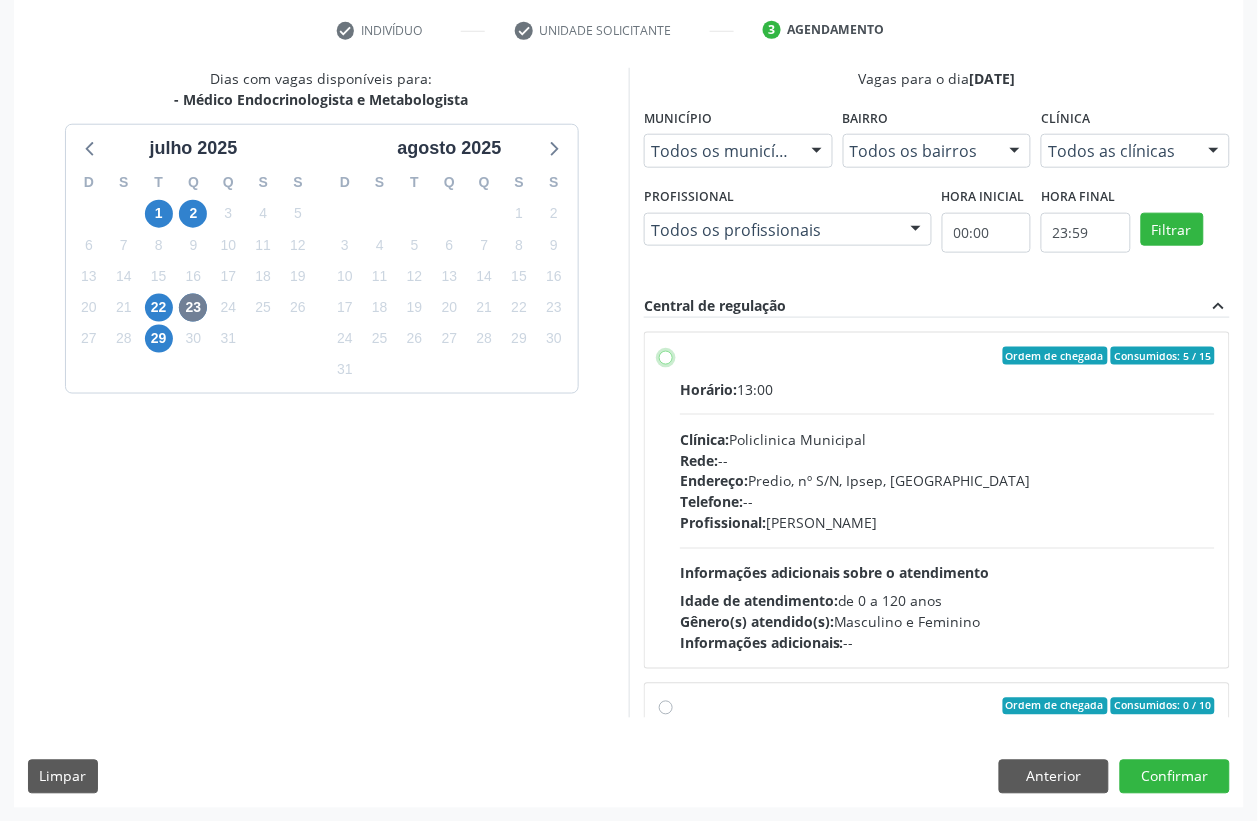 click on "Ordem de chegada
Consumidos: 5 / 15
Horário:   13:00
Clínica:  Policlinica Municipal
Rede:
--
Endereço:   Predio, nº S/N, Ipsep, [GEOGRAPHIC_DATA] - PE
Telefone:   --
Profissional:
[PERSON_NAME]
Informações adicionais sobre o atendimento
Idade de atendimento:
de 0 a 120 anos
Gênero(s) atendido(s):
Masculino e Feminino
Informações adicionais:
--" at bounding box center [666, 356] 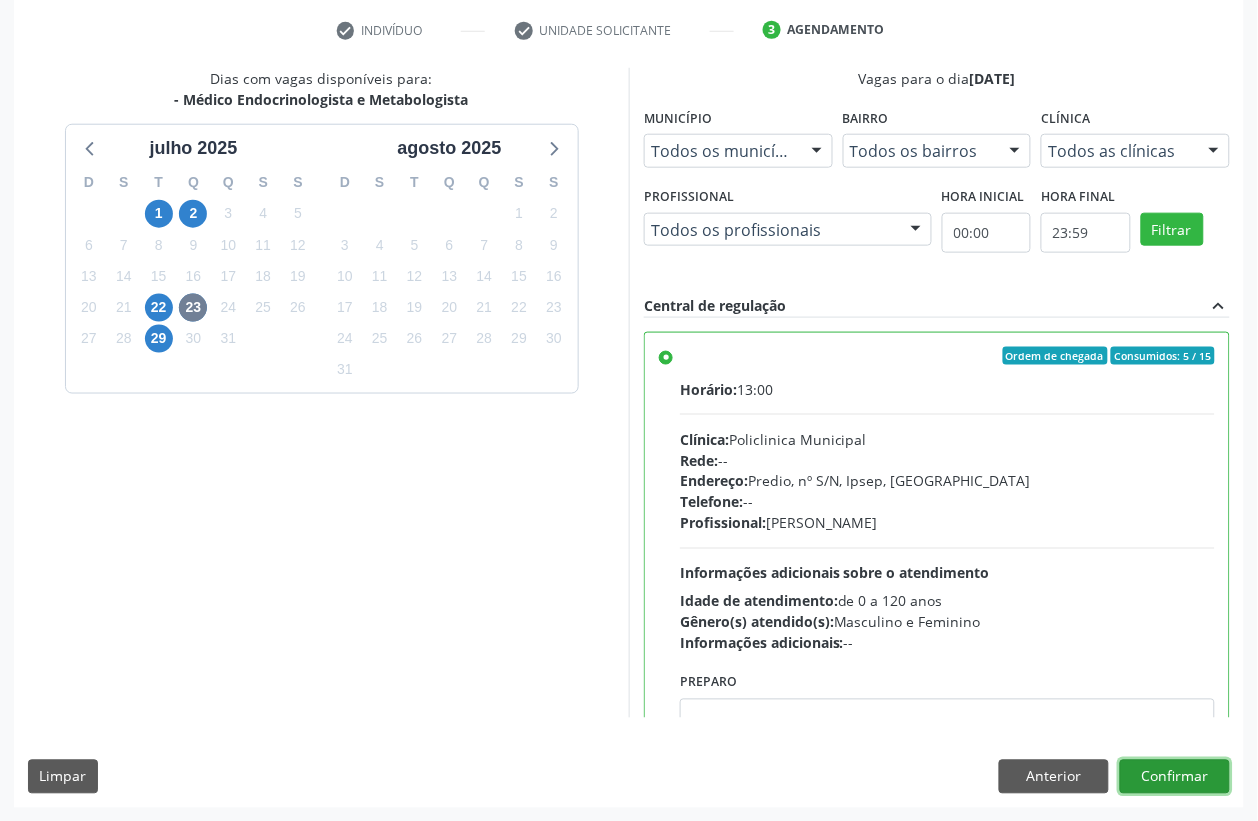 click on "Confirmar" at bounding box center [1175, 777] 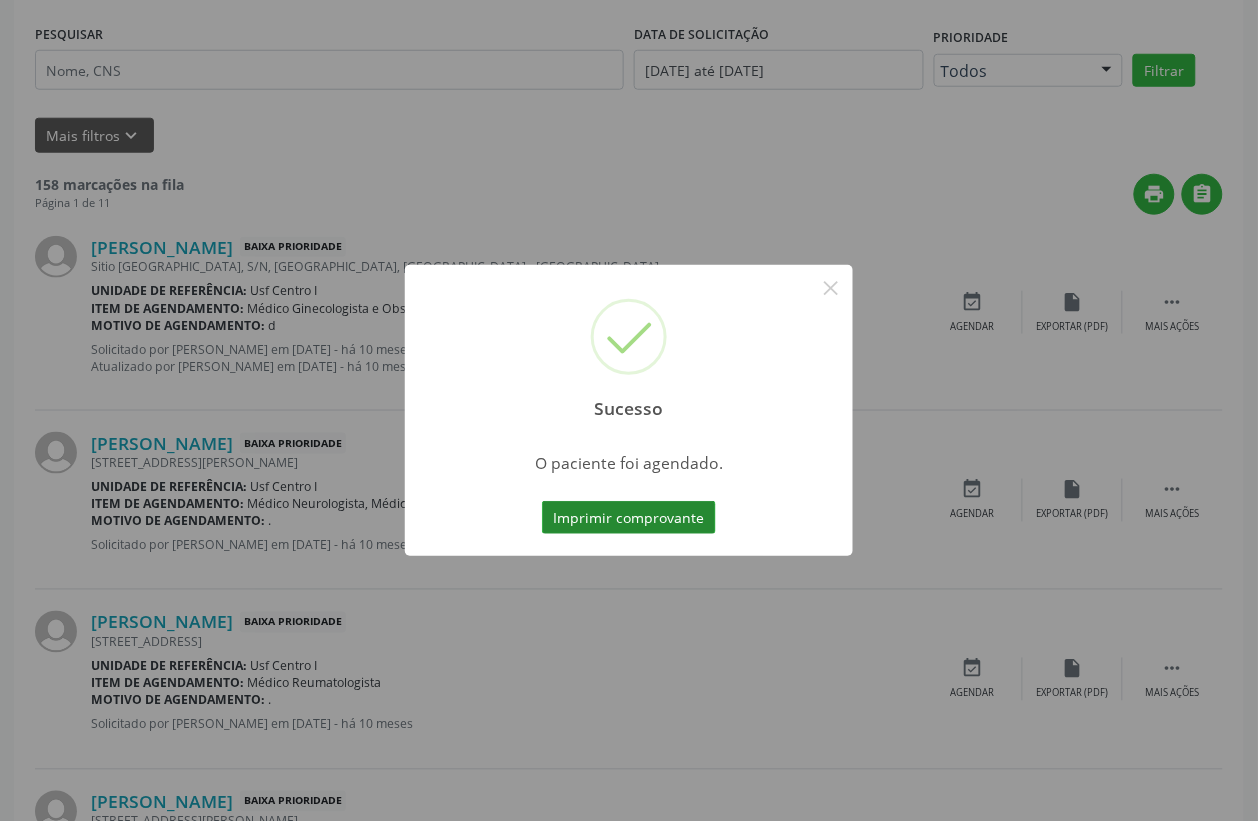scroll, scrollTop: 0, scrollLeft: 0, axis: both 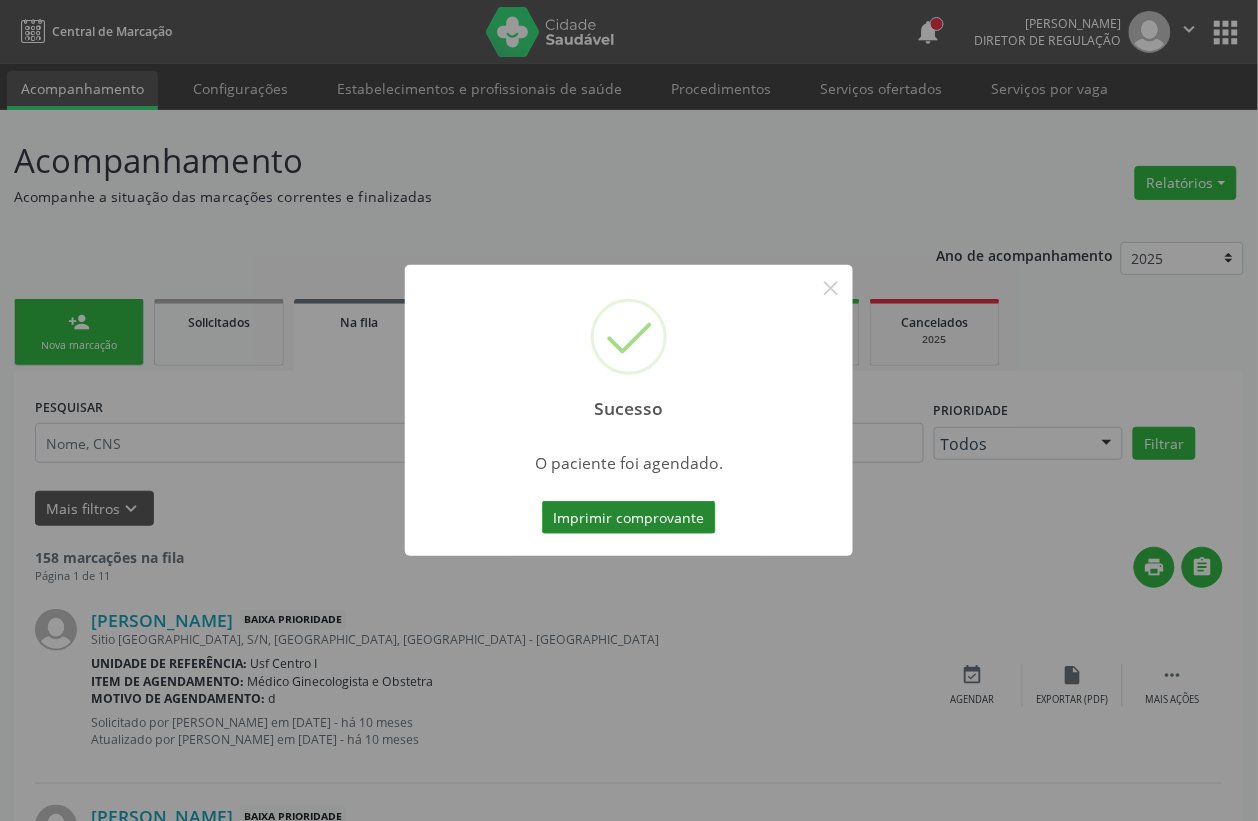 click on "Imprimir comprovante" at bounding box center [629, 518] 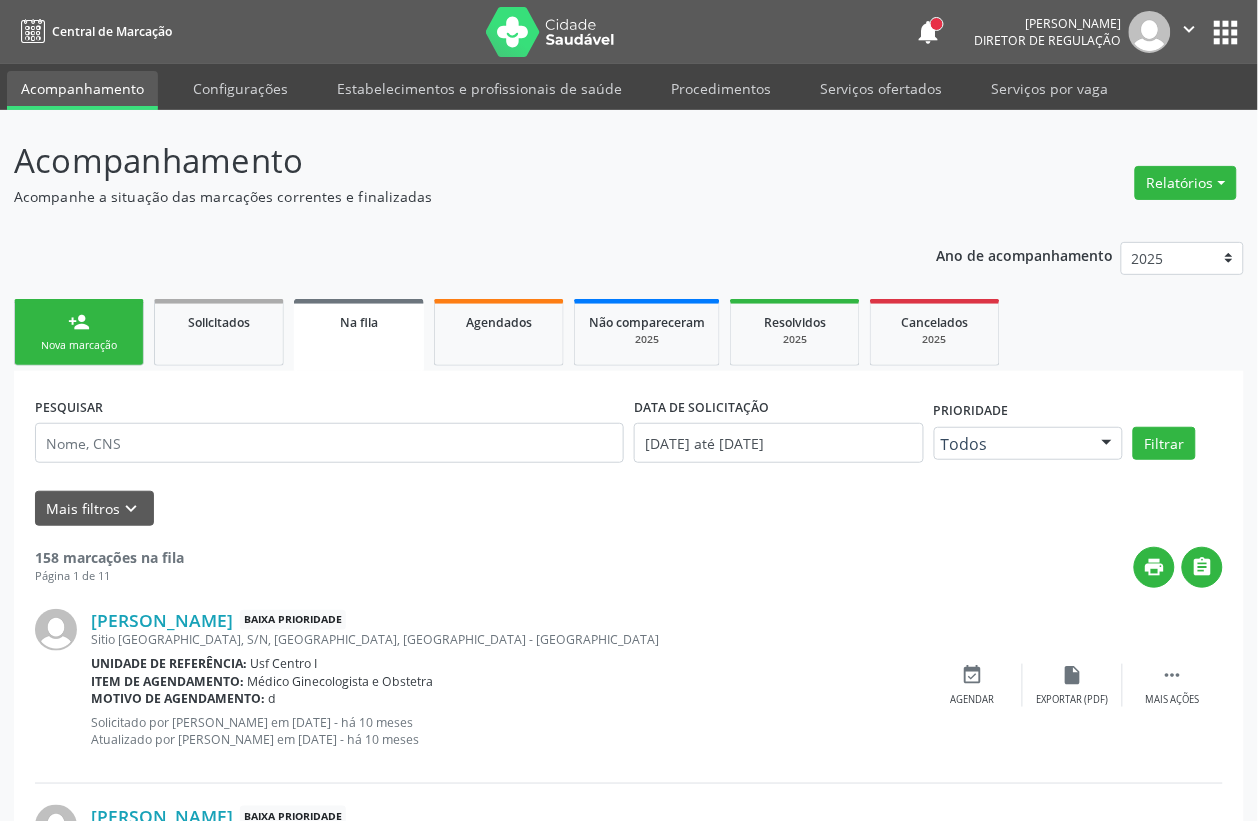 click on "Nova marcação" at bounding box center (79, 345) 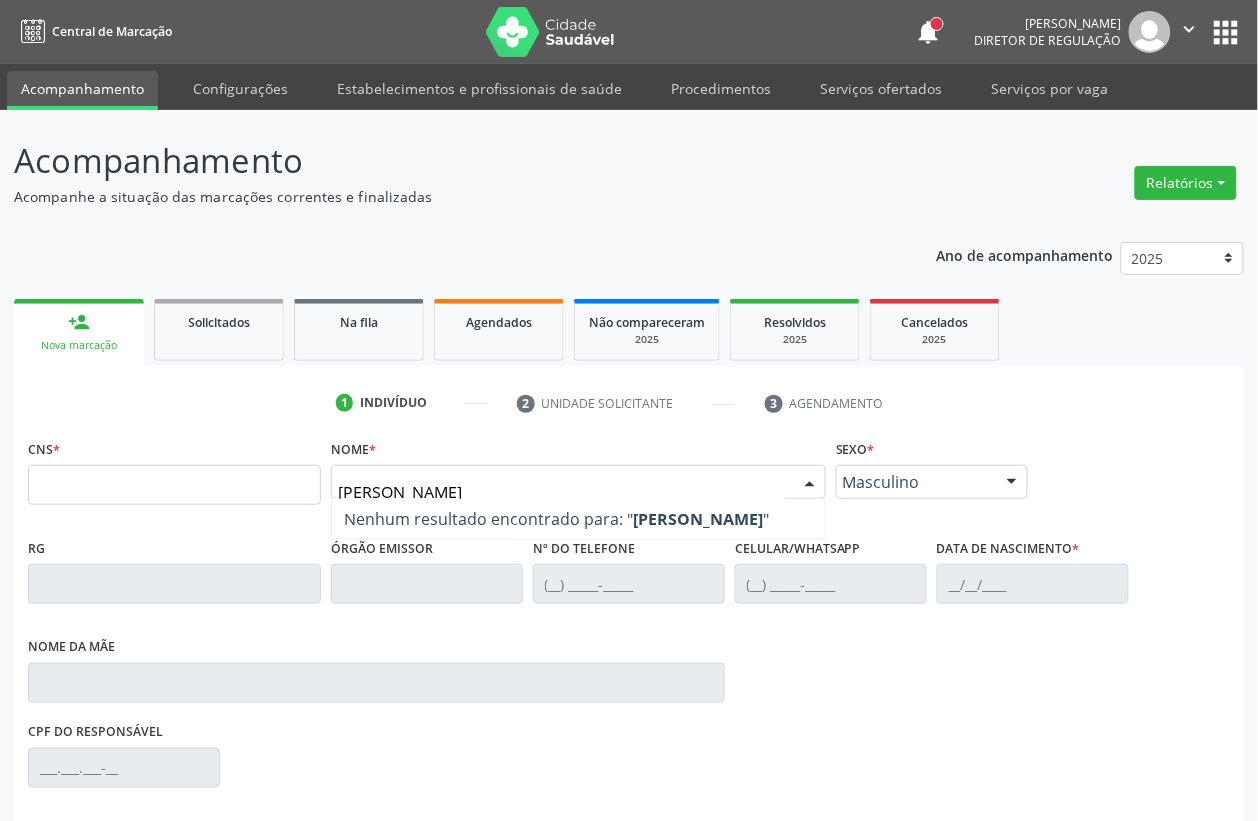 type on "[PERSON_NAME]" 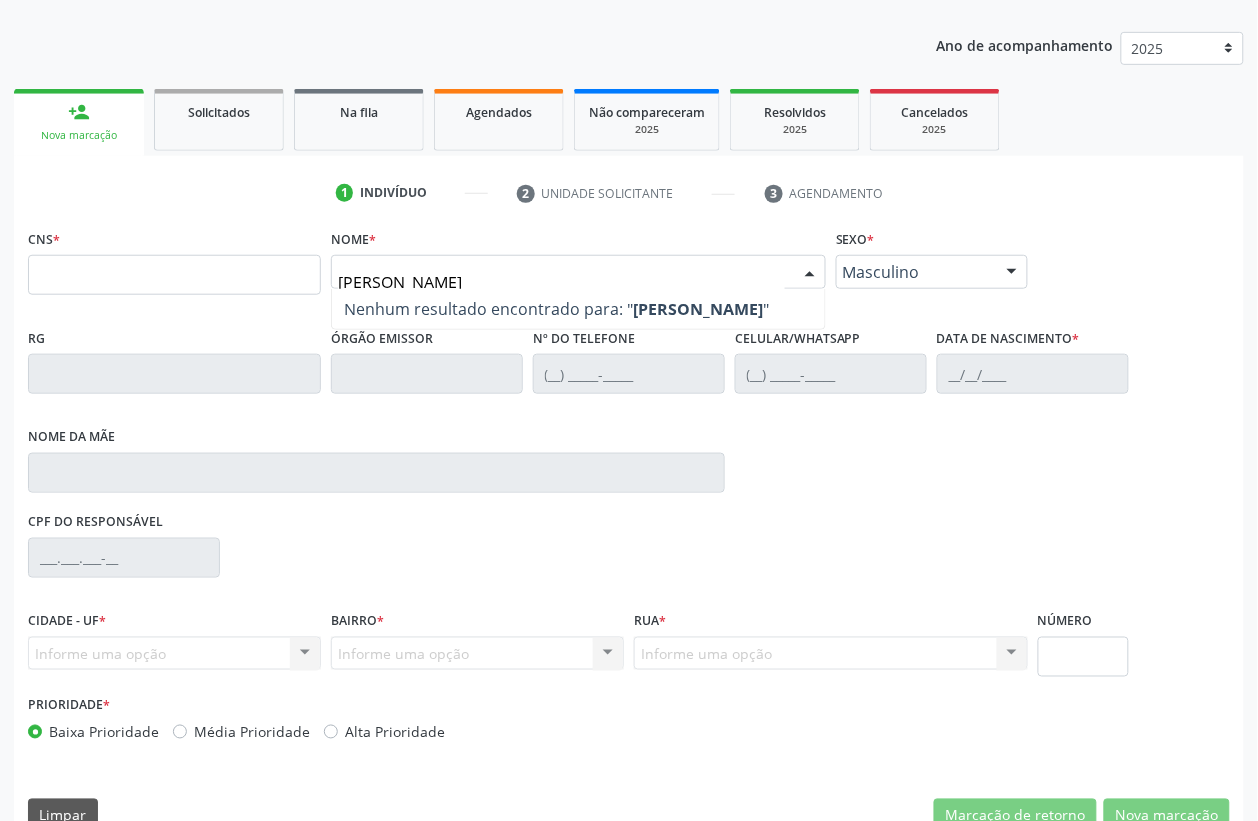 scroll, scrollTop: 248, scrollLeft: 0, axis: vertical 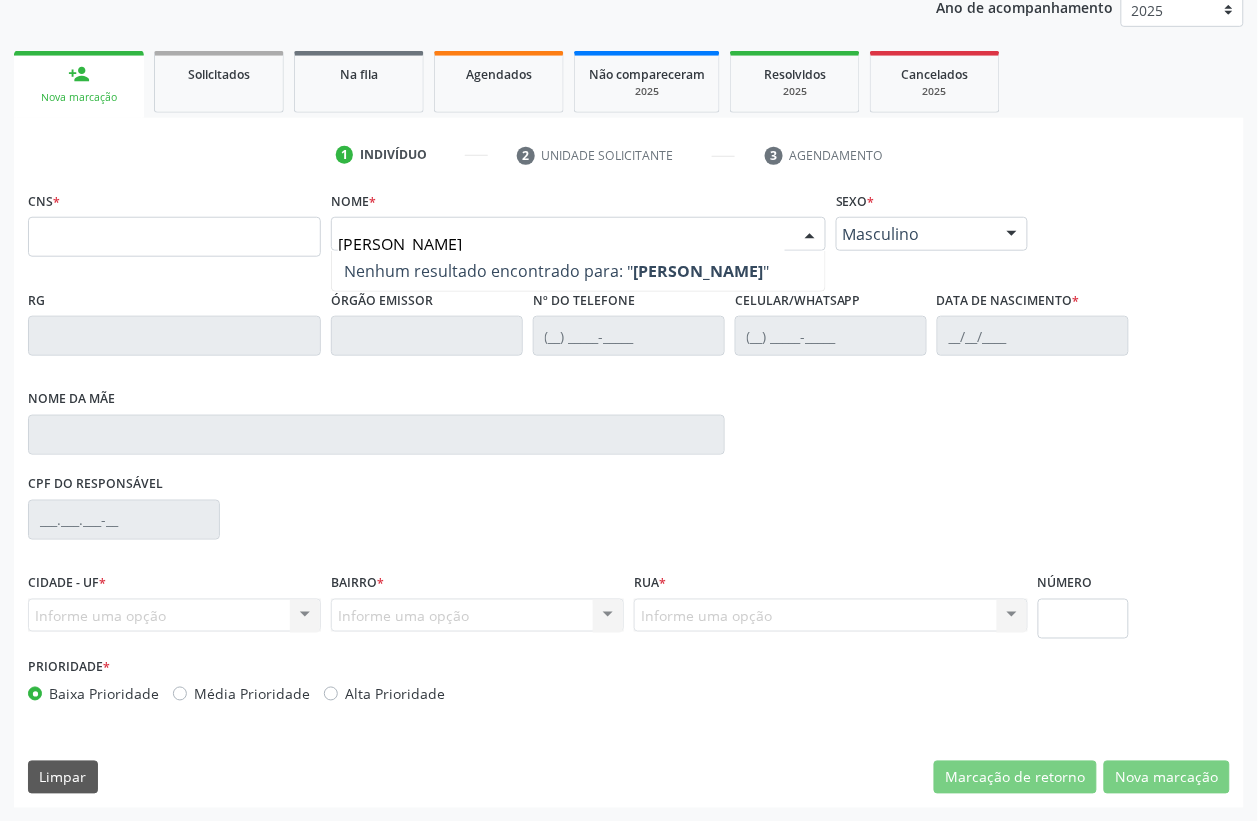 drag, startPoint x: 608, startPoint y: 237, endPoint x: 268, endPoint y: 238, distance: 340.00146 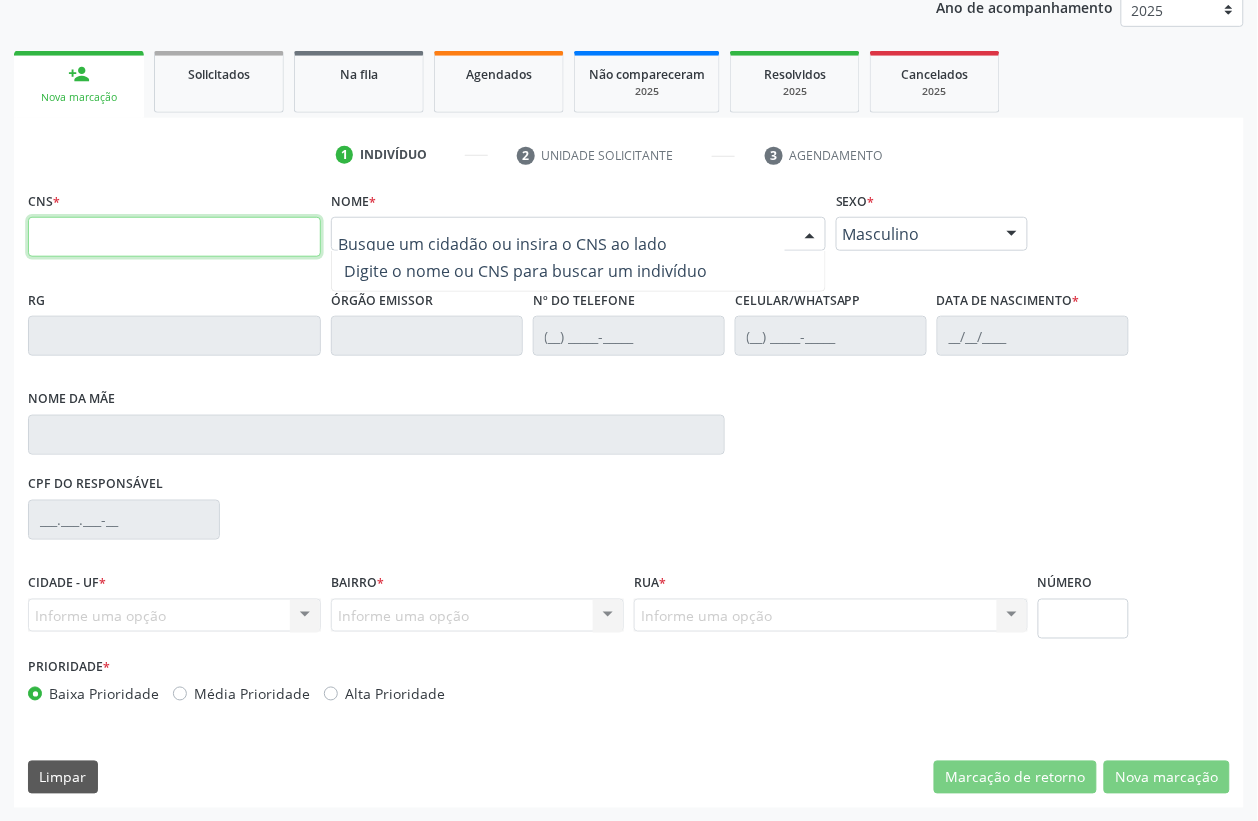 click at bounding box center (174, 237) 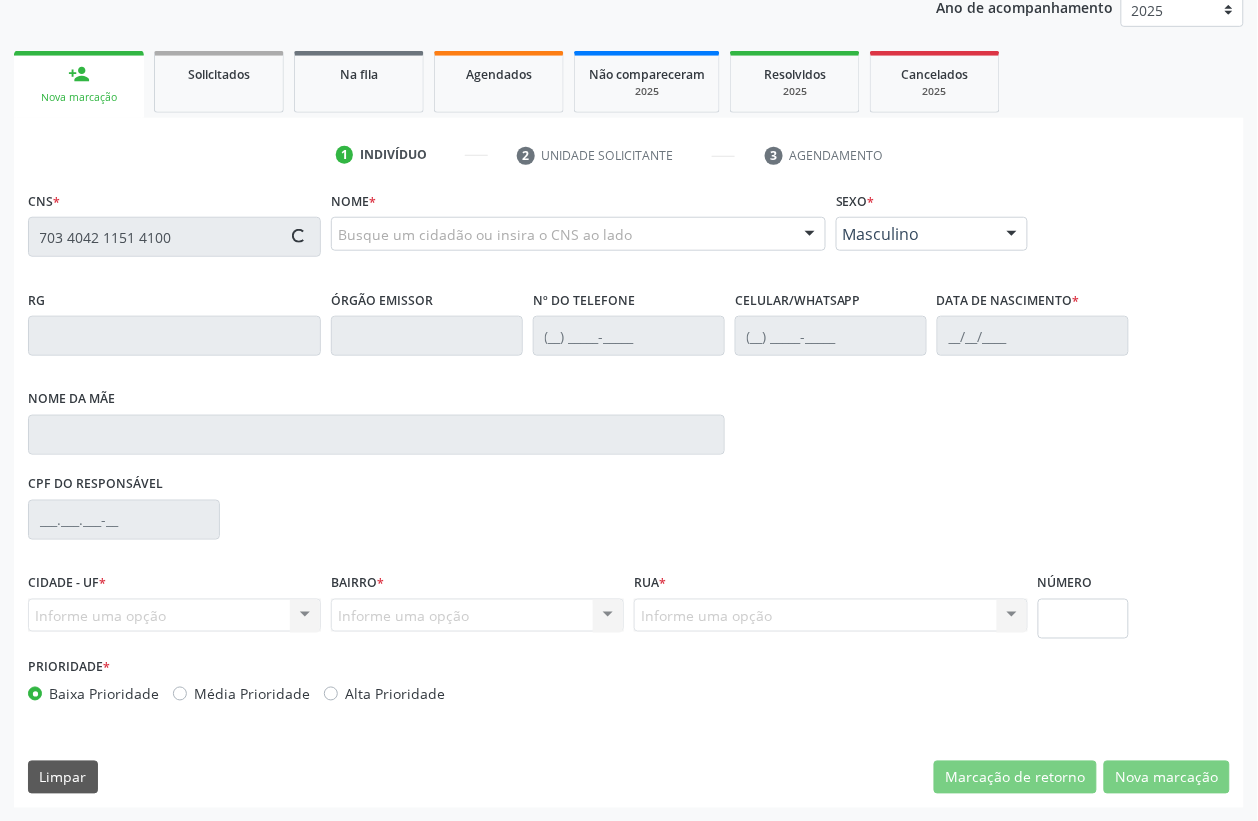 type on "703 4042 1151 4100" 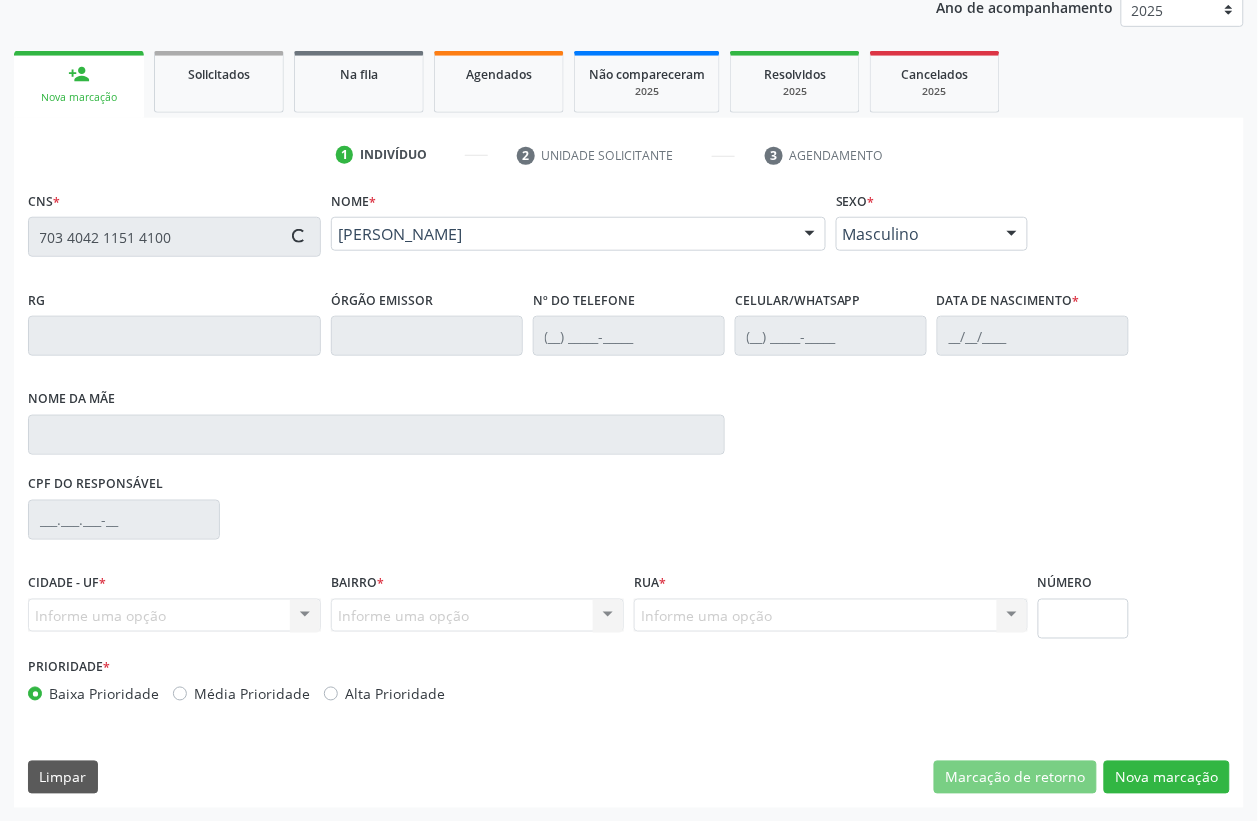 type on "[PHONE_NUMBER]" 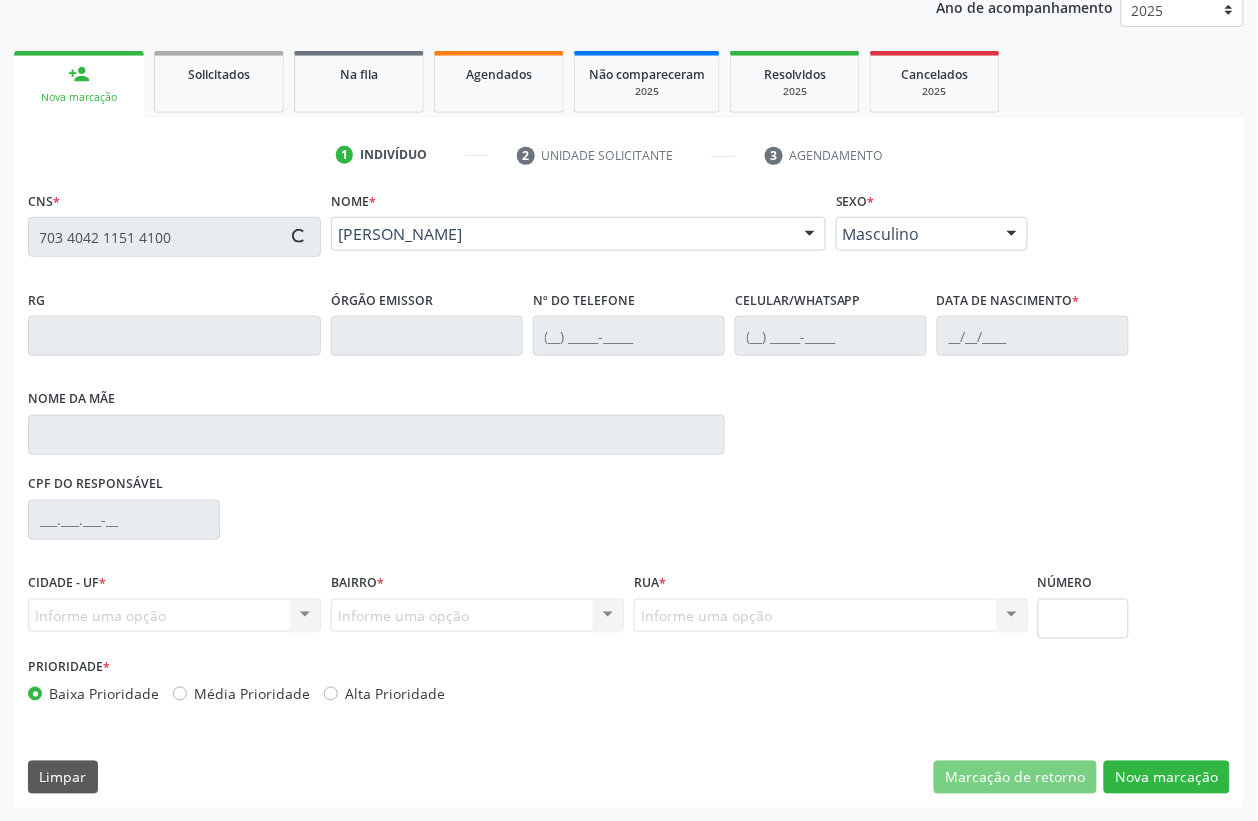 type on "[DATE]" 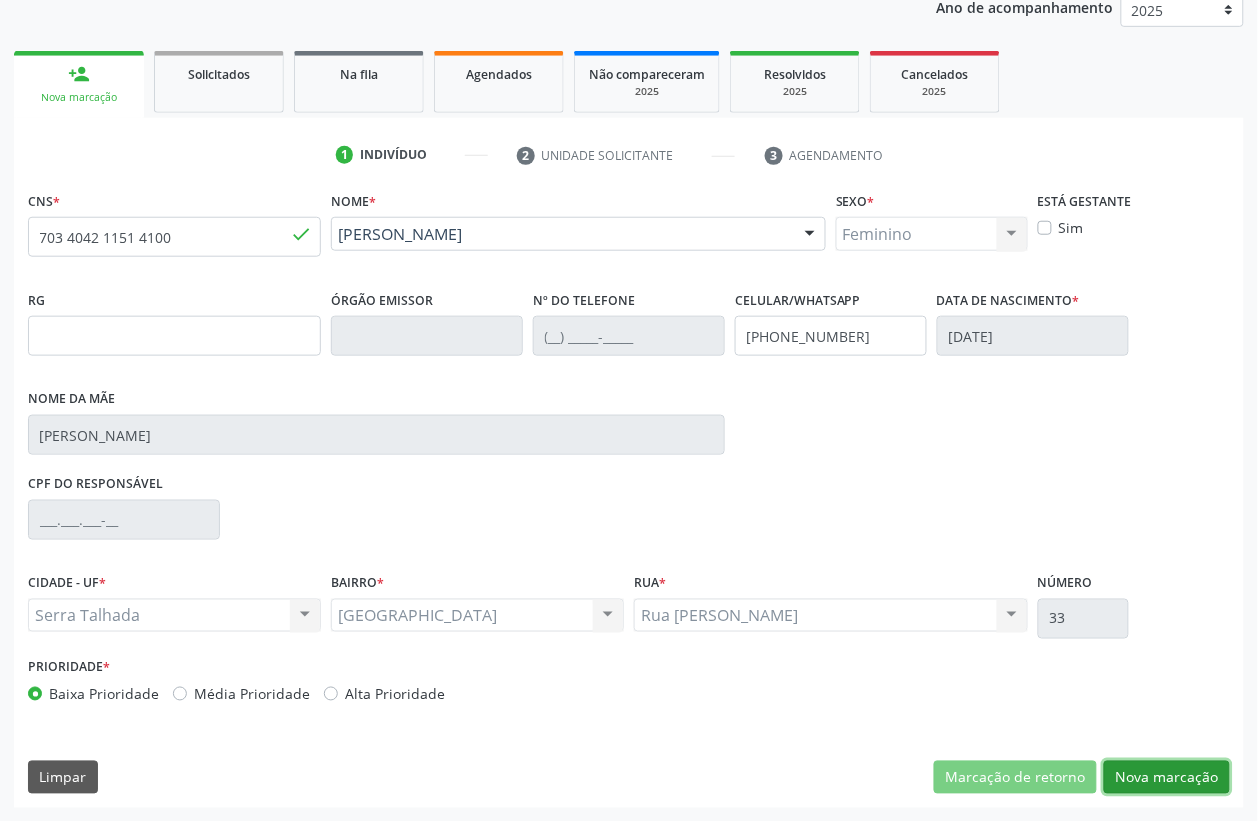 click on "Nova marcação" at bounding box center (1167, 778) 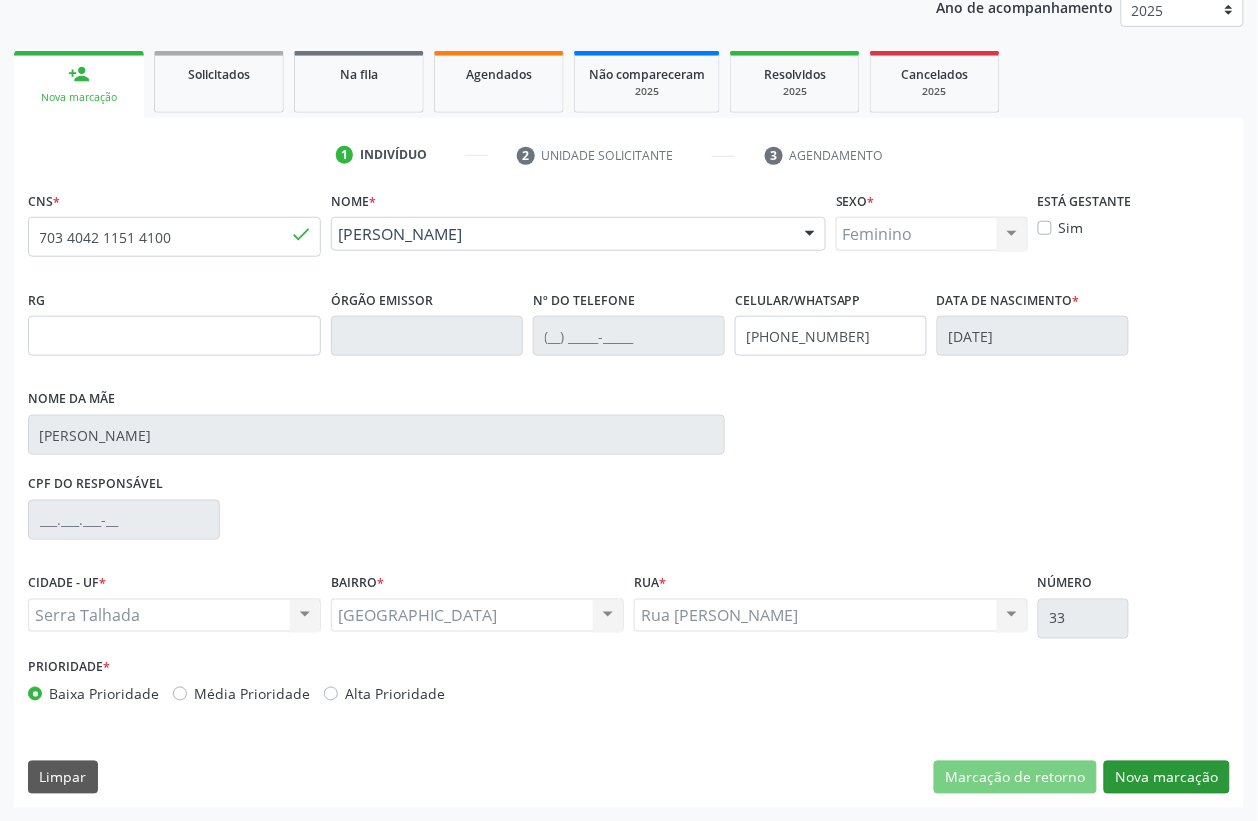 scroll, scrollTop: 85, scrollLeft: 0, axis: vertical 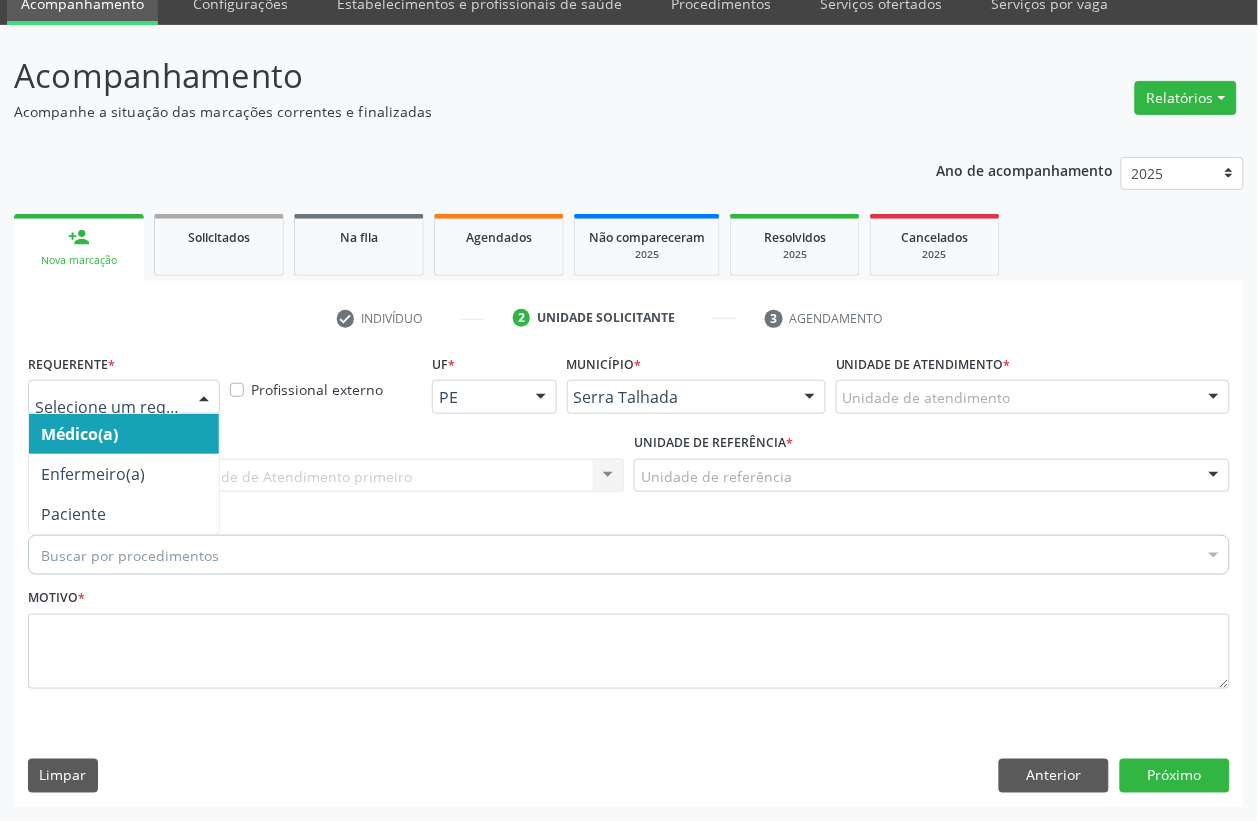 click at bounding box center (124, 397) 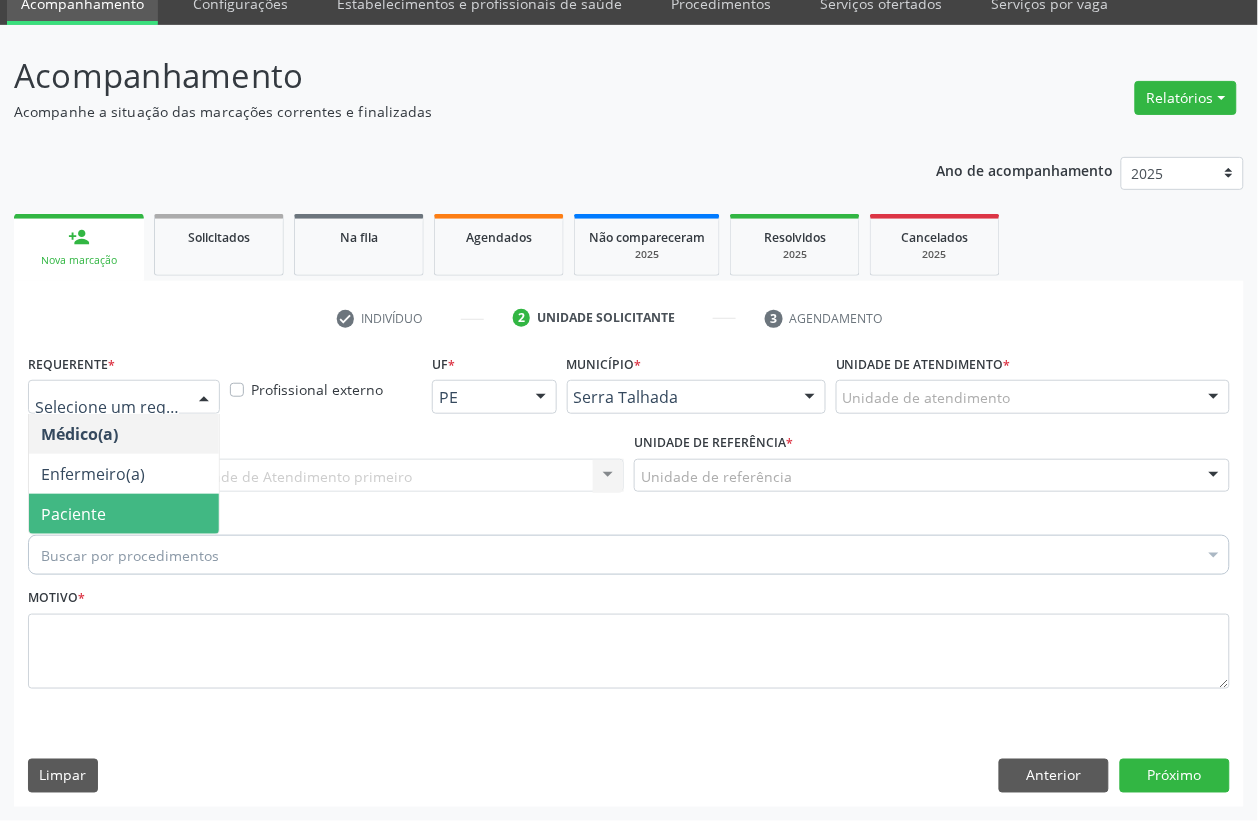 click on "Paciente" at bounding box center [124, 514] 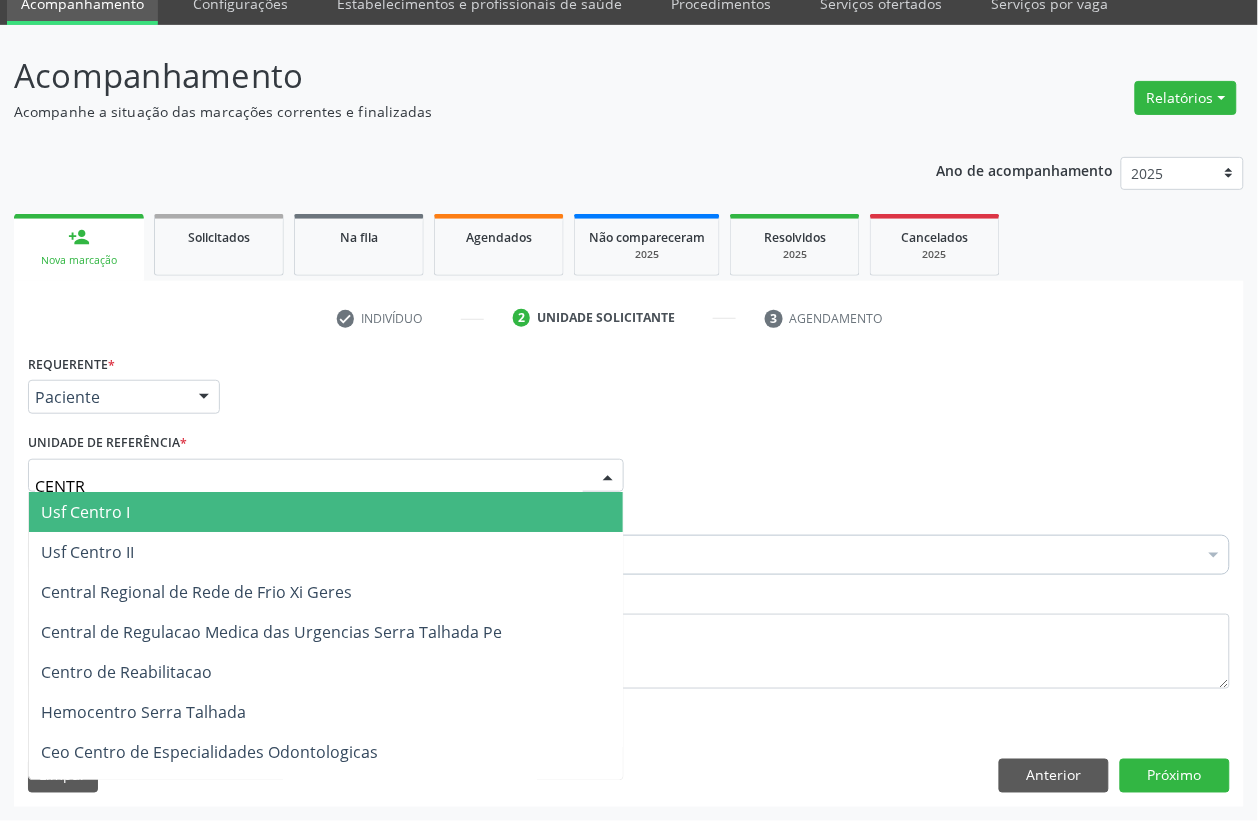 type on "CENTRO" 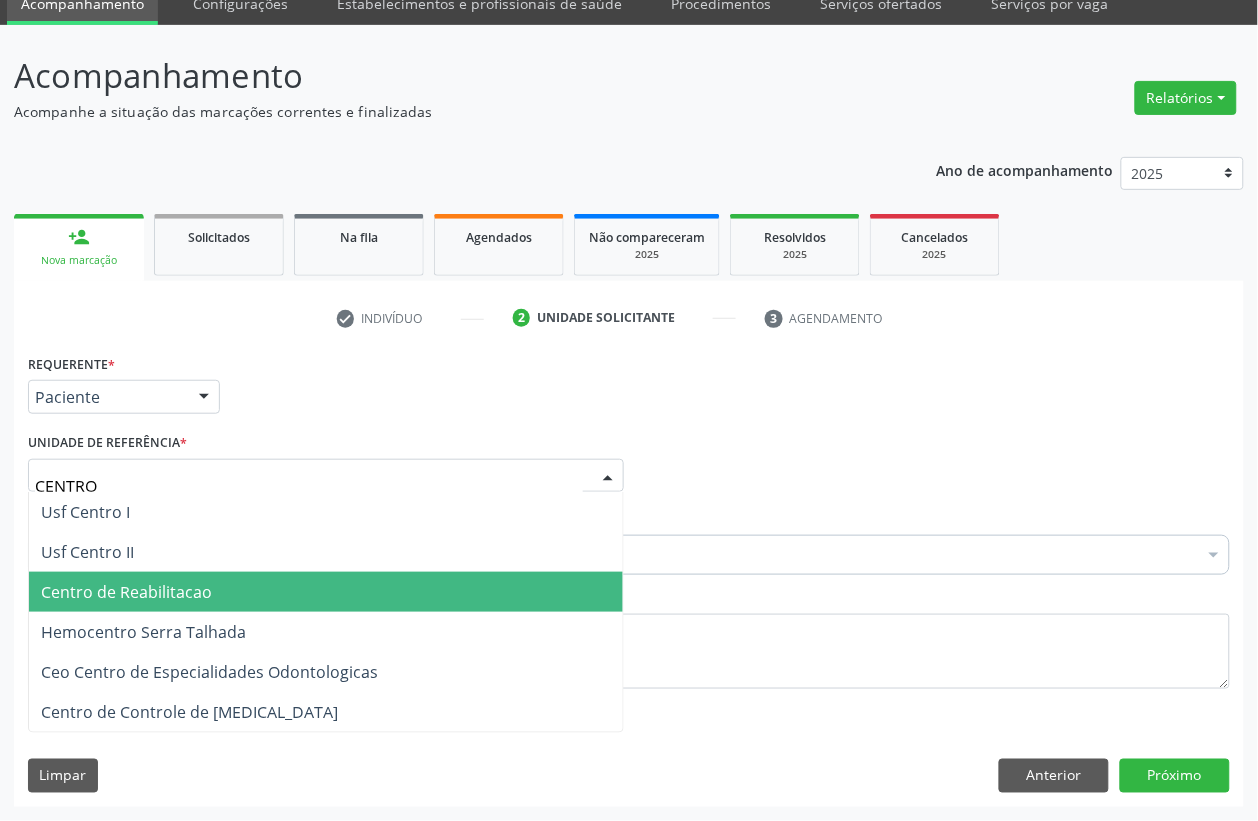 click on "Centro de Reabilitacao" at bounding box center [126, 592] 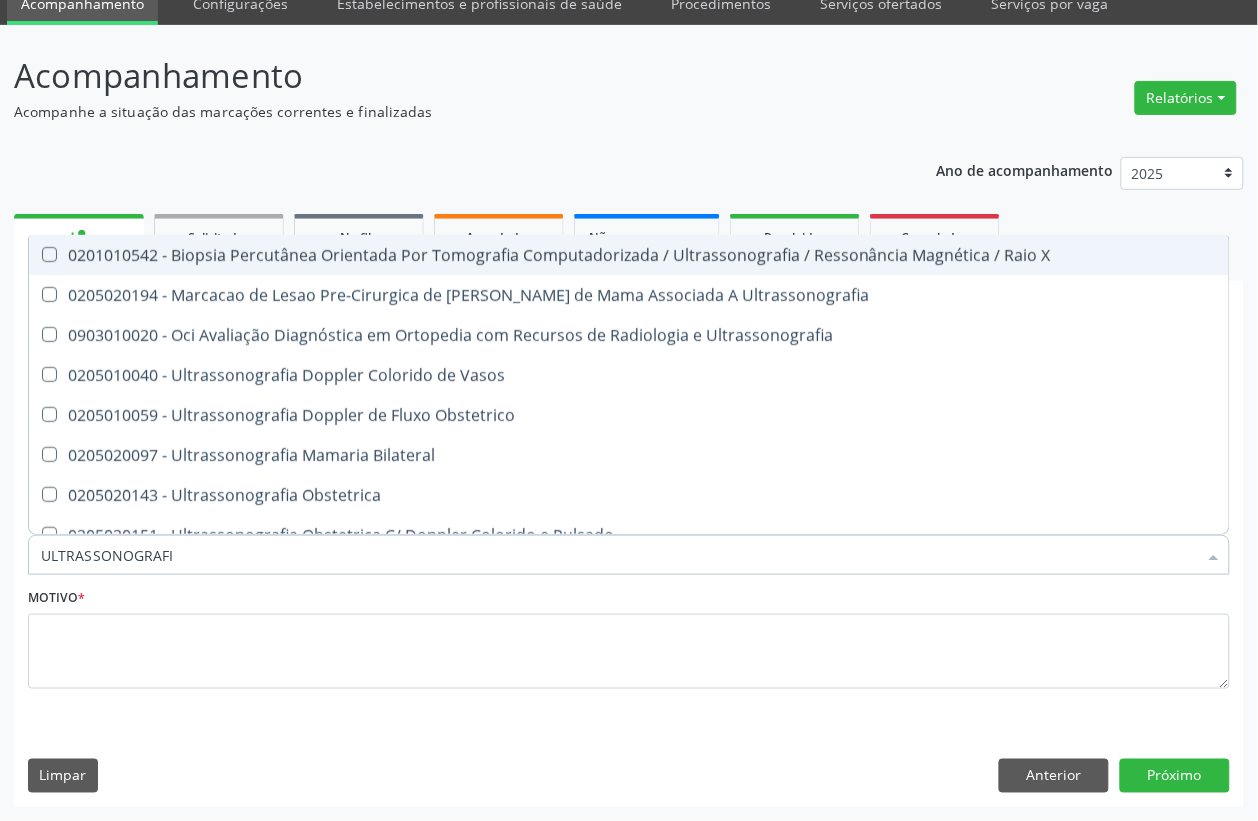 type on "ULTRASSONOGRAFIA" 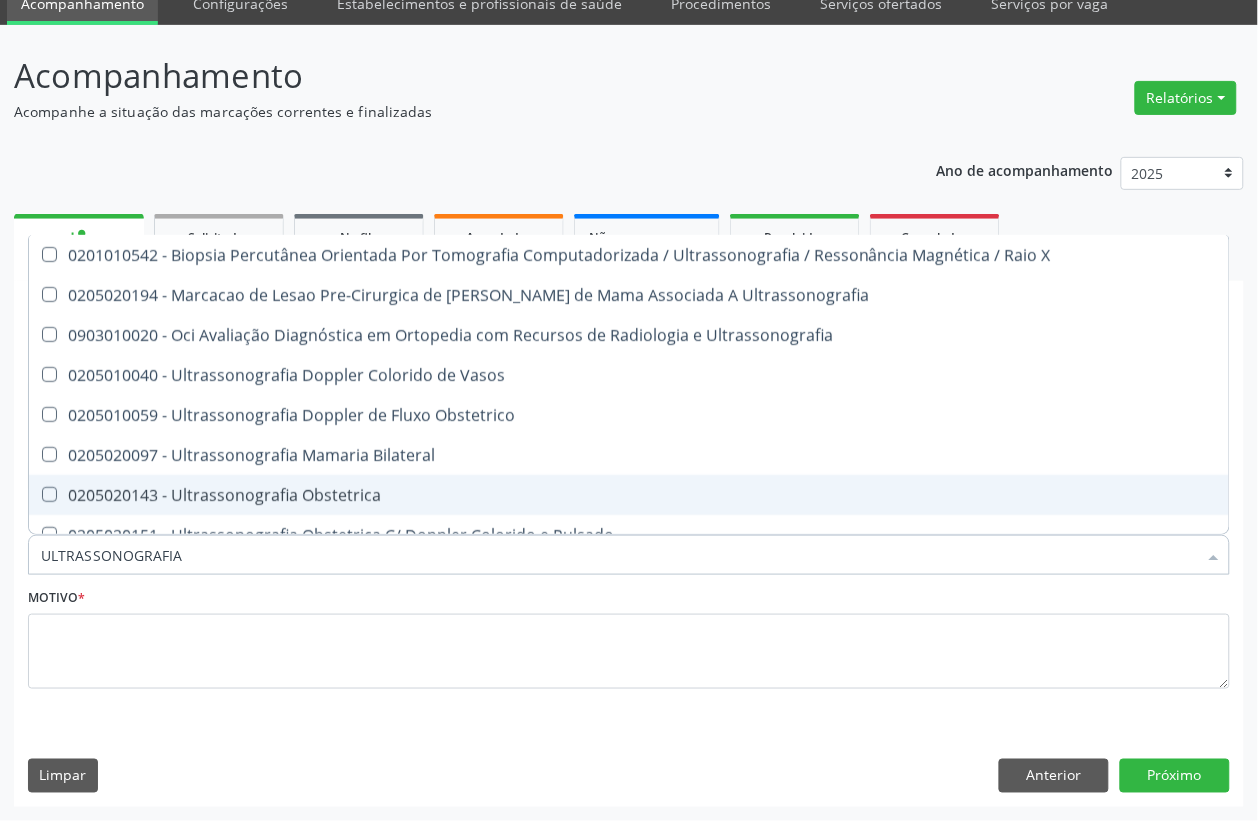 click on "0205020143 - Ultrassonografia Obstetrica" at bounding box center [629, 495] 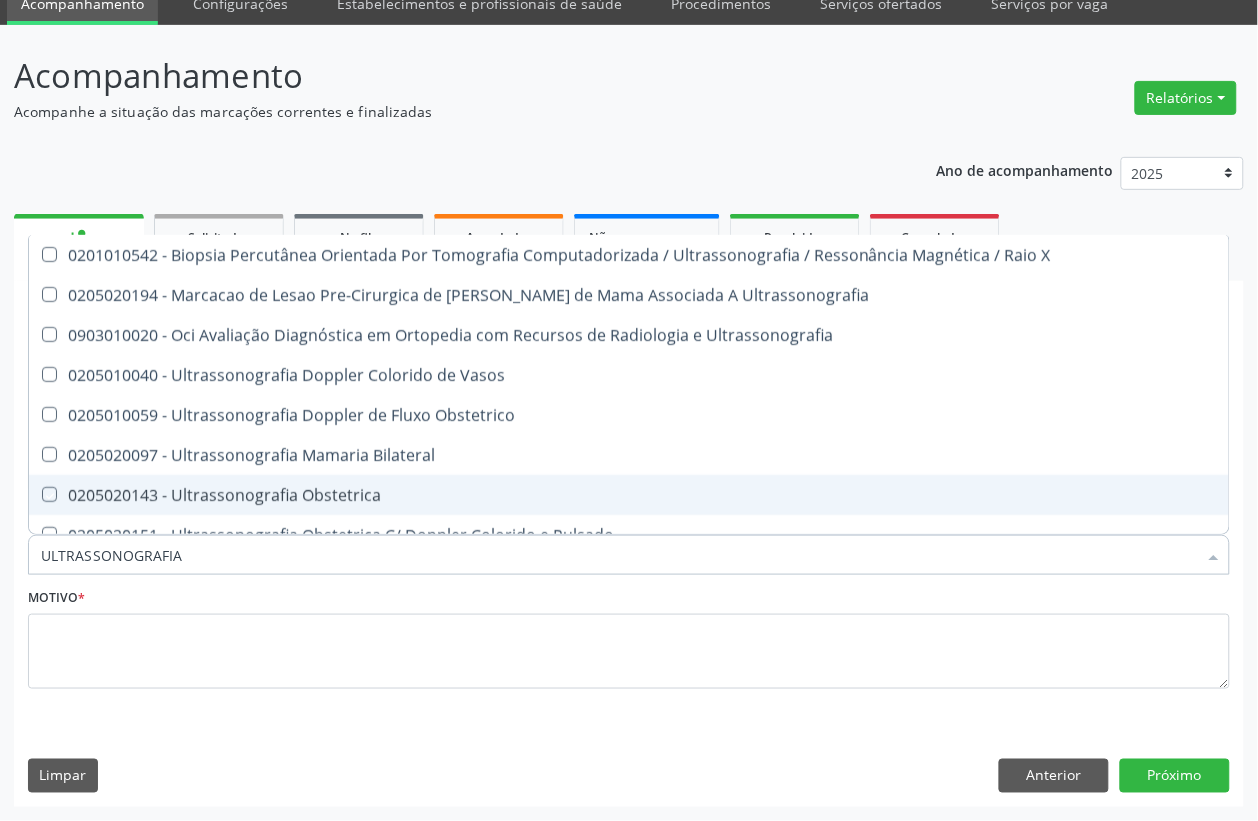 checkbox on "true" 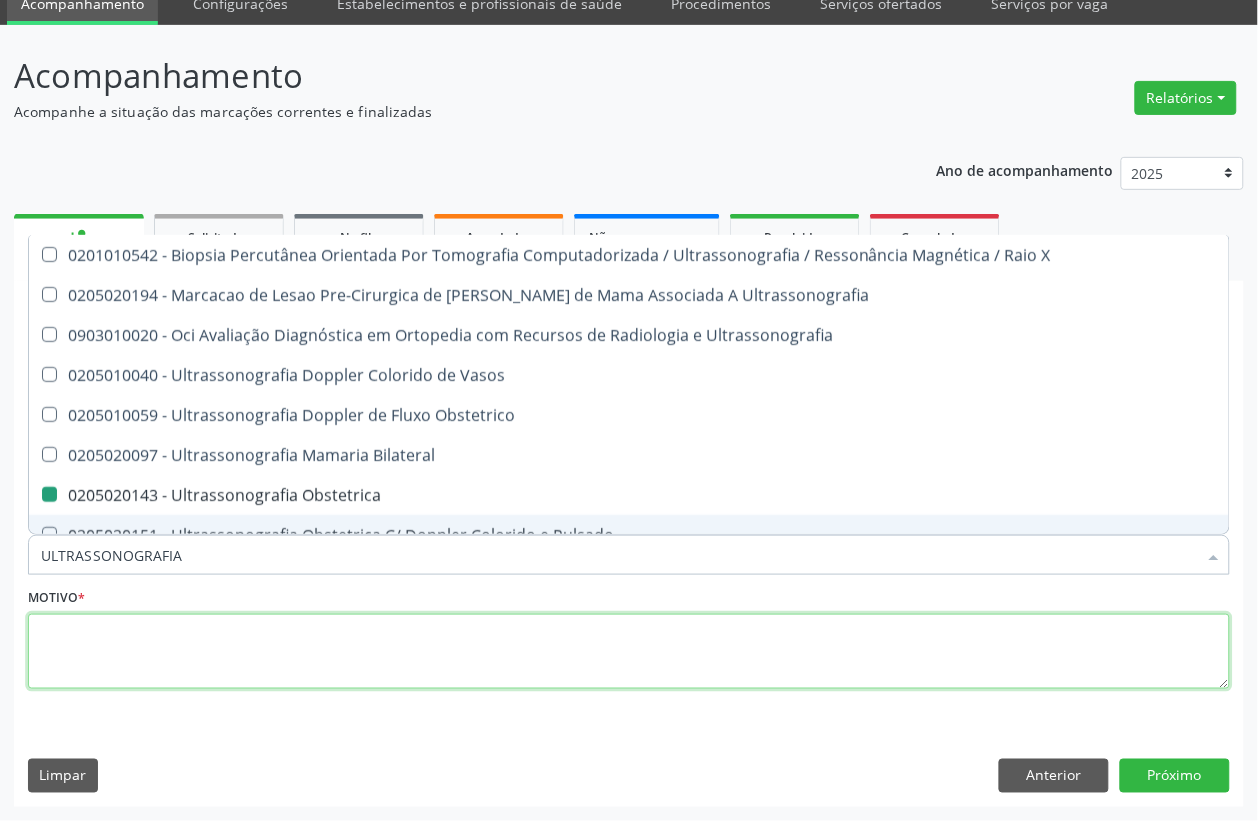 click at bounding box center [629, 652] 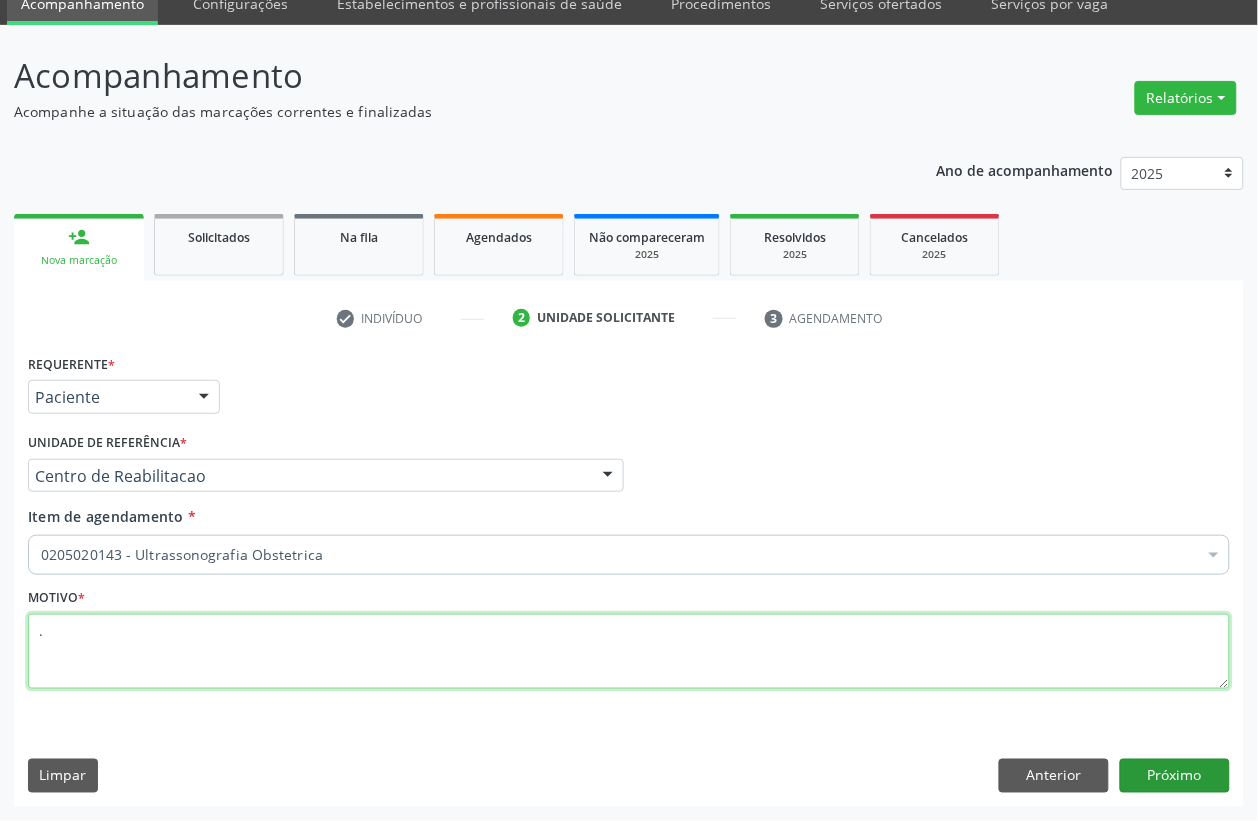 type on "." 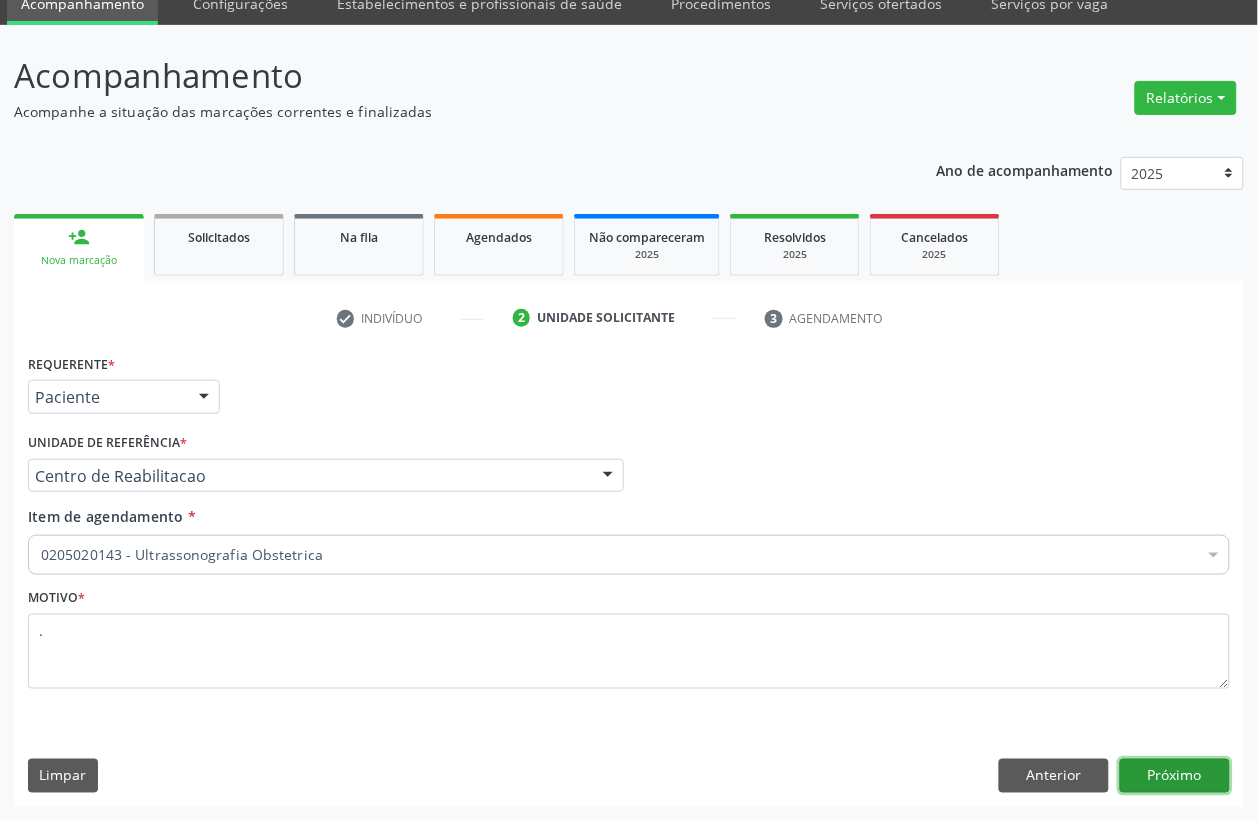 click on "Próximo" at bounding box center (1175, 776) 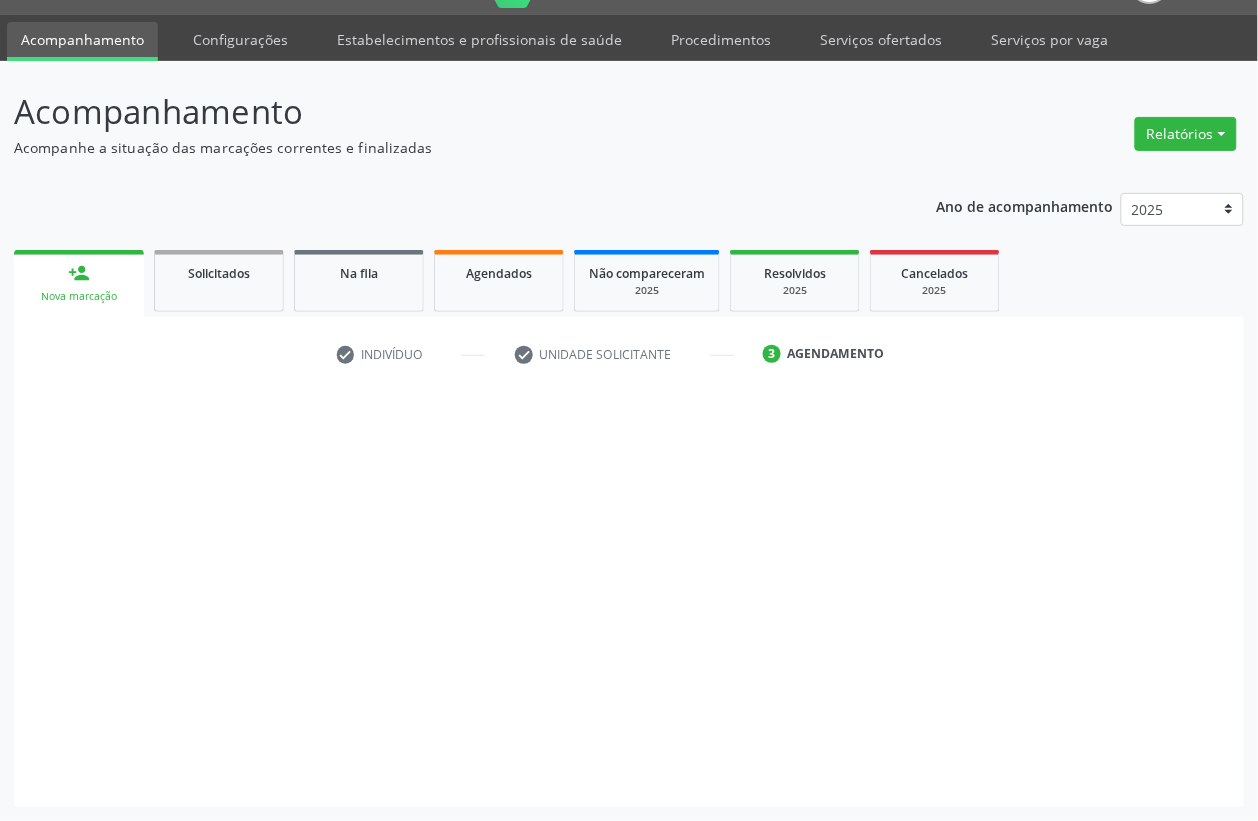 scroll, scrollTop: 50, scrollLeft: 0, axis: vertical 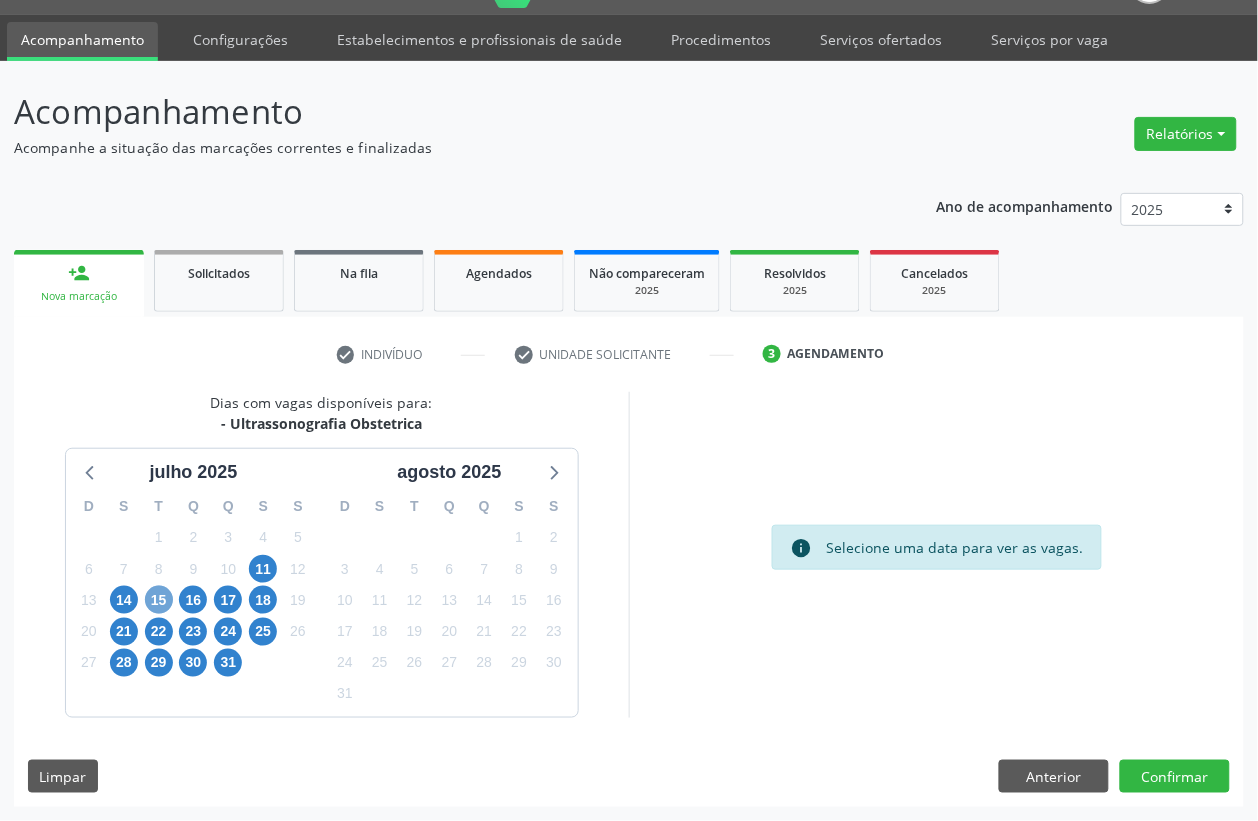 click on "15" at bounding box center (159, 600) 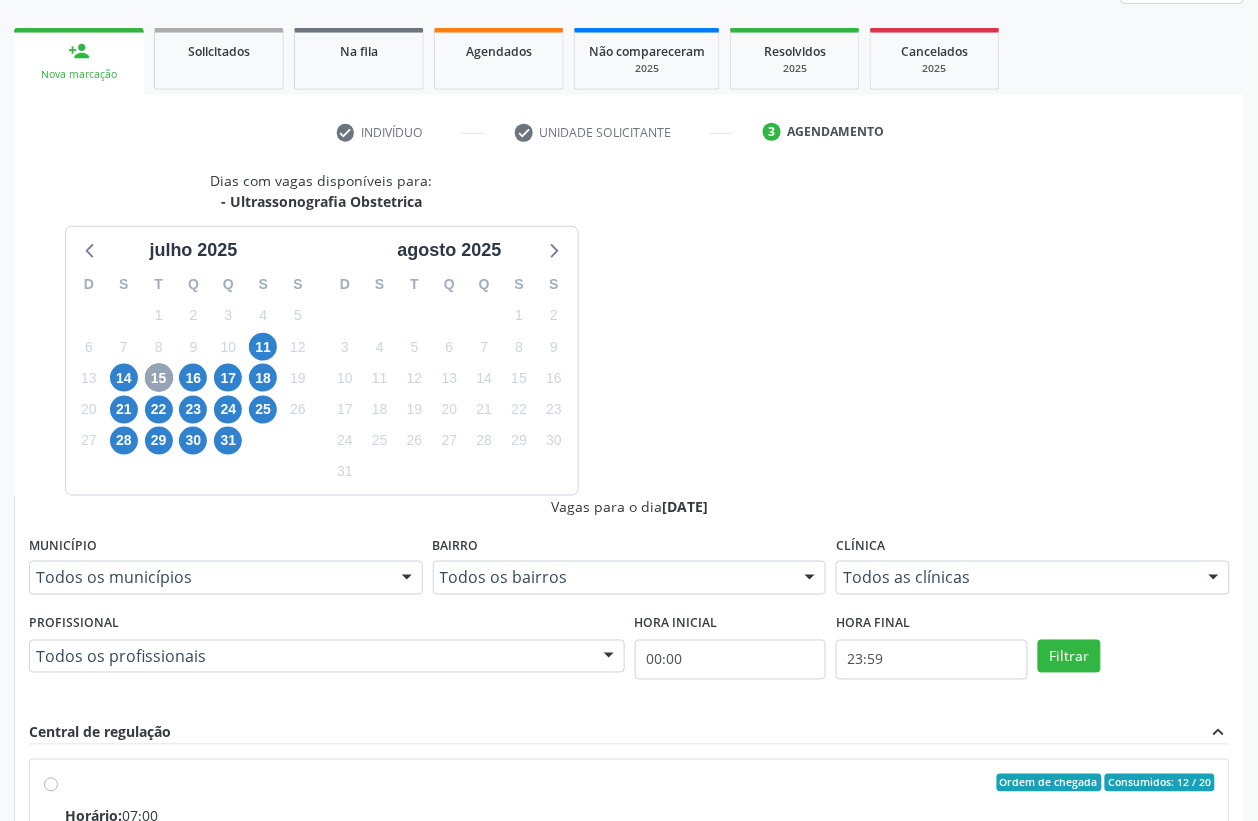 scroll, scrollTop: 300, scrollLeft: 0, axis: vertical 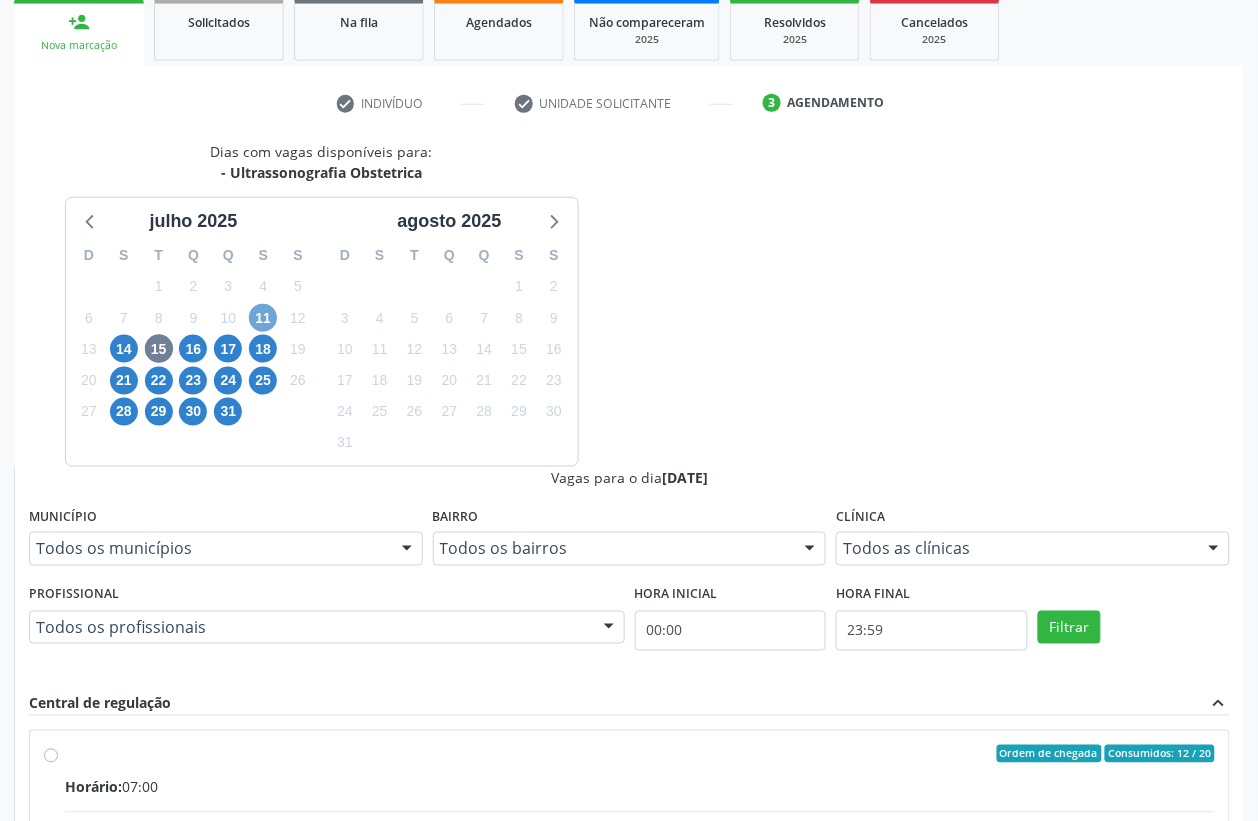 click on "11" at bounding box center (263, 318) 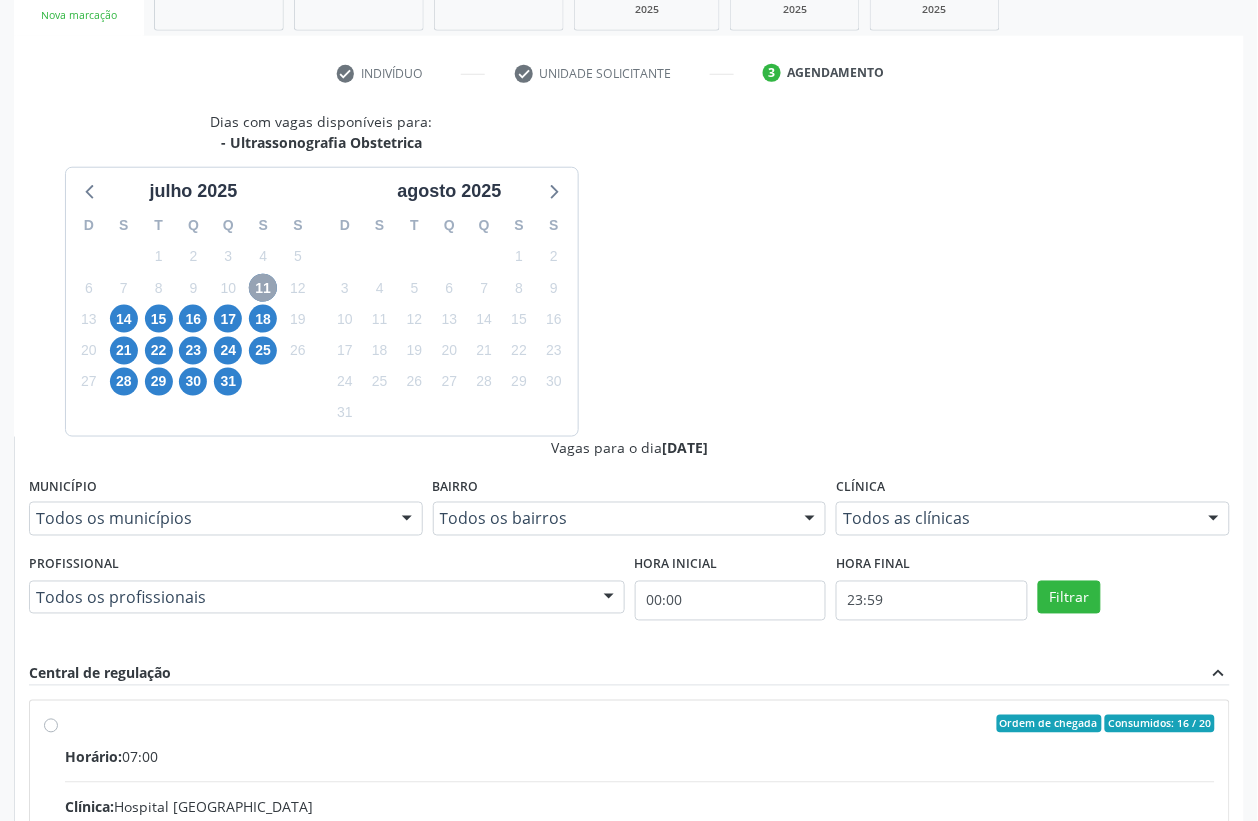 scroll, scrollTop: 338, scrollLeft: 0, axis: vertical 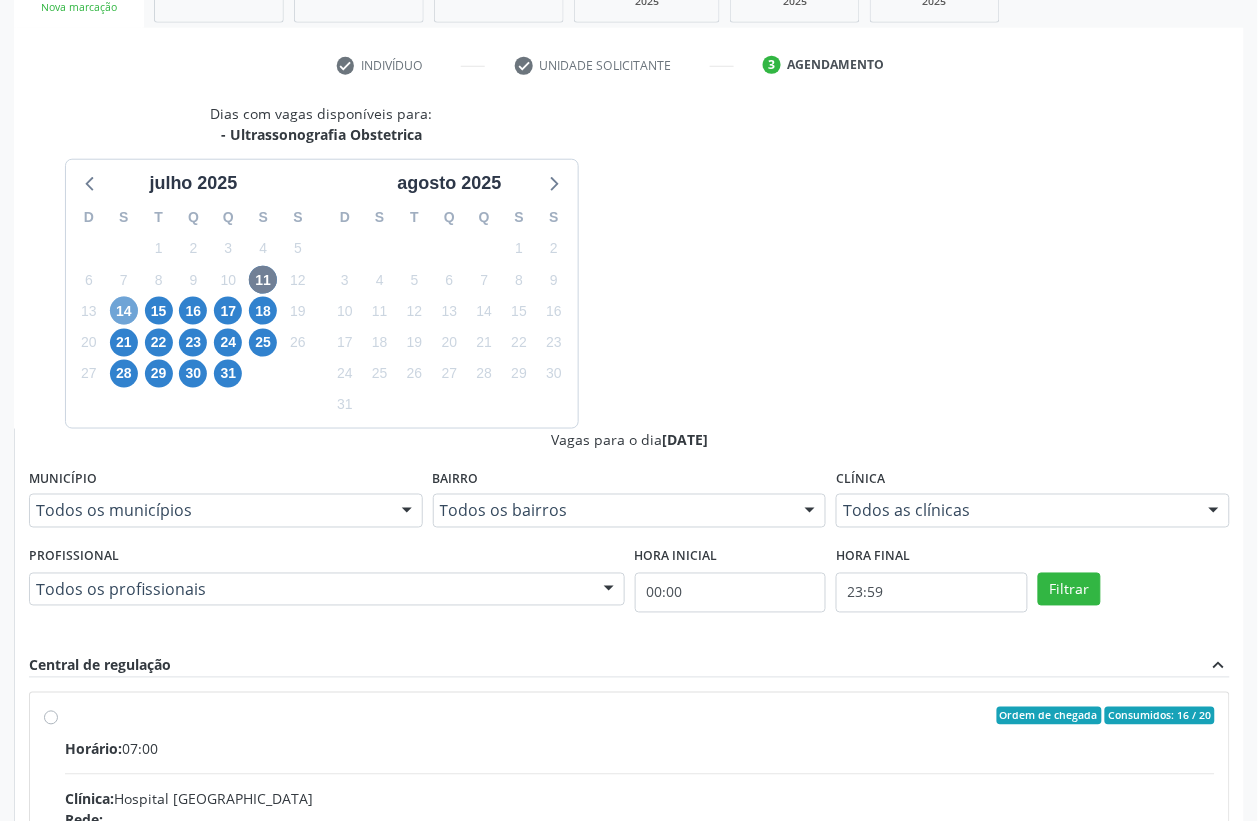 click on "14" at bounding box center (124, 311) 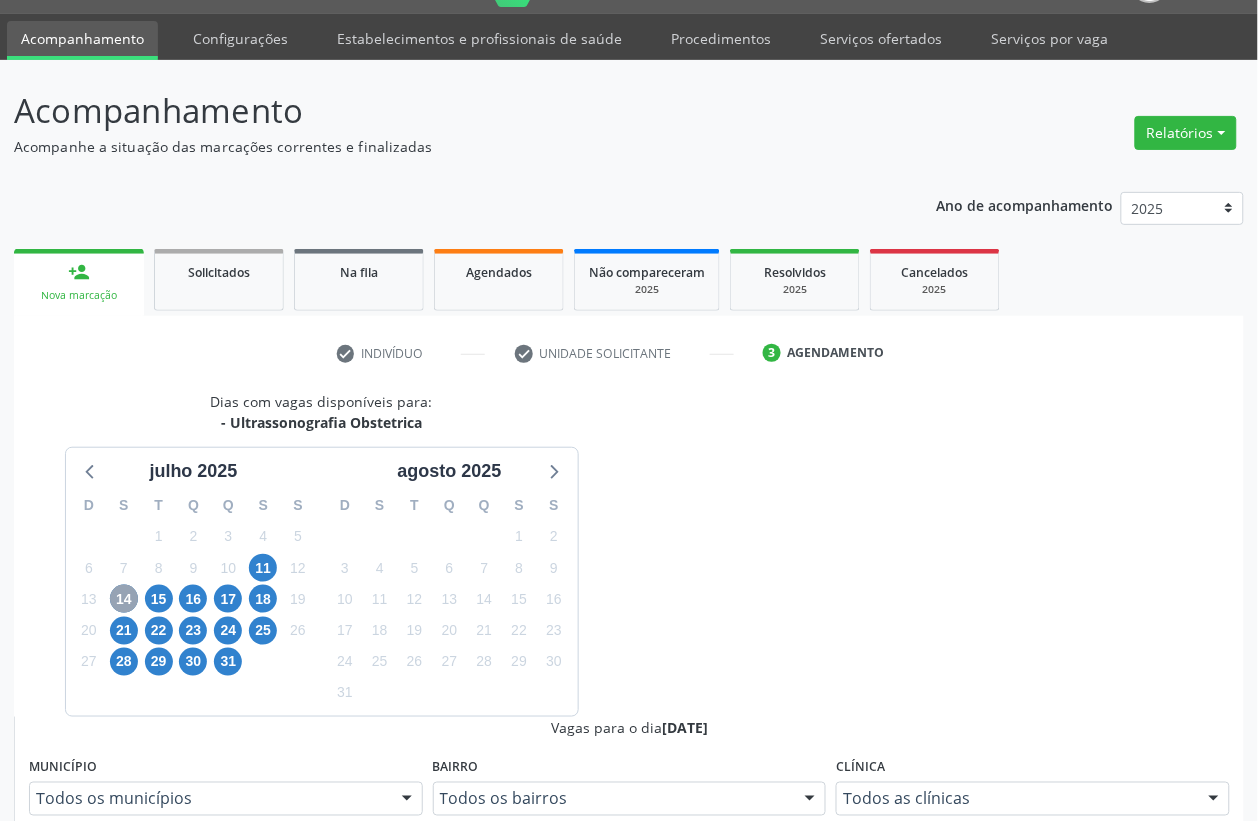 scroll, scrollTop: 338, scrollLeft: 0, axis: vertical 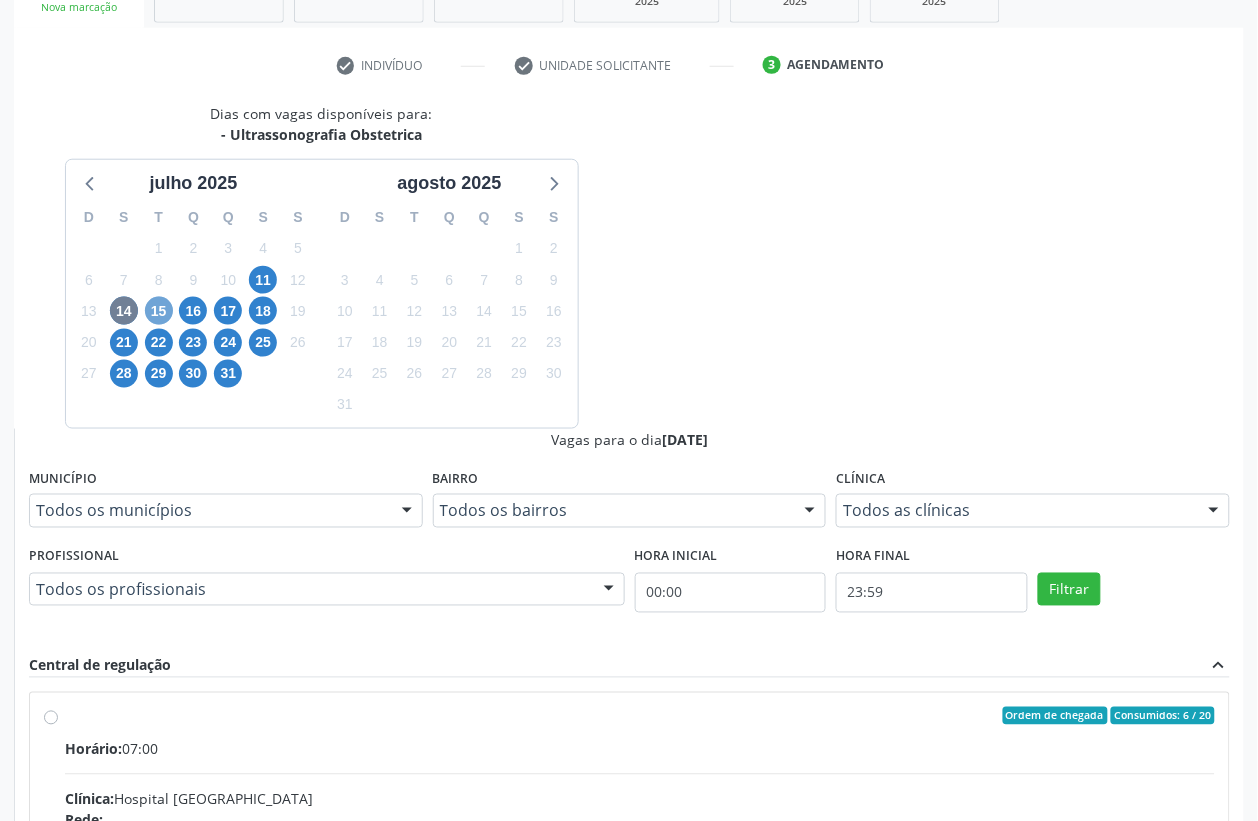 click on "15" at bounding box center (159, 311) 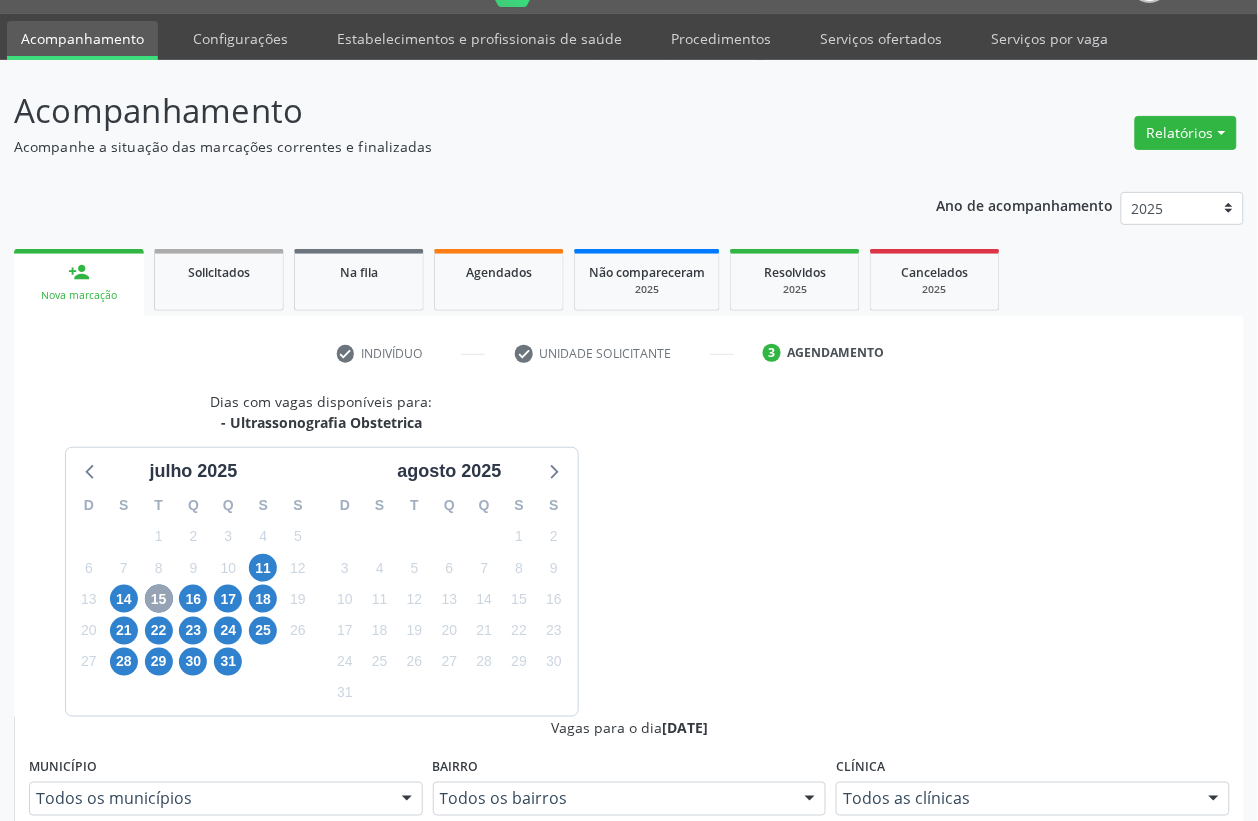 scroll, scrollTop: 338, scrollLeft: 0, axis: vertical 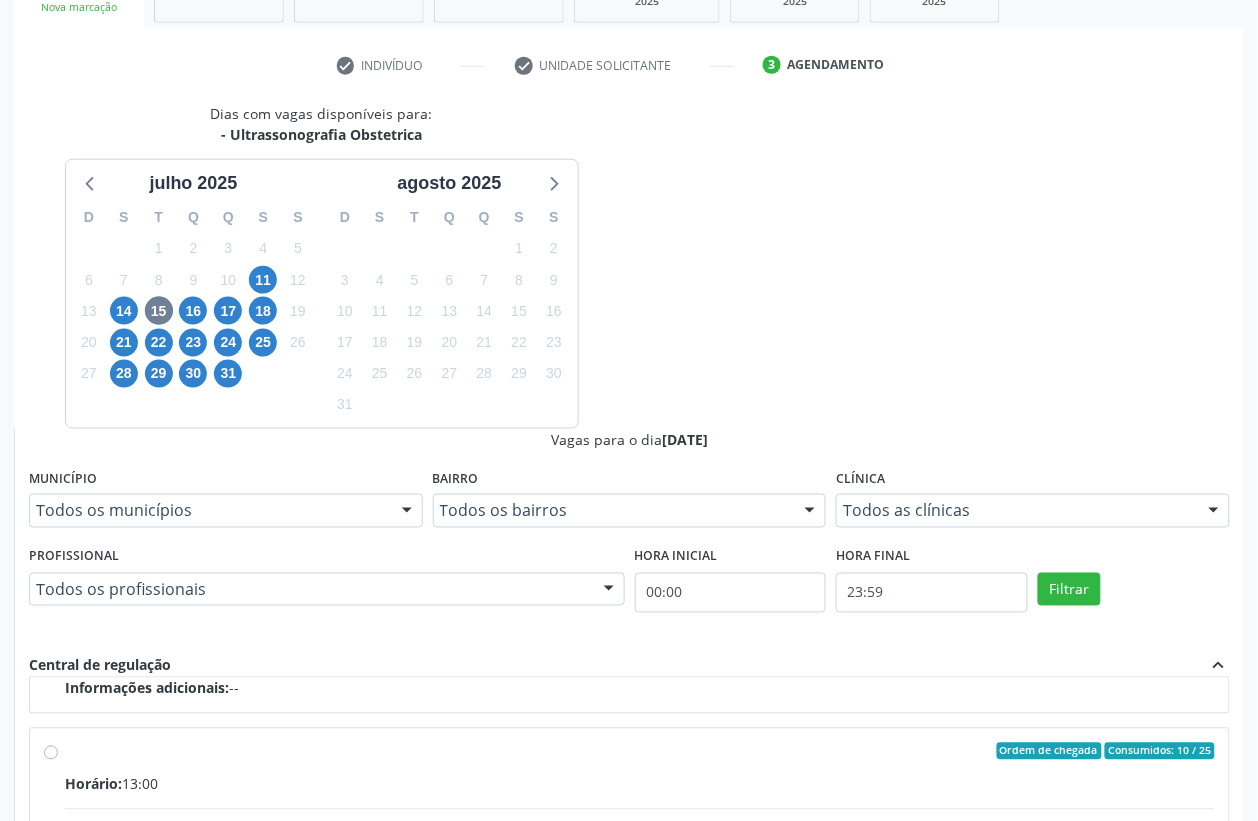 click on "Ordem de chegada
Consumidos: 10 / 25" at bounding box center (640, 752) 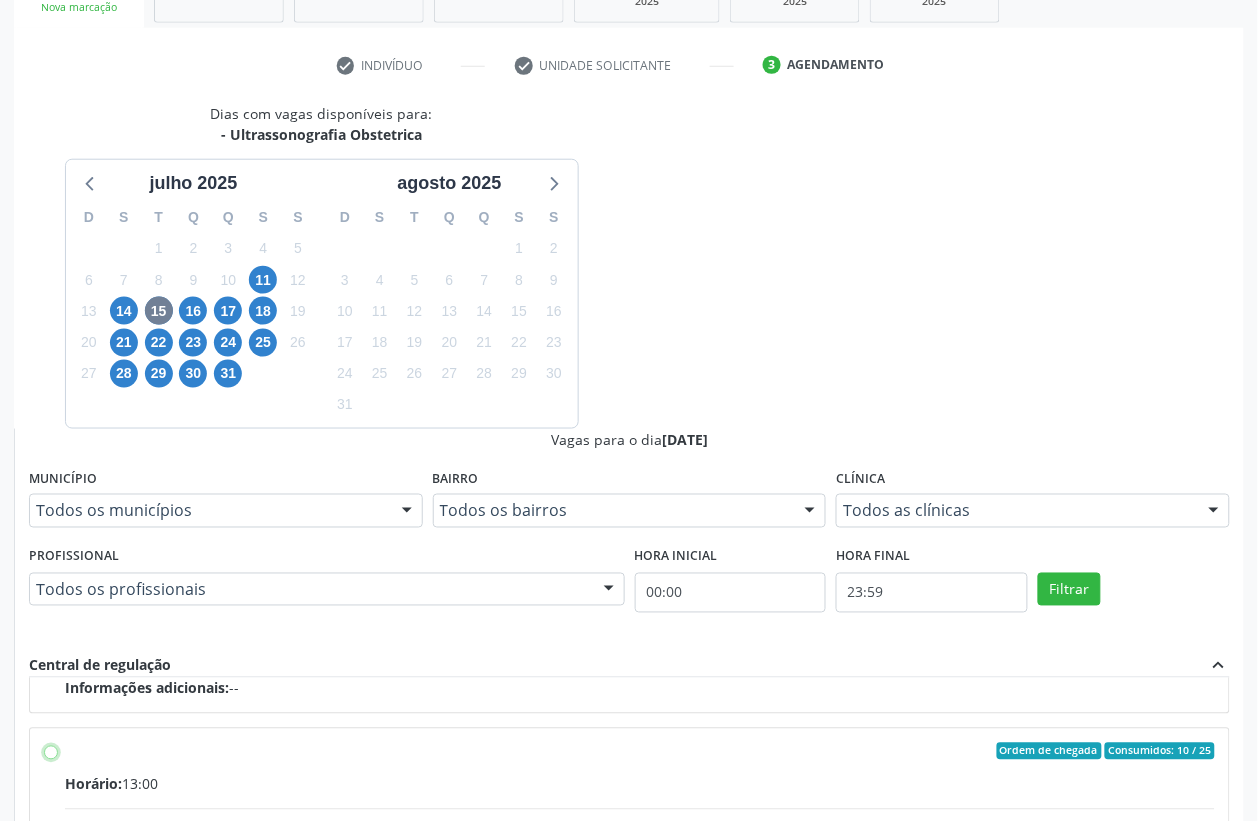 click on "Ordem de chegada
Consumidos: 10 / 25
Horário:   13:00
Clínica:  Policlinica Municipal
Rede:
--
Endereço:   Predio, nº S/N, Ipsep, [GEOGRAPHIC_DATA] - PE
Telefone:   --
Profissional:
[PERSON_NAME] de [PERSON_NAME]
Informações adicionais sobre o atendimento
Idade de atendimento:
de 0 a 120 anos
Gênero(s) atendido(s):
Masculino e Feminino
Informações adicionais:
--" at bounding box center (51, 752) 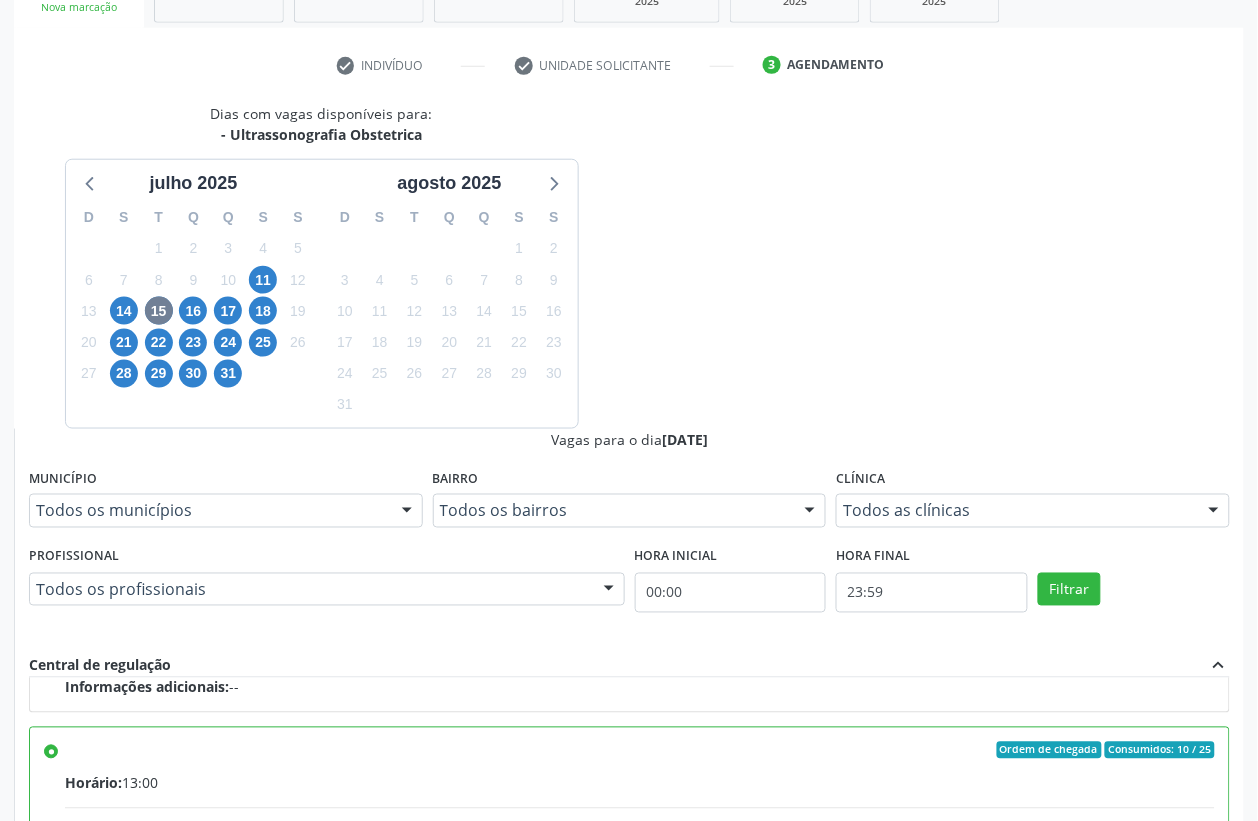 click on "Confirmar" at bounding box center (1175, 1137) 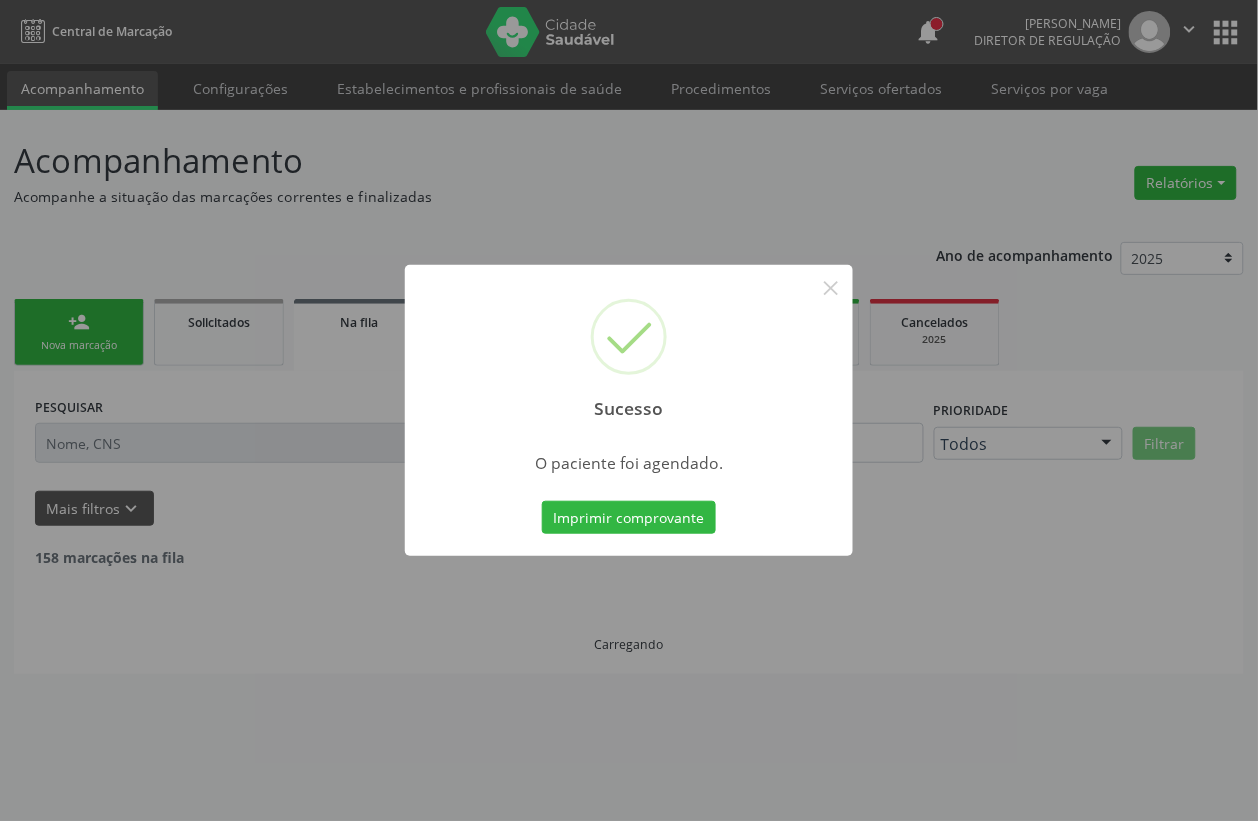 scroll, scrollTop: 0, scrollLeft: 0, axis: both 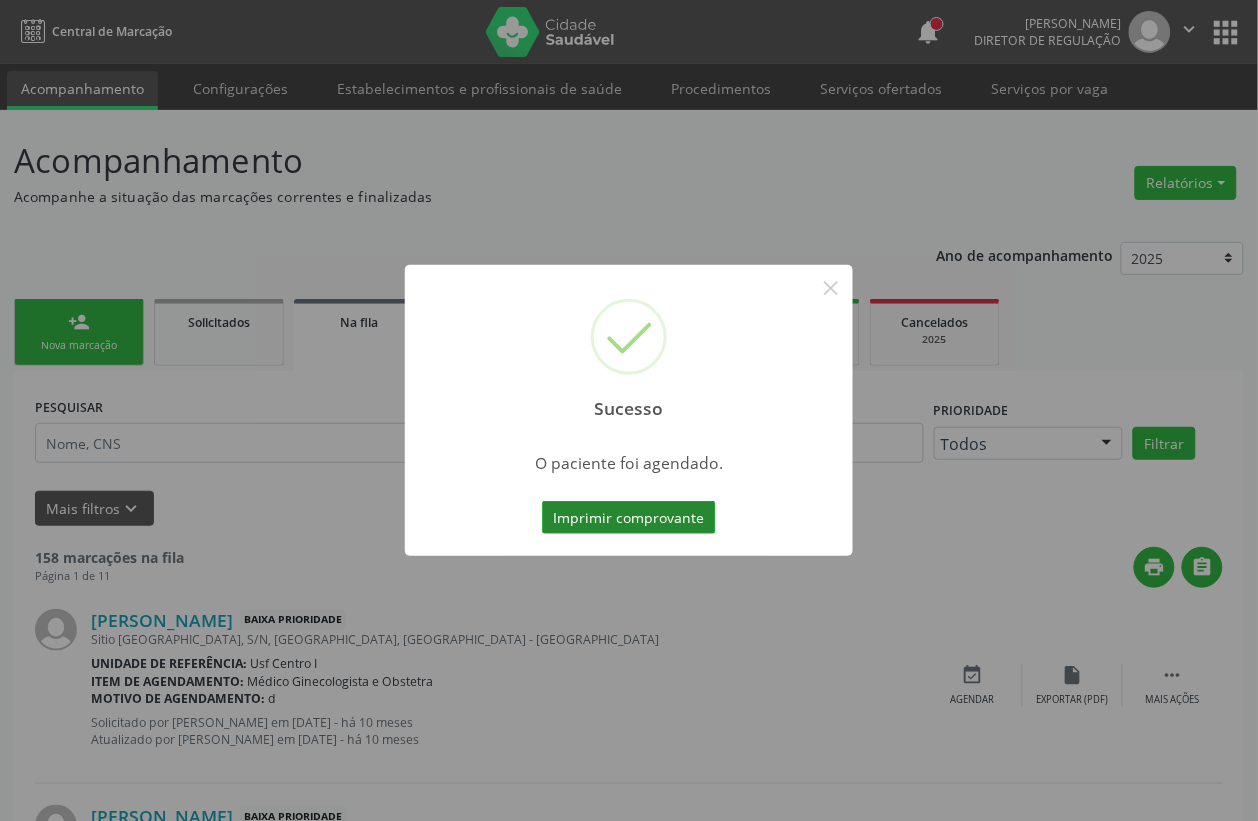 click on "Imprimir comprovante" at bounding box center (629, 518) 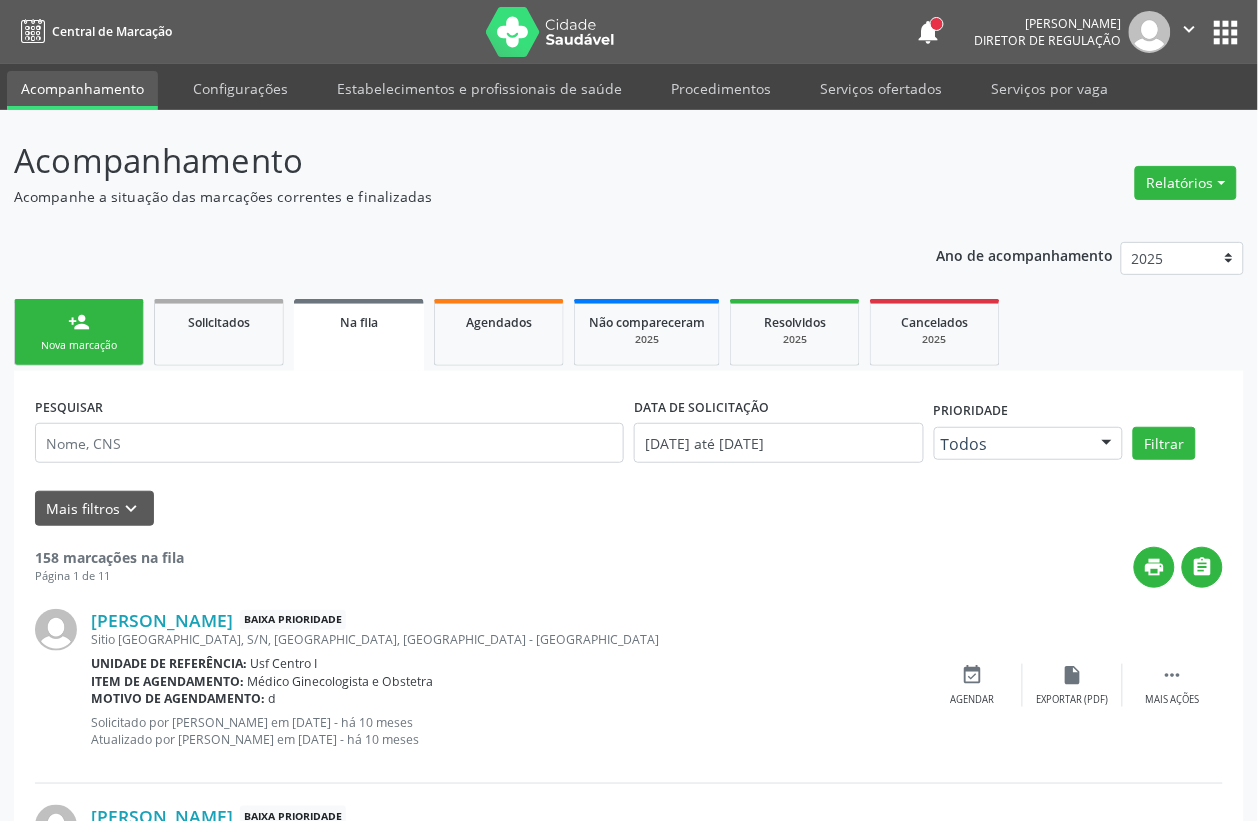 click on "Nova marcação" at bounding box center [79, 345] 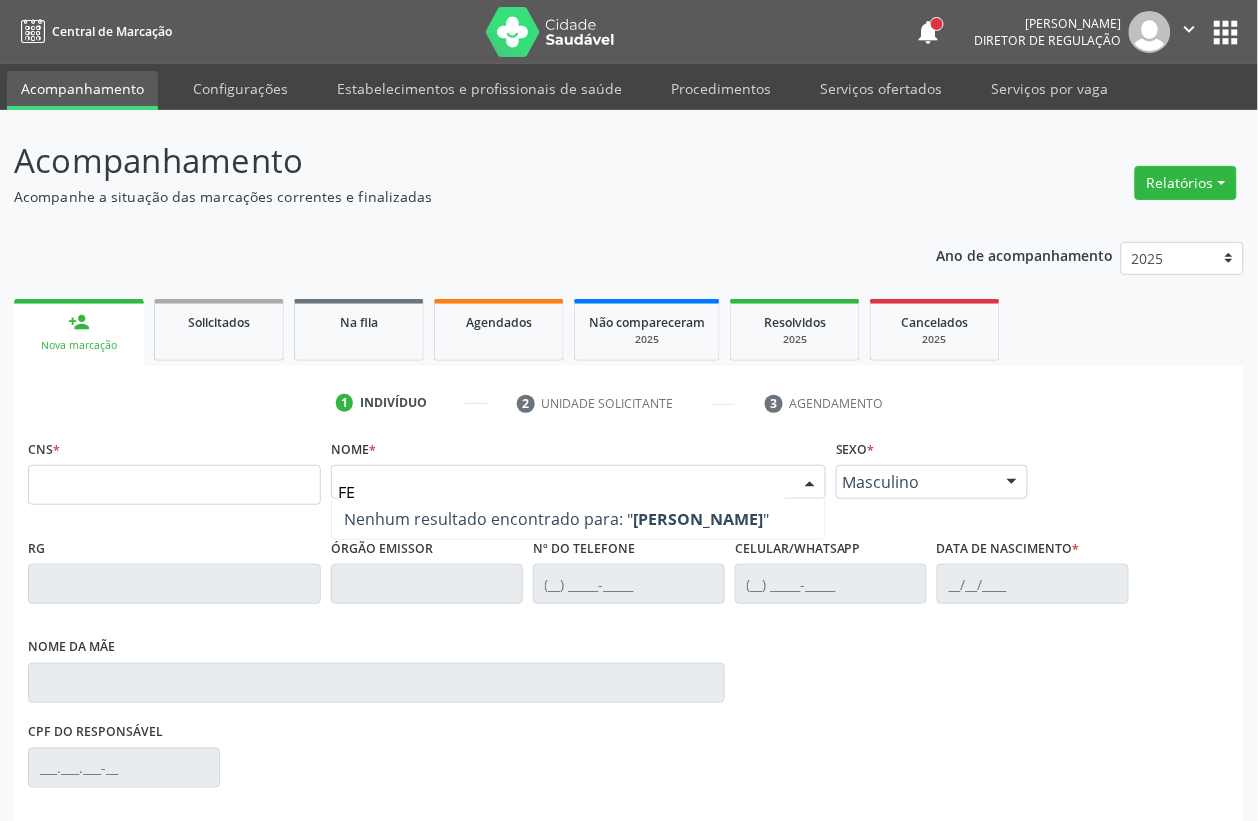 type on "F" 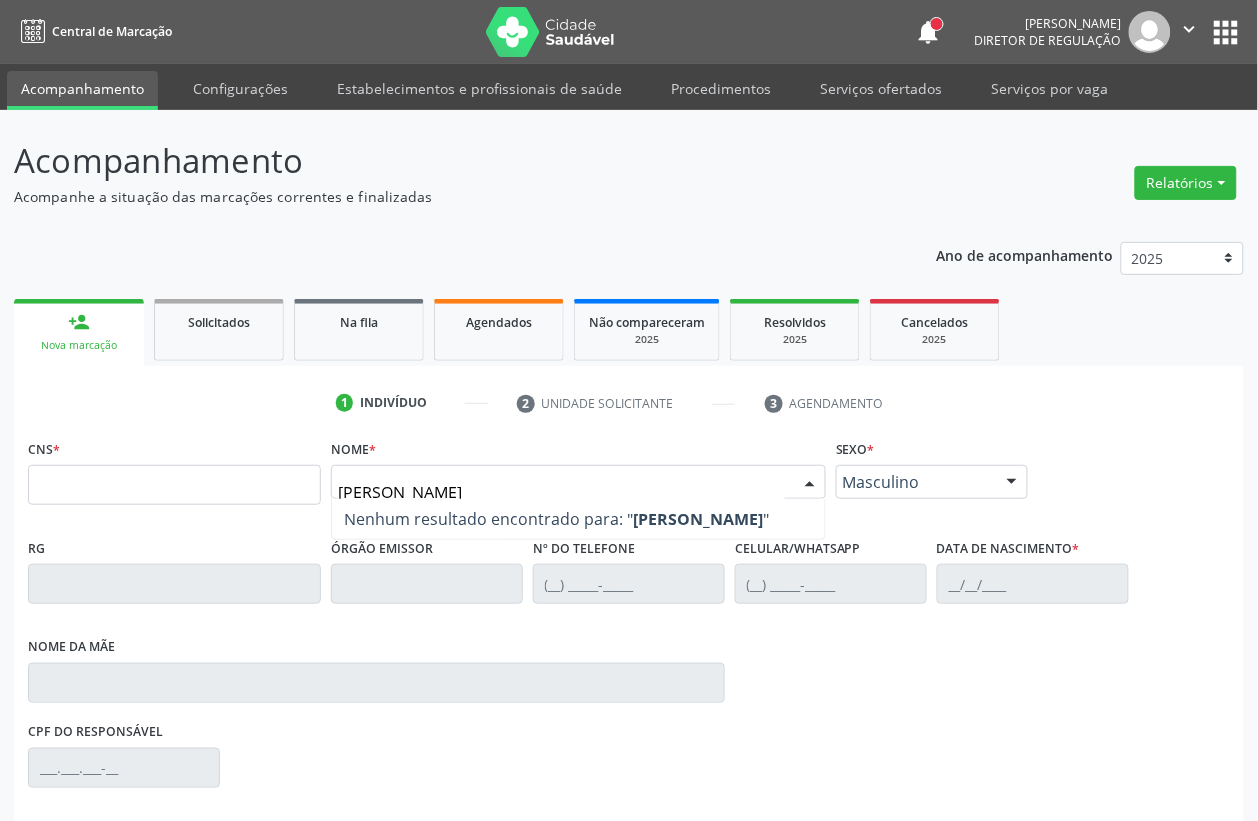 type on "[PERSON_NAME]" 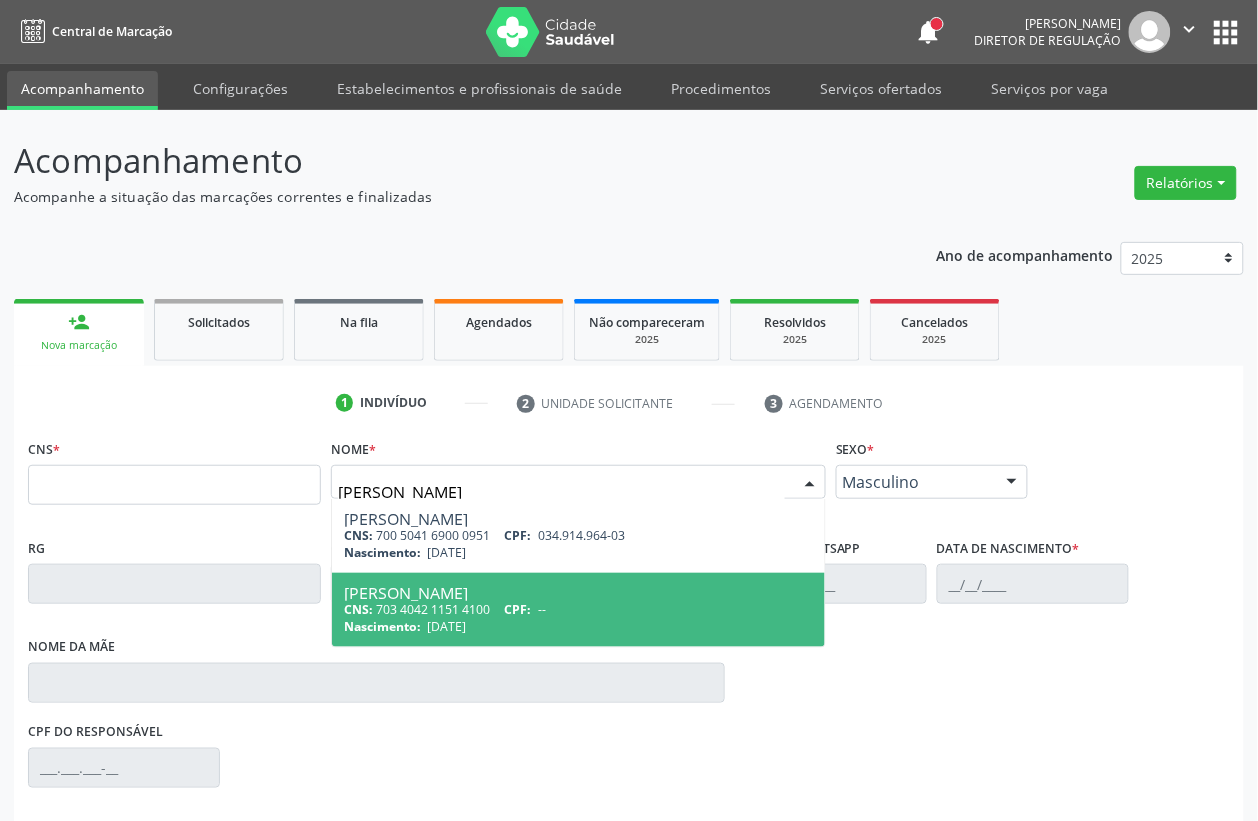click on "CPF:" at bounding box center (518, 609) 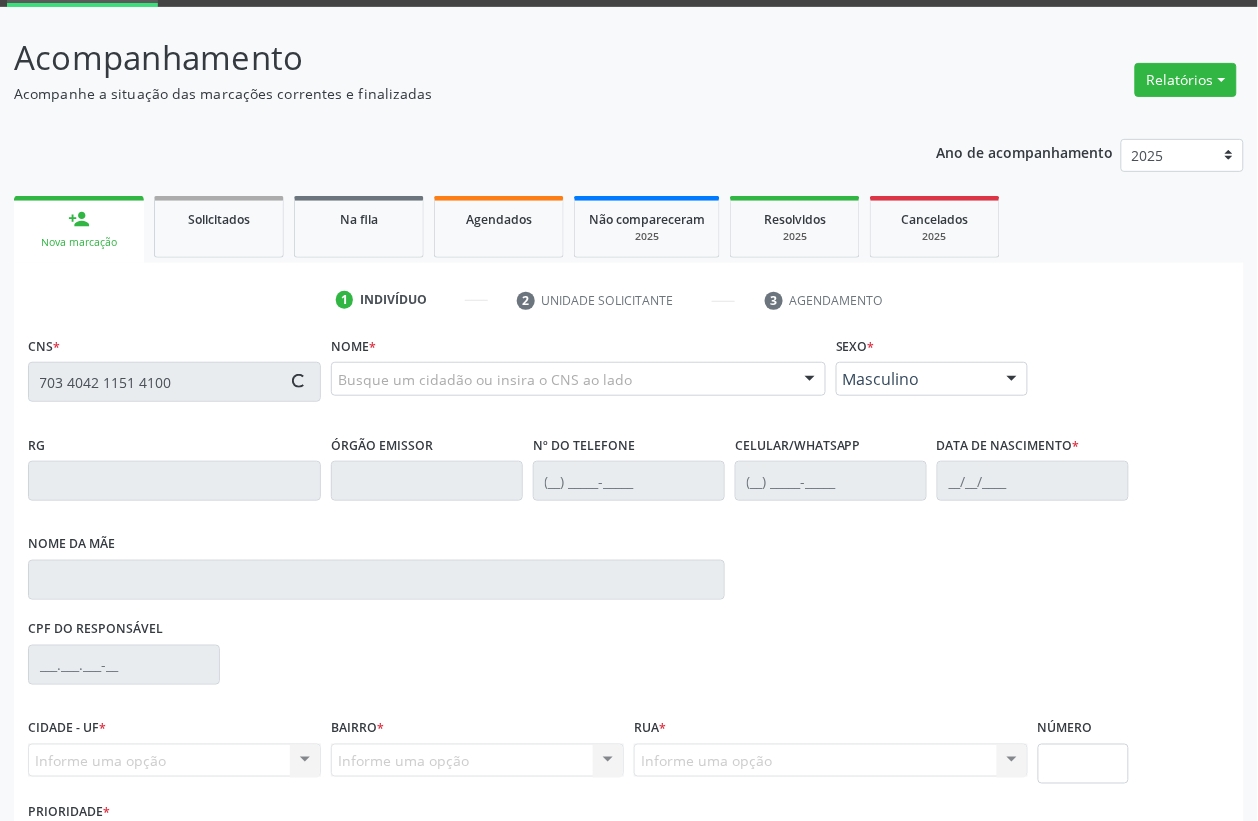 scroll, scrollTop: 248, scrollLeft: 0, axis: vertical 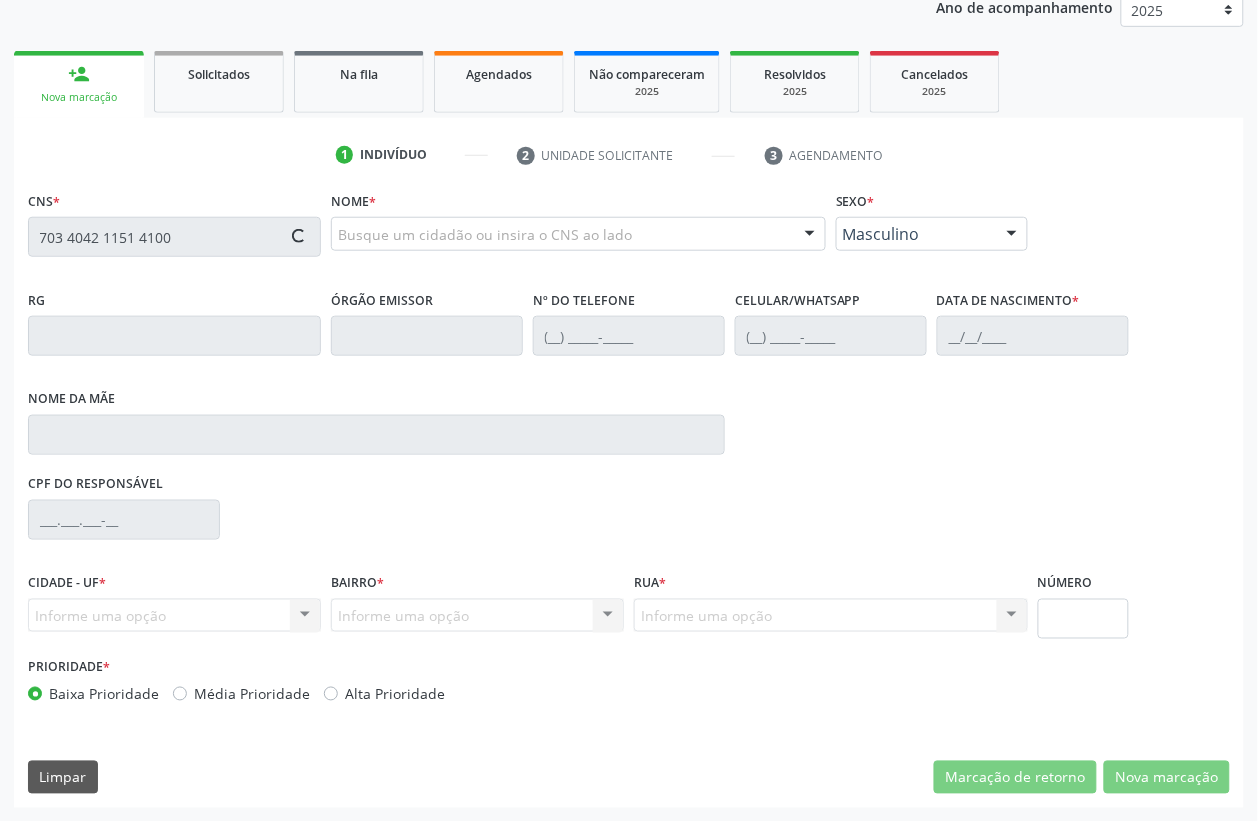 type on "703 4042 1151 4100" 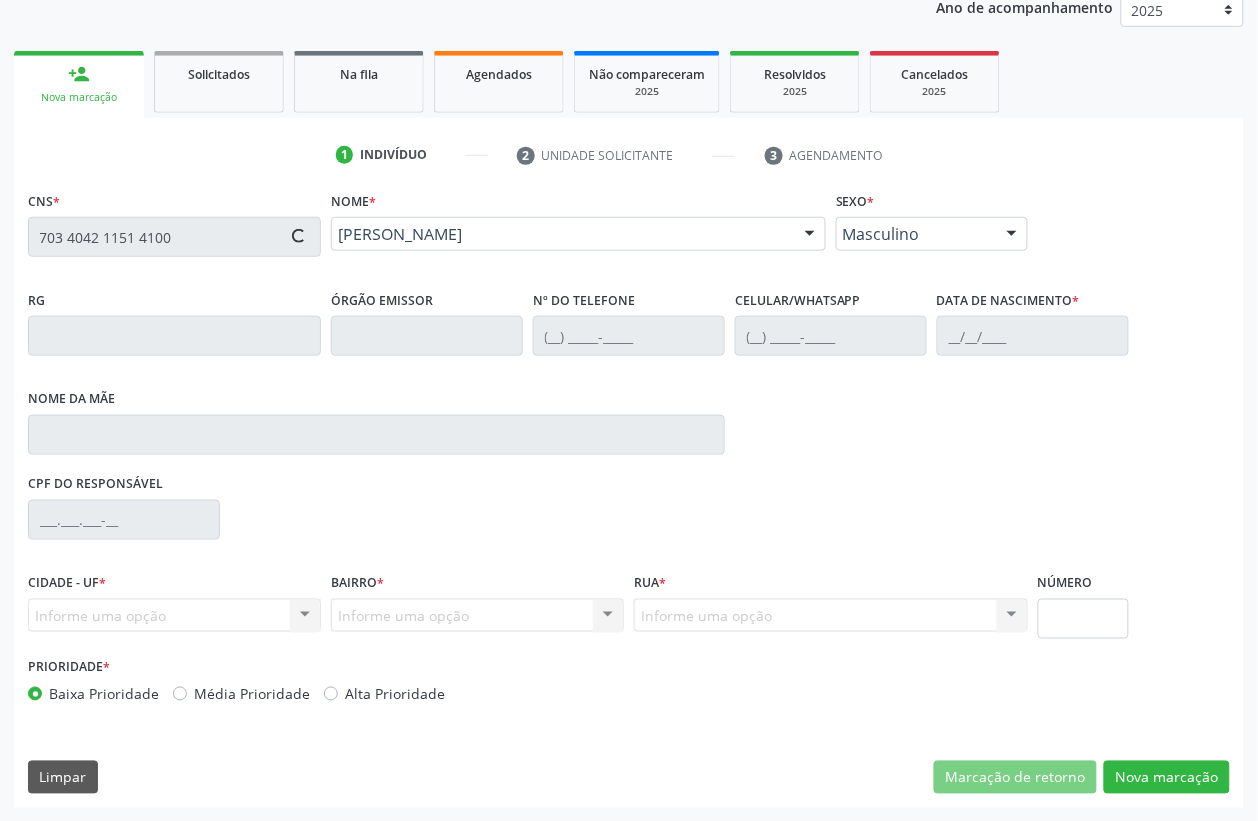 type on "[PHONE_NUMBER]" 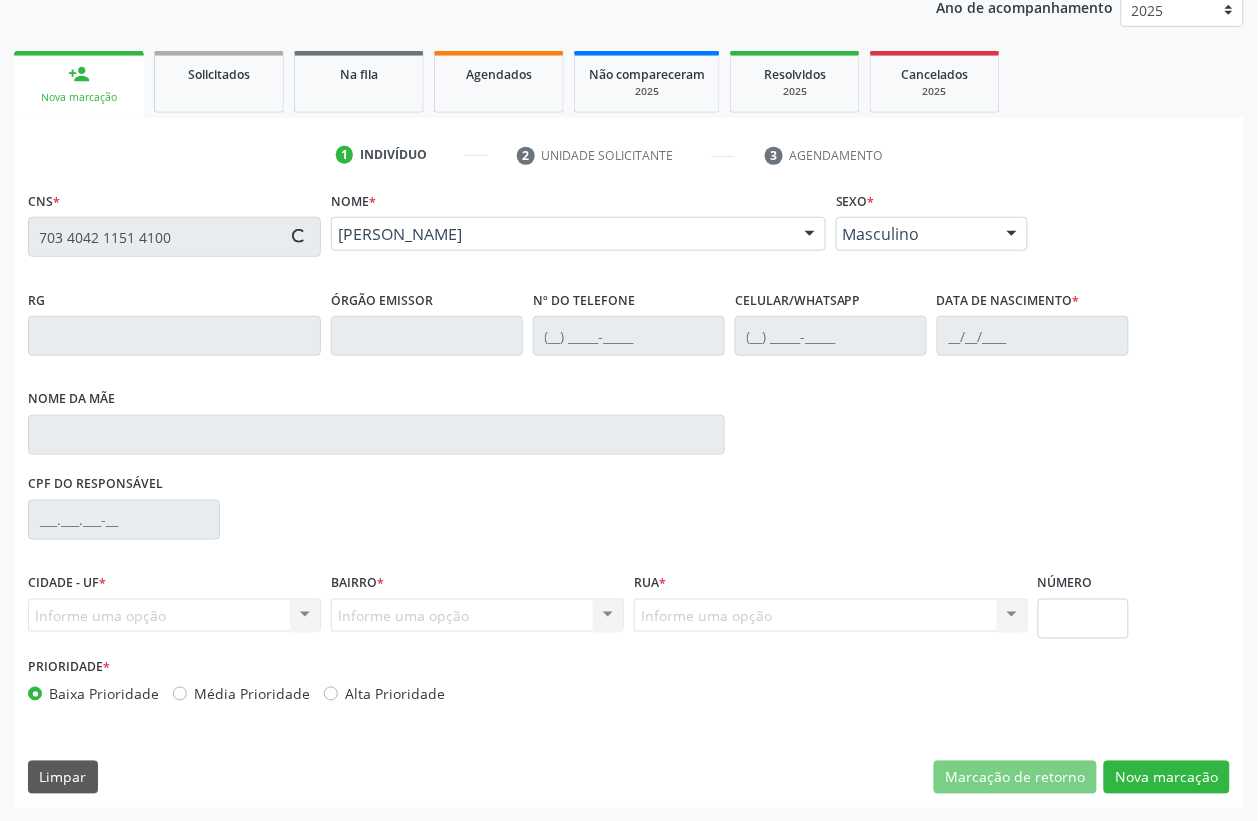 type on "[PHONE_NUMBER]" 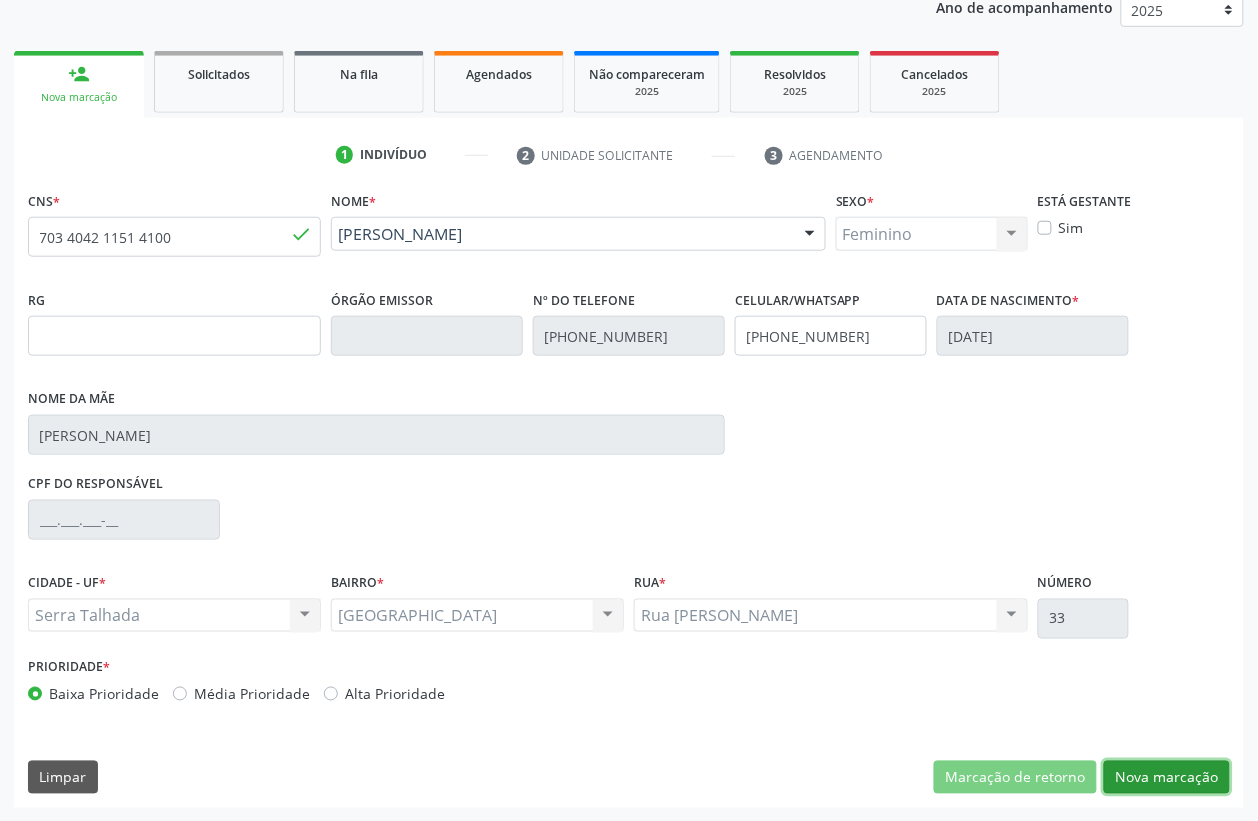 click on "Nova marcação" at bounding box center [1167, 778] 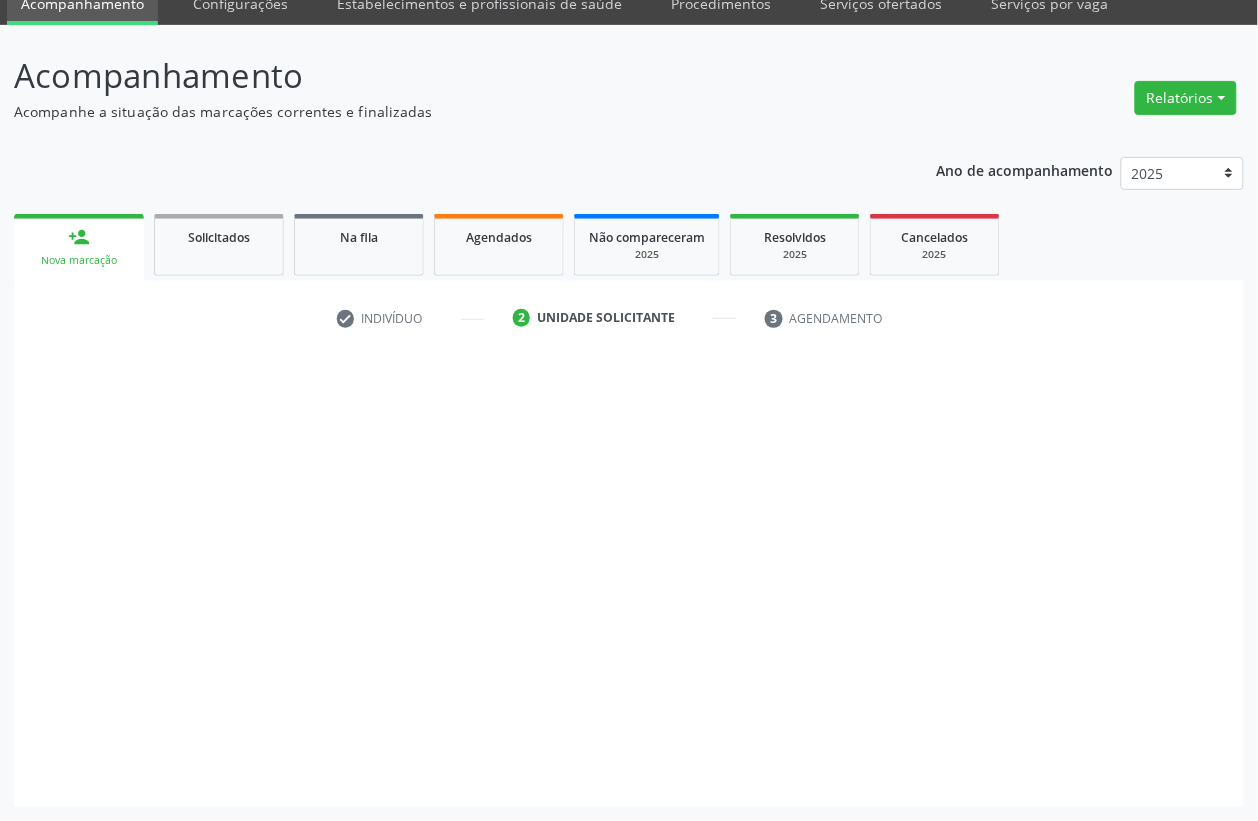 scroll, scrollTop: 85, scrollLeft: 0, axis: vertical 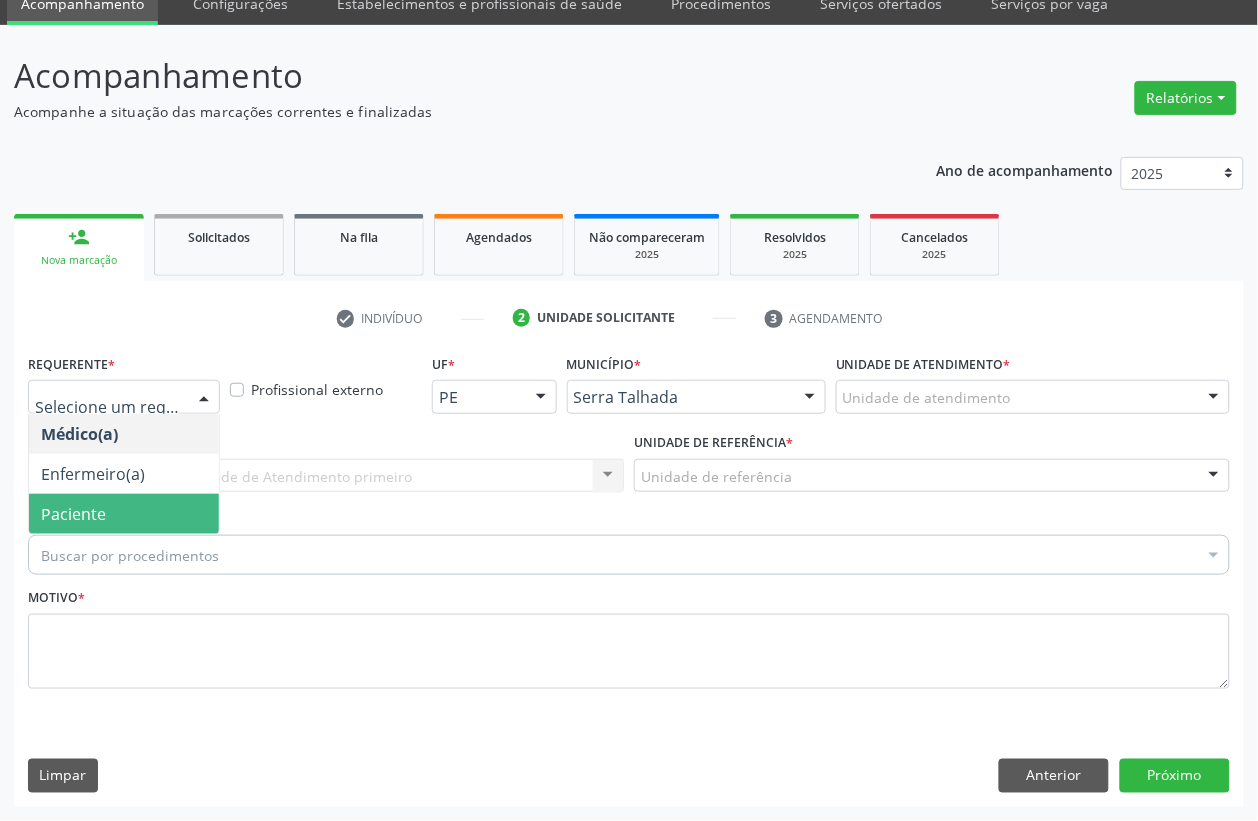 click on "Paciente" at bounding box center [124, 514] 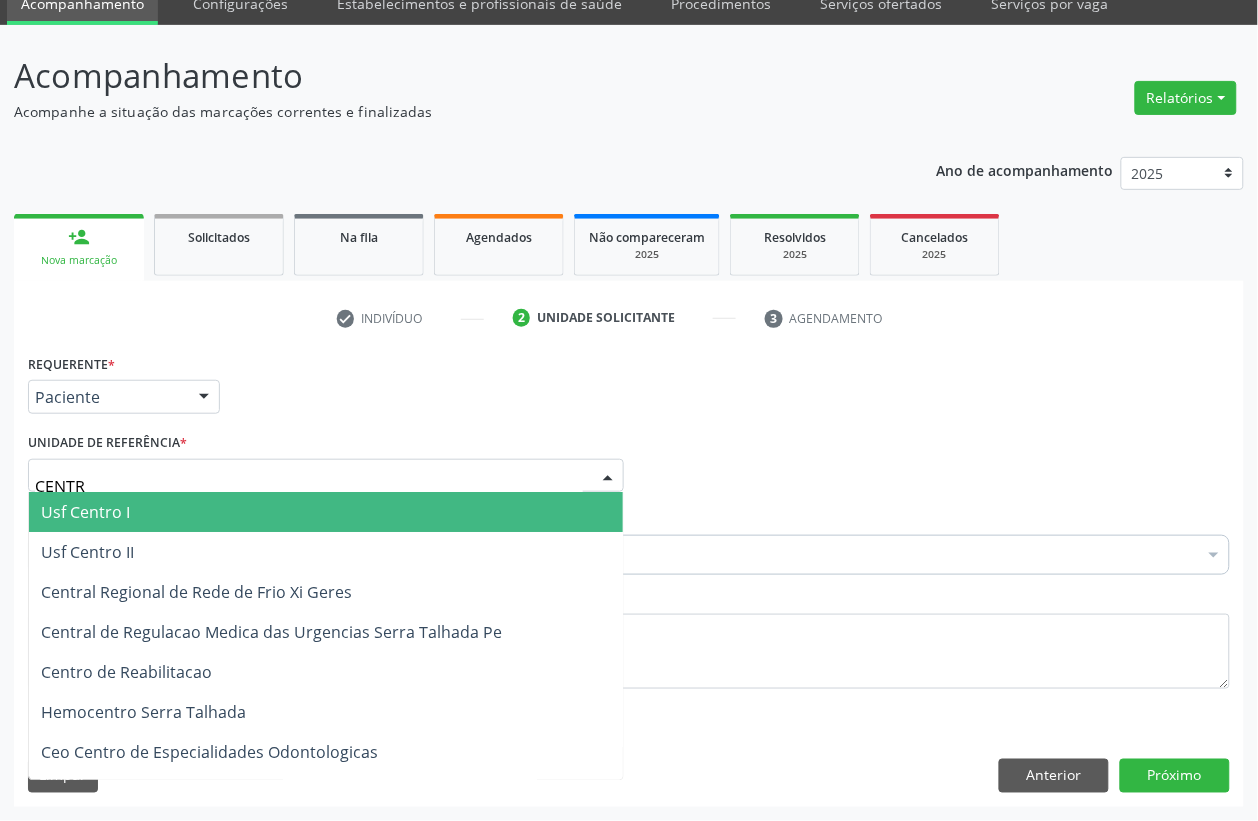type on "CENTRO" 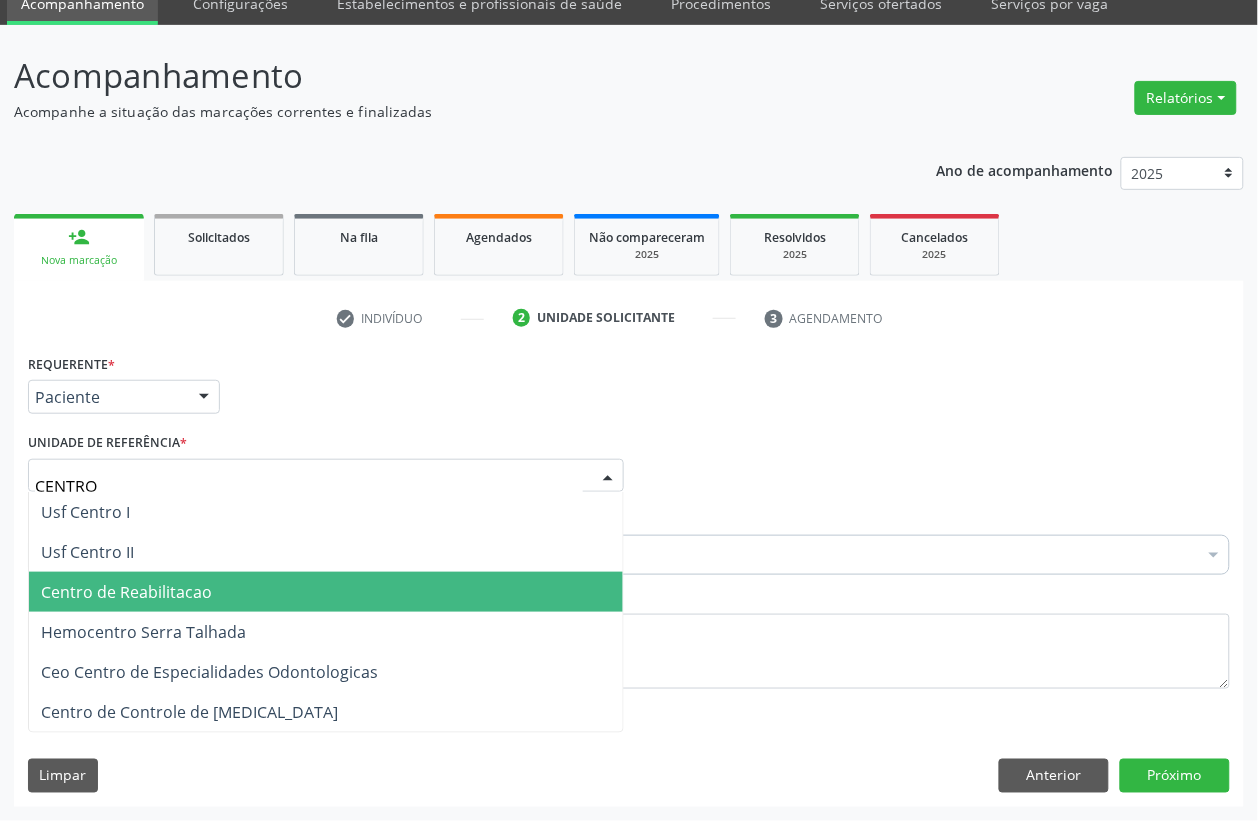 click on "Centro de Reabilitacao" at bounding box center [326, 592] 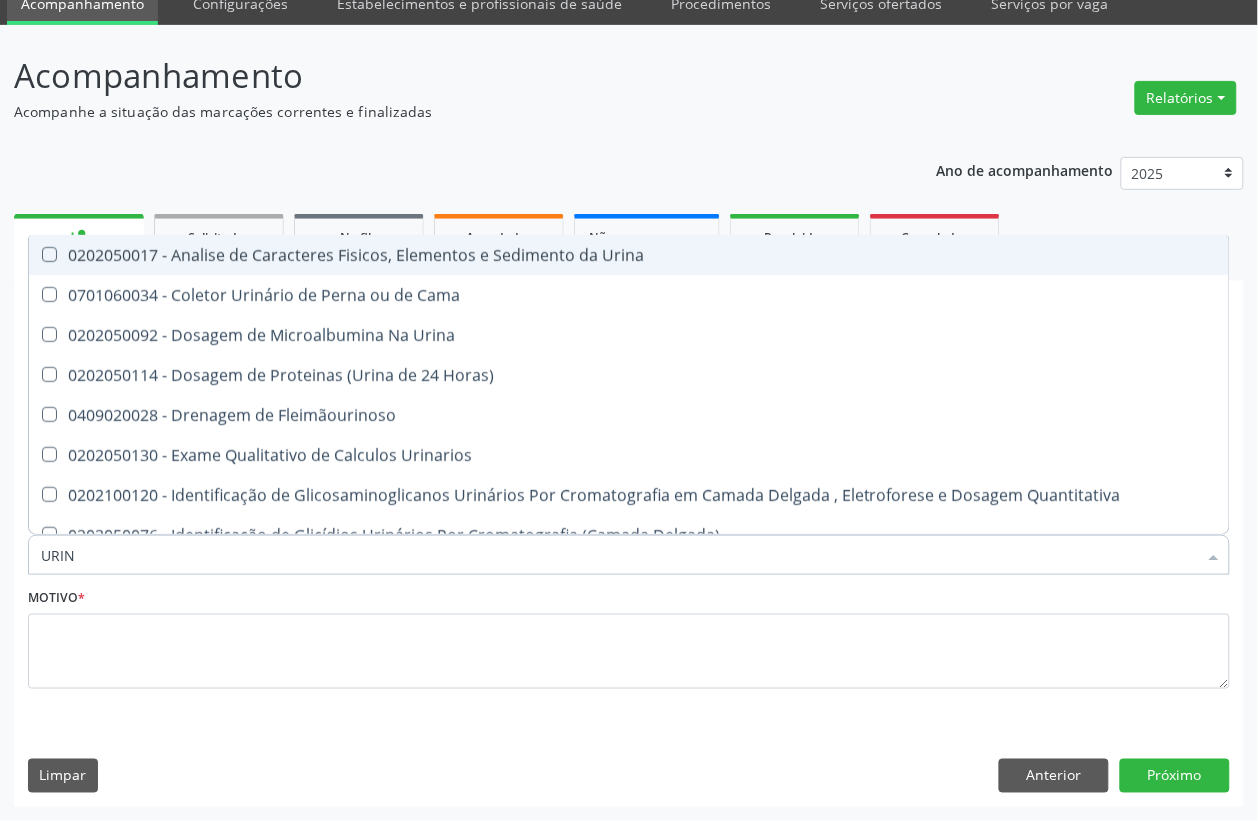 type on "URINA" 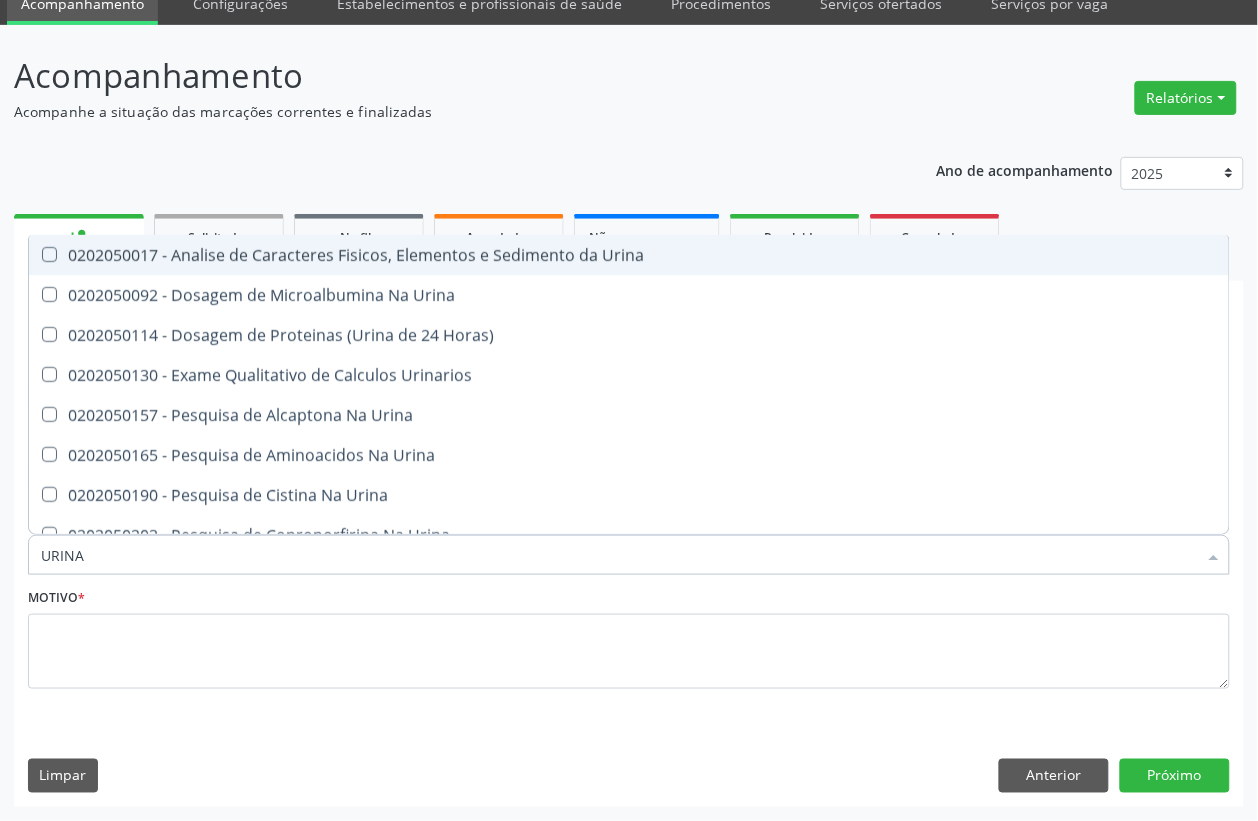 click on "0202050017 - Analise de Caracteres Fisicos, Elementos e Sedimento da Urina" at bounding box center (629, 255) 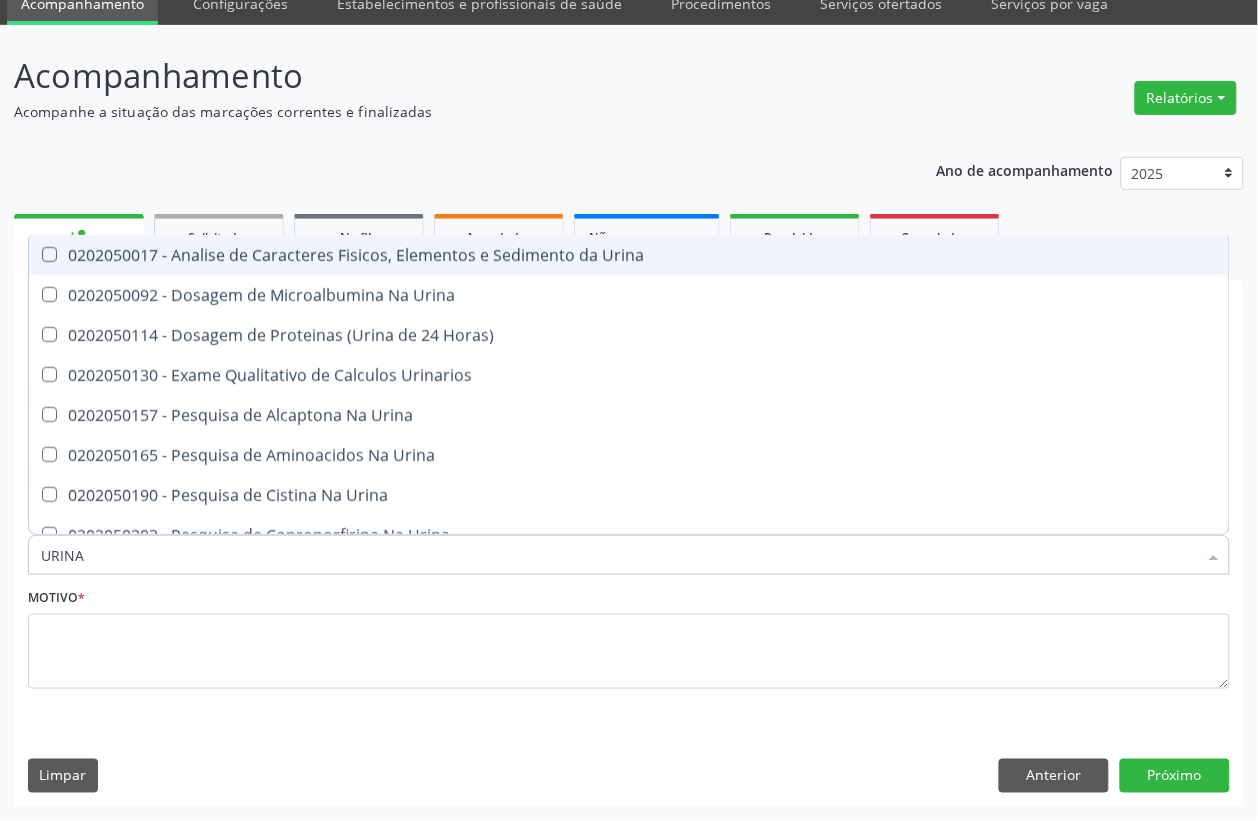 checkbox on "true" 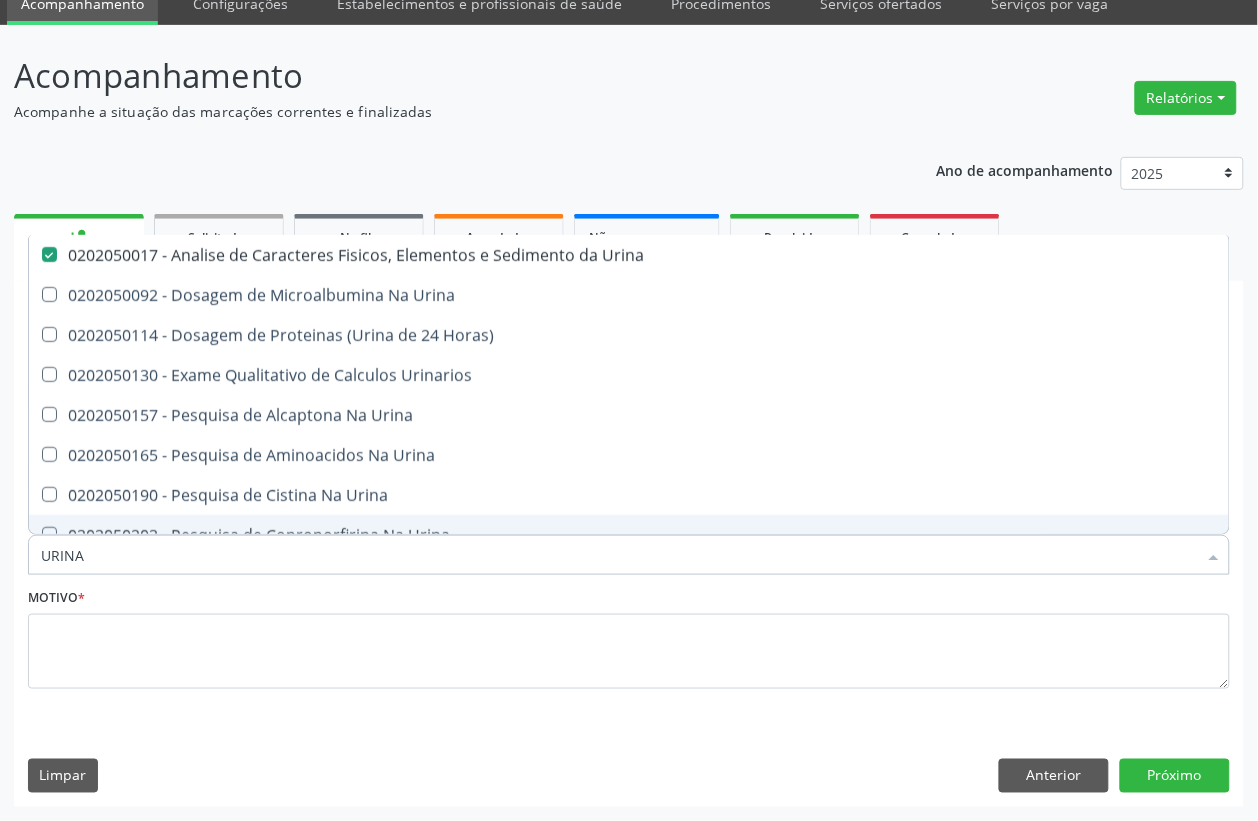 click on "URINA" at bounding box center [619, 555] 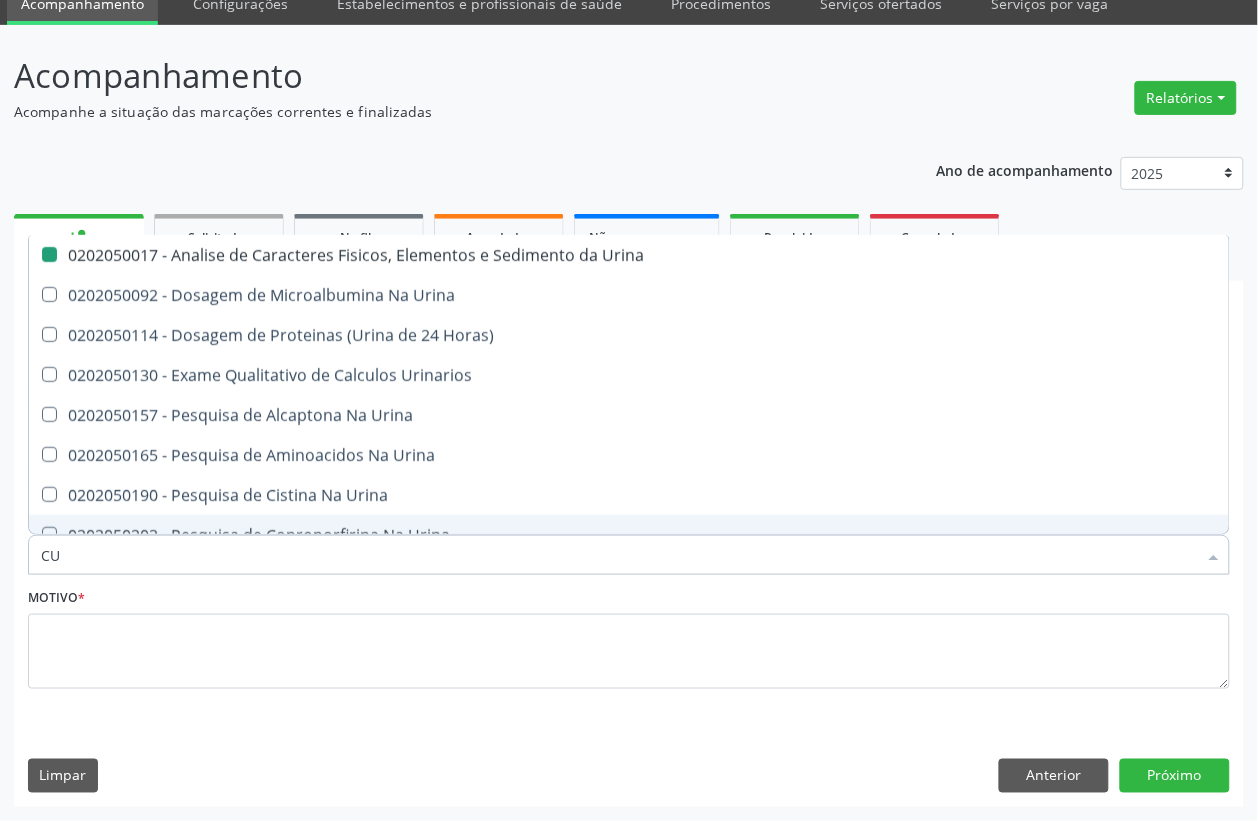 type on "CUL" 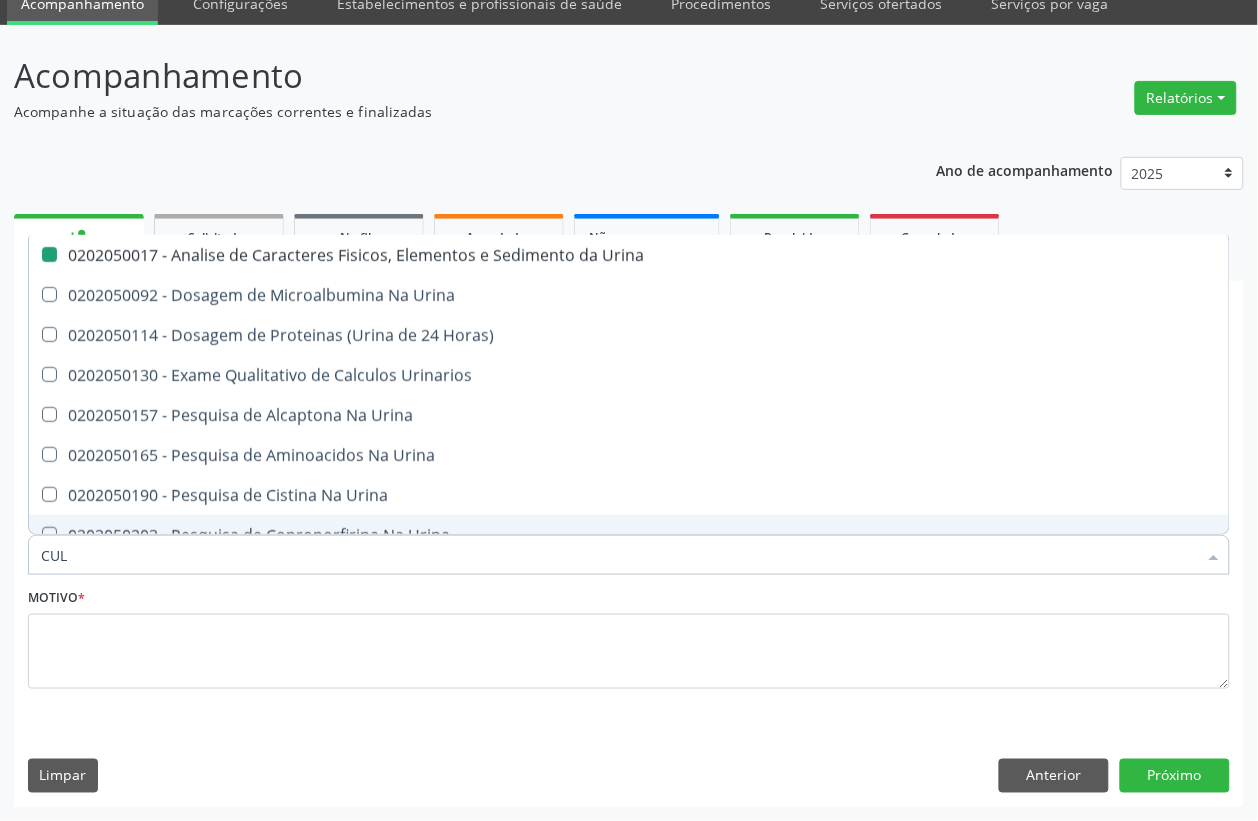 checkbox on "false" 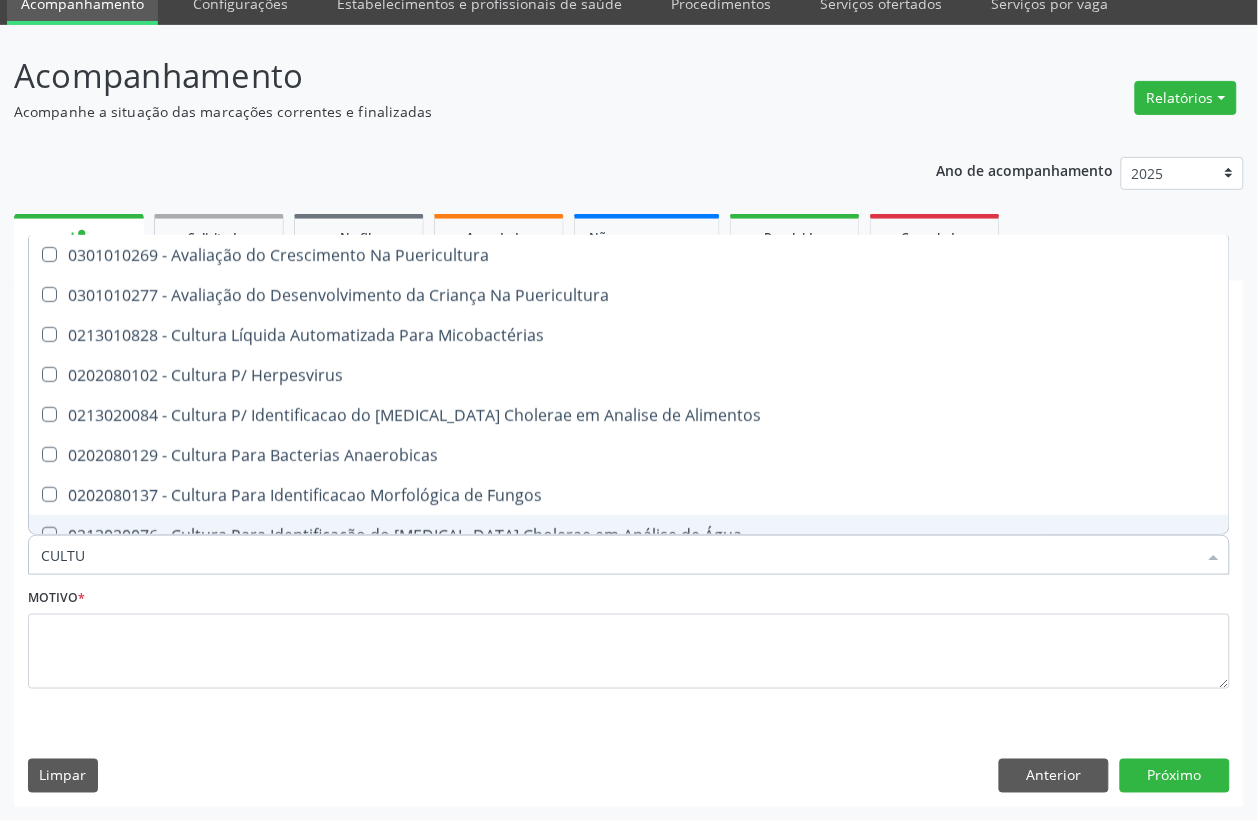 type on "CULTUR" 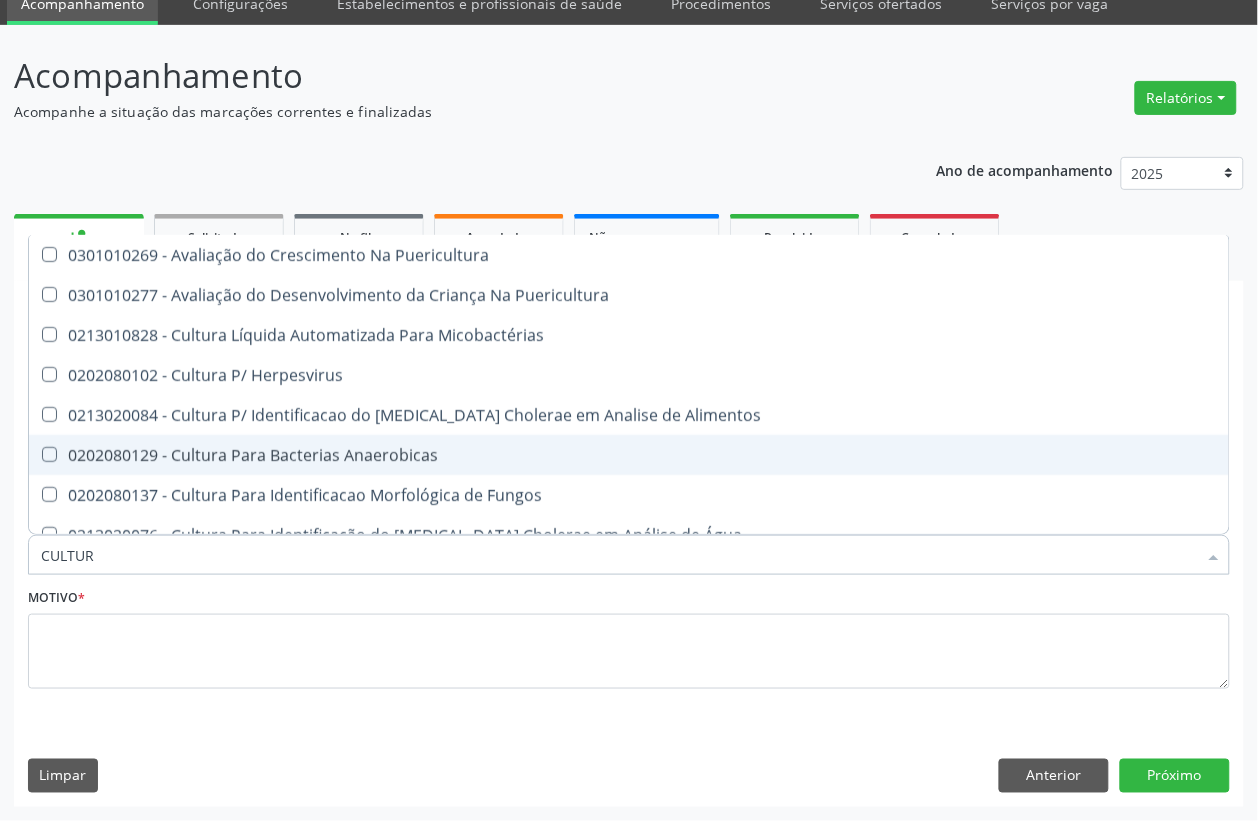 scroll, scrollTop: 125, scrollLeft: 0, axis: vertical 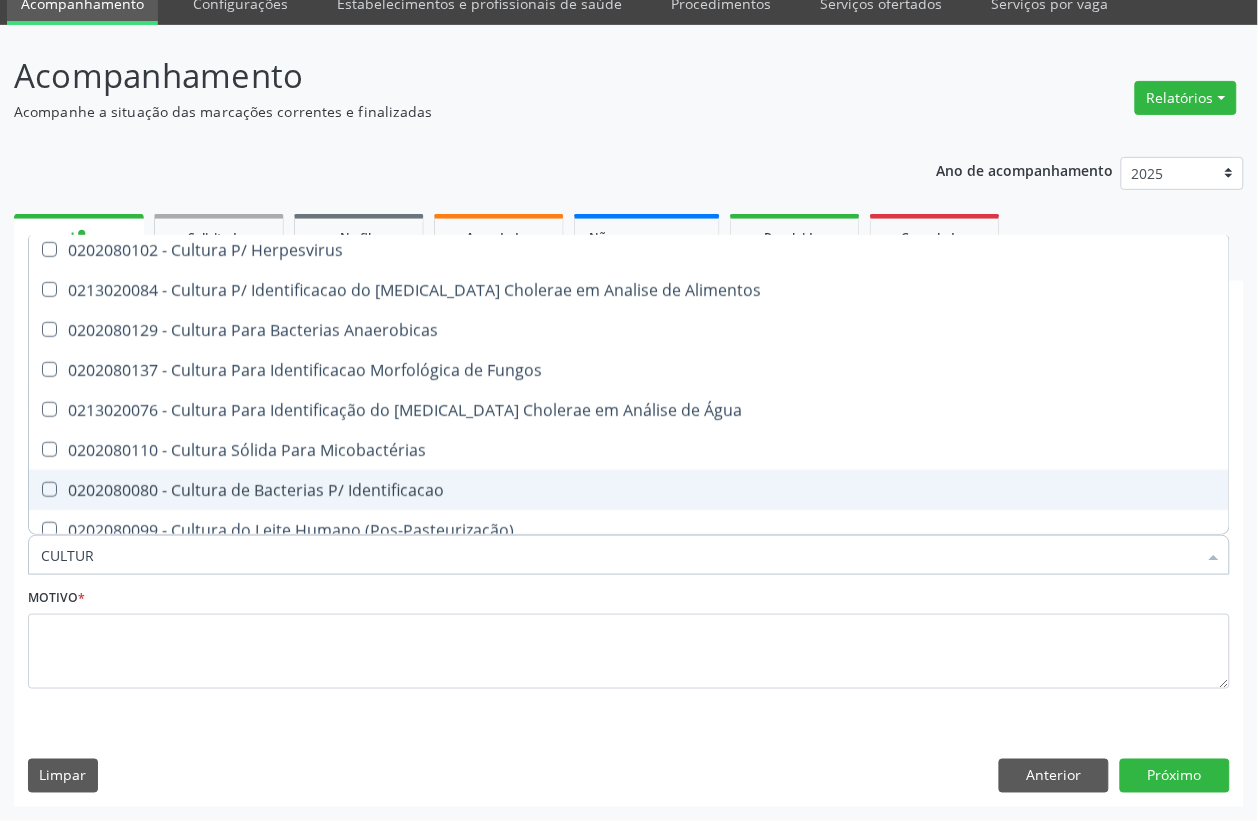 click on "0202080080 - Cultura de Bacterias P/ Identificacao" at bounding box center (629, 490) 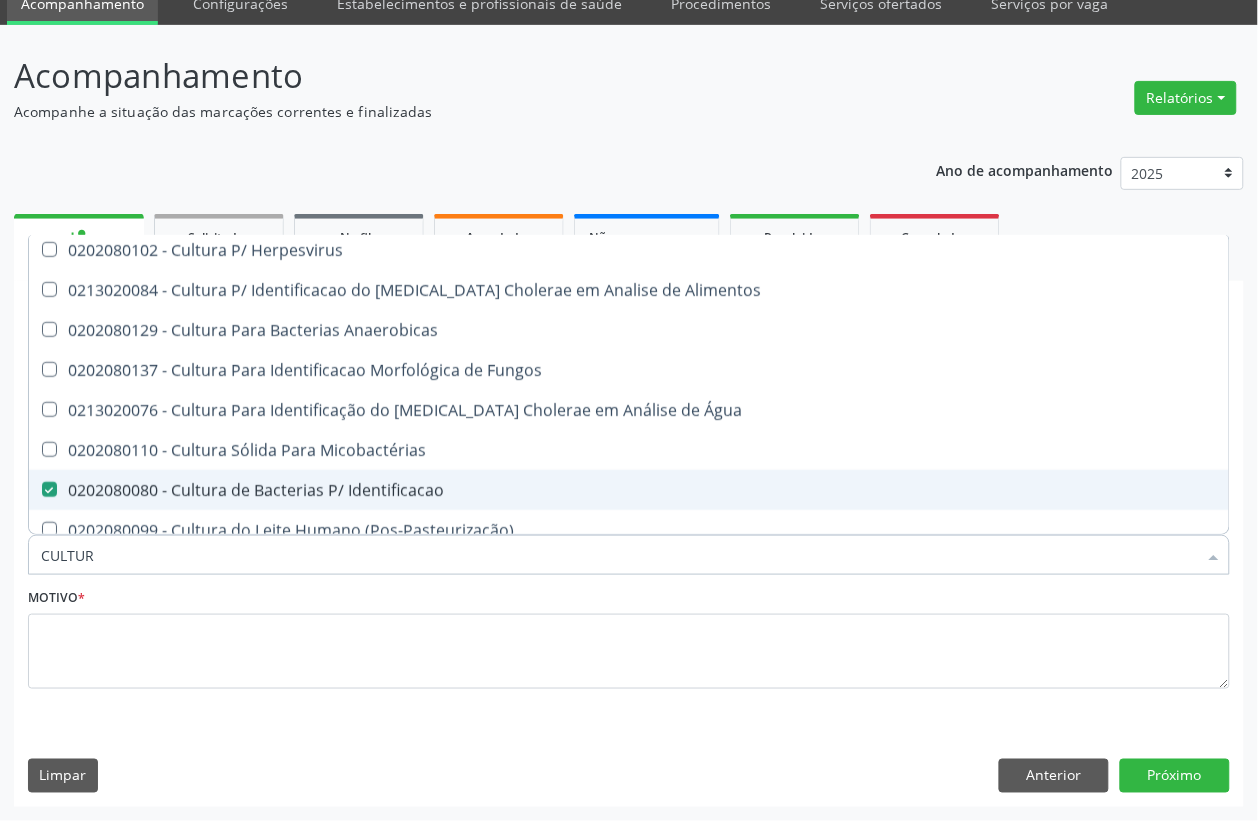 checkbox on "true" 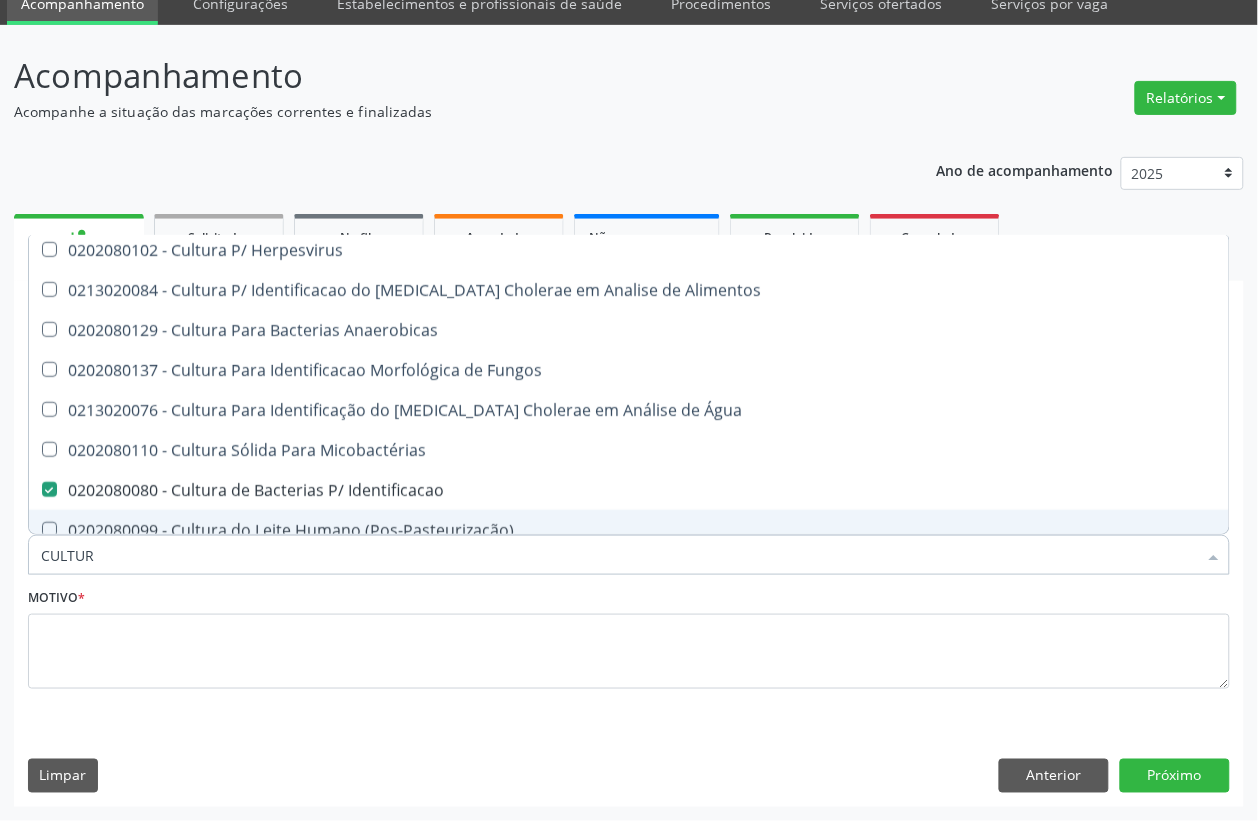 click on "CULTUR" at bounding box center [619, 555] 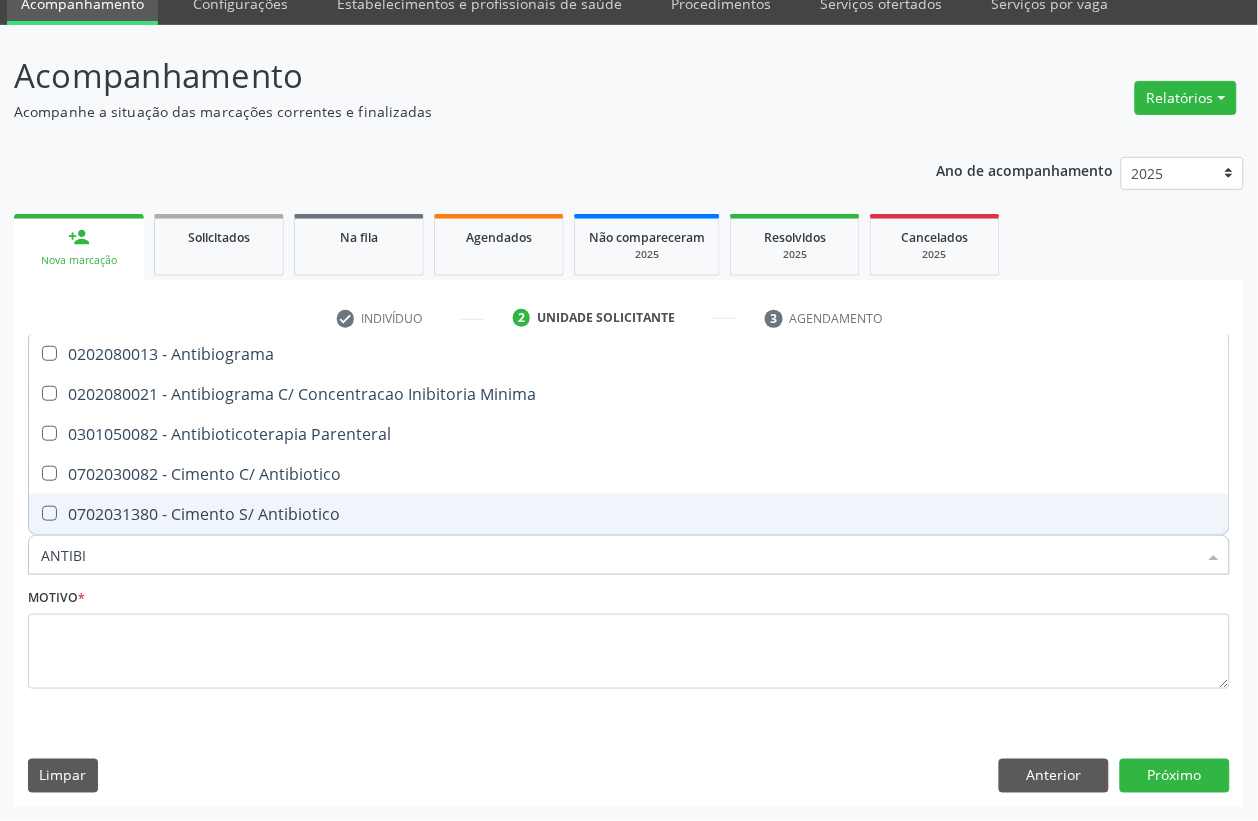 type on "ANTIBIO" 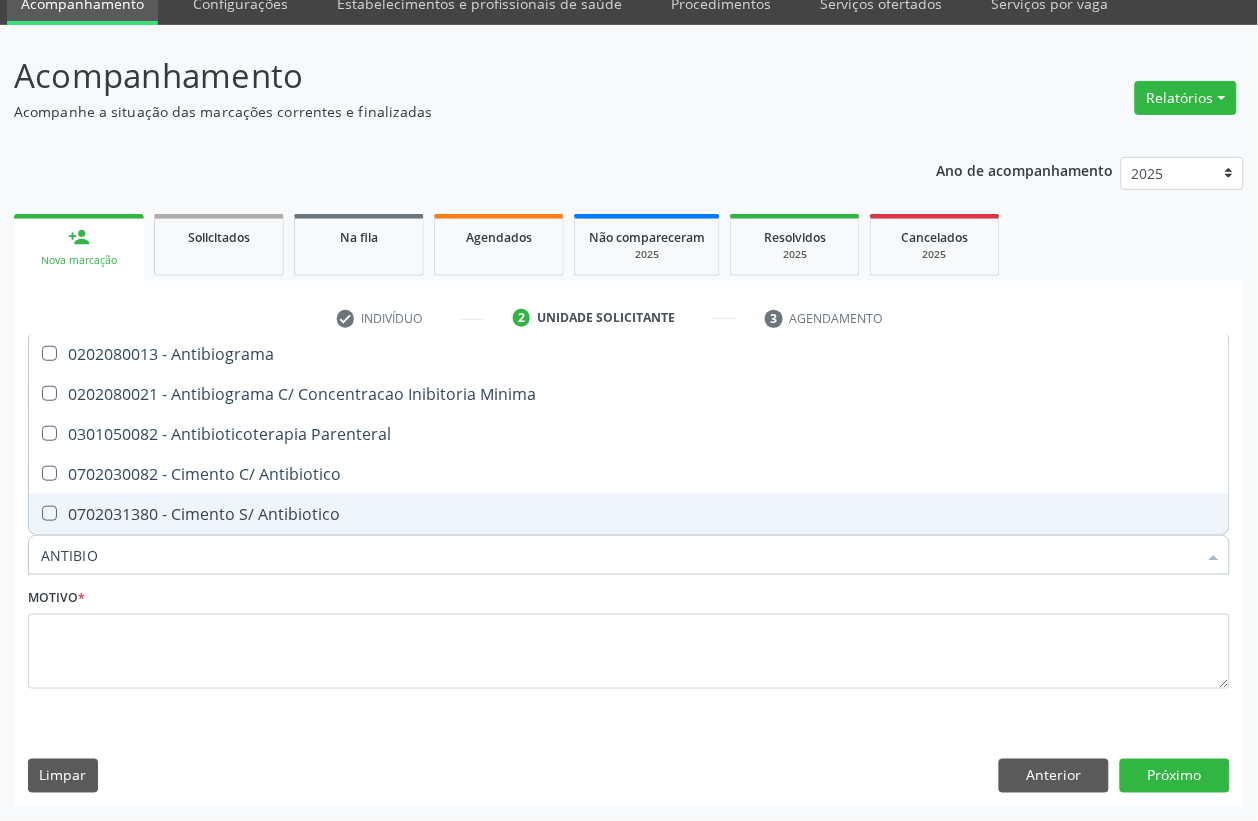 scroll, scrollTop: 0, scrollLeft: 0, axis: both 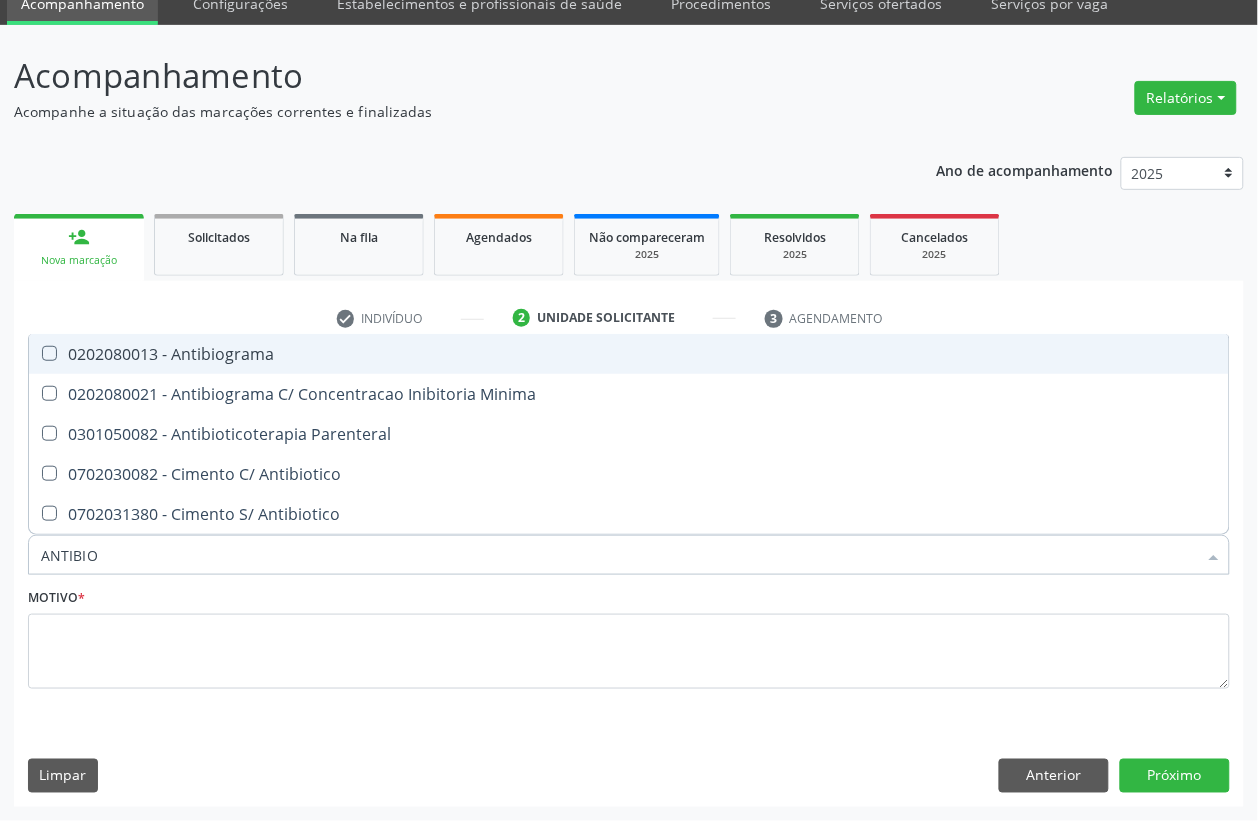 click on "0202080013 - Antibiograma" at bounding box center (629, 354) 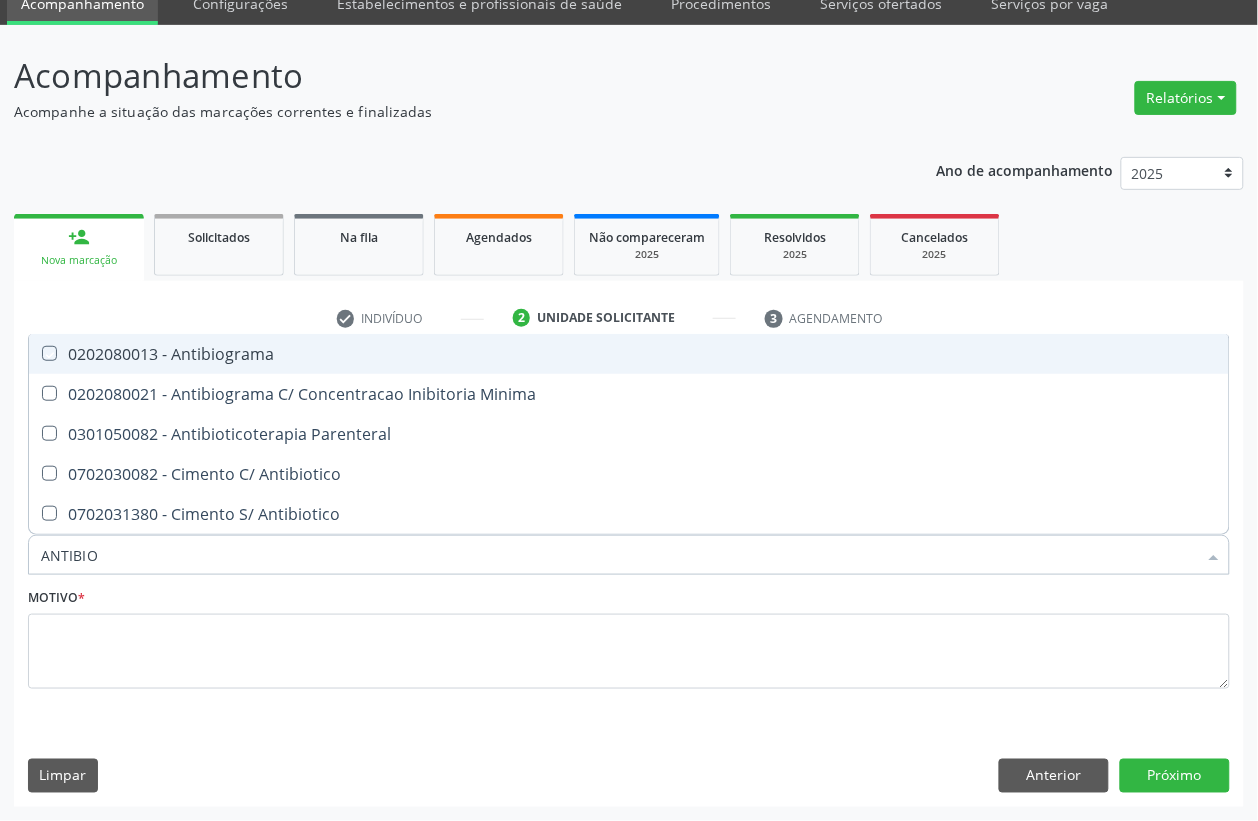 checkbox on "true" 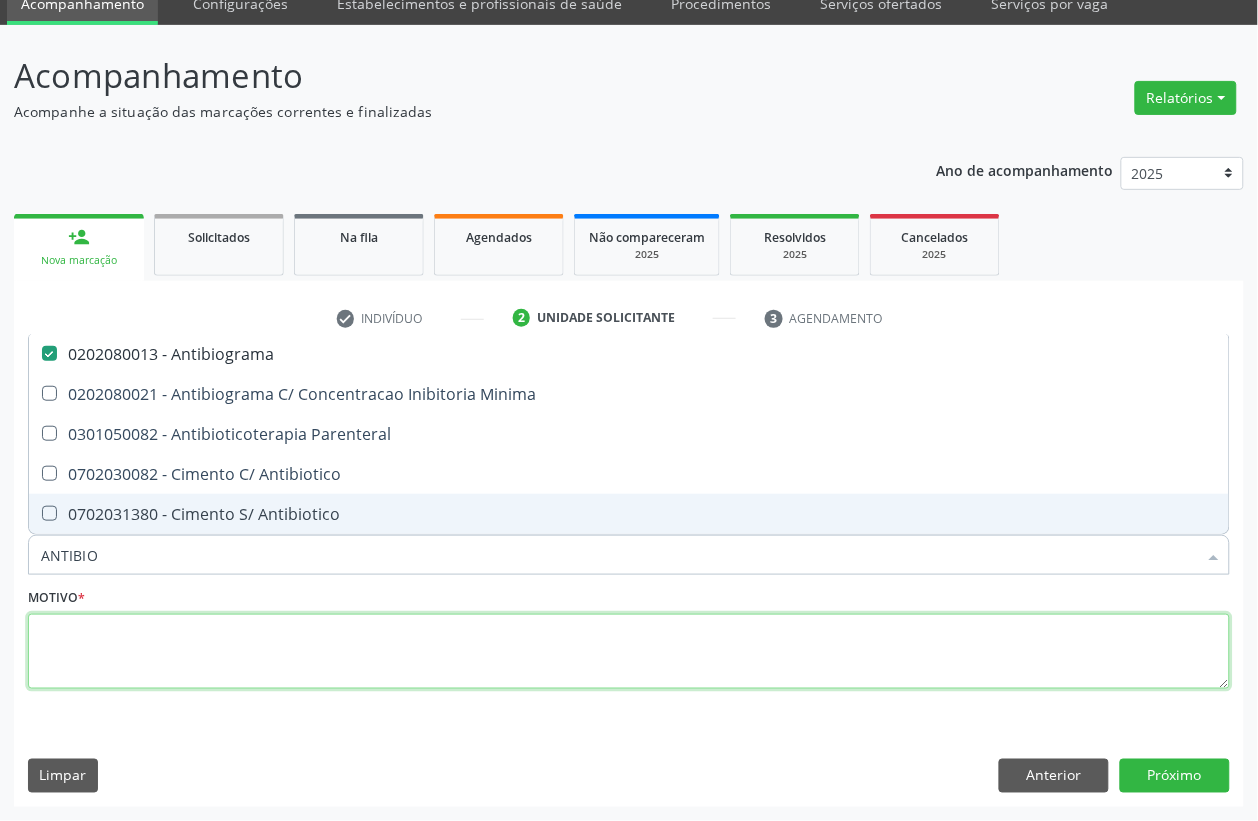 click at bounding box center [629, 652] 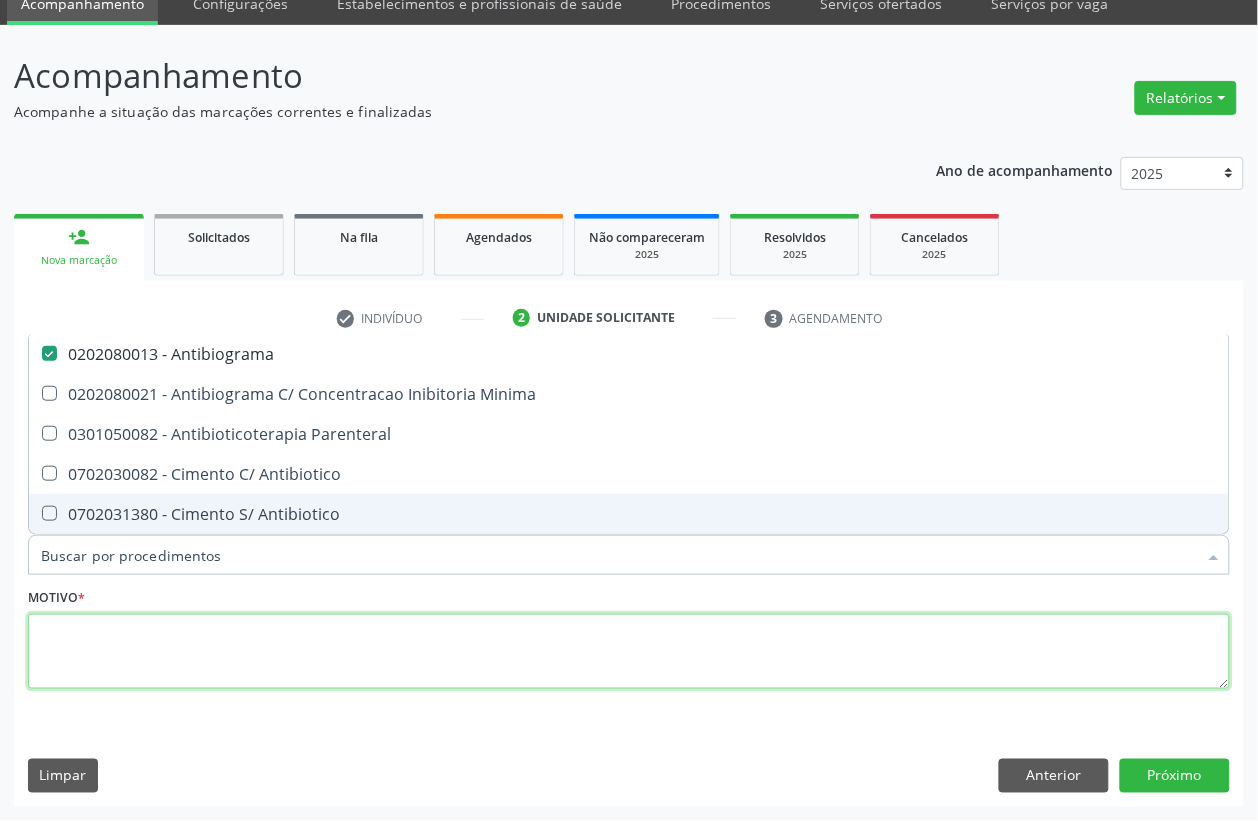 checkbox on "true" 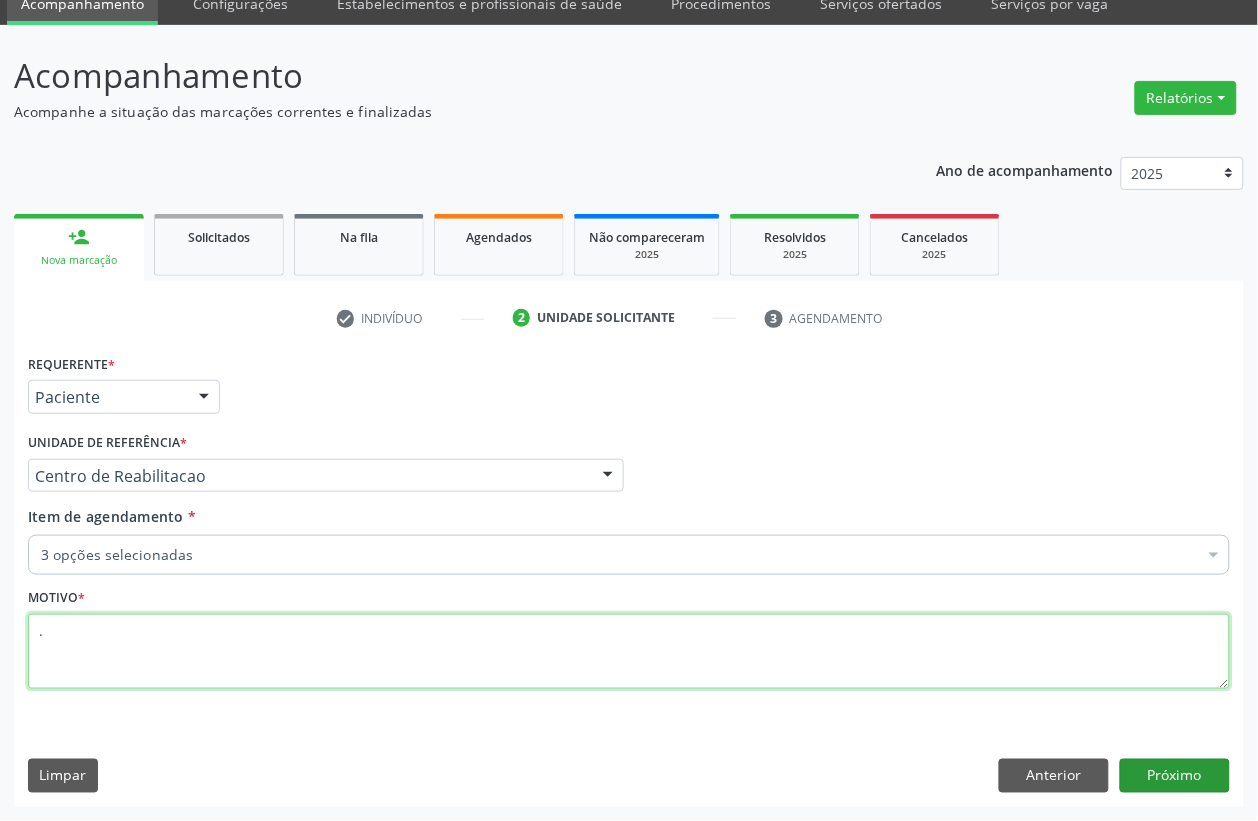 type on "." 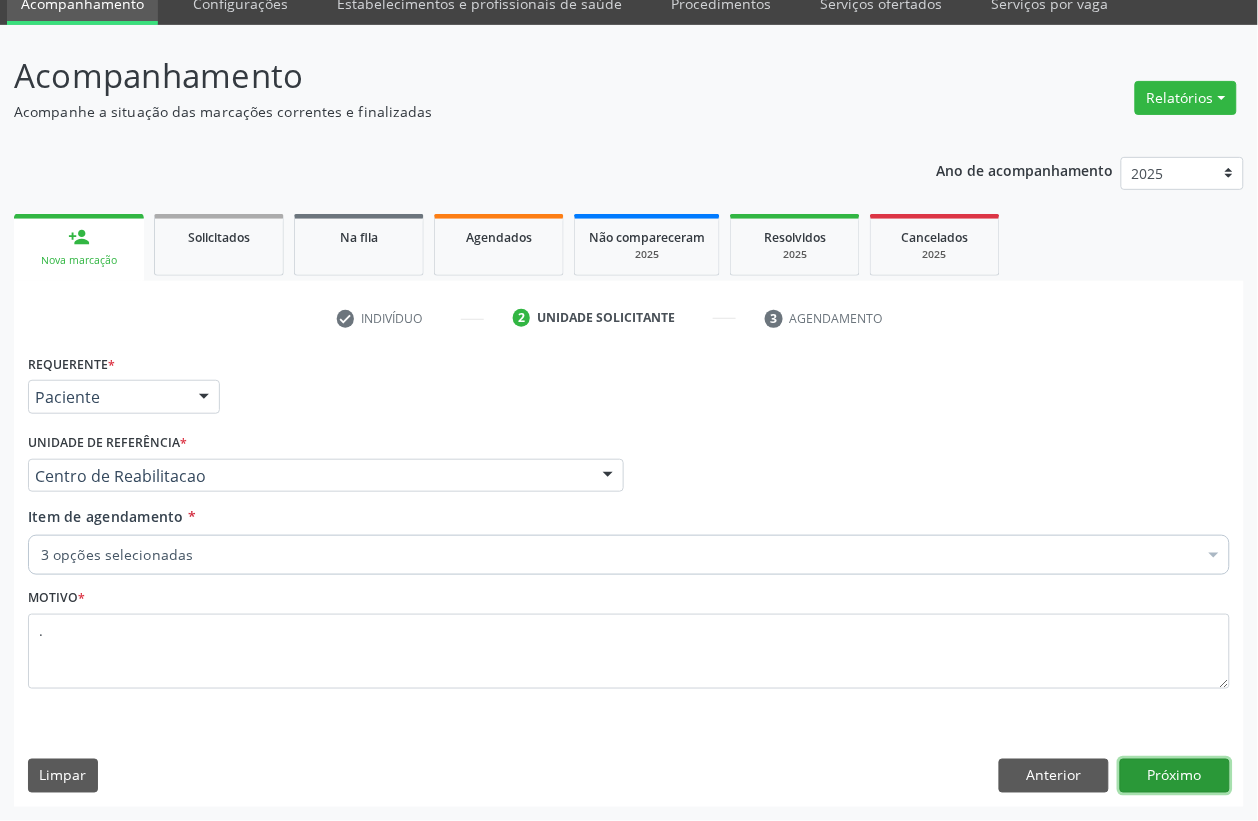 click on "Próximo" at bounding box center [1175, 776] 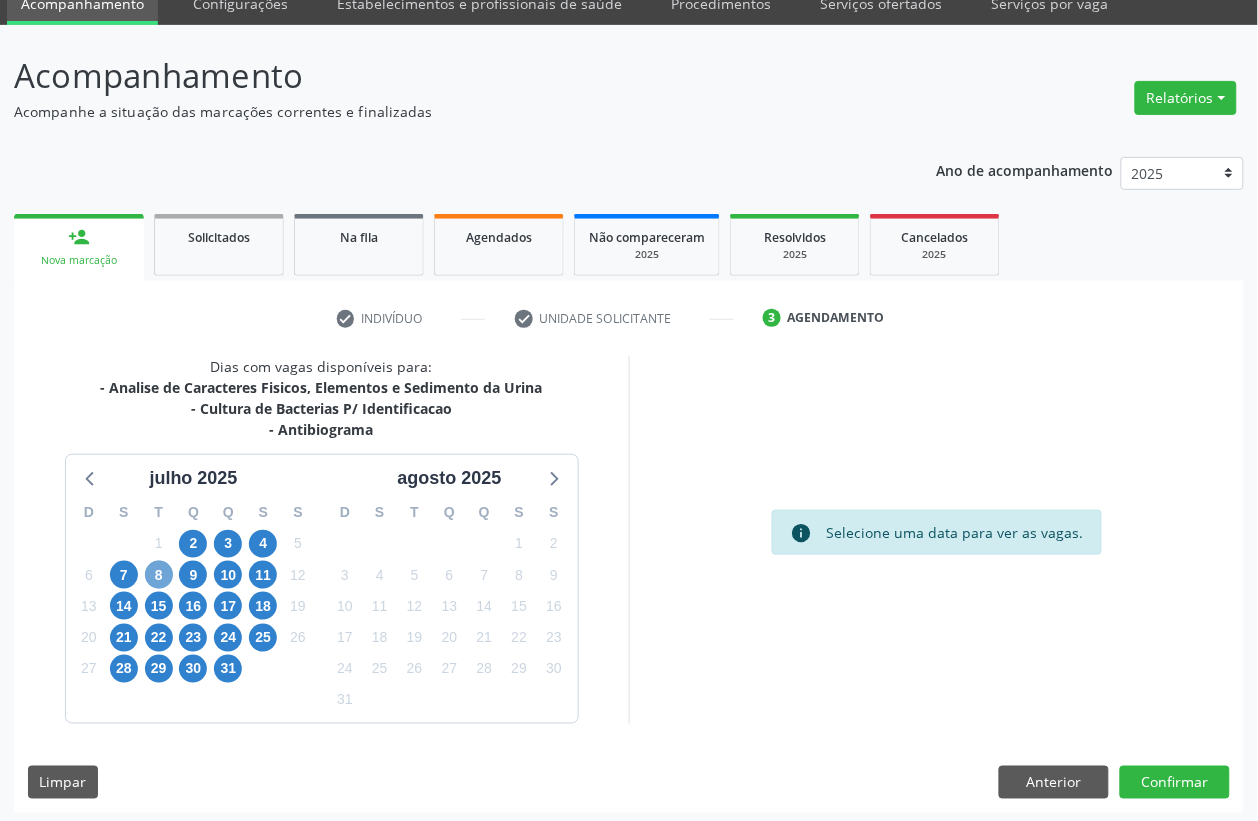 click on "8" at bounding box center [159, 575] 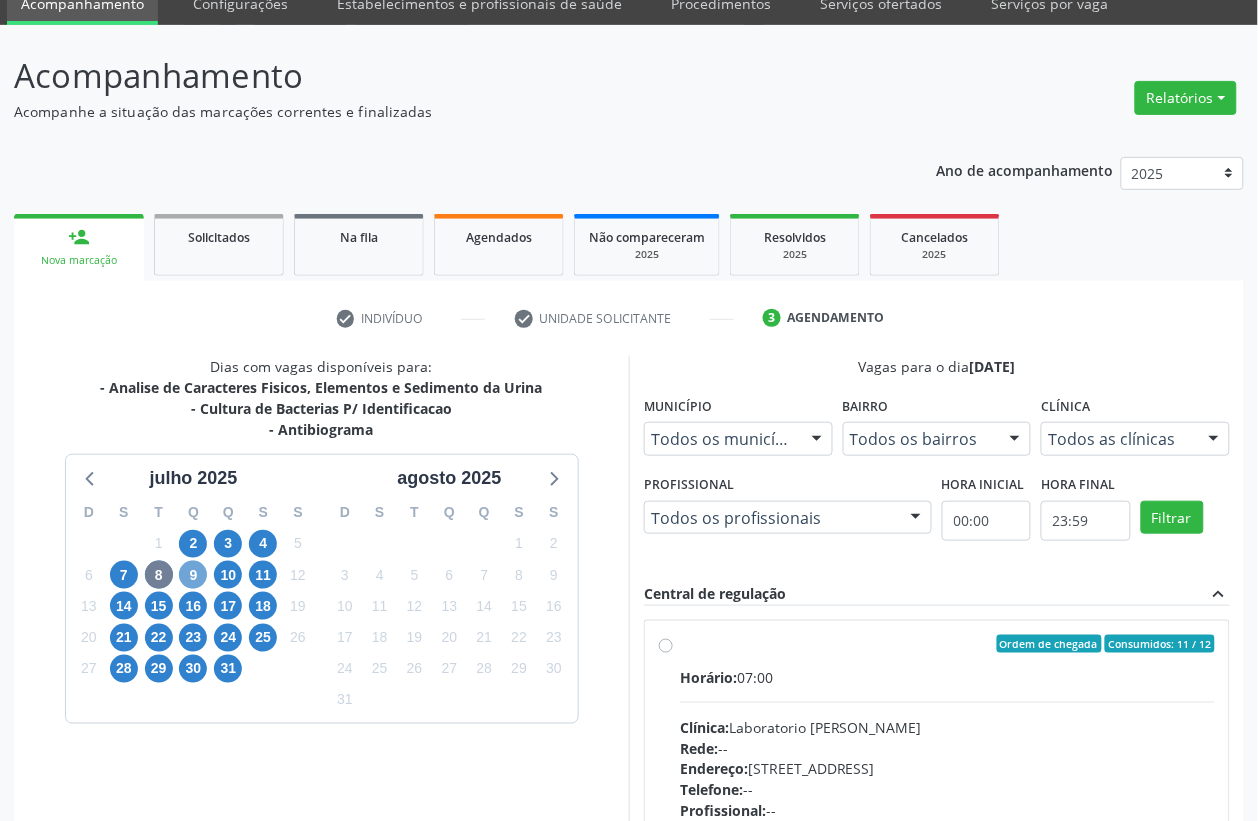 click on "9" at bounding box center (193, 575) 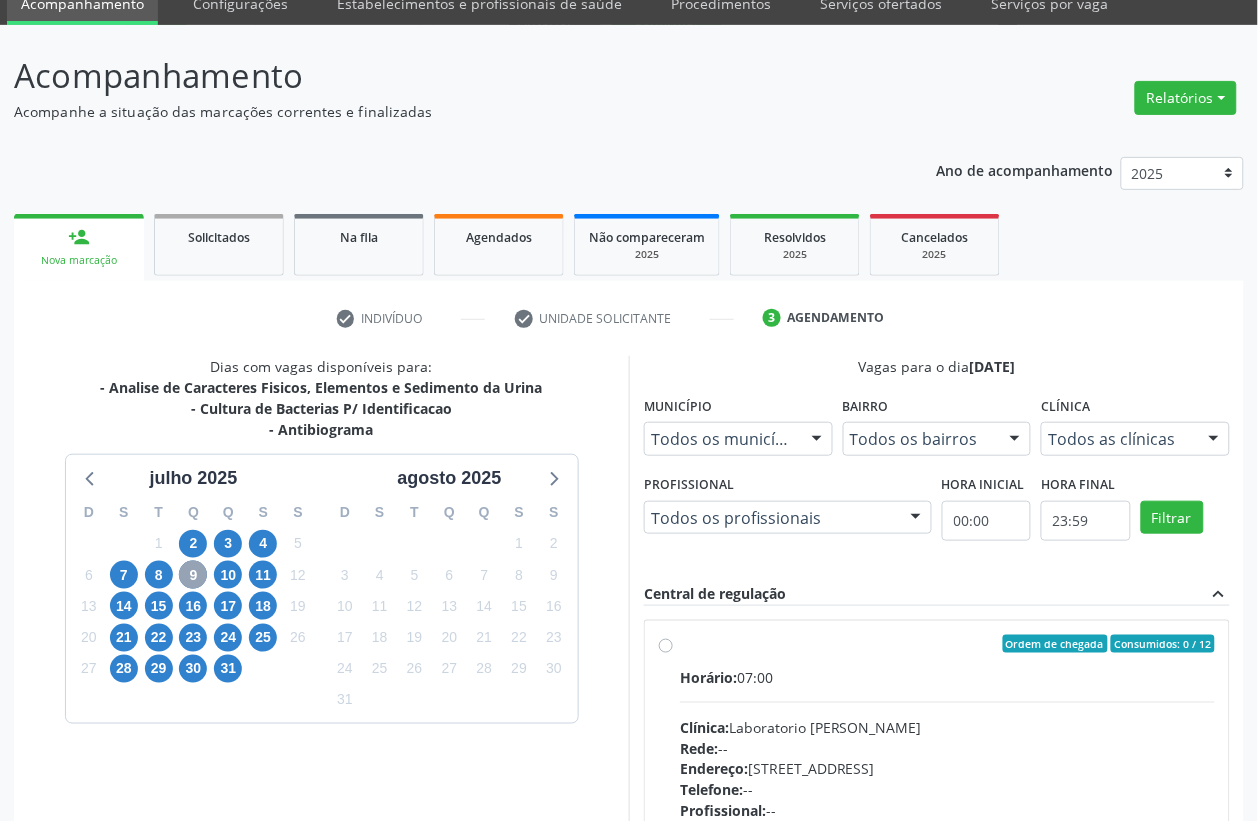 scroll, scrollTop: 373, scrollLeft: 0, axis: vertical 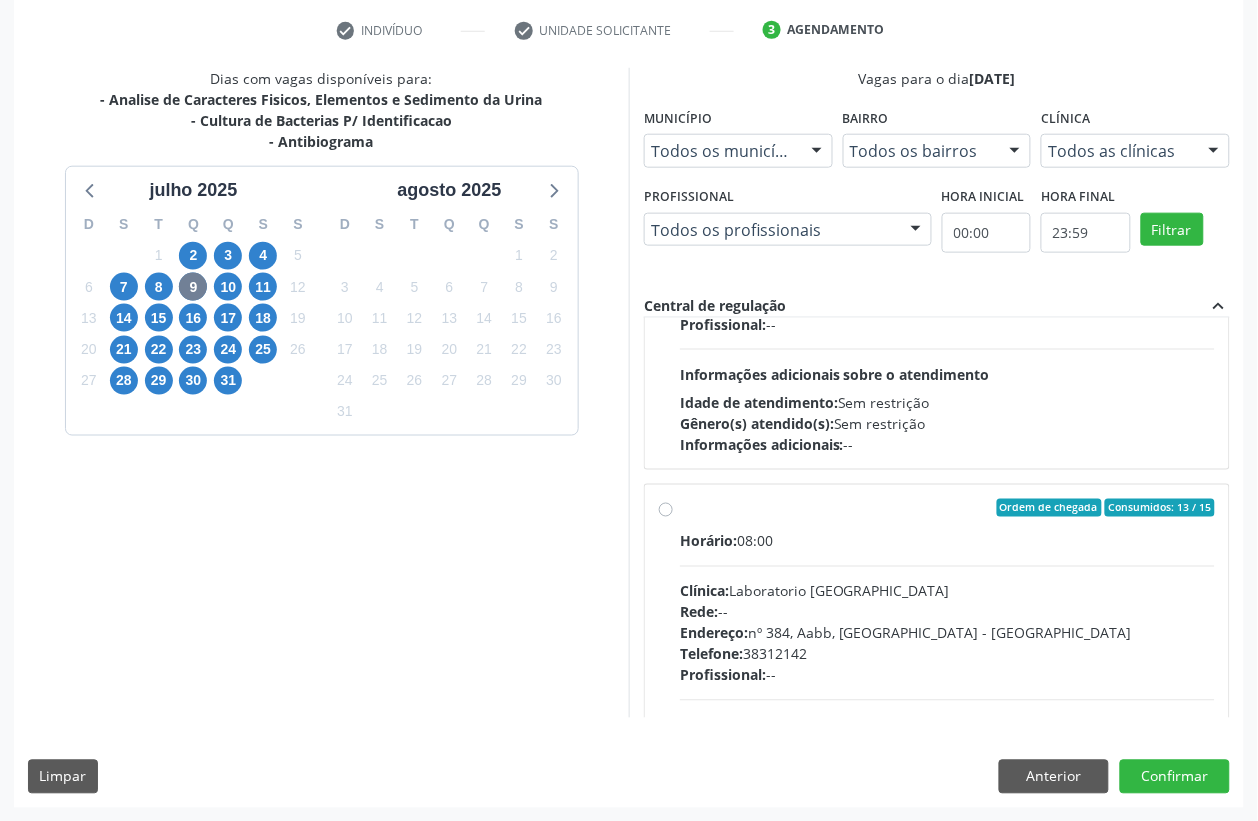 click on "Ordem de chegada
Consumidos: 13 / 15
Horário:   08:00
Clínica:  Laboratorio [GEOGRAPHIC_DATA]
Rede:
--
Endereço:   [STREET_ADDRESS]
Telefone:   [PHONE_NUMBER]
Profissional:
--
Informações adicionais sobre o atendimento
Idade de atendimento:
Sem restrição
Gênero(s) atendido(s):
Sem restrição
Informações adicionais:
--" at bounding box center (937, 652) 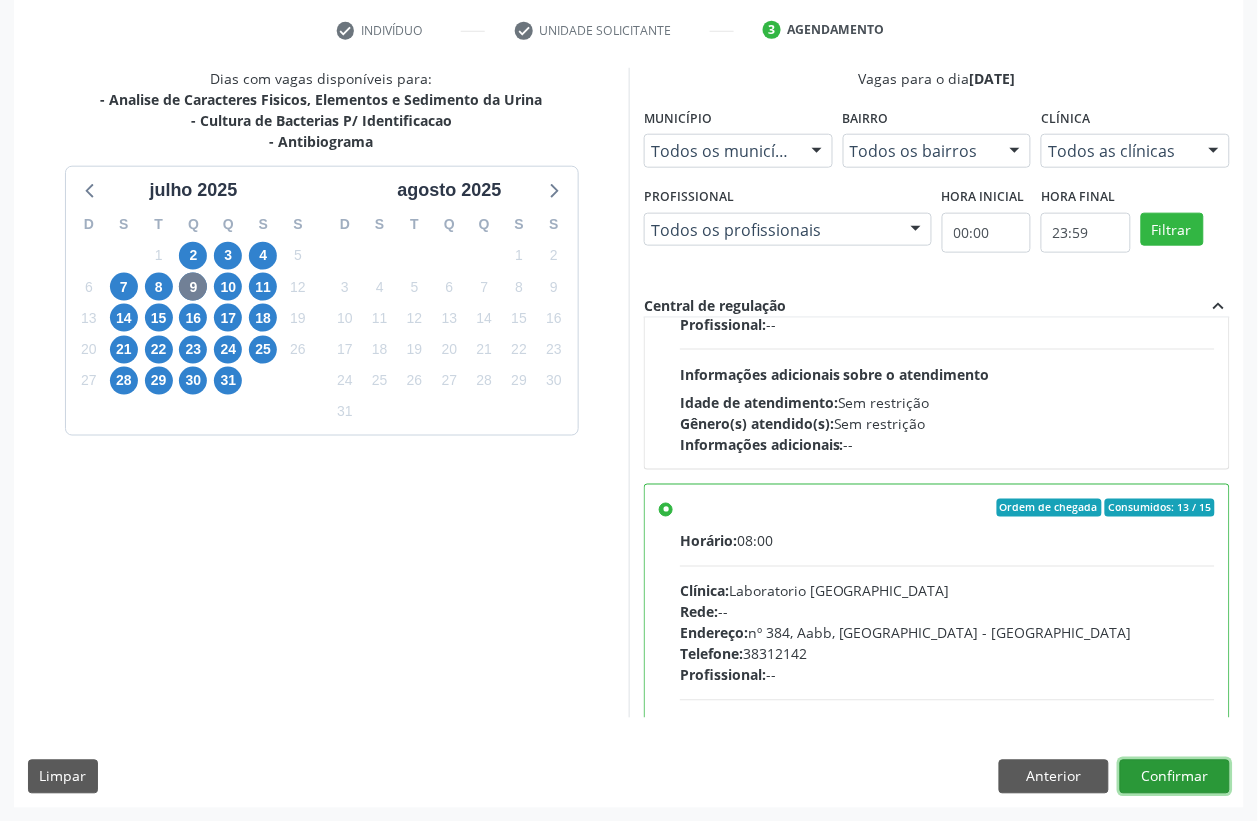 drag, startPoint x: 1191, startPoint y: 765, endPoint x: 1278, endPoint y: 758, distance: 87.28116 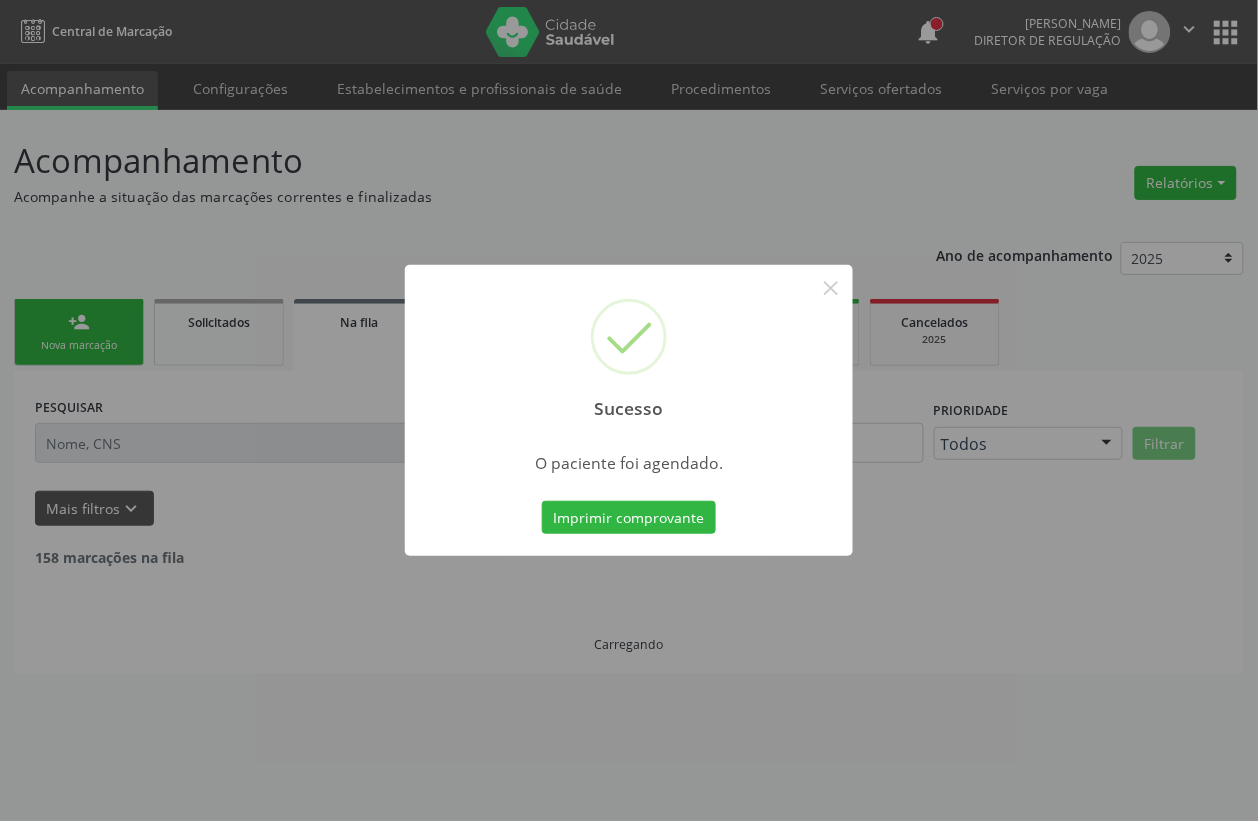 scroll, scrollTop: 0, scrollLeft: 0, axis: both 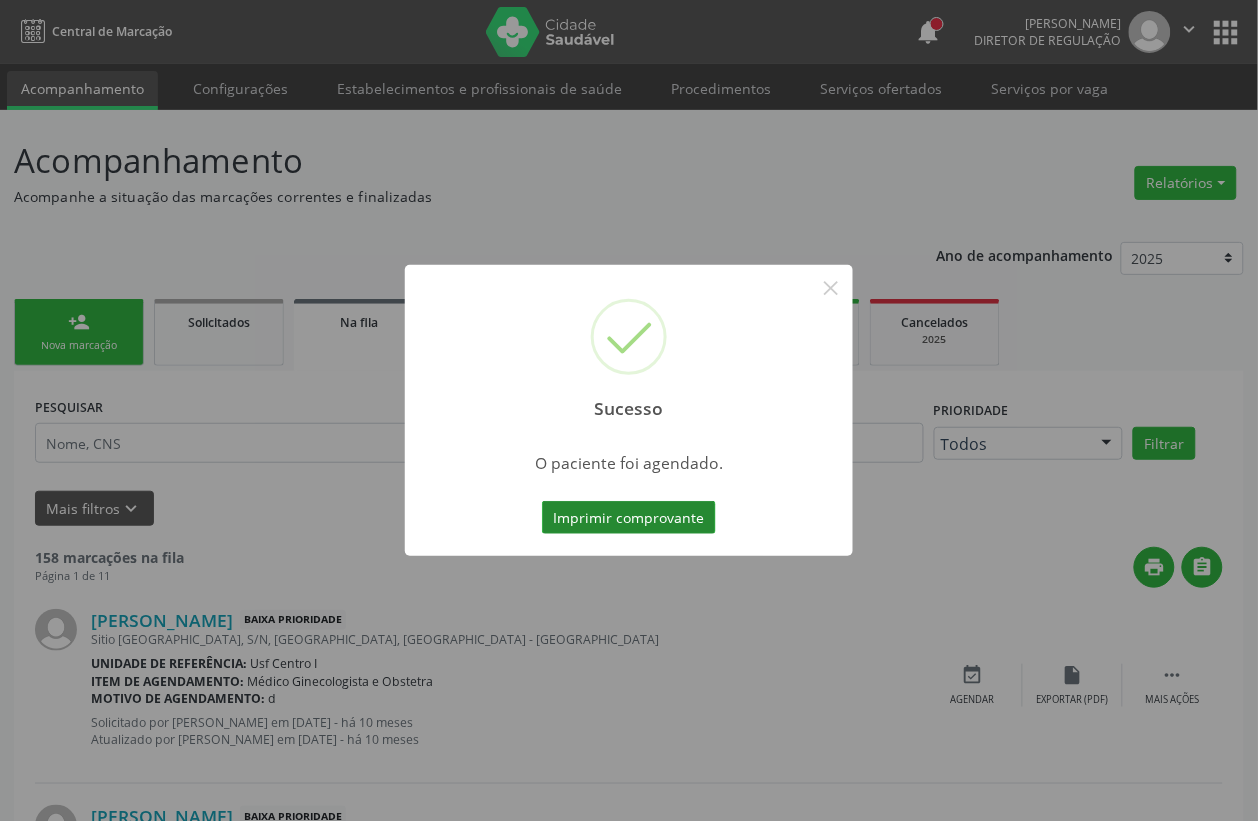 click on "Imprimir comprovante" at bounding box center [629, 518] 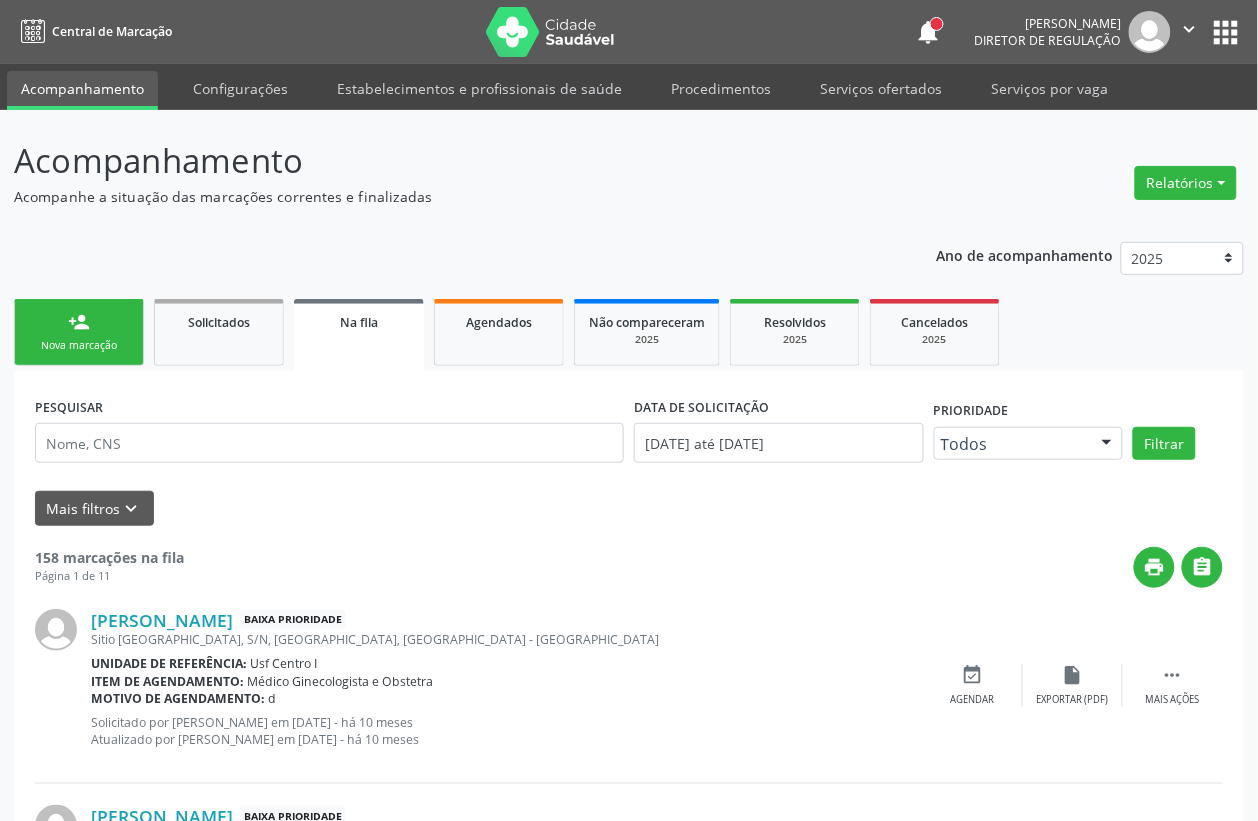 click on "Nova marcação" at bounding box center (79, 345) 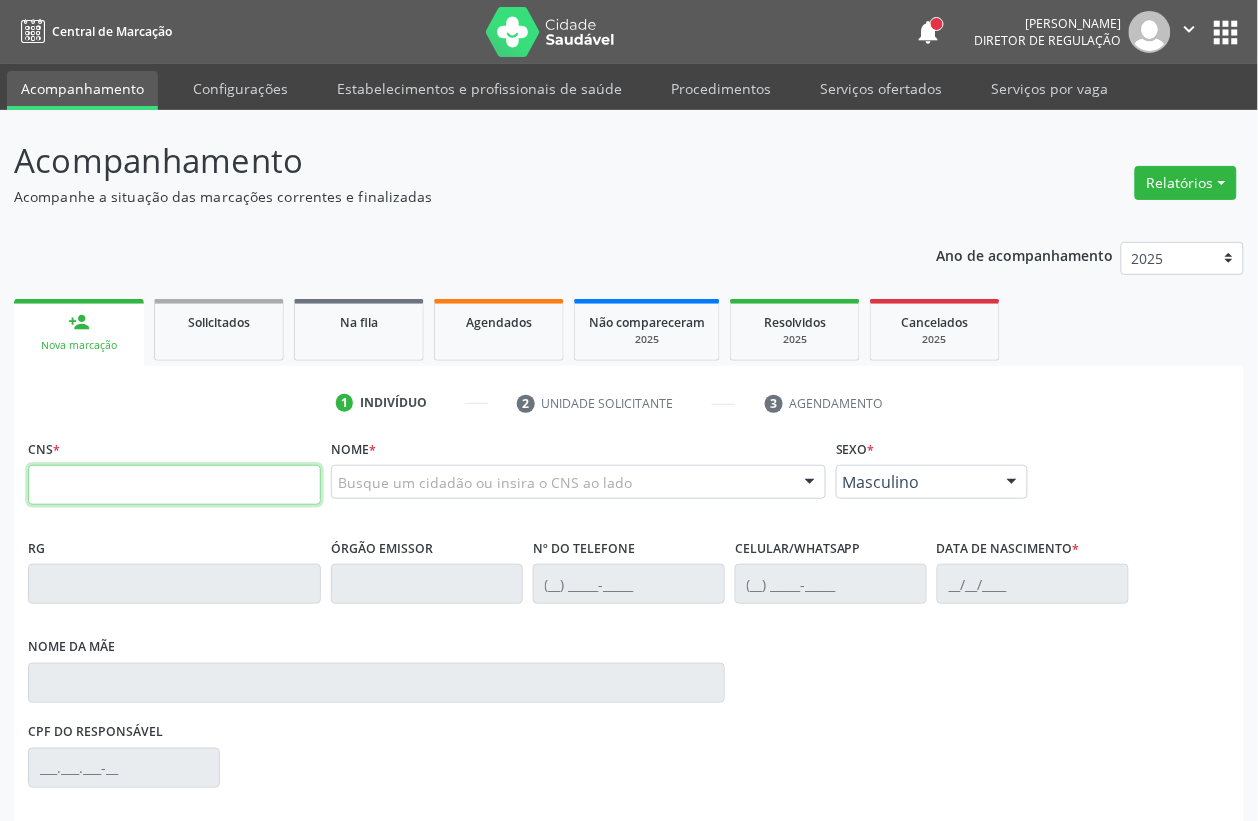 click at bounding box center [174, 485] 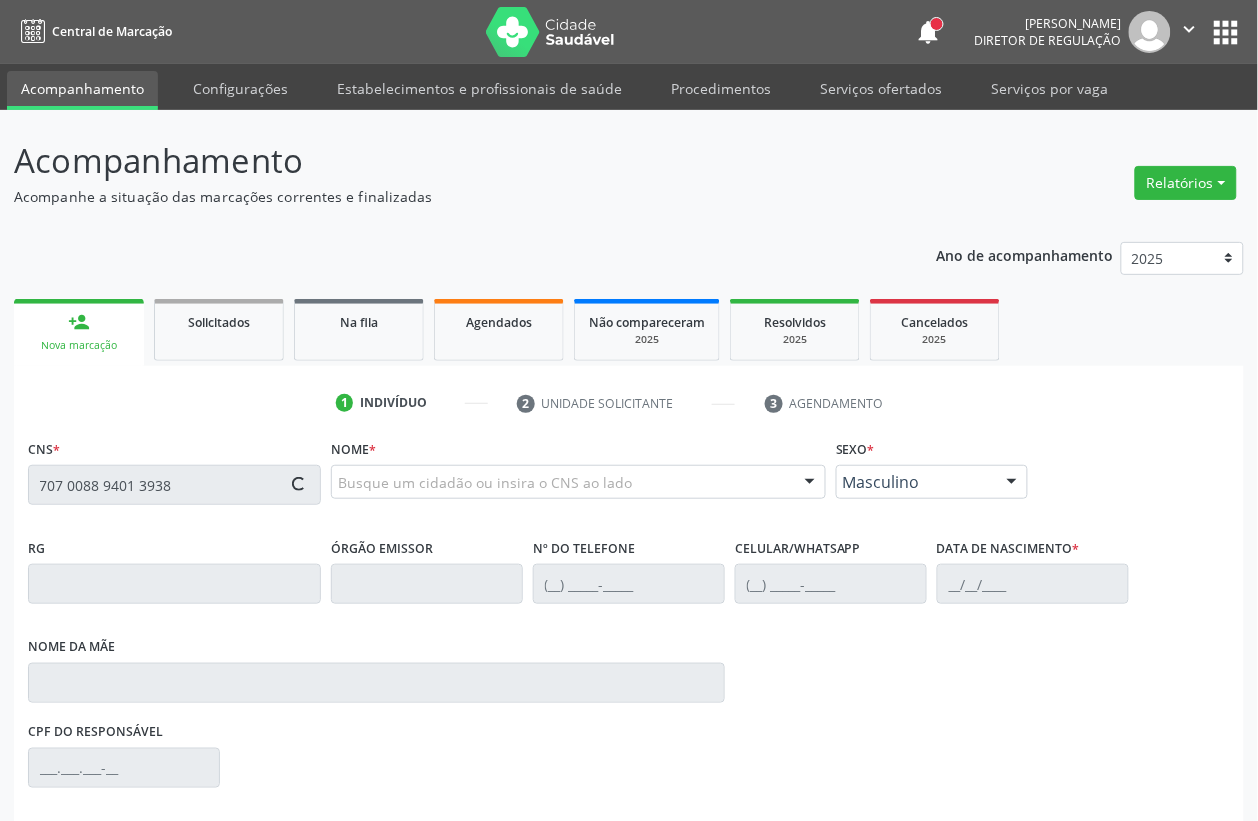 type on "707 0088 9401 3938" 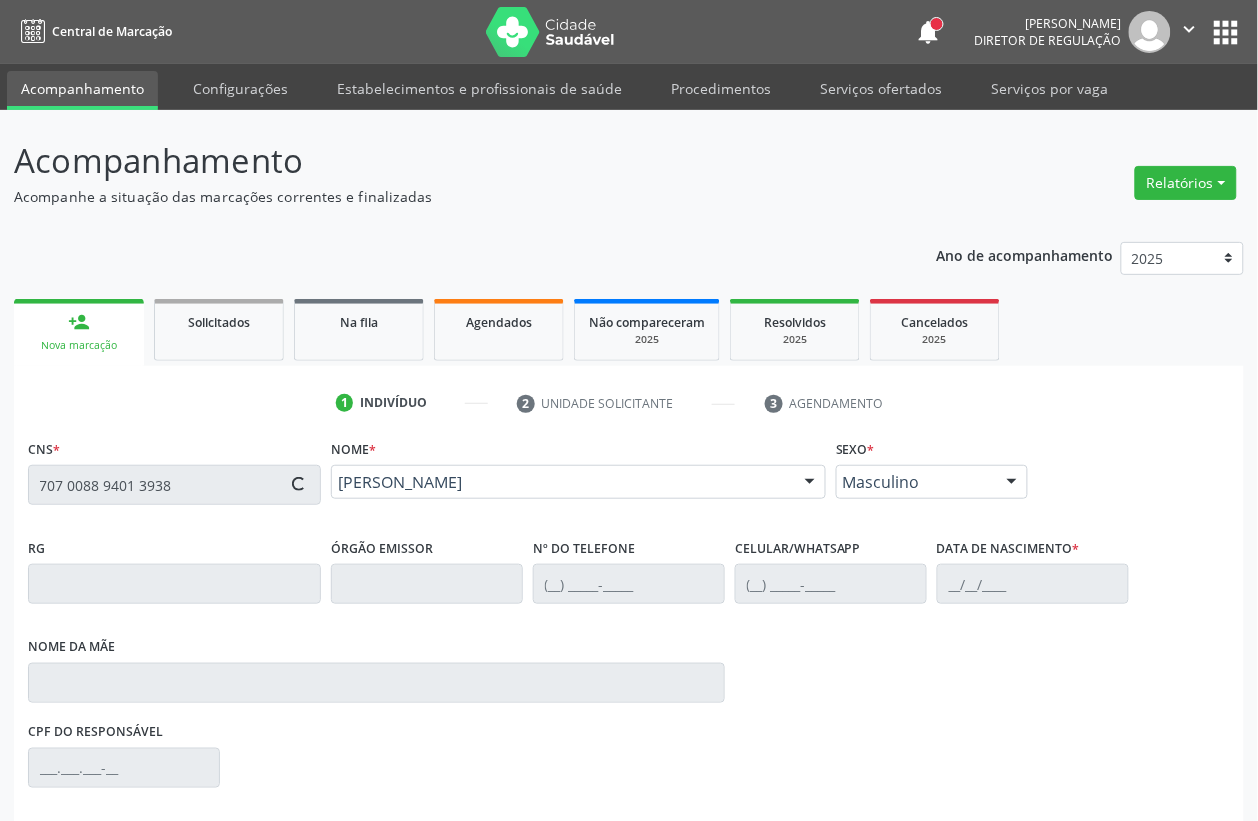 type on "[PHONE_NUMBER]" 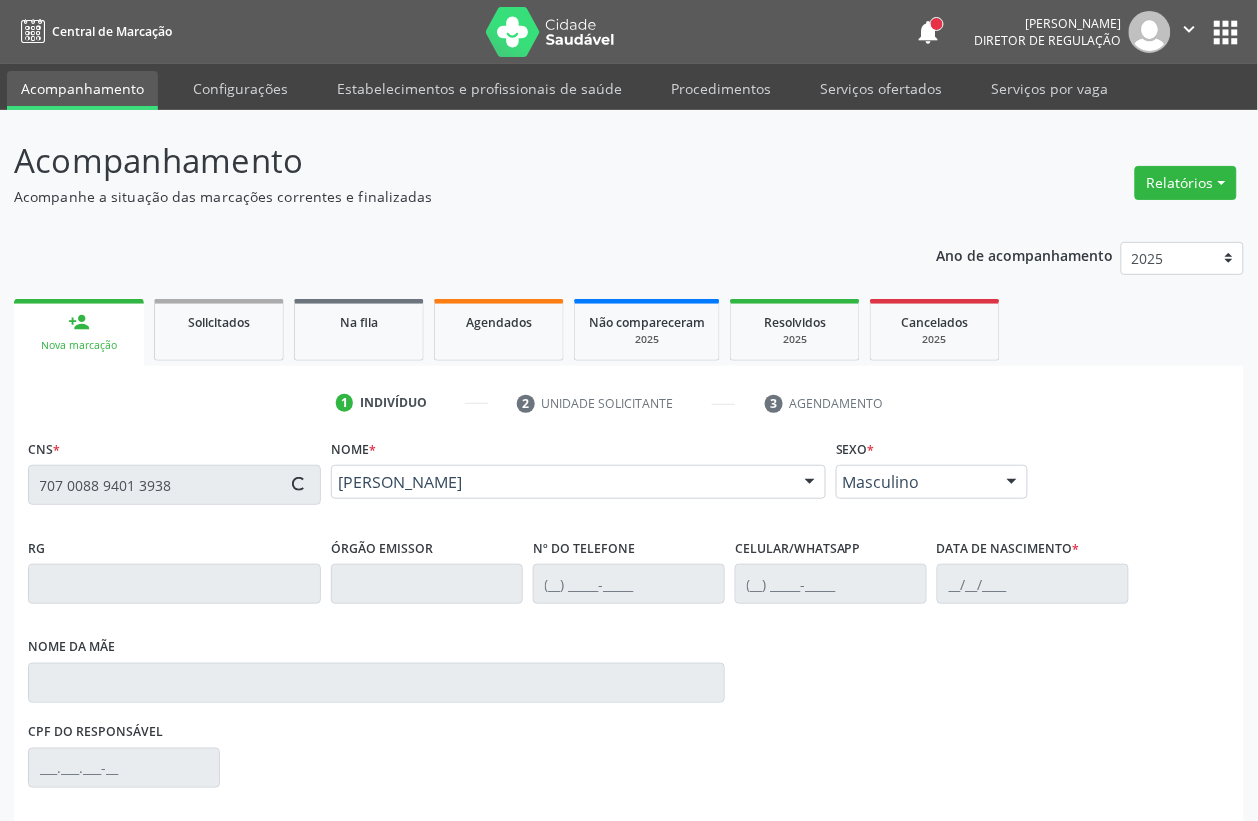 type on "[DATE]" 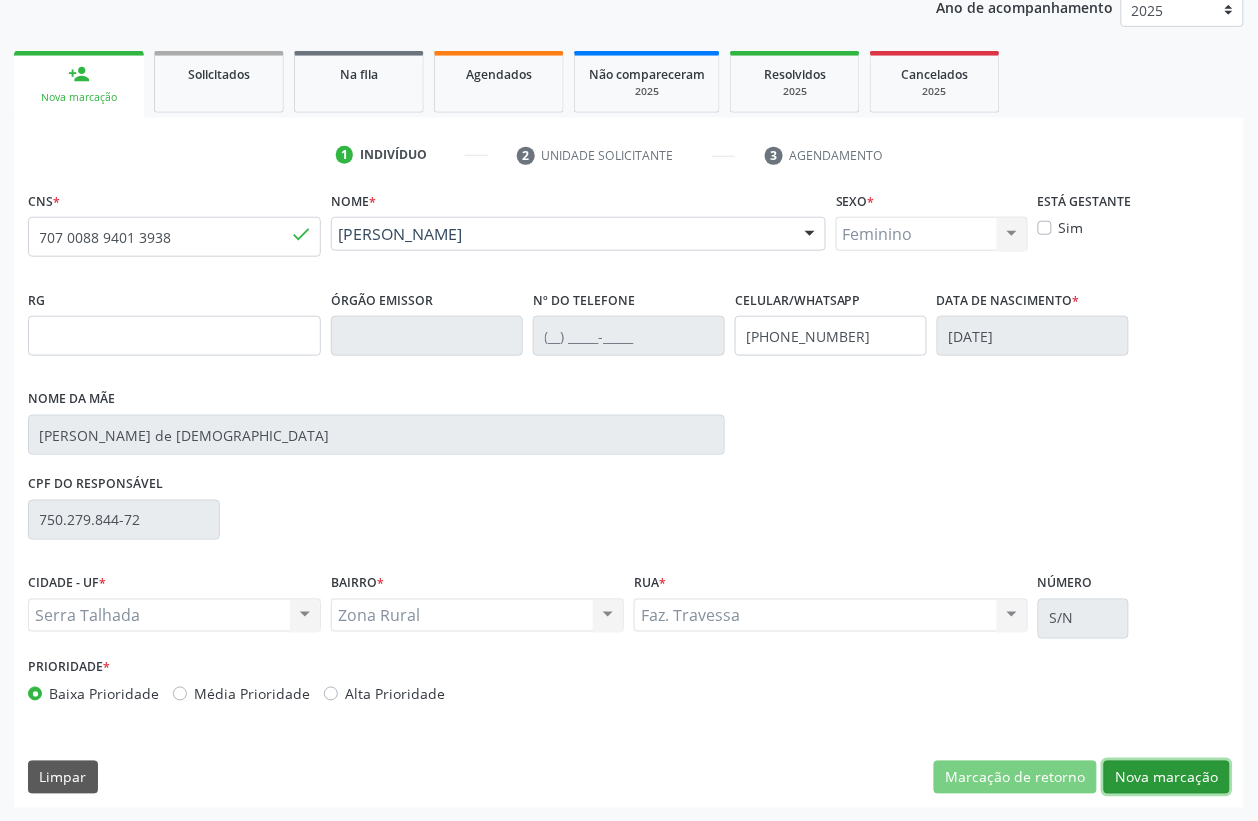 click on "Nova marcação" at bounding box center (1167, 778) 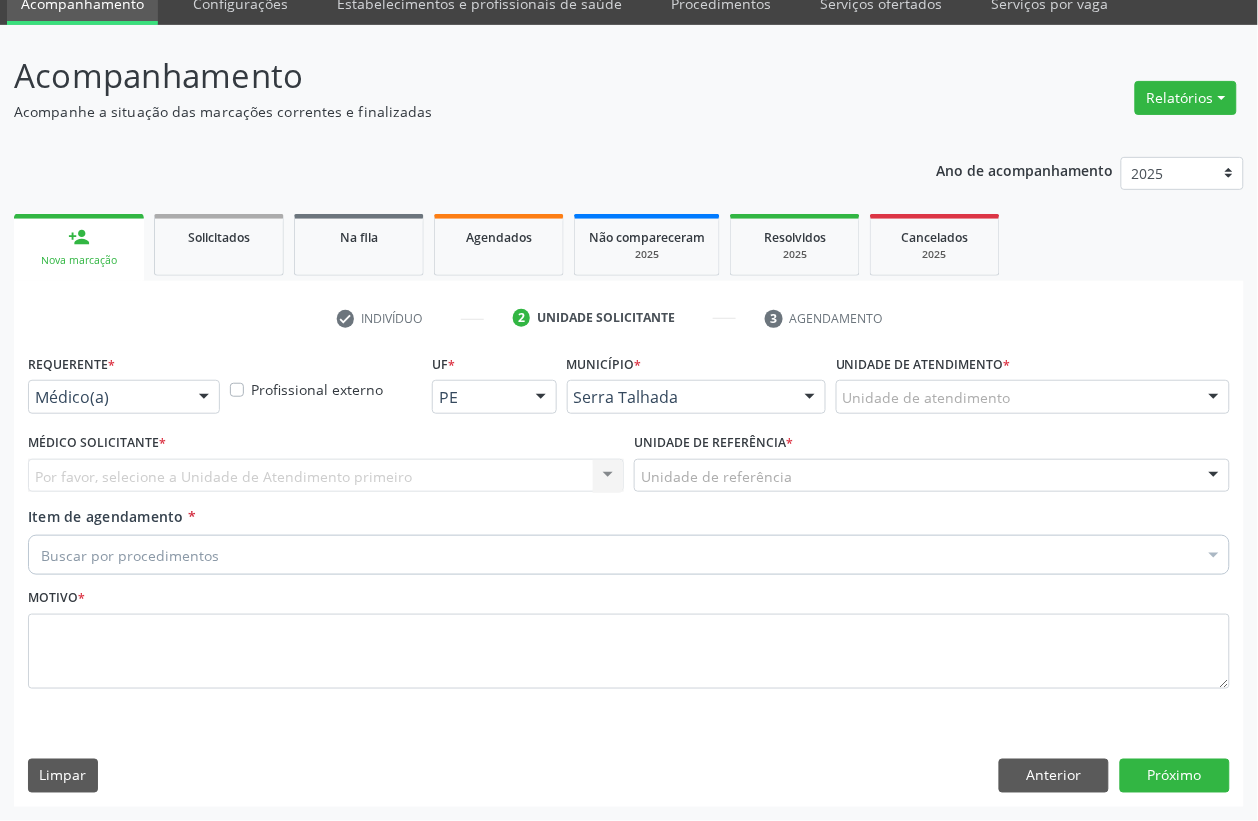 scroll, scrollTop: 85, scrollLeft: 0, axis: vertical 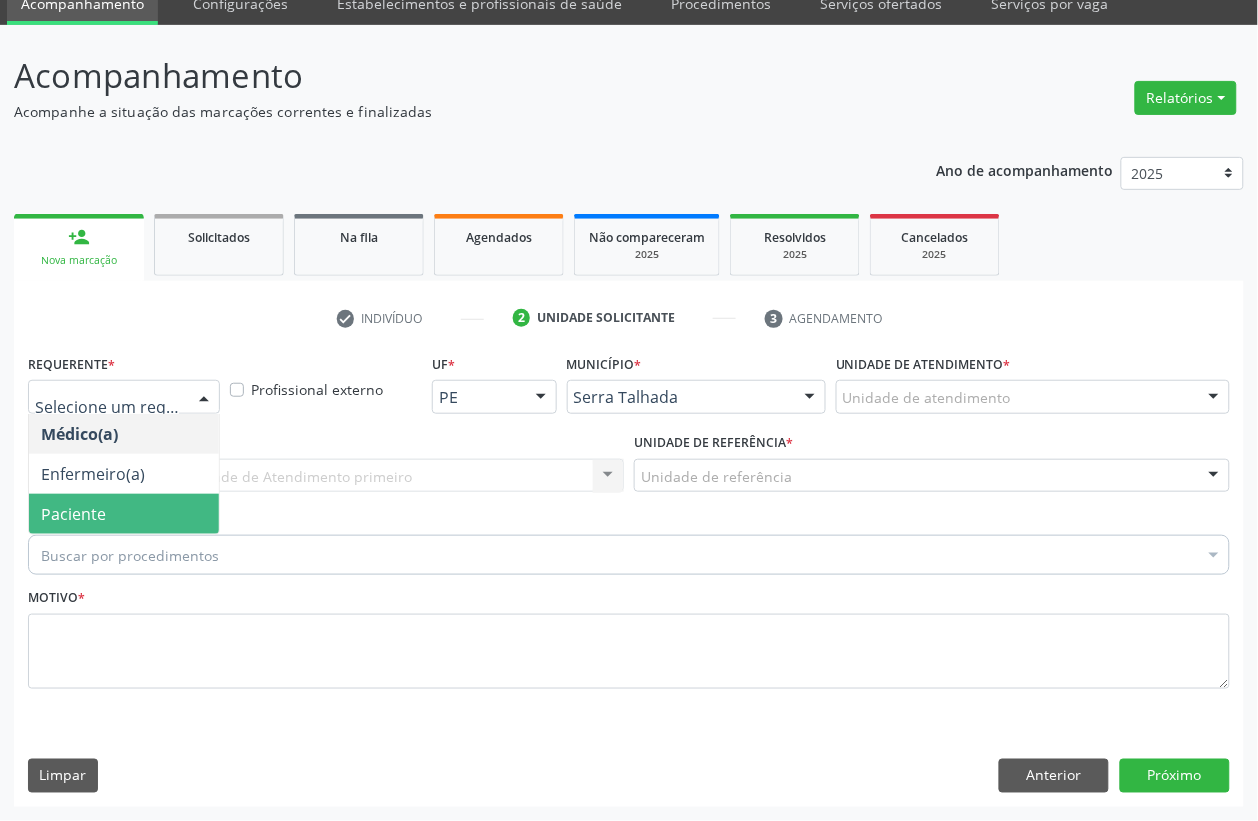 click on "Paciente" at bounding box center (124, 514) 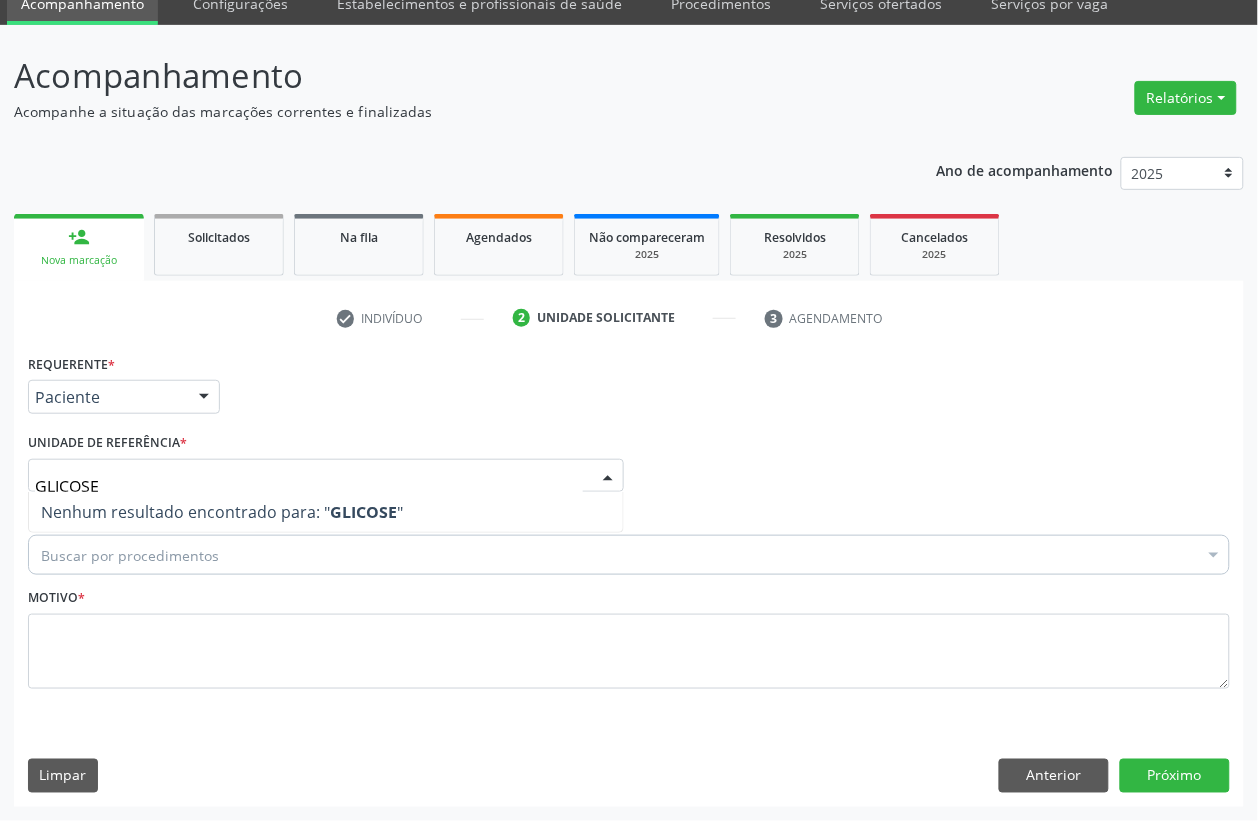 drag, startPoint x: 175, startPoint y: 471, endPoint x: 0, endPoint y: 475, distance: 175.04572 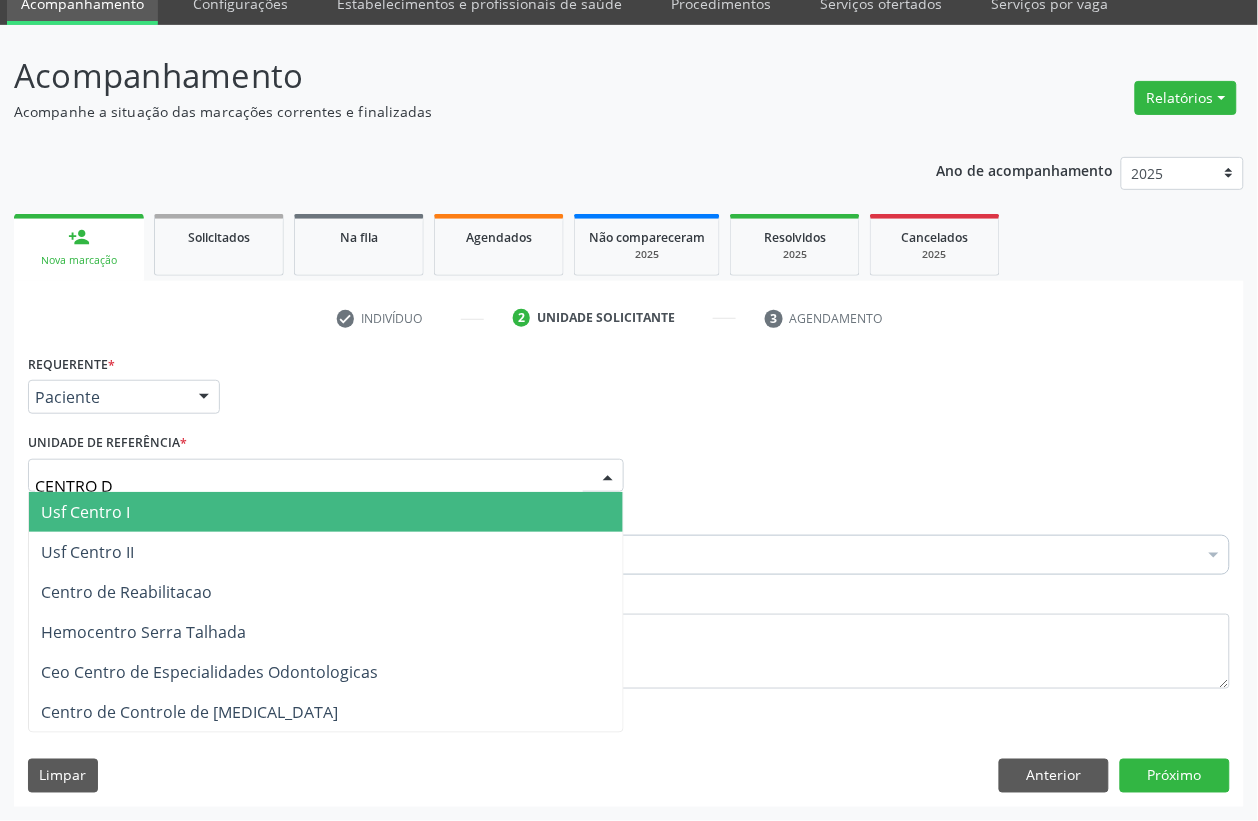 type on "CENTRO DE" 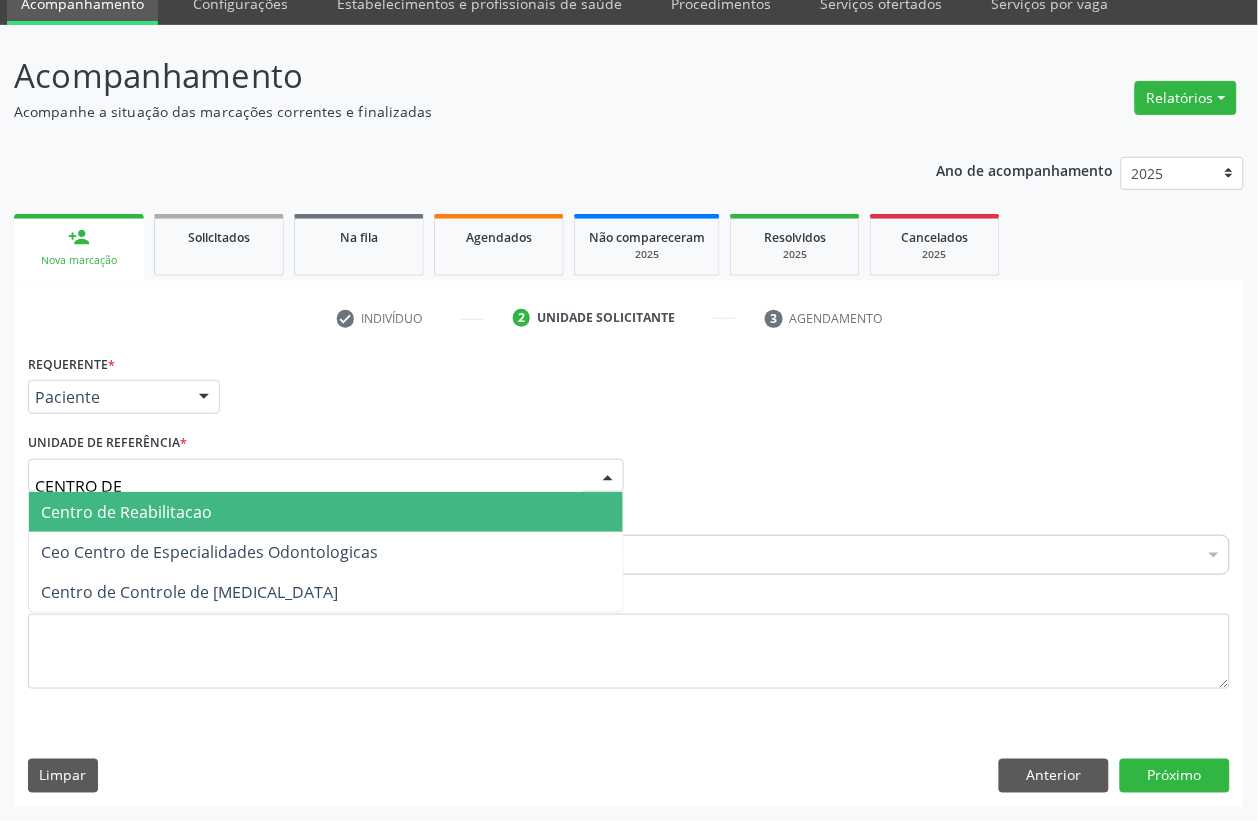 click on "Centro de Reabilitacao" at bounding box center (126, 512) 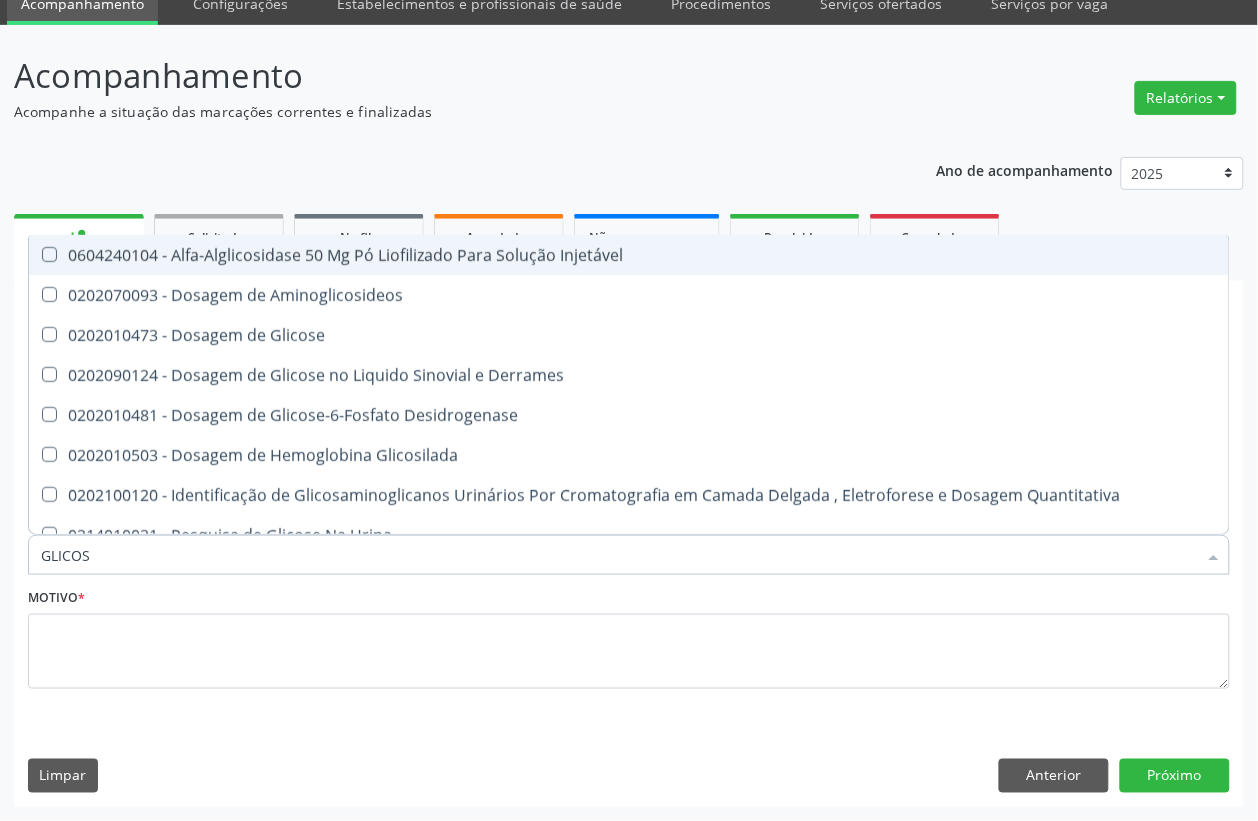 type on "GLICOSE" 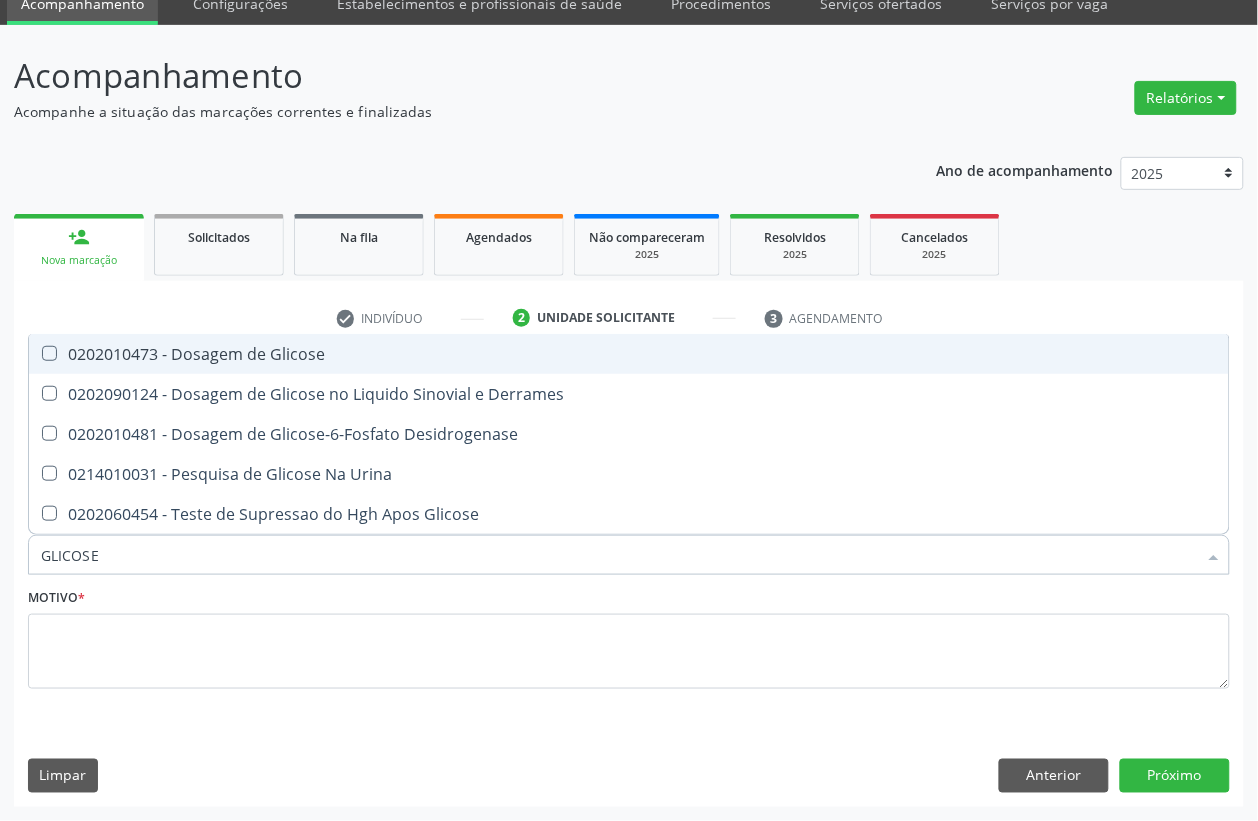 click on "0202010473 - Dosagem de Glicose" at bounding box center (629, 354) 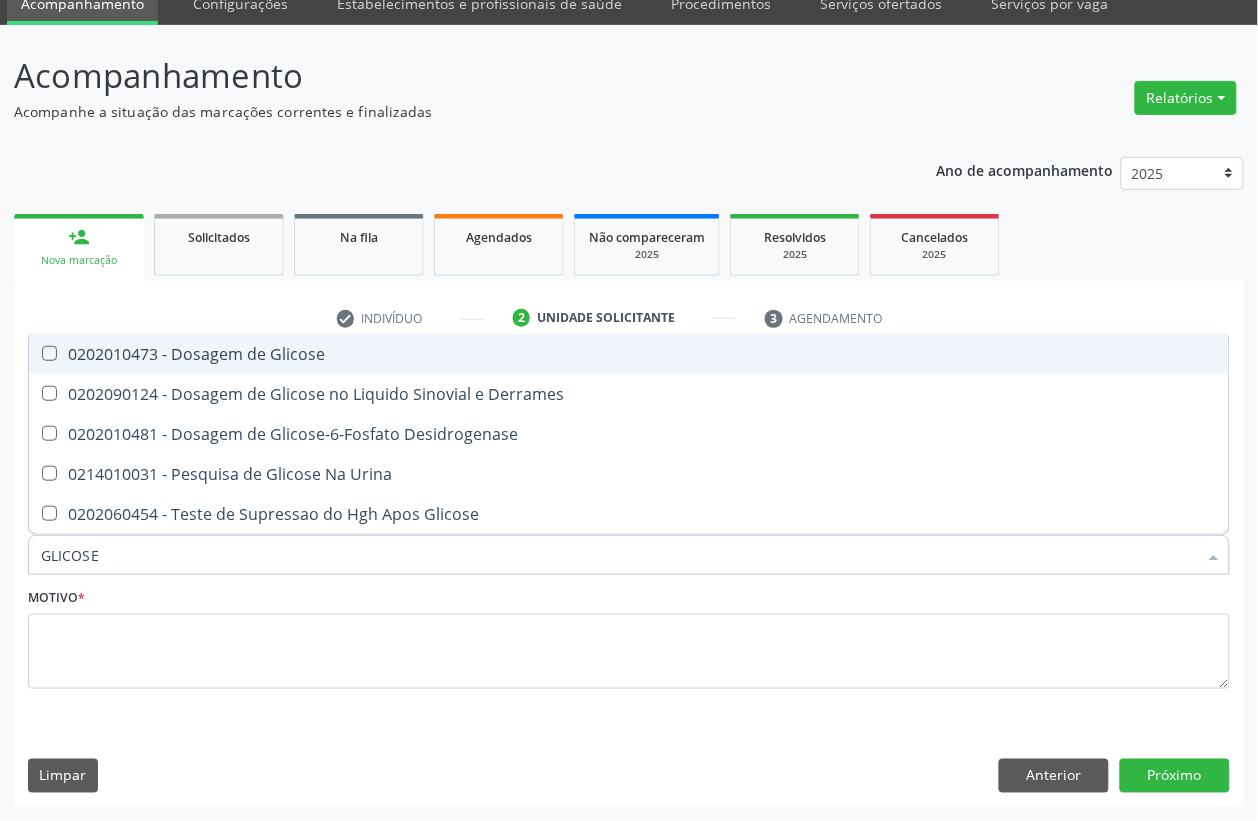 checkbox on "true" 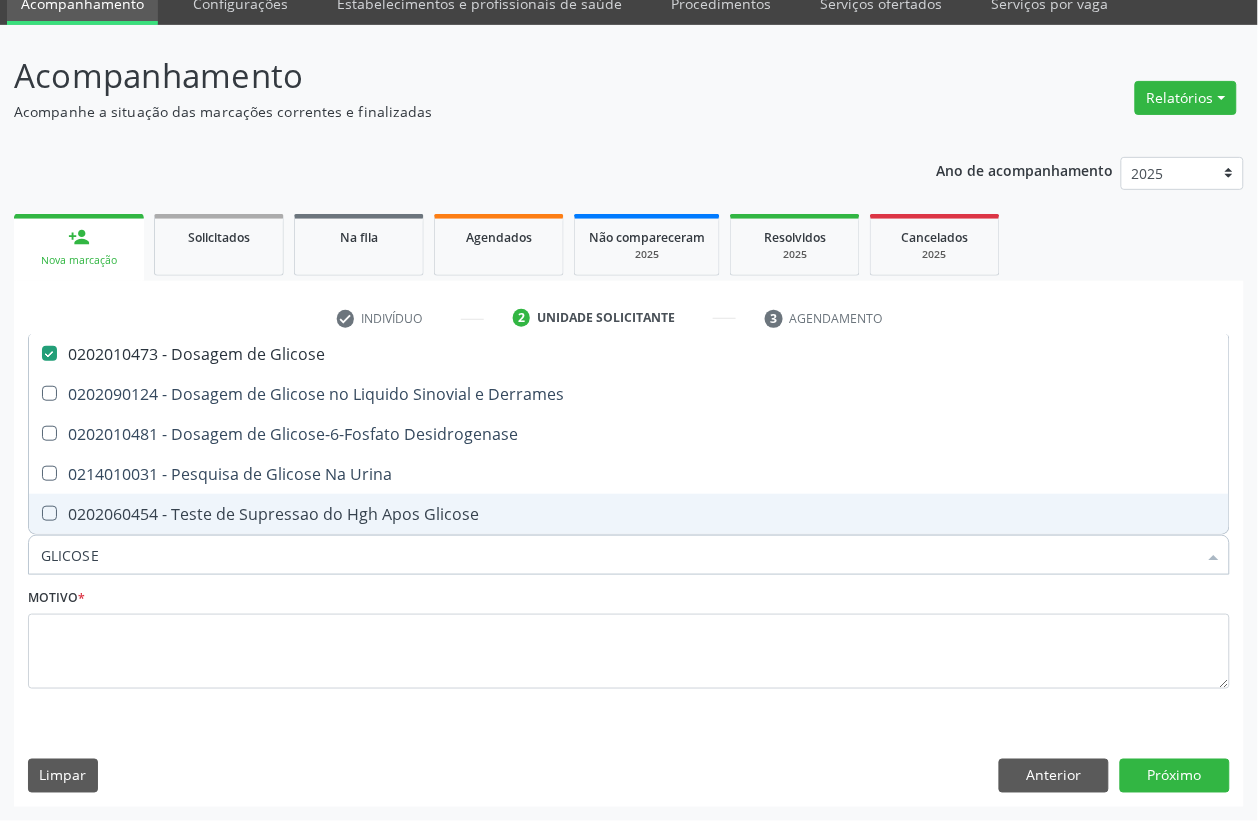 click on "GLICOSE" at bounding box center [619, 555] 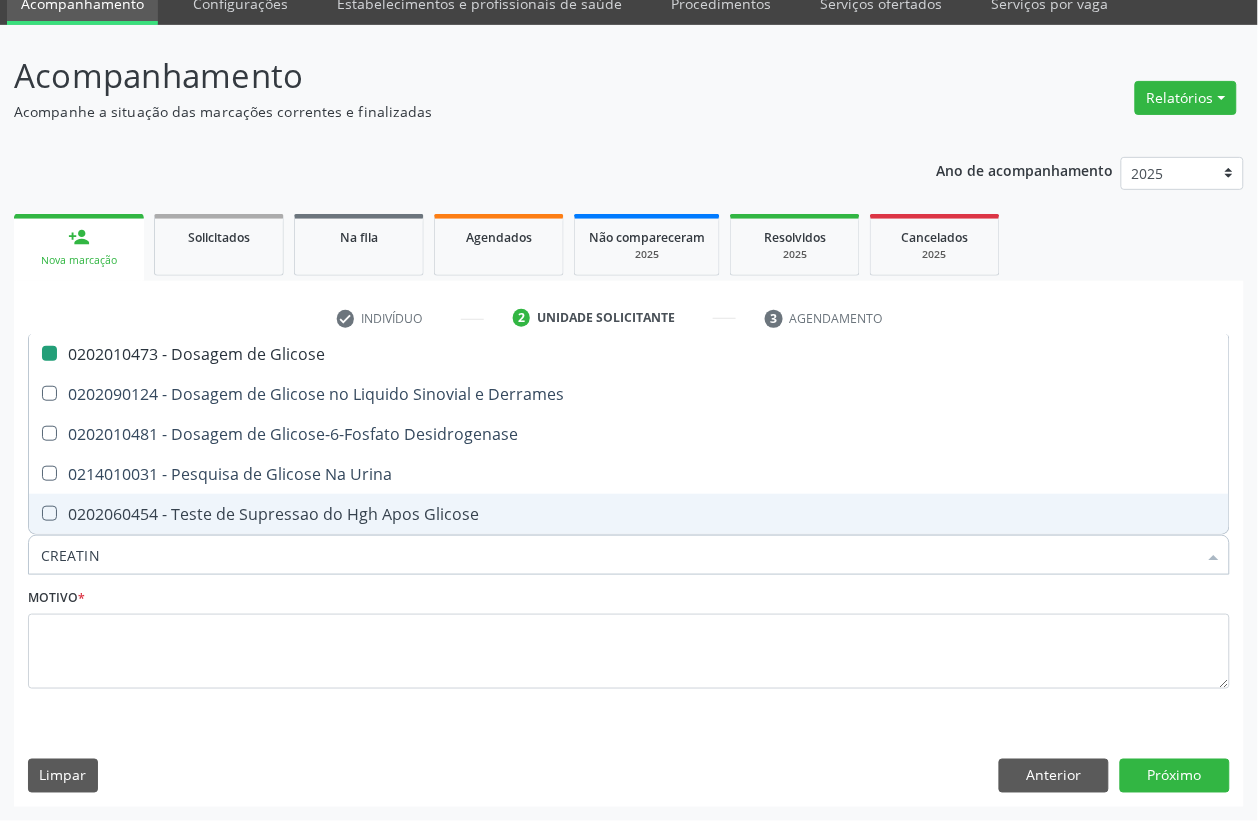type on "CREATINI" 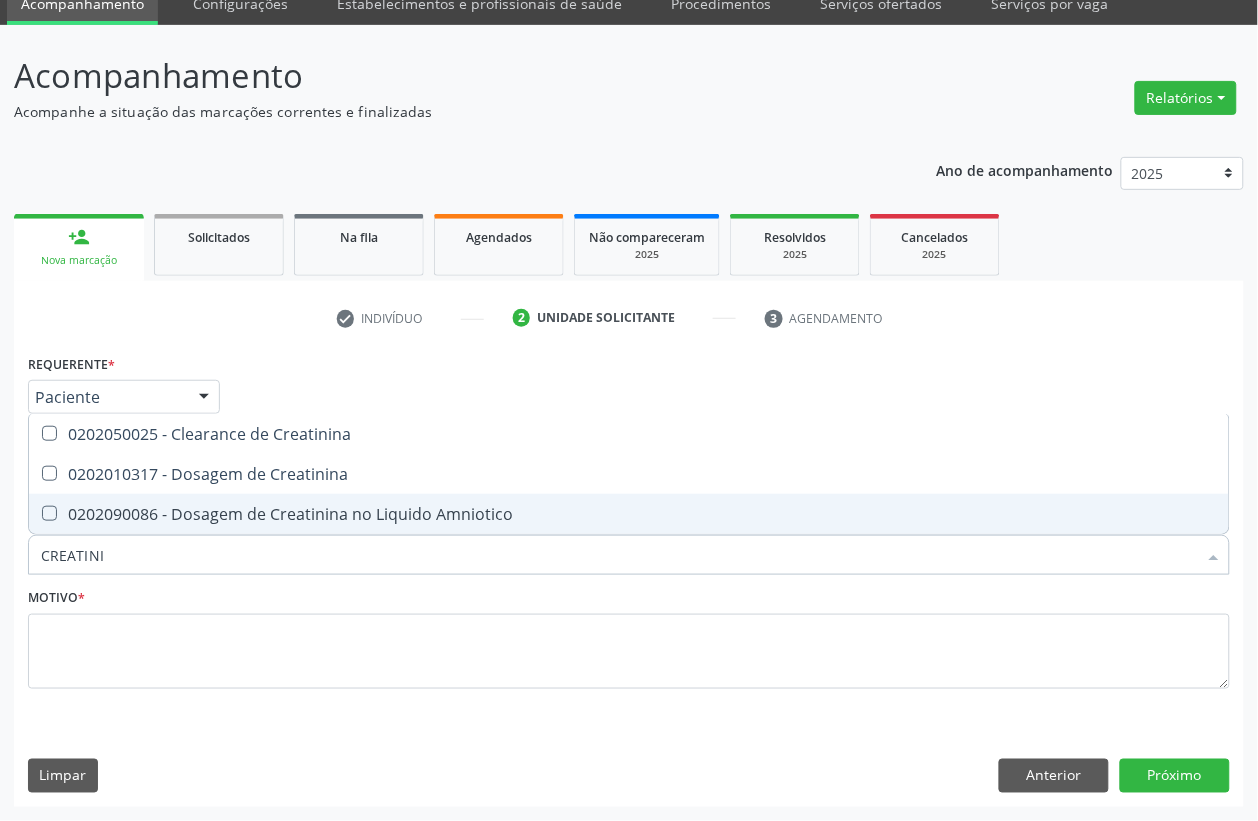 checkbox on "false" 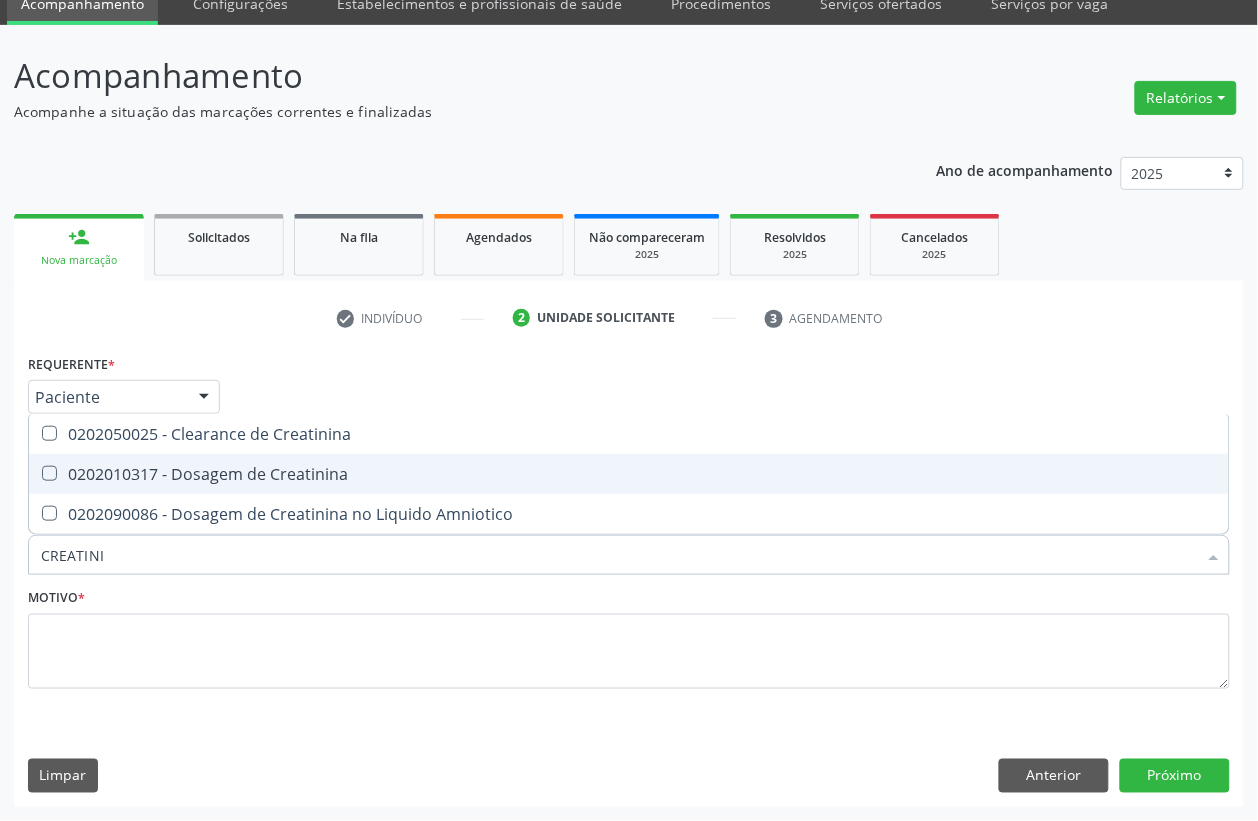 click on "0202010317 - Dosagem de Creatinina" at bounding box center [629, 474] 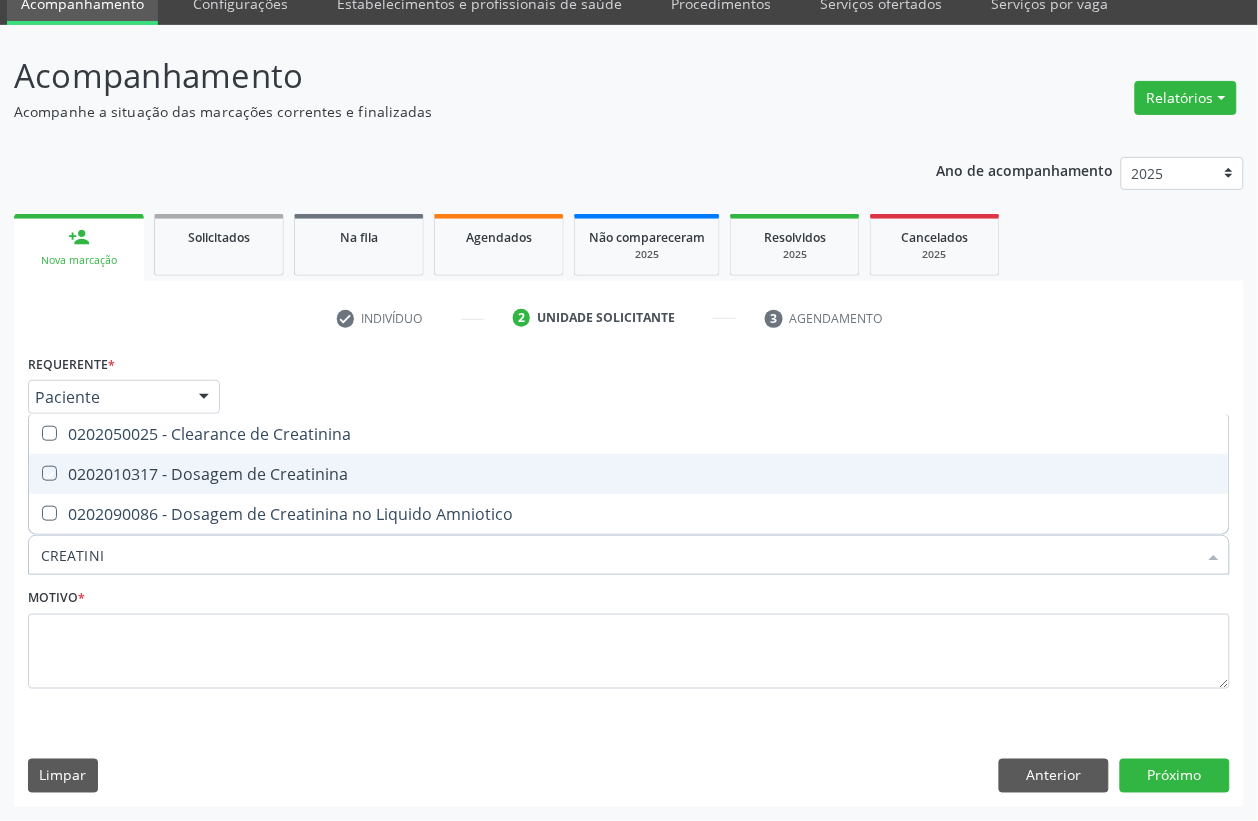 checkbox on "true" 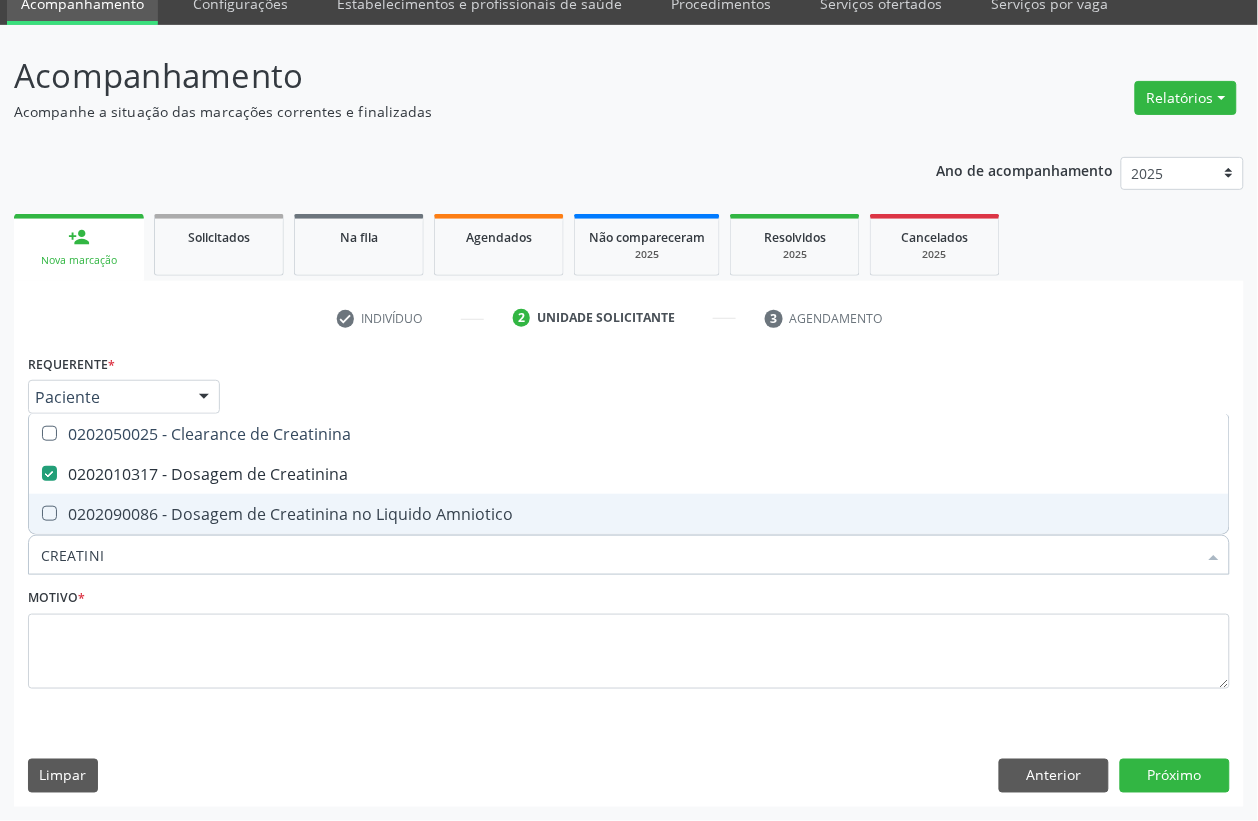 click on "CREATINI" at bounding box center (619, 555) 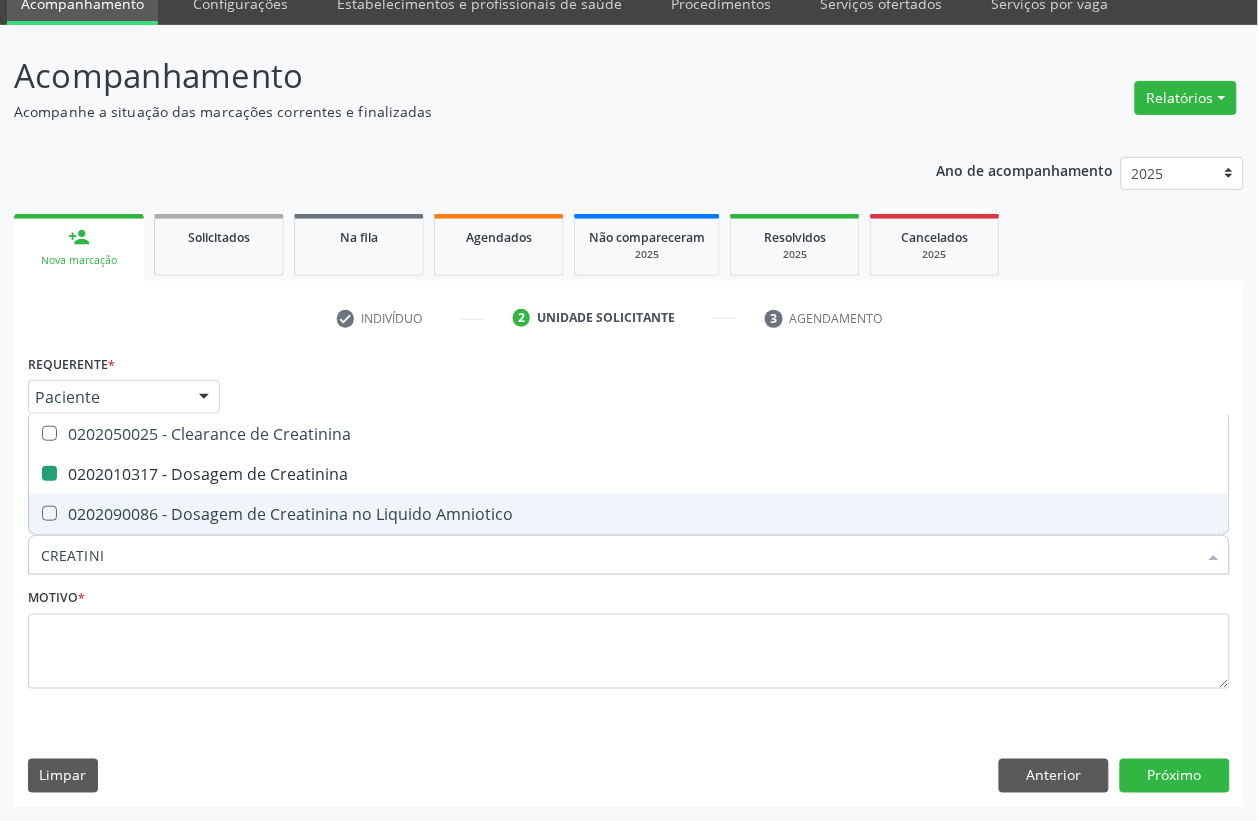 type 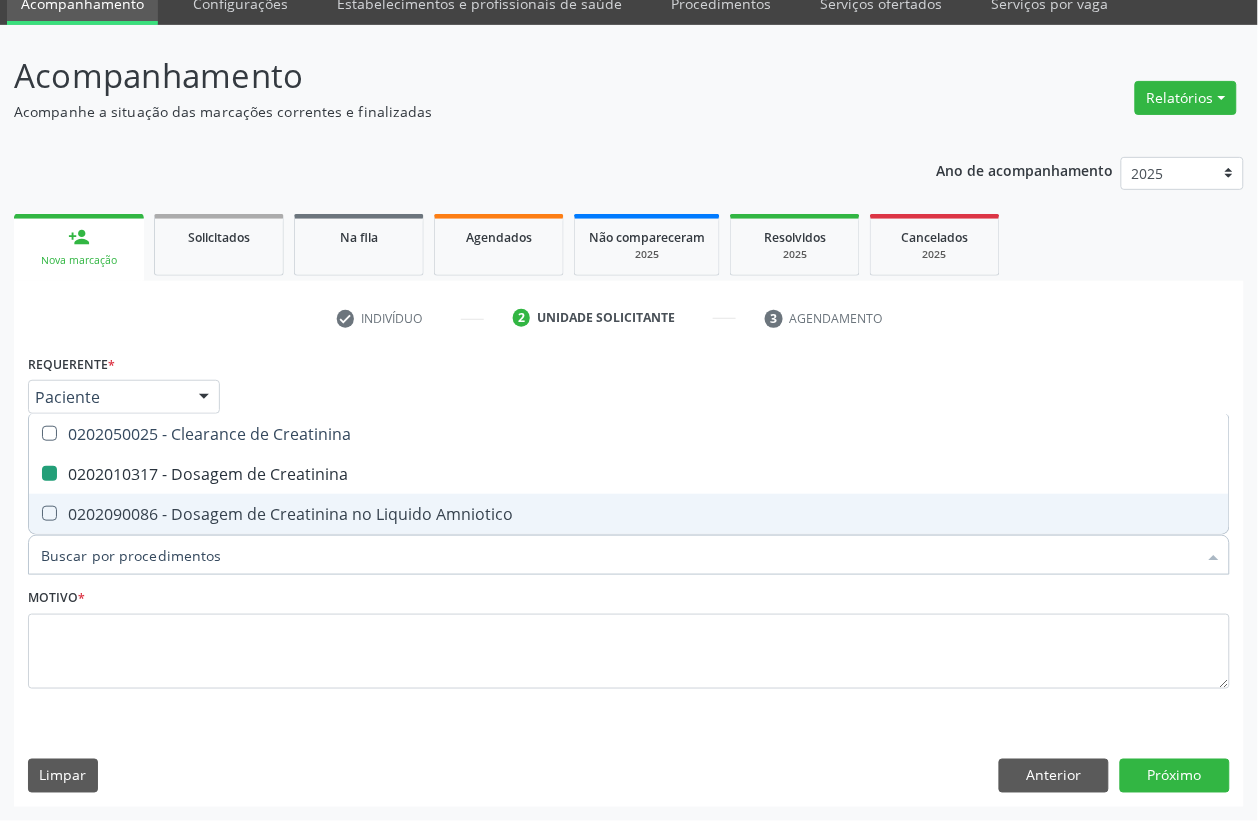 checkbox on "false" 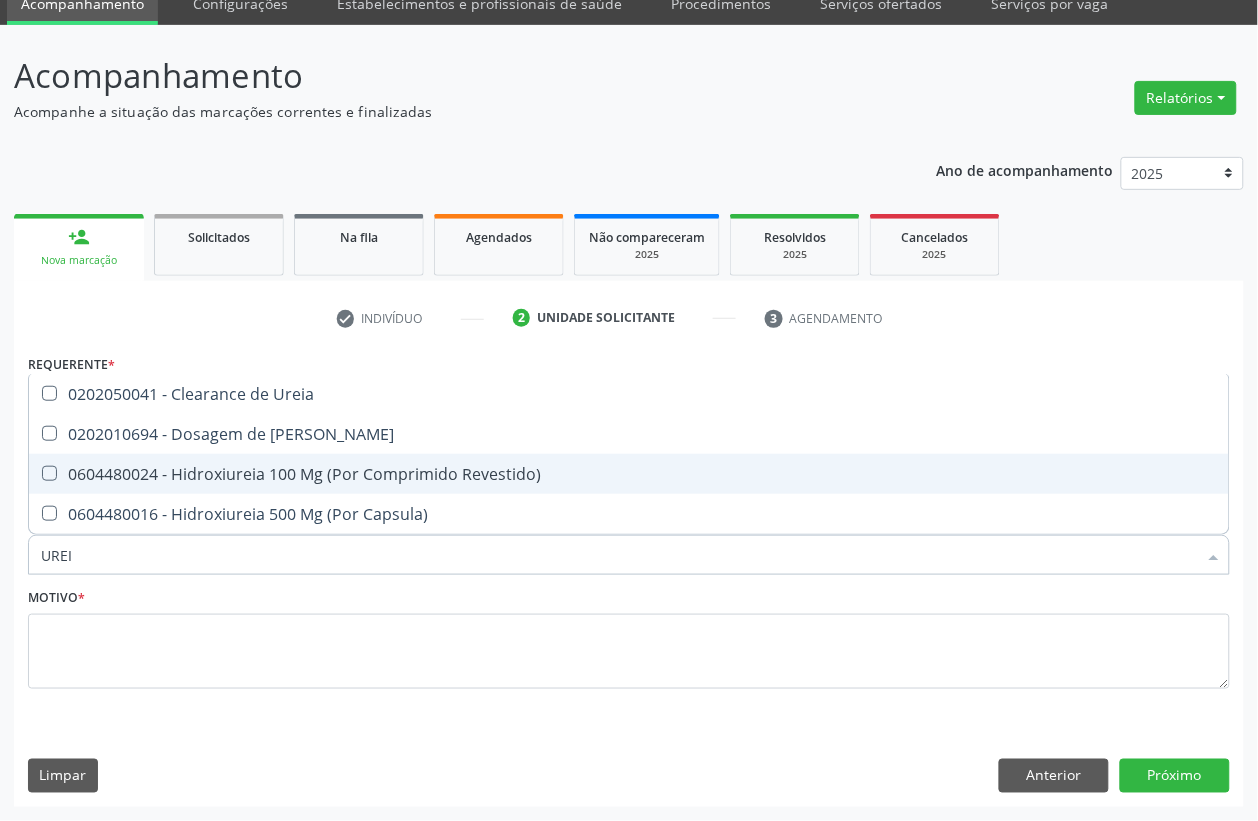 type on "UREIA" 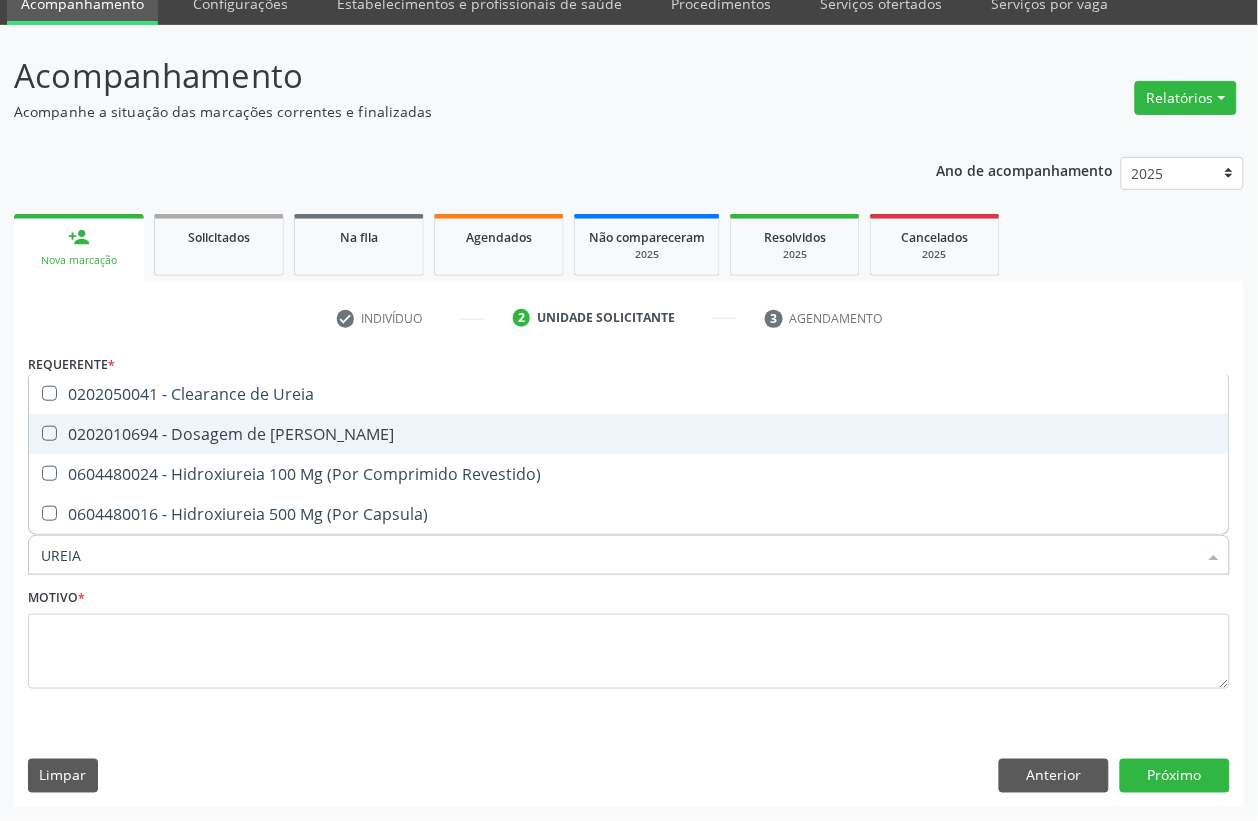 click on "0202010694 - Dosagem de [PERSON_NAME]" at bounding box center [629, 434] 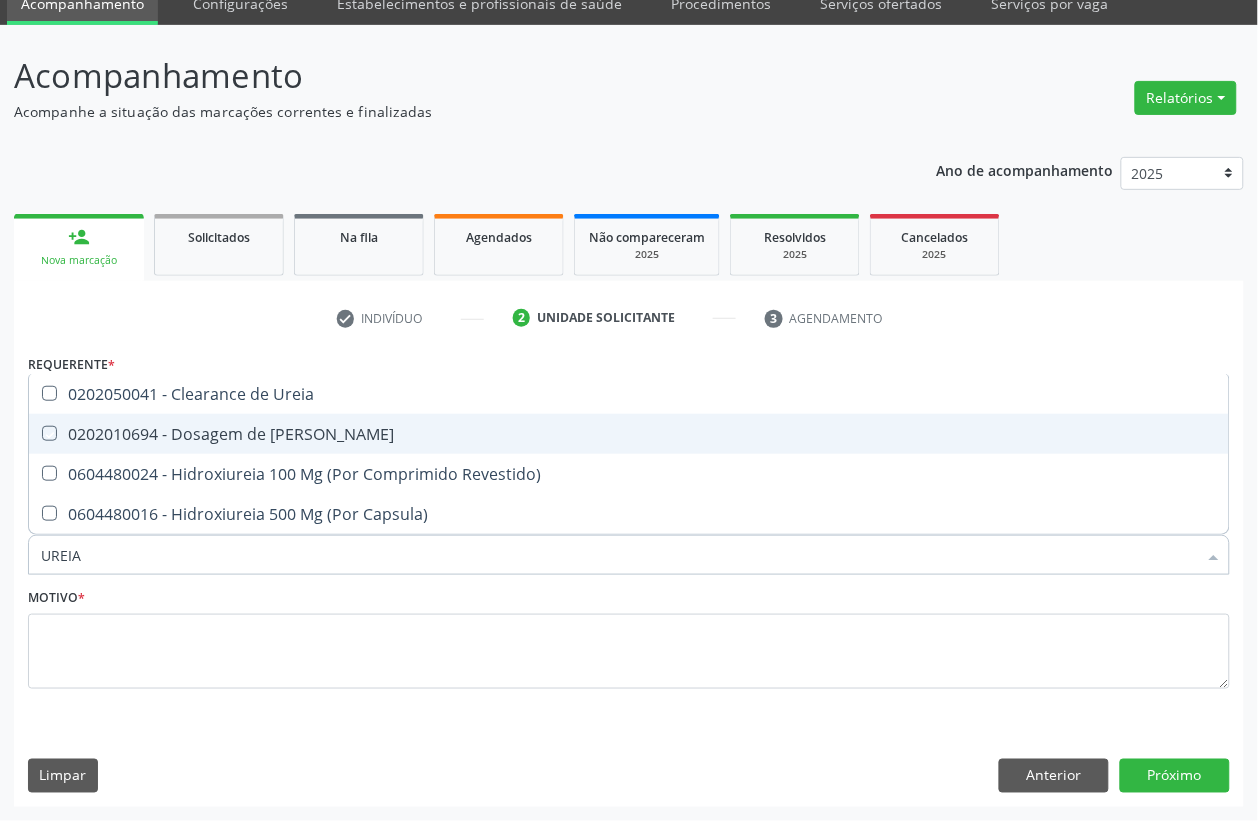 checkbox on "true" 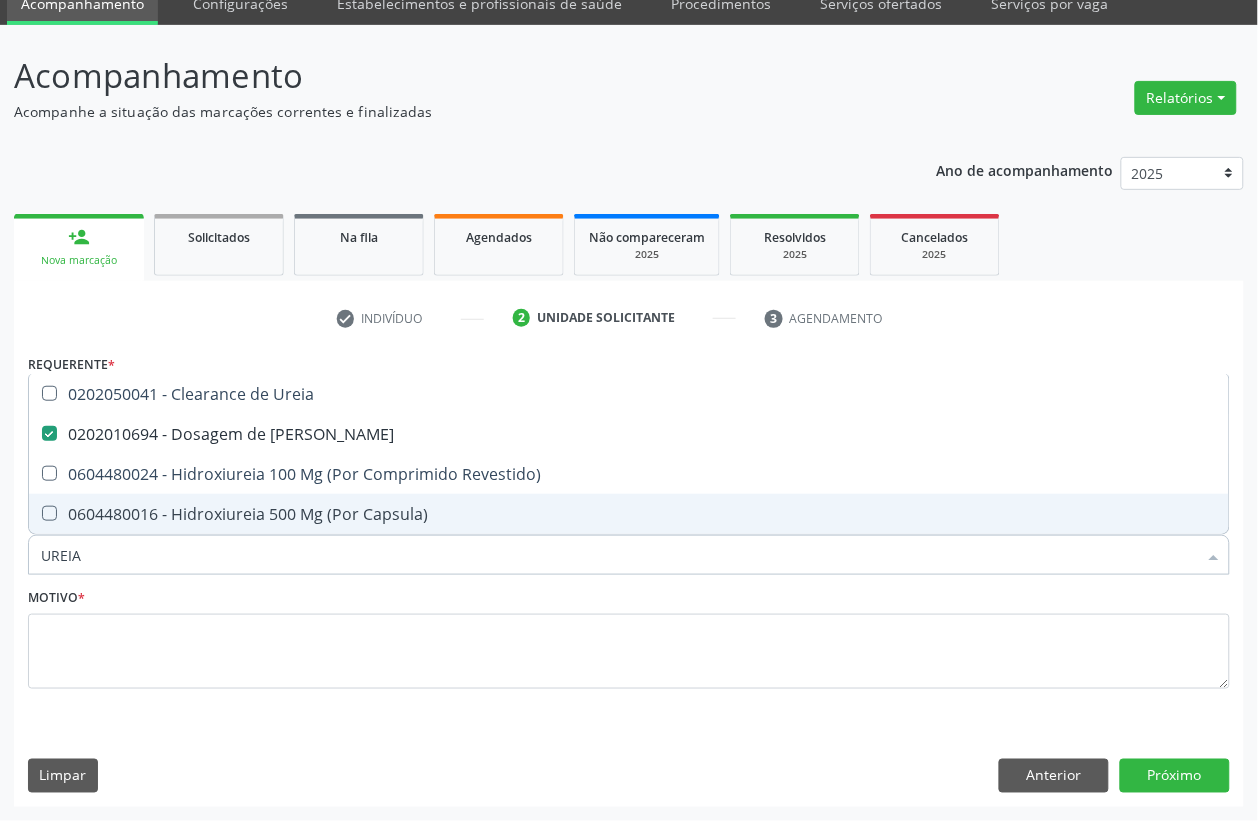 click on "UREIA" at bounding box center (619, 555) 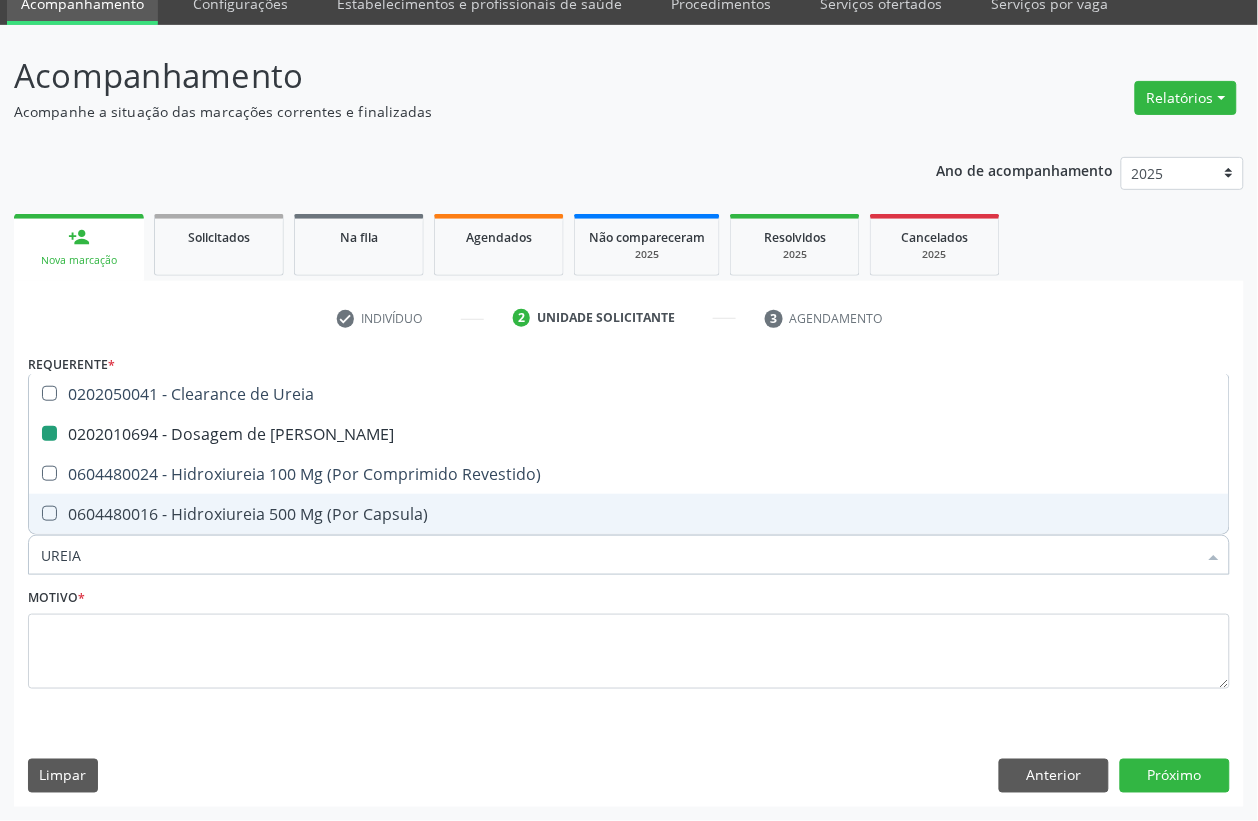 type 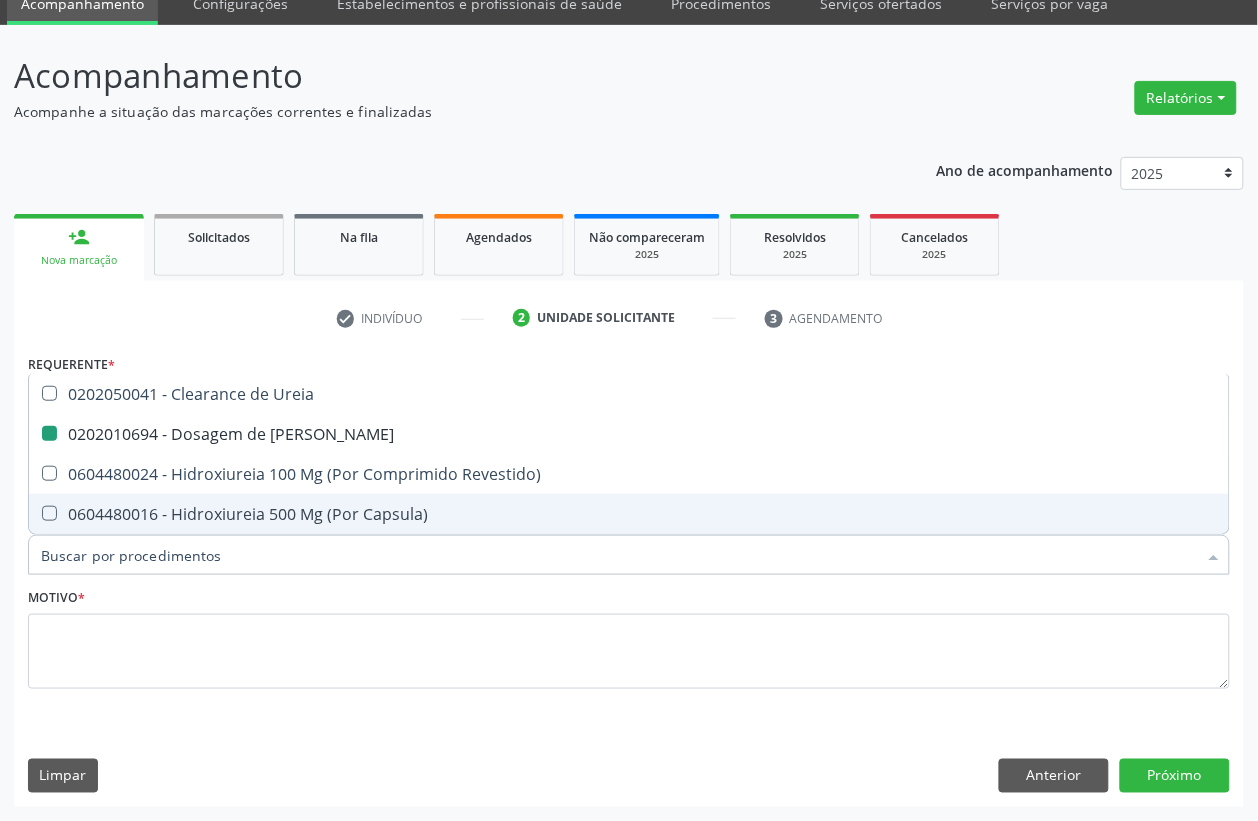 checkbox on "false" 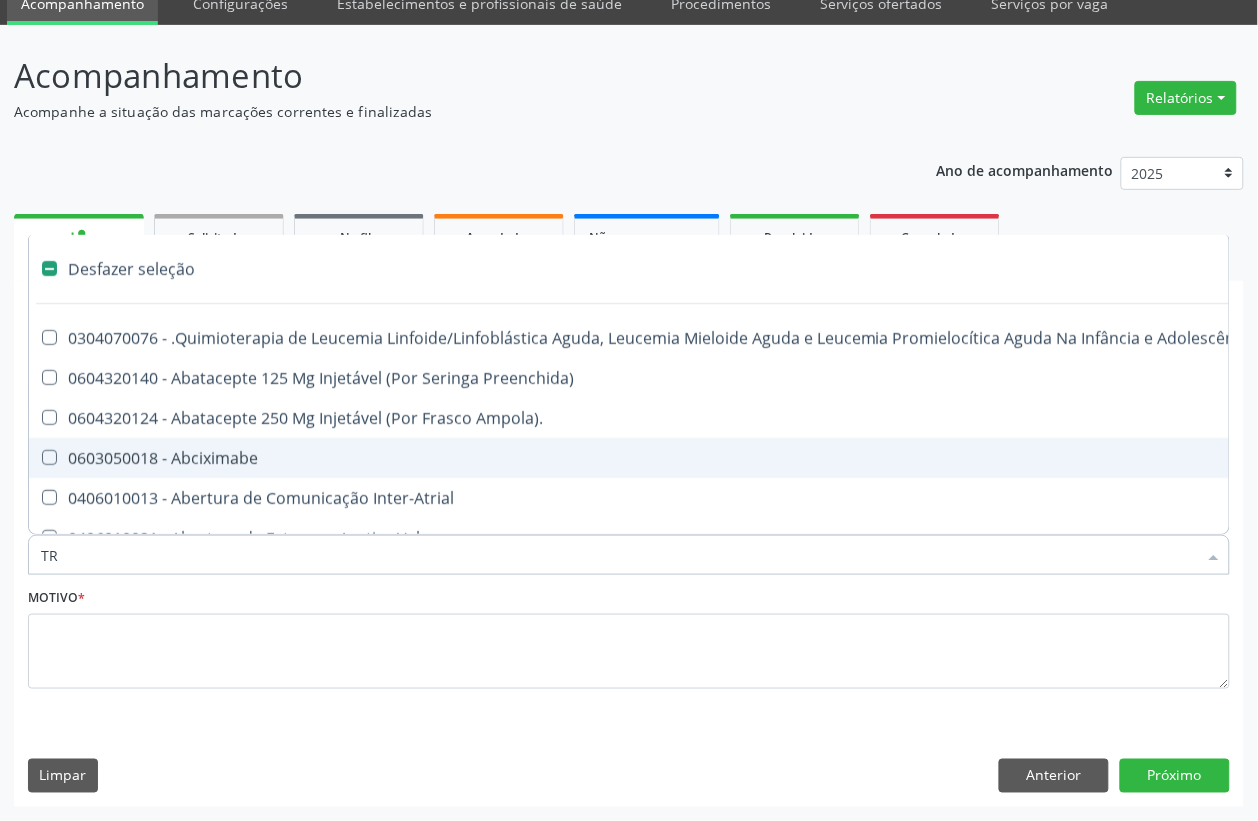 type on "TRI" 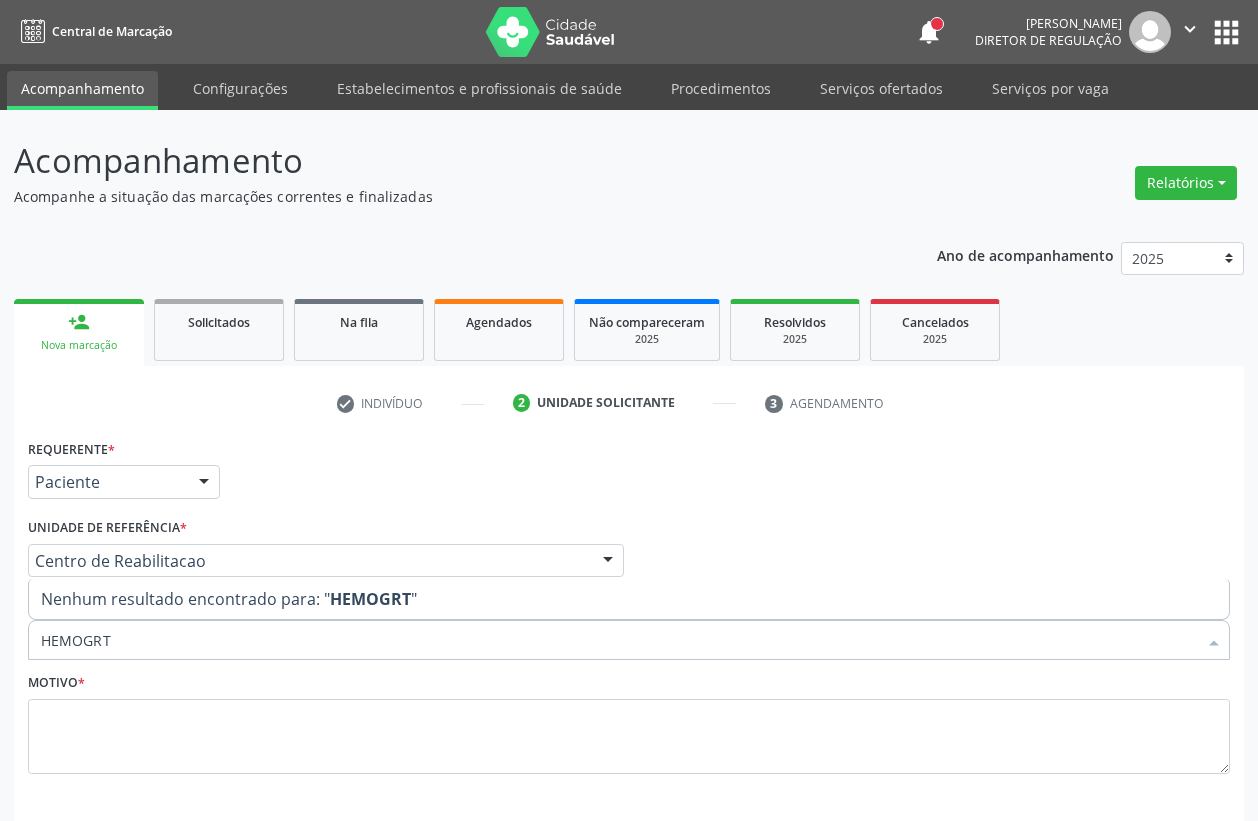 scroll, scrollTop: 85, scrollLeft: 0, axis: vertical 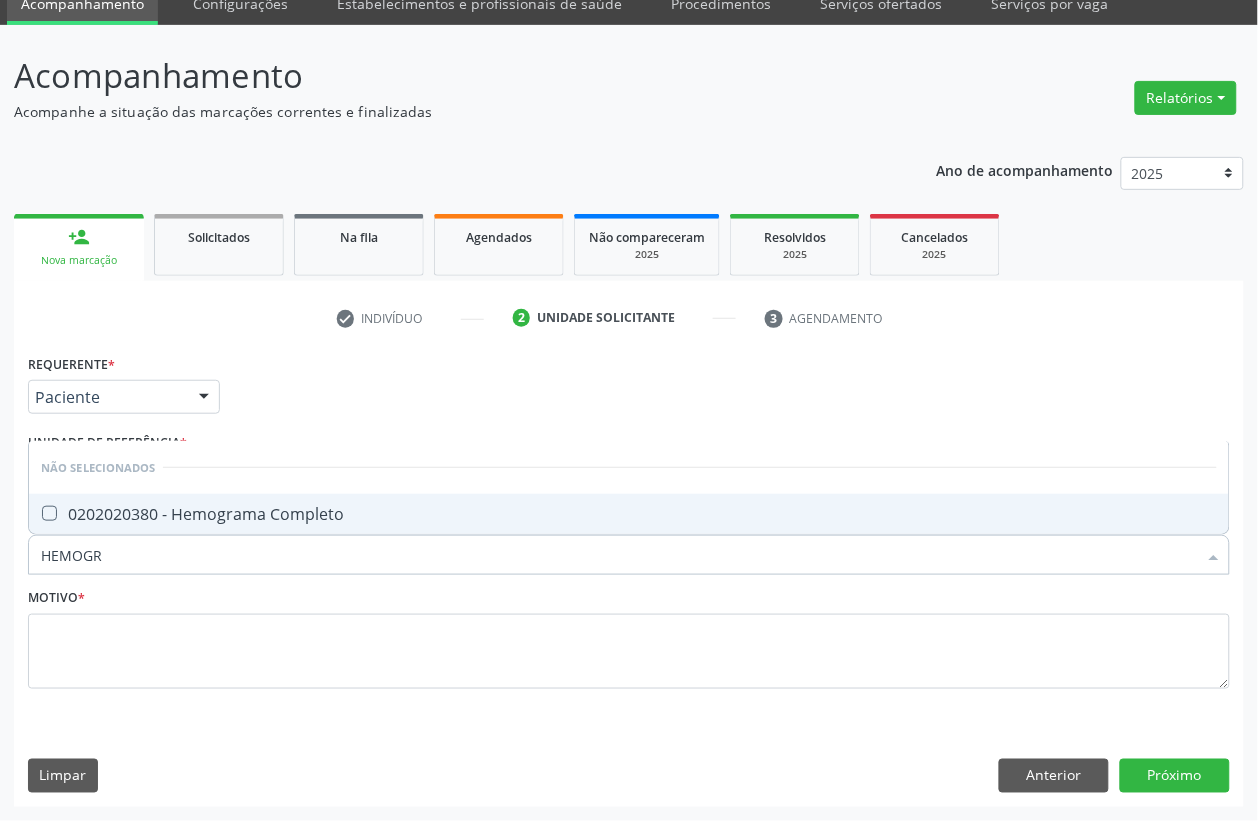 type on "HEMOGRA" 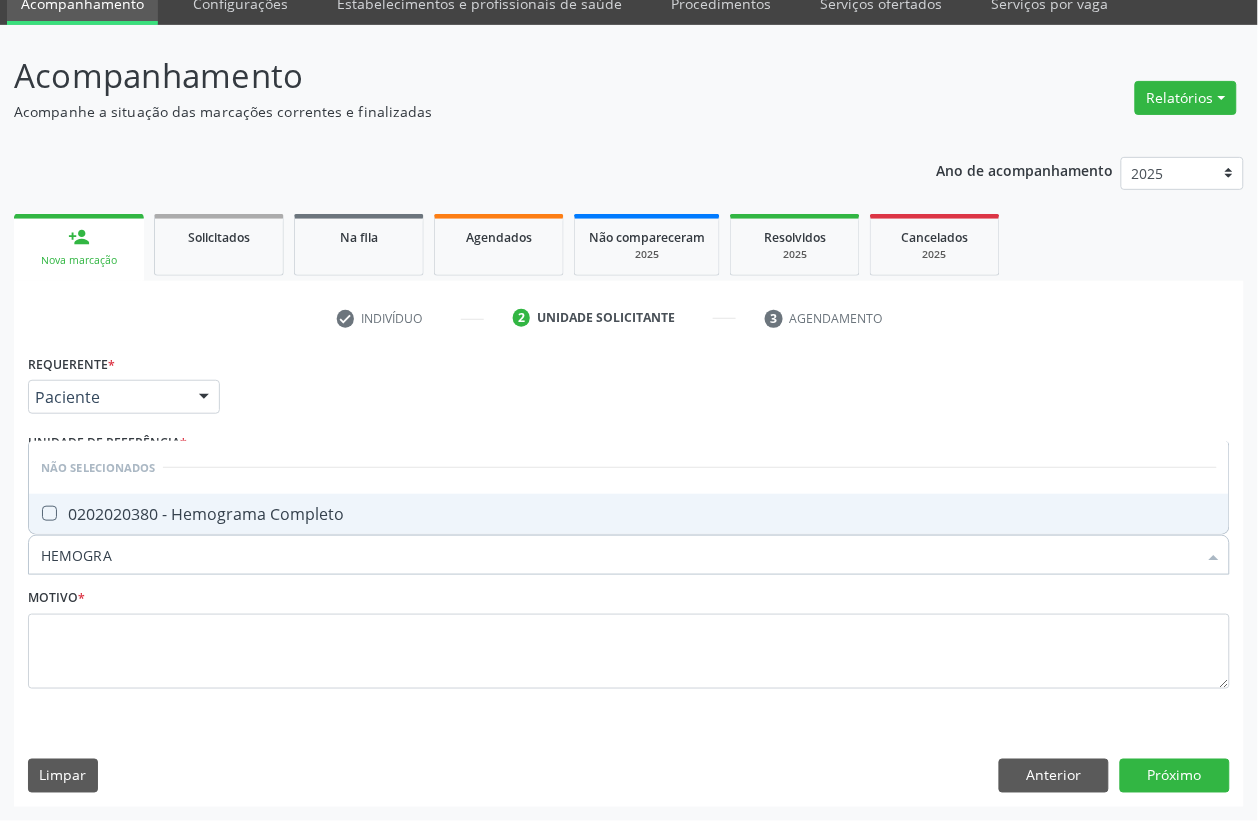 click on "0202020380 - Hemograma Completo" at bounding box center [629, 514] 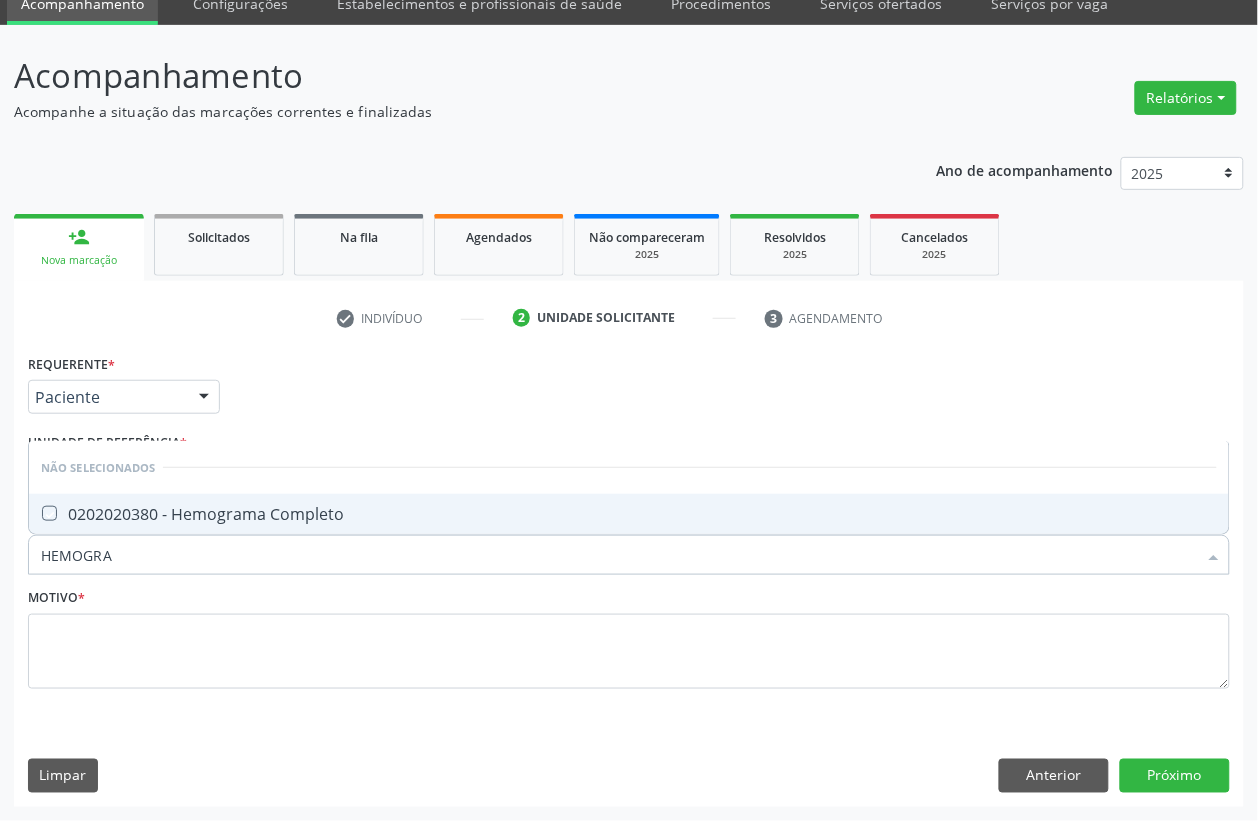 checkbox on "true" 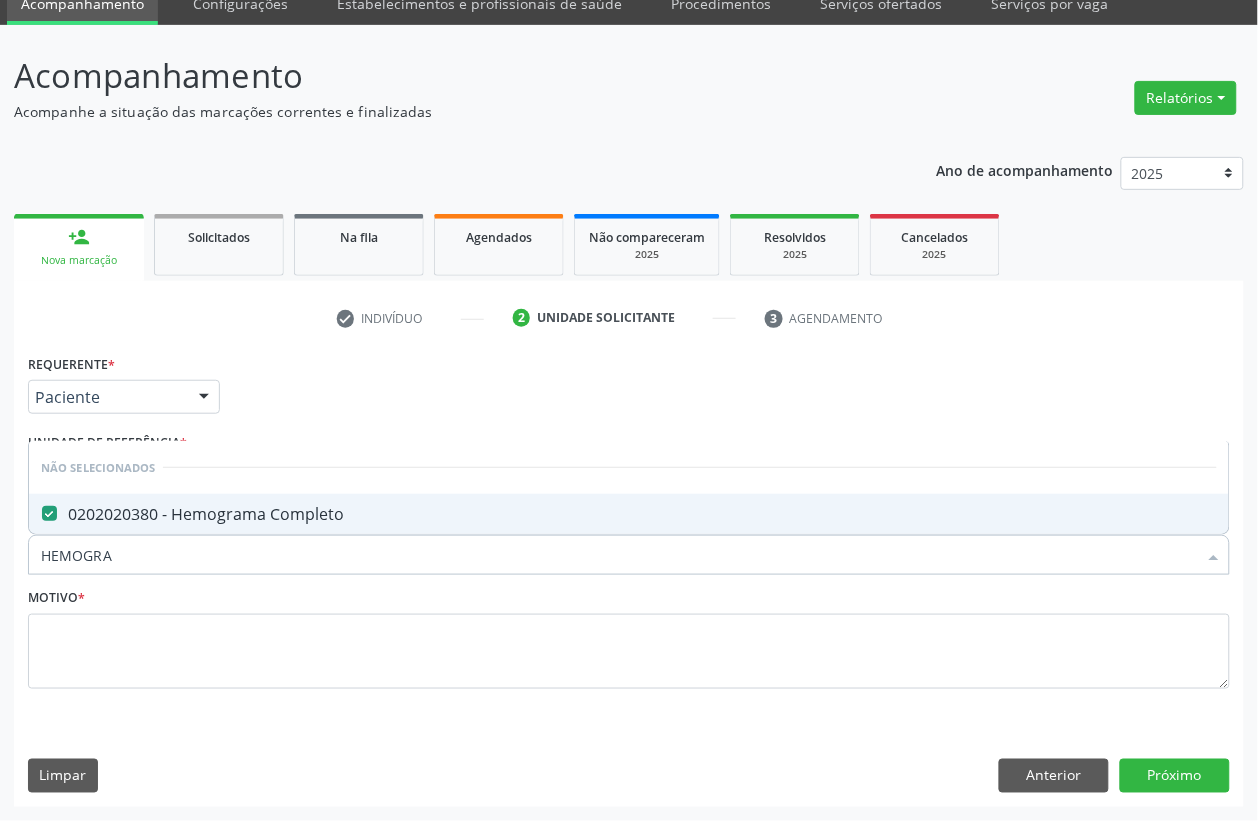 click on "HEMOGRA" at bounding box center [619, 555] 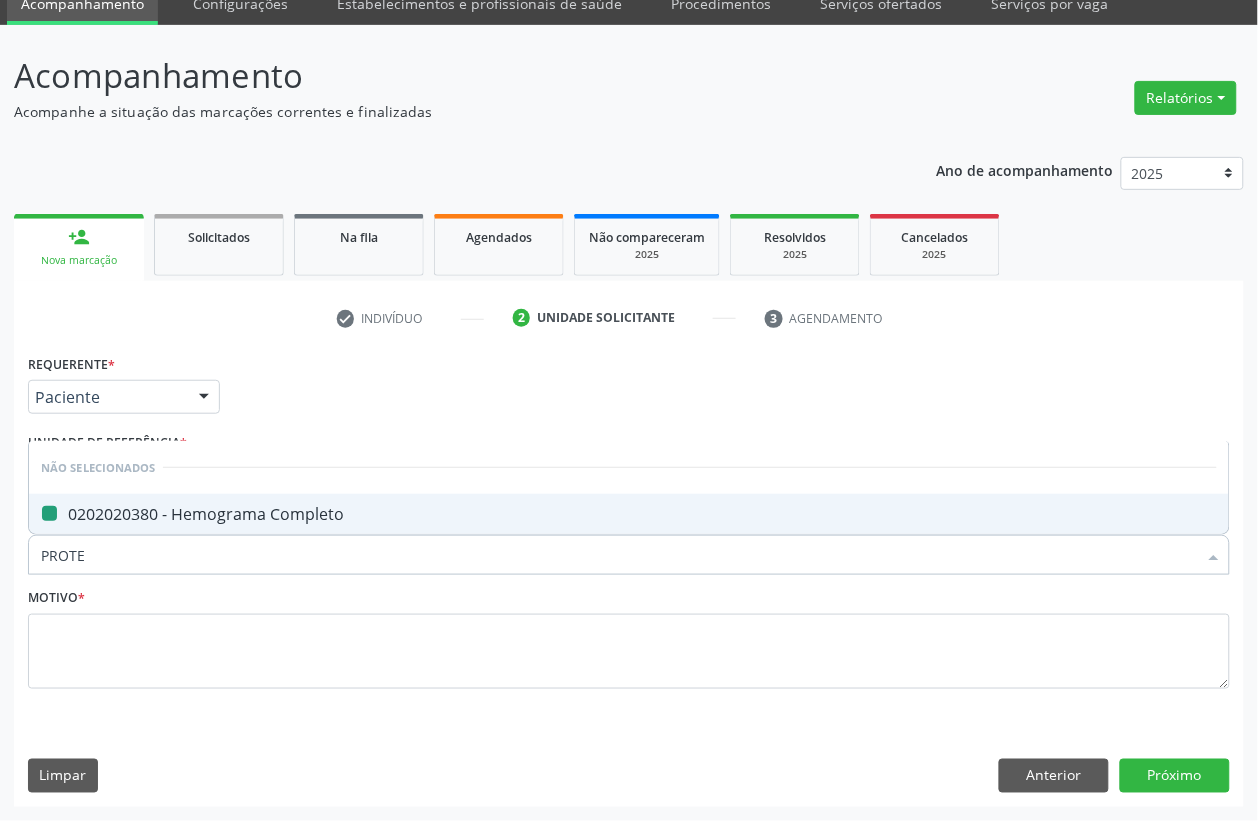 type on "PROTEI" 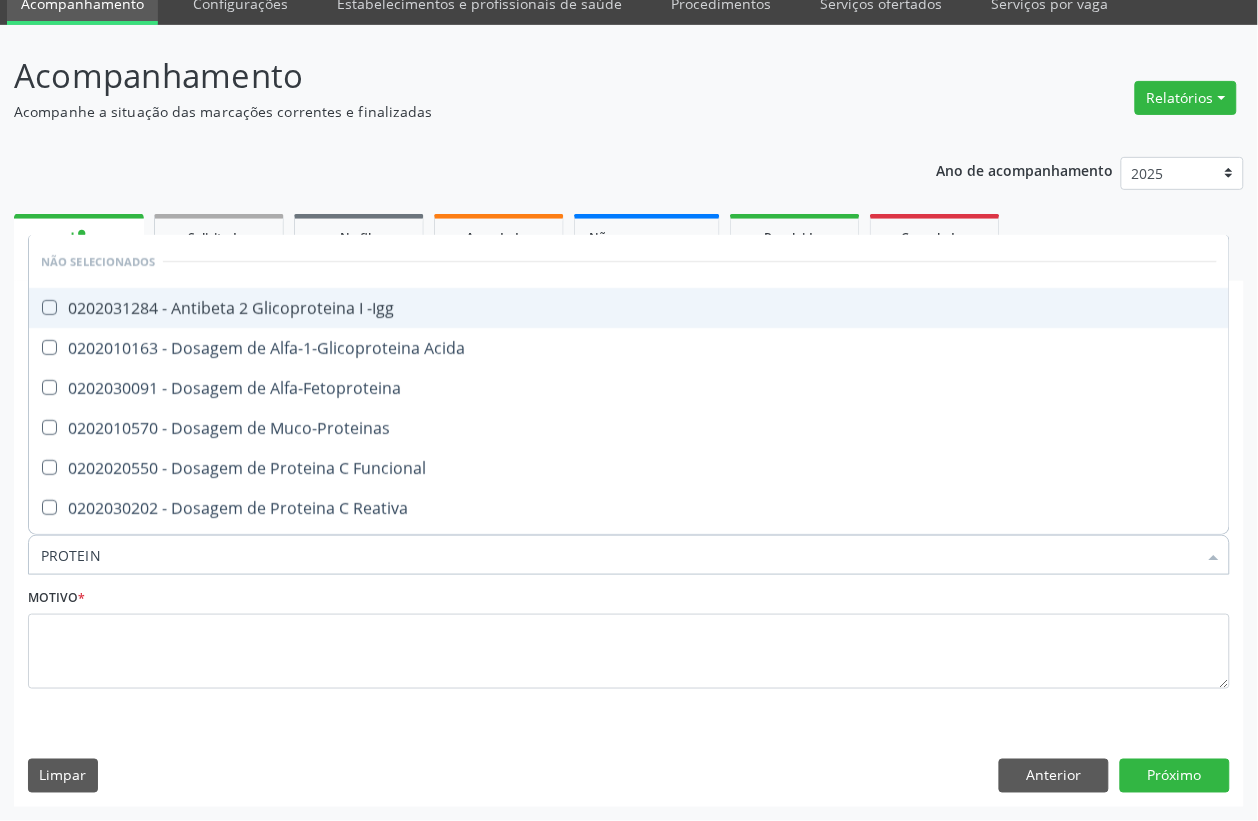 type on "PROTEINA" 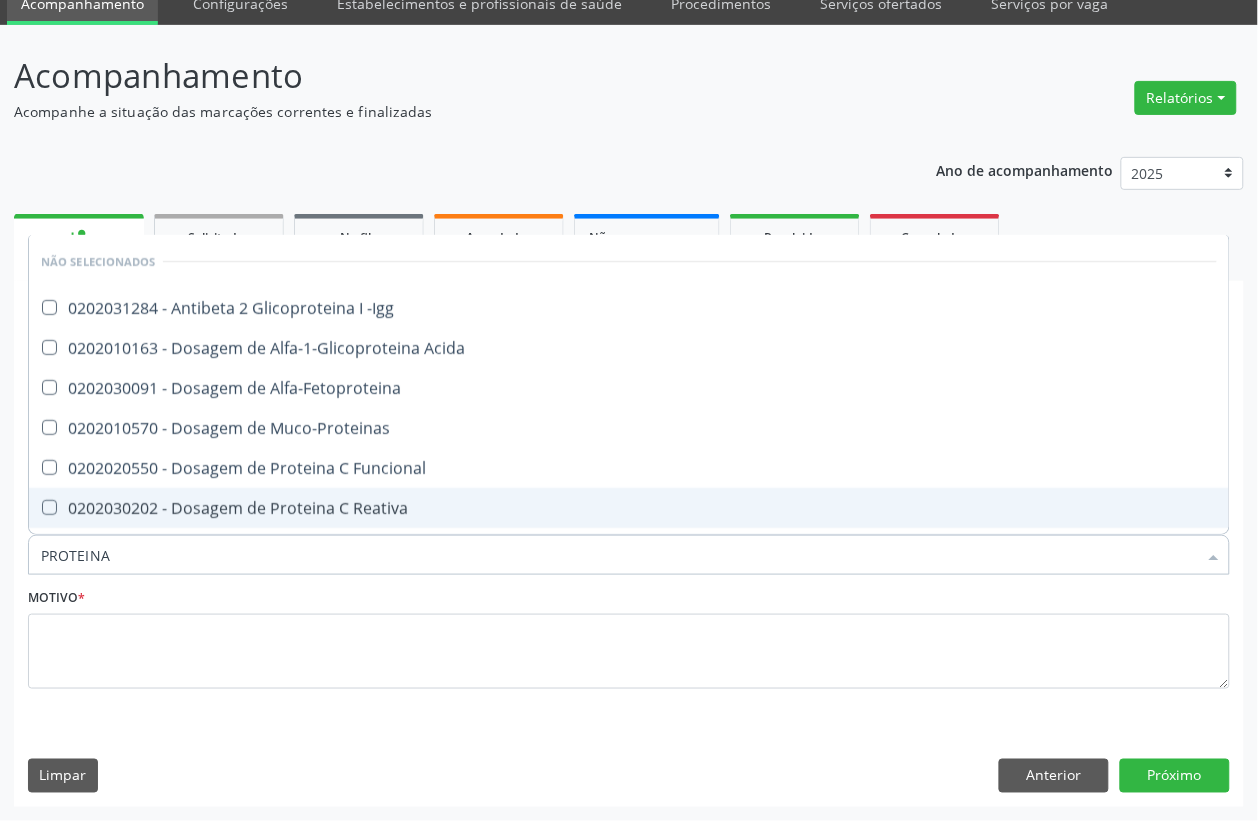 click on "0202030202 - Dosagem de Proteina C Reativa" at bounding box center (629, 508) 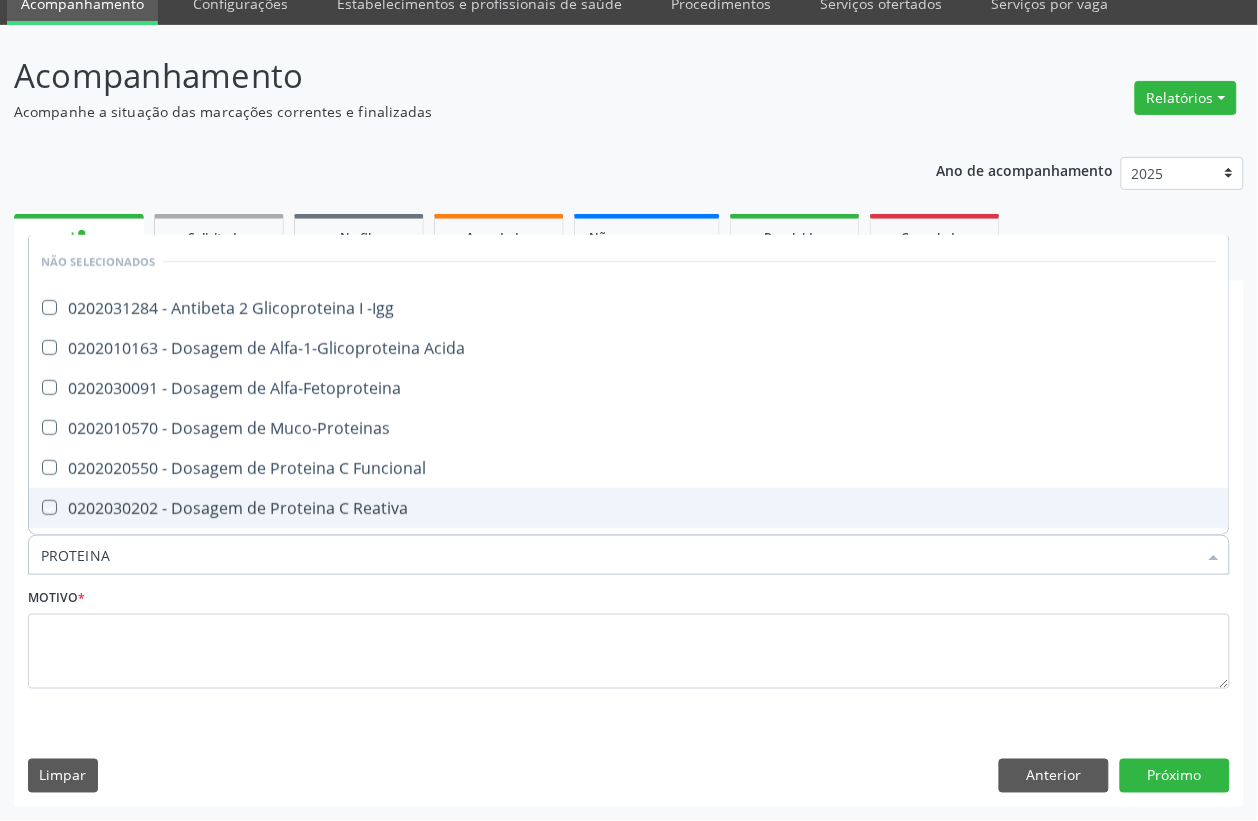 checkbox on "true" 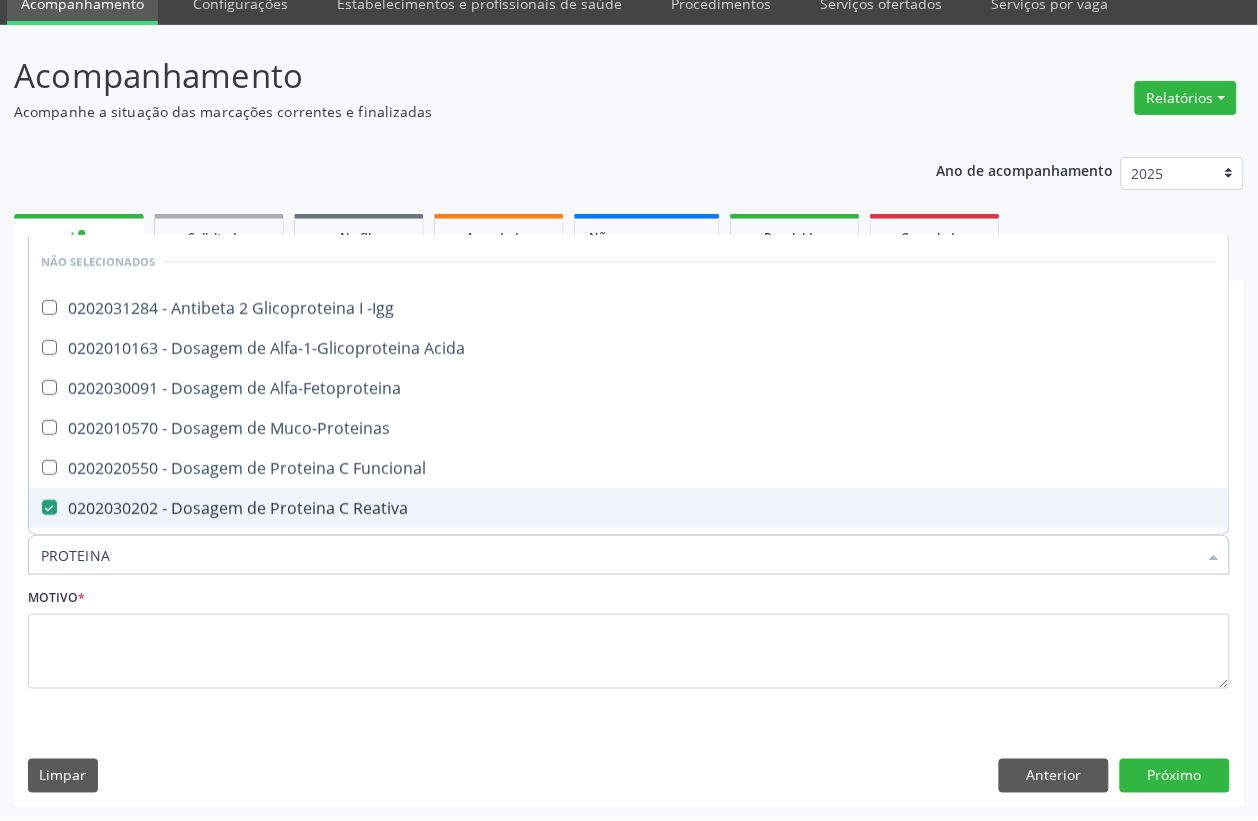 click on "PROTEINA" at bounding box center [619, 555] 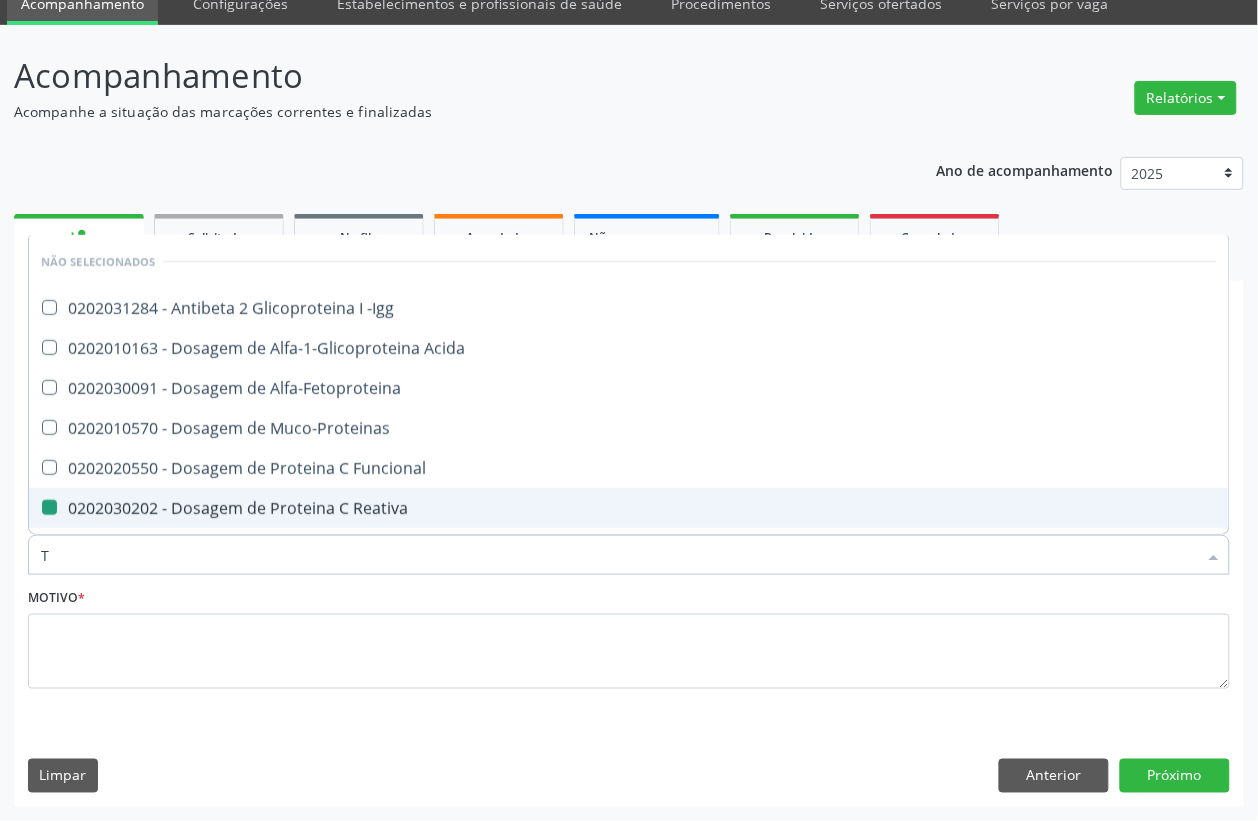 type on "T3" 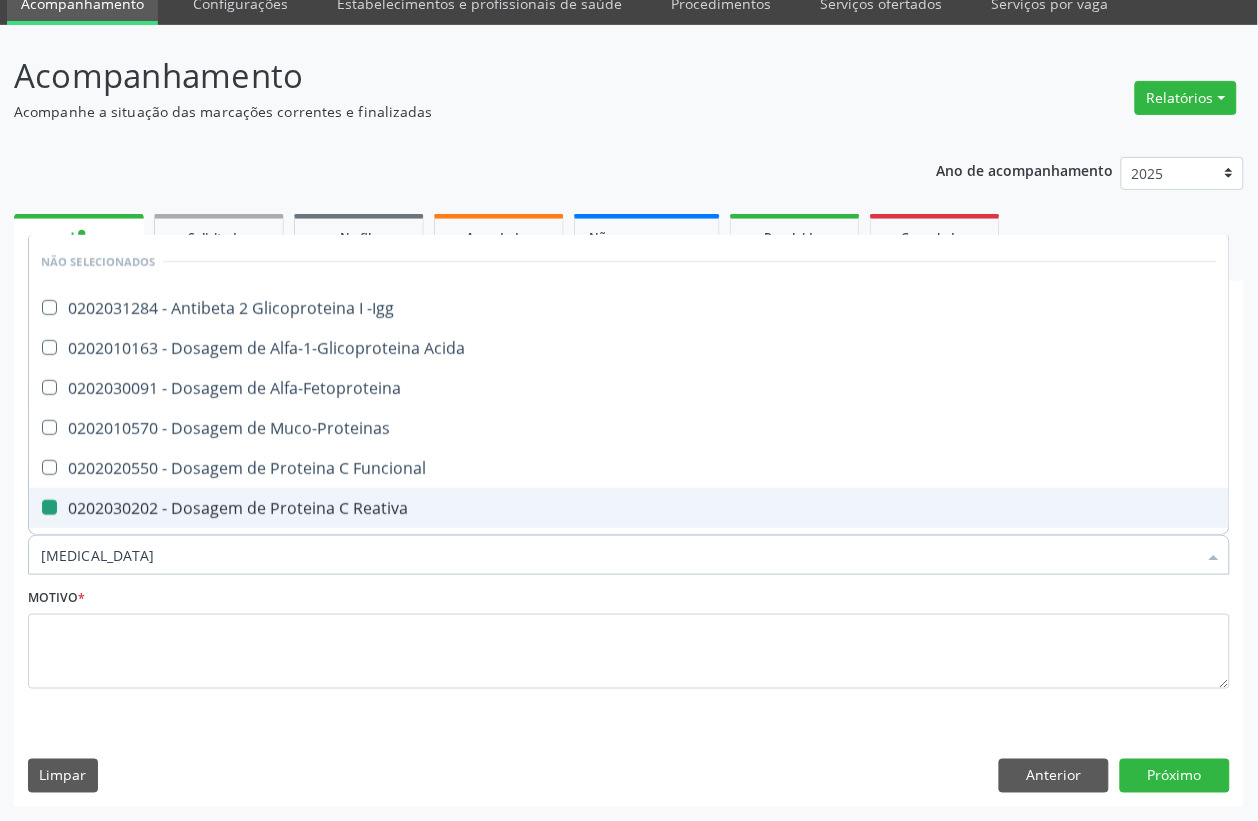 checkbox on "false" 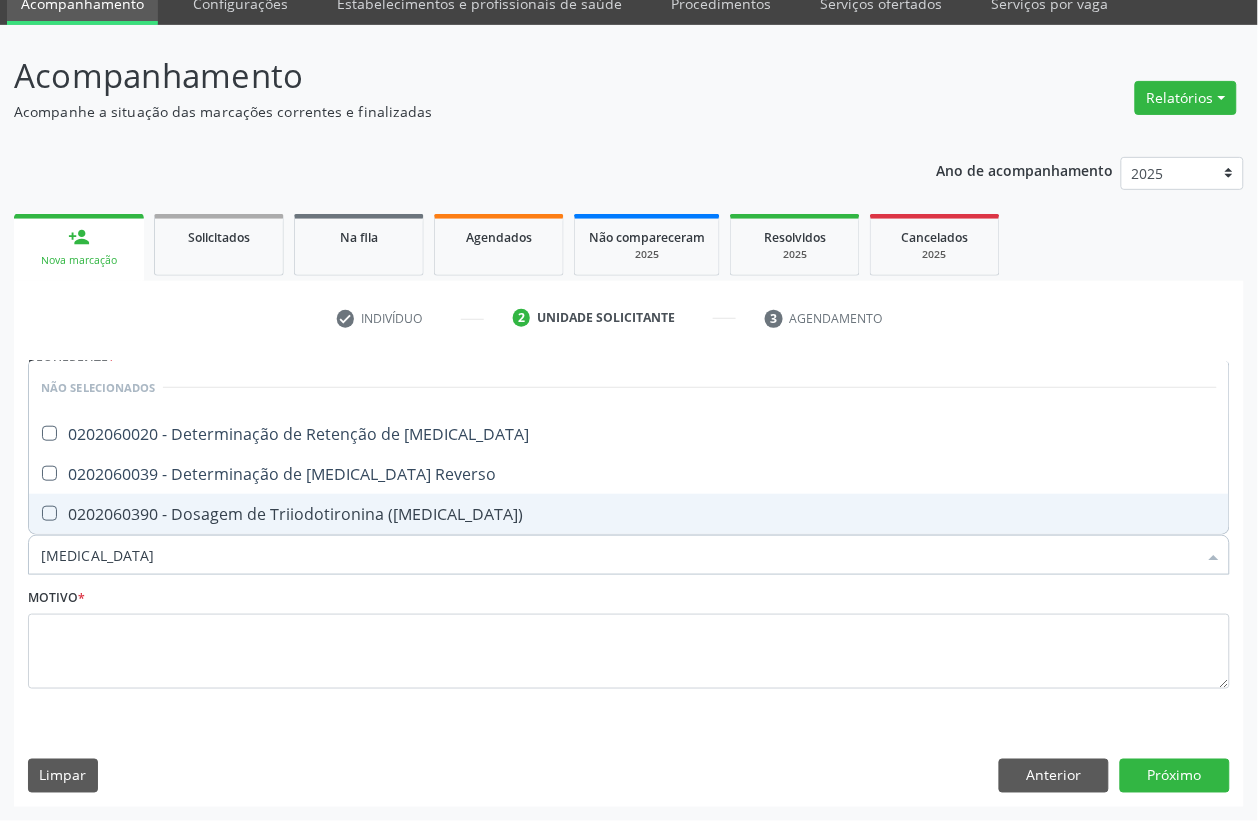 click on "0202060390 - Dosagem de Triiodotironina ([MEDICAL_DATA])" at bounding box center (629, 514) 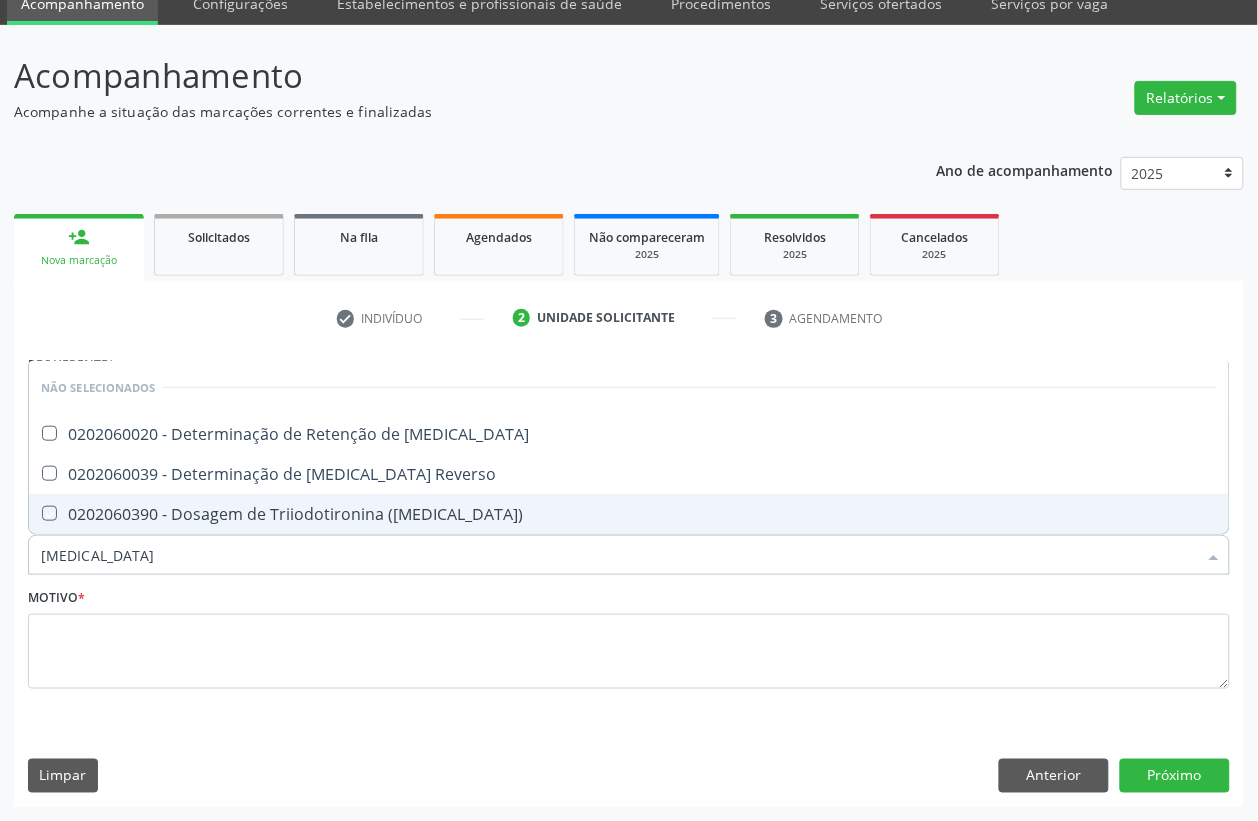 checkbox on "true" 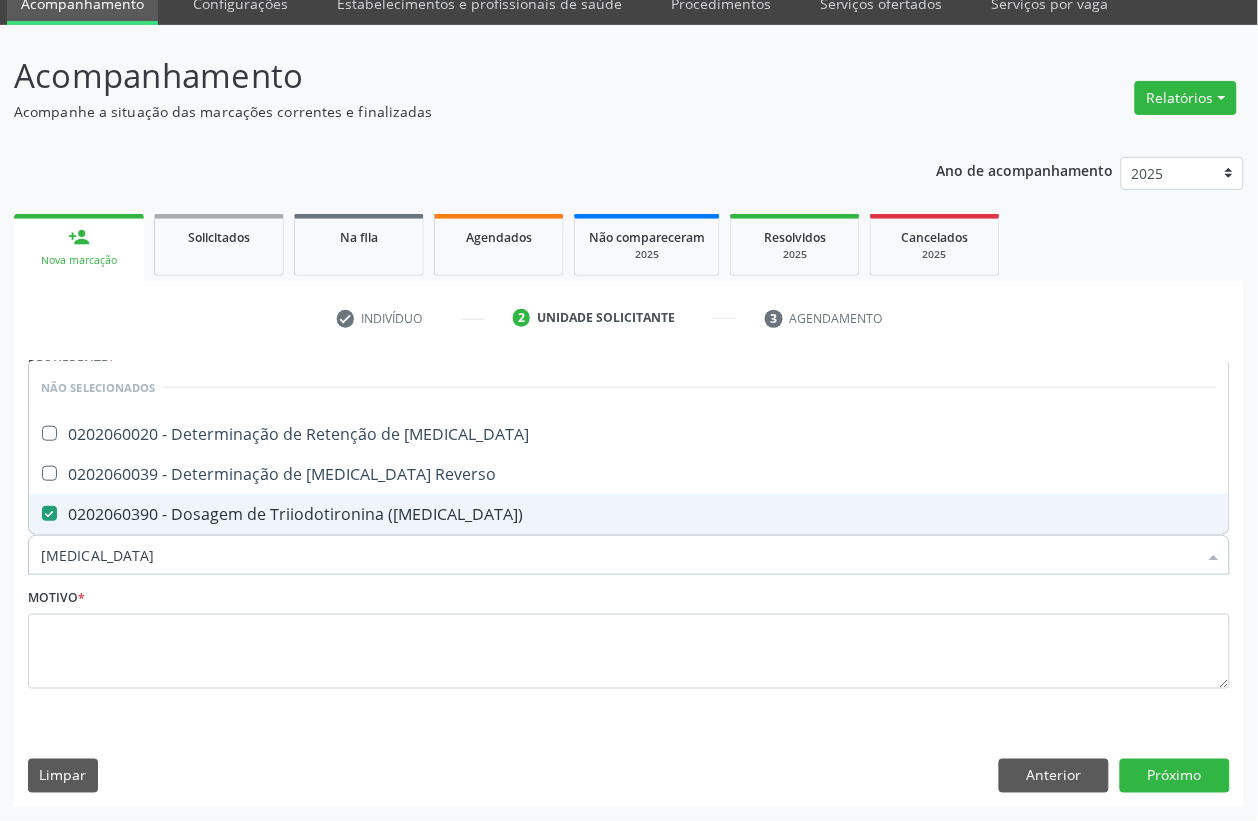 click on "T3" at bounding box center [619, 555] 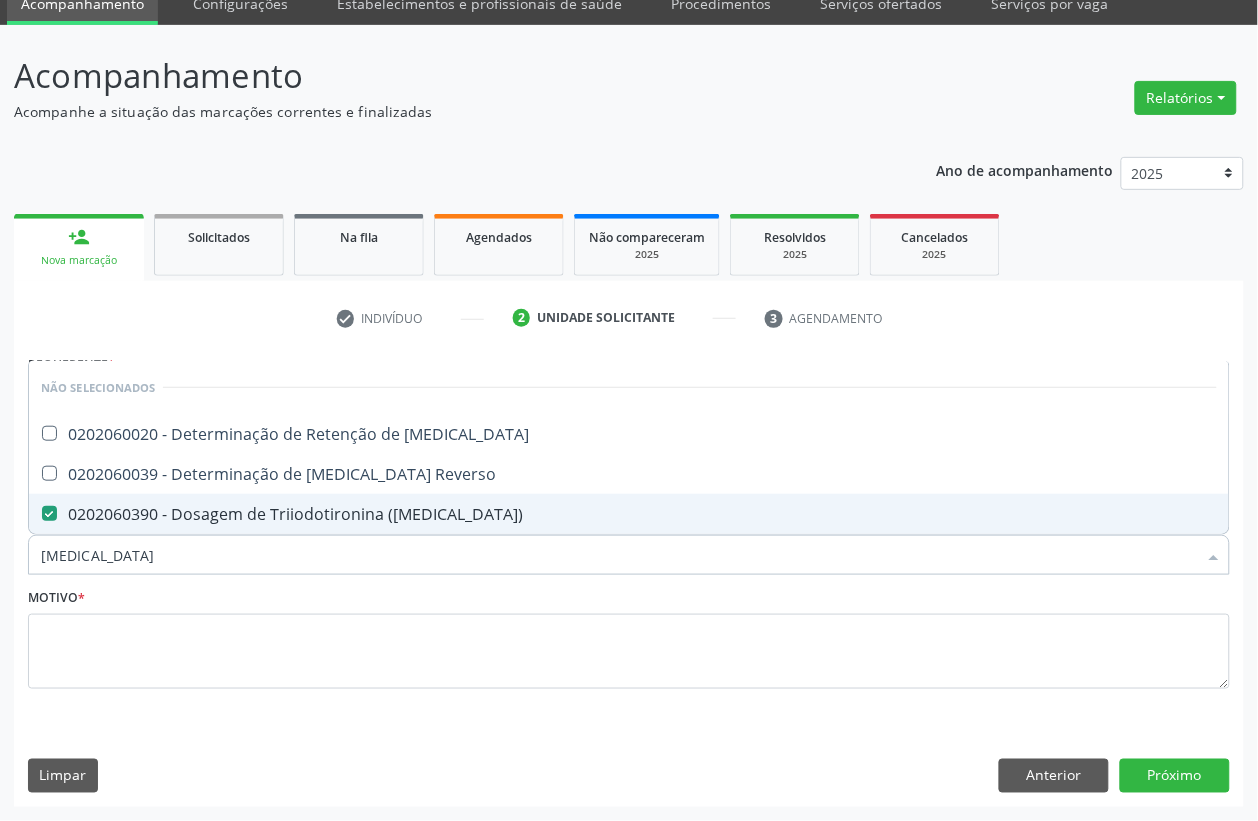 type on "T" 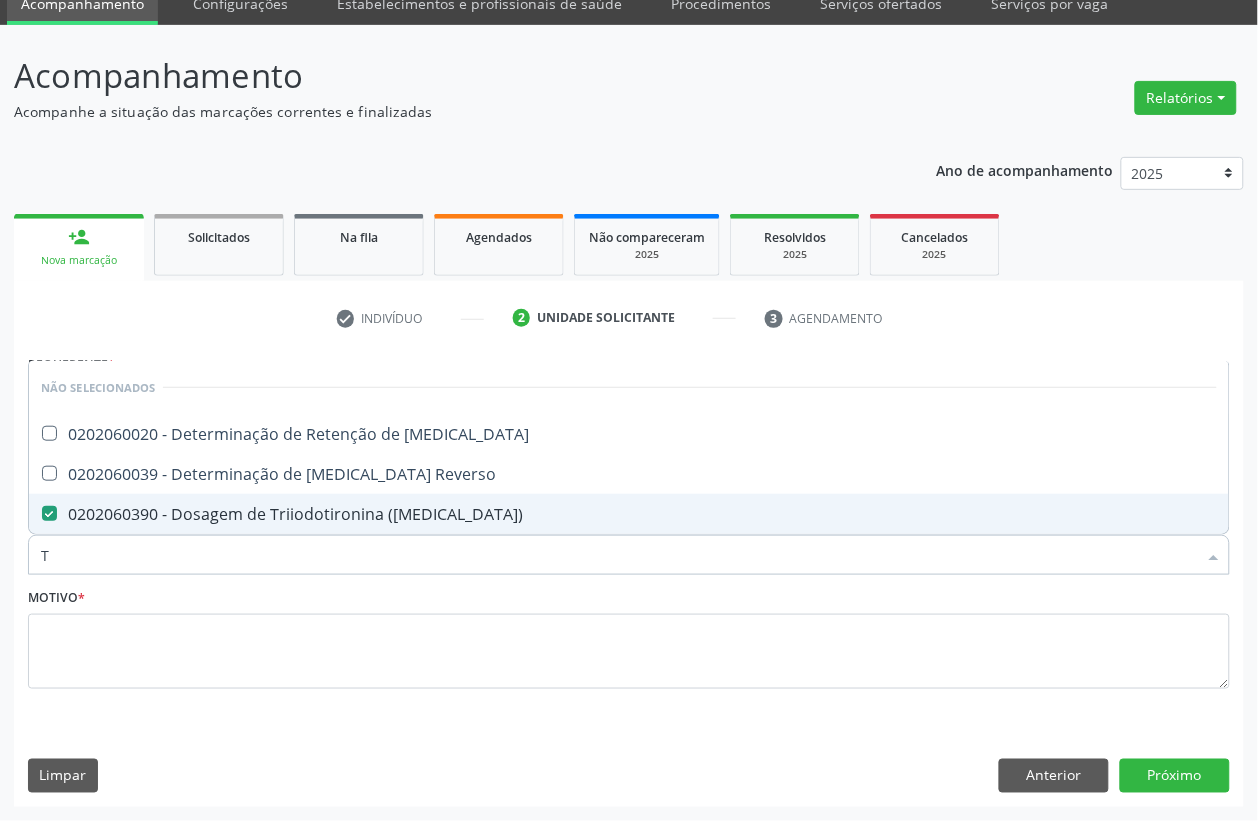 checkbox on "true" 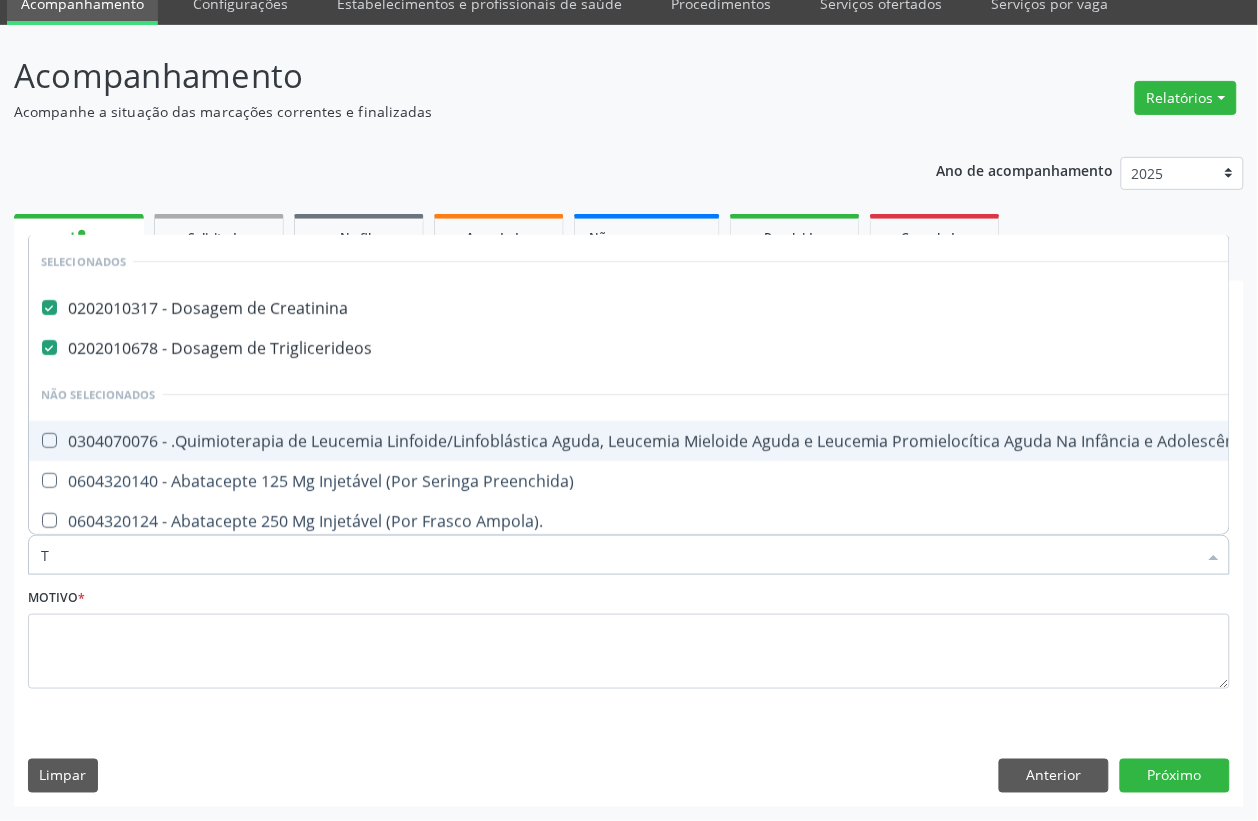 type on "T4" 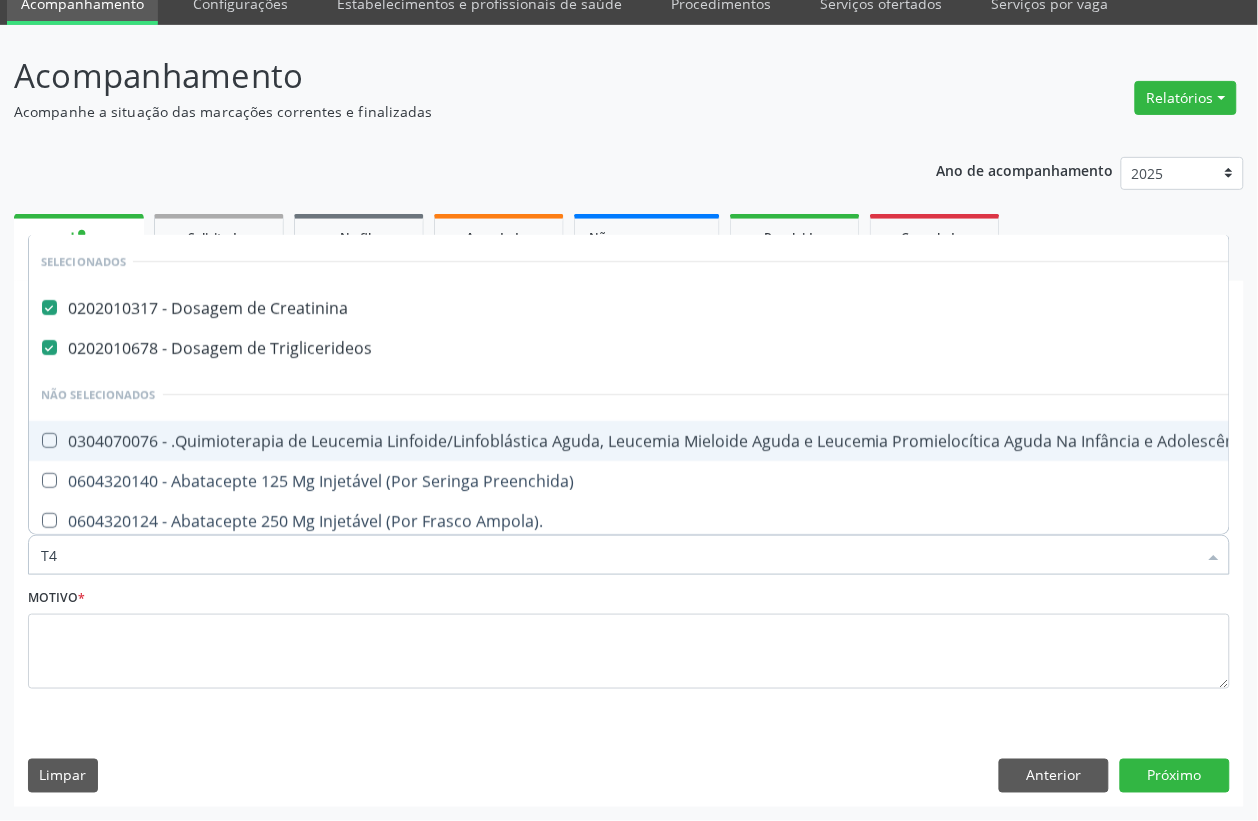 checkbox on "false" 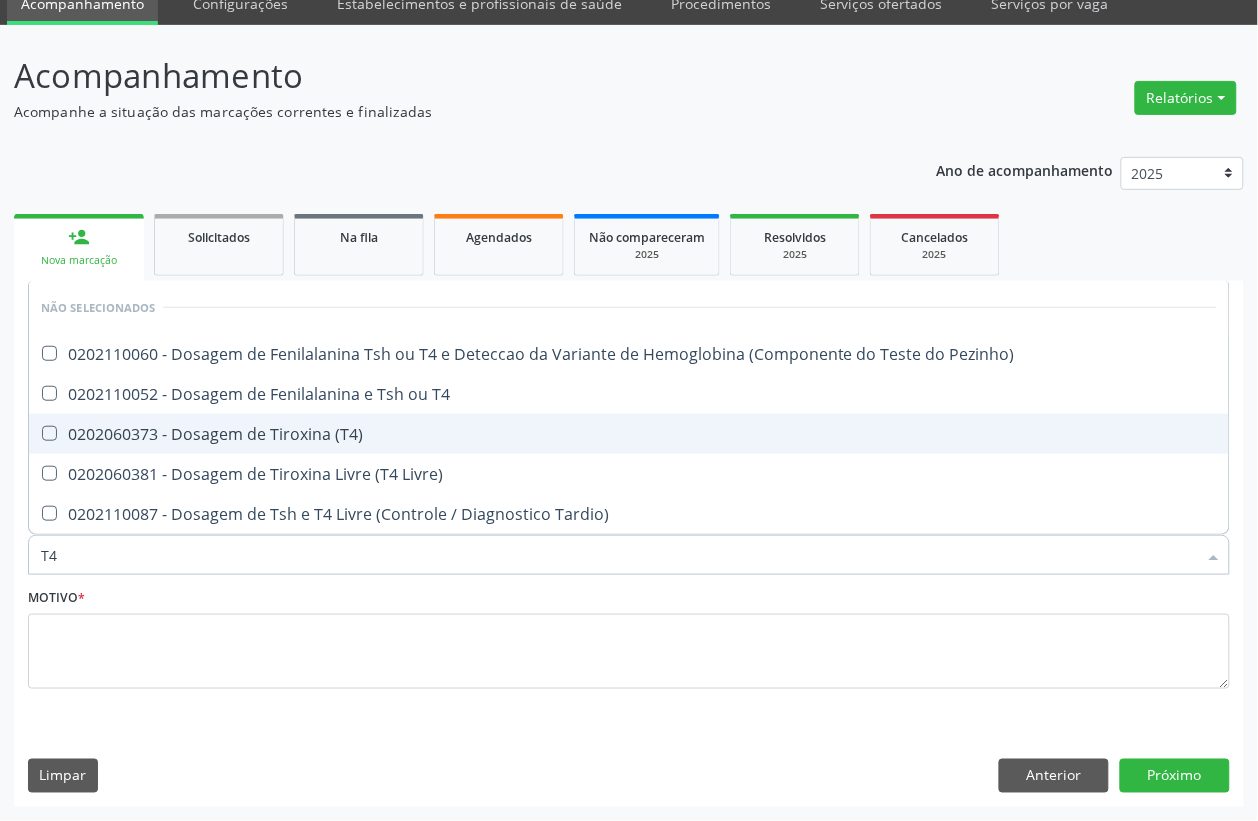 click on "0202060373 - Dosagem de Tiroxina (T4)" at bounding box center (629, 434) 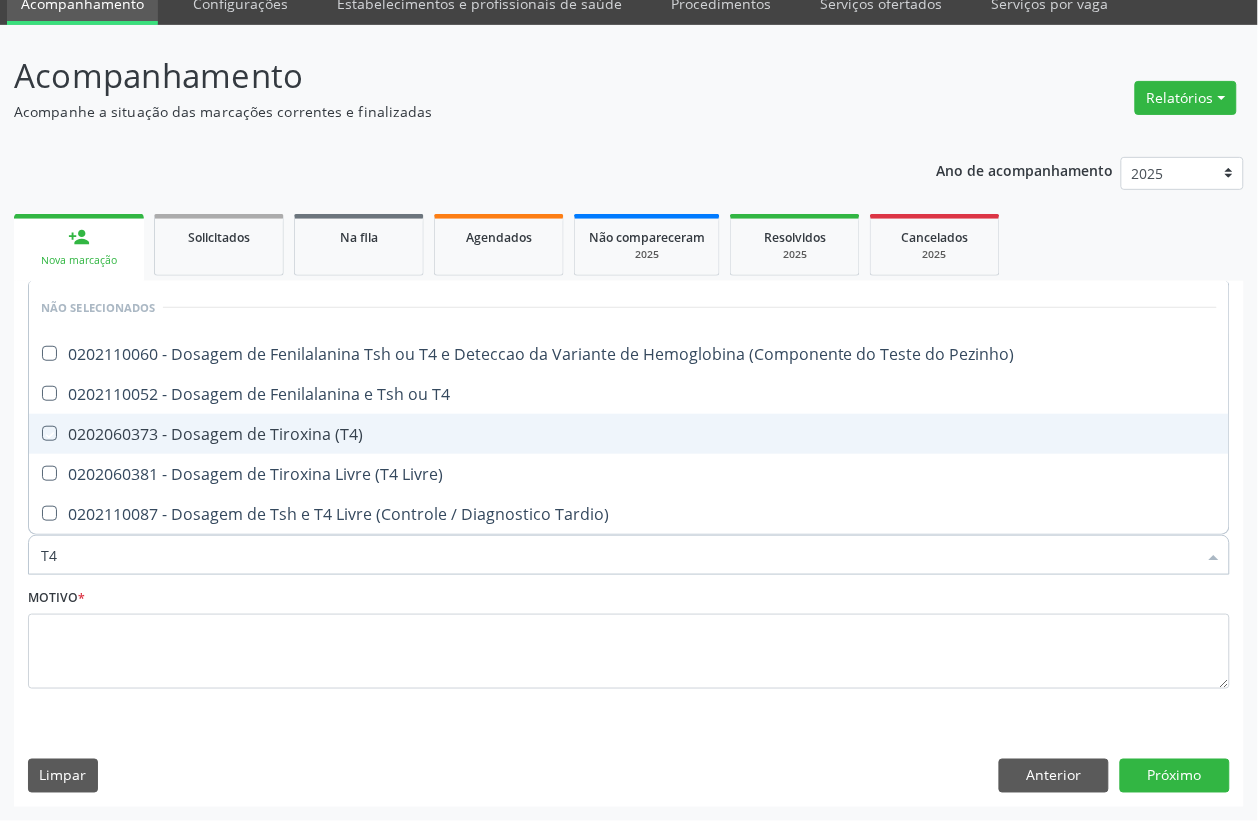 checkbox on "true" 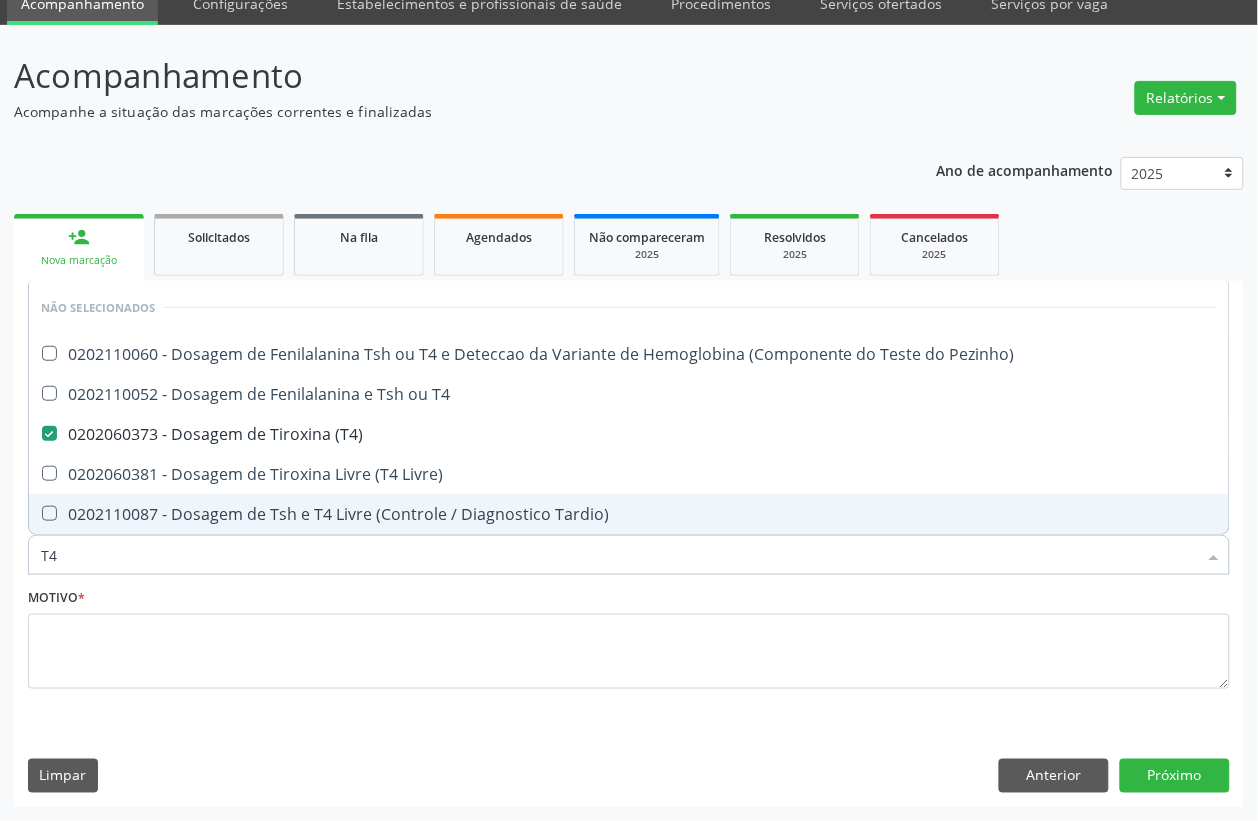 click on "T4" at bounding box center [619, 555] 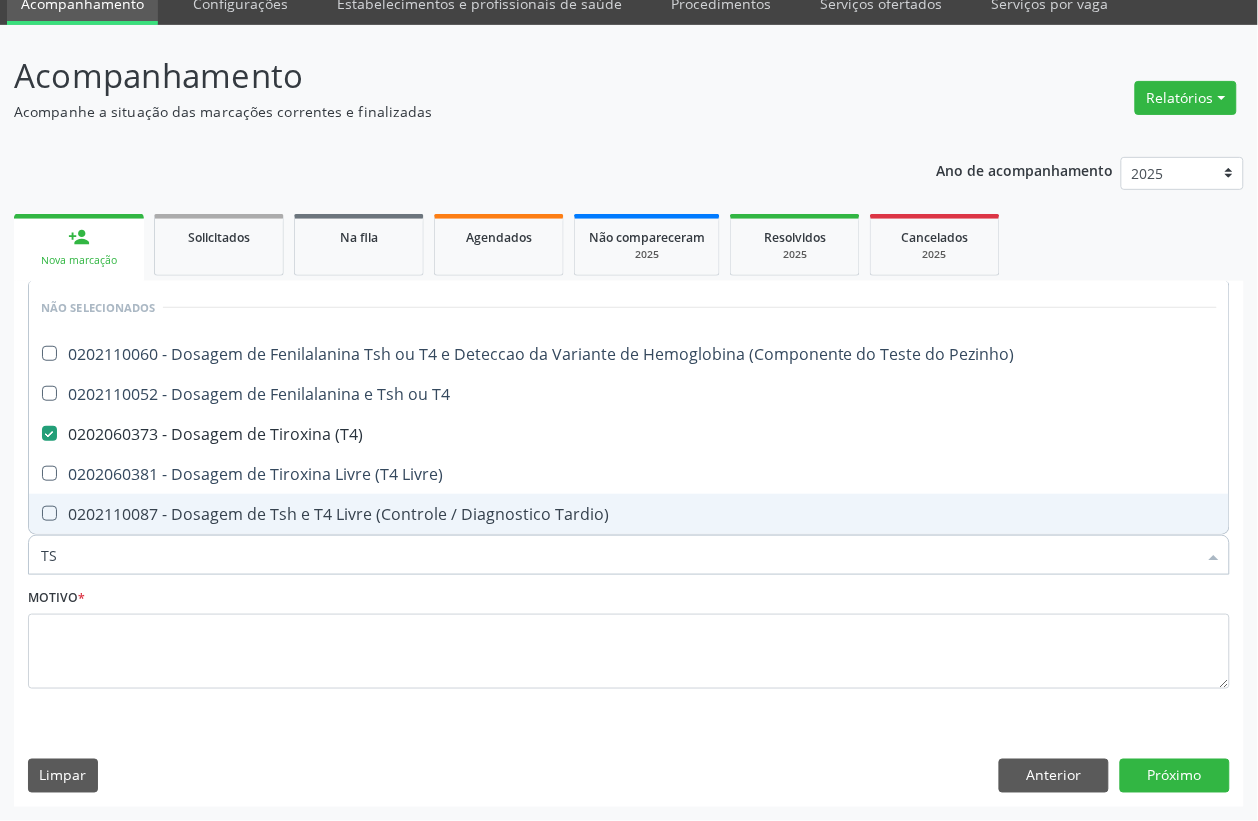 type on "TSH" 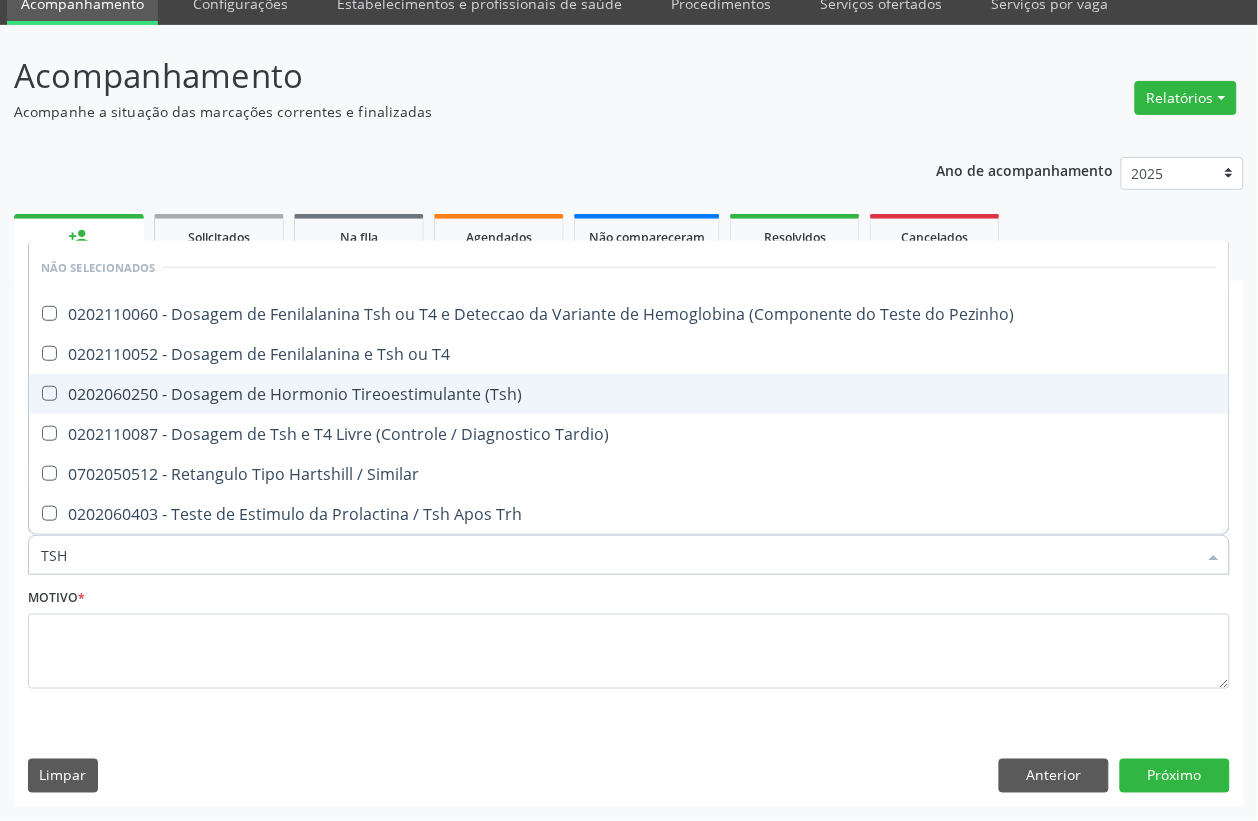 click on "0202060250 - Dosagem de Hormonio Tireoestimulante (Tsh)" at bounding box center (629, 394) 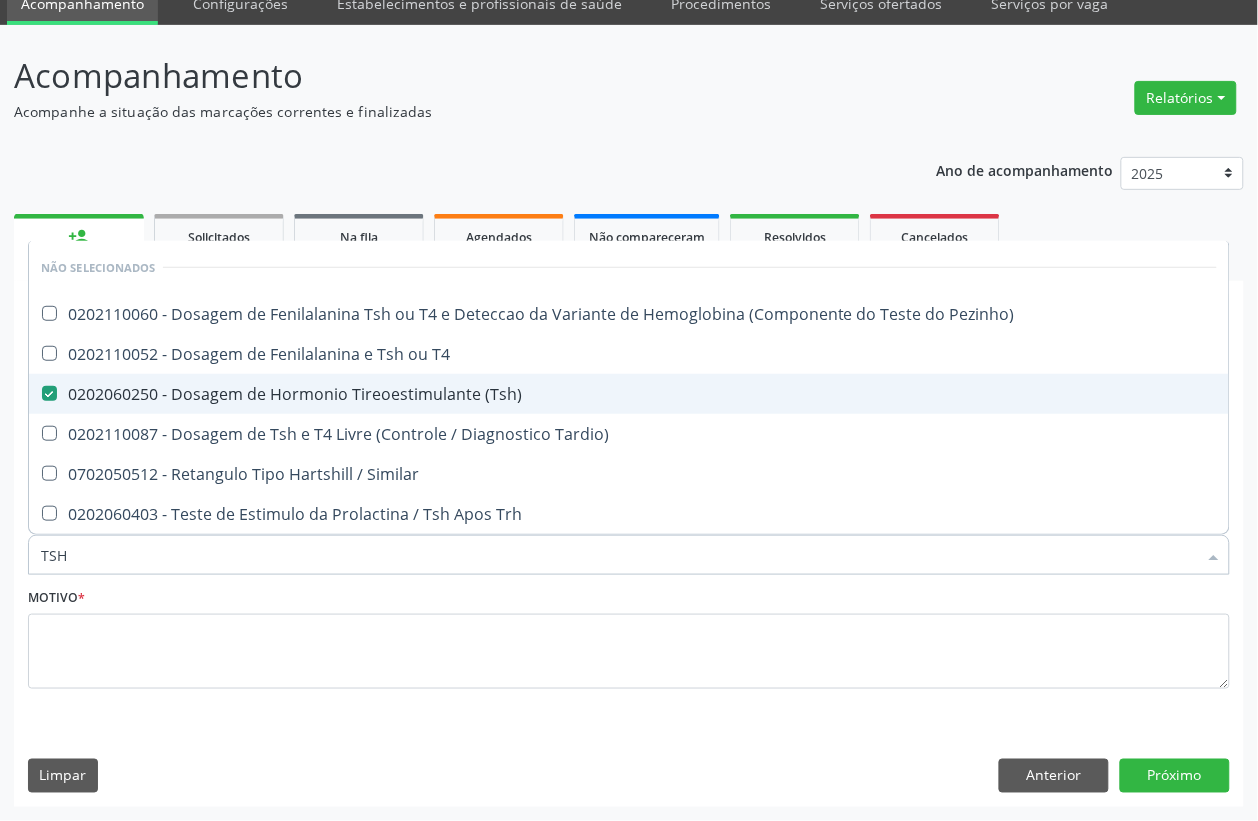 checkbox on "true" 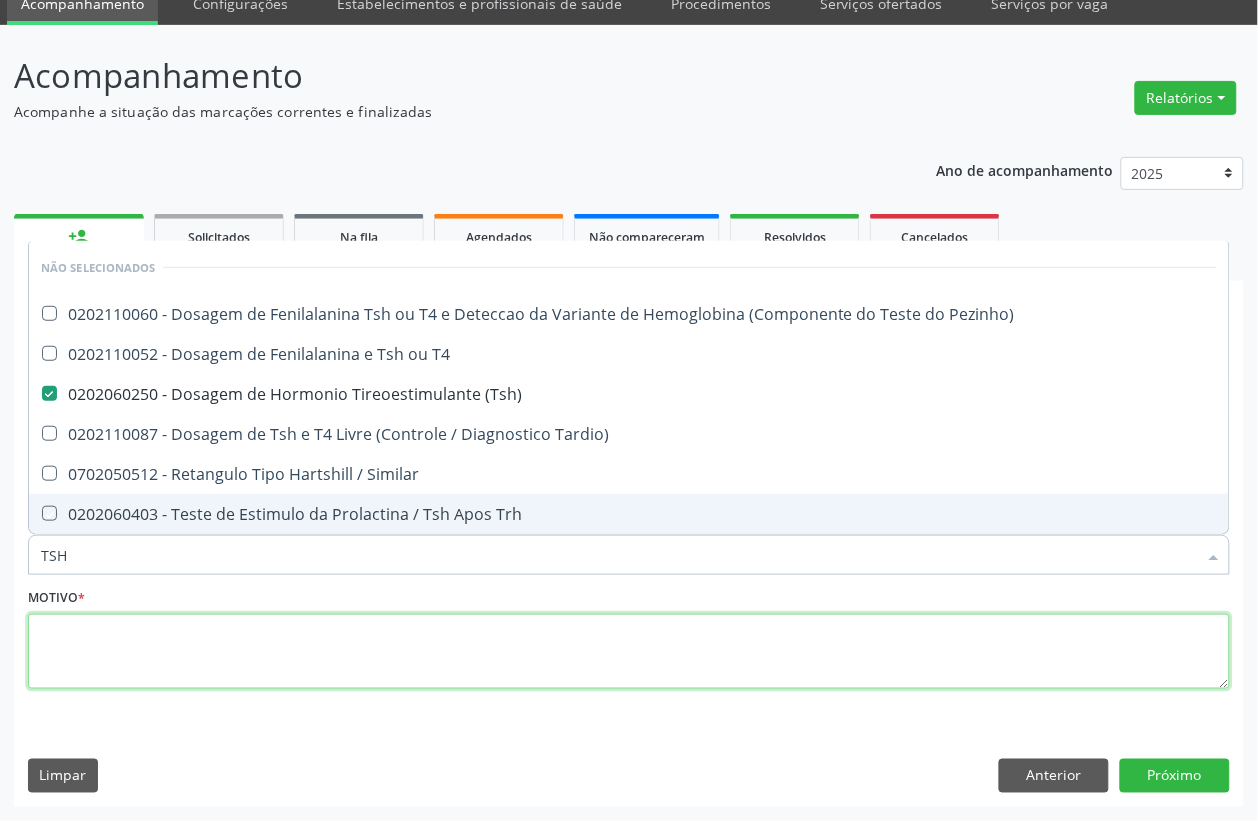 click at bounding box center [629, 652] 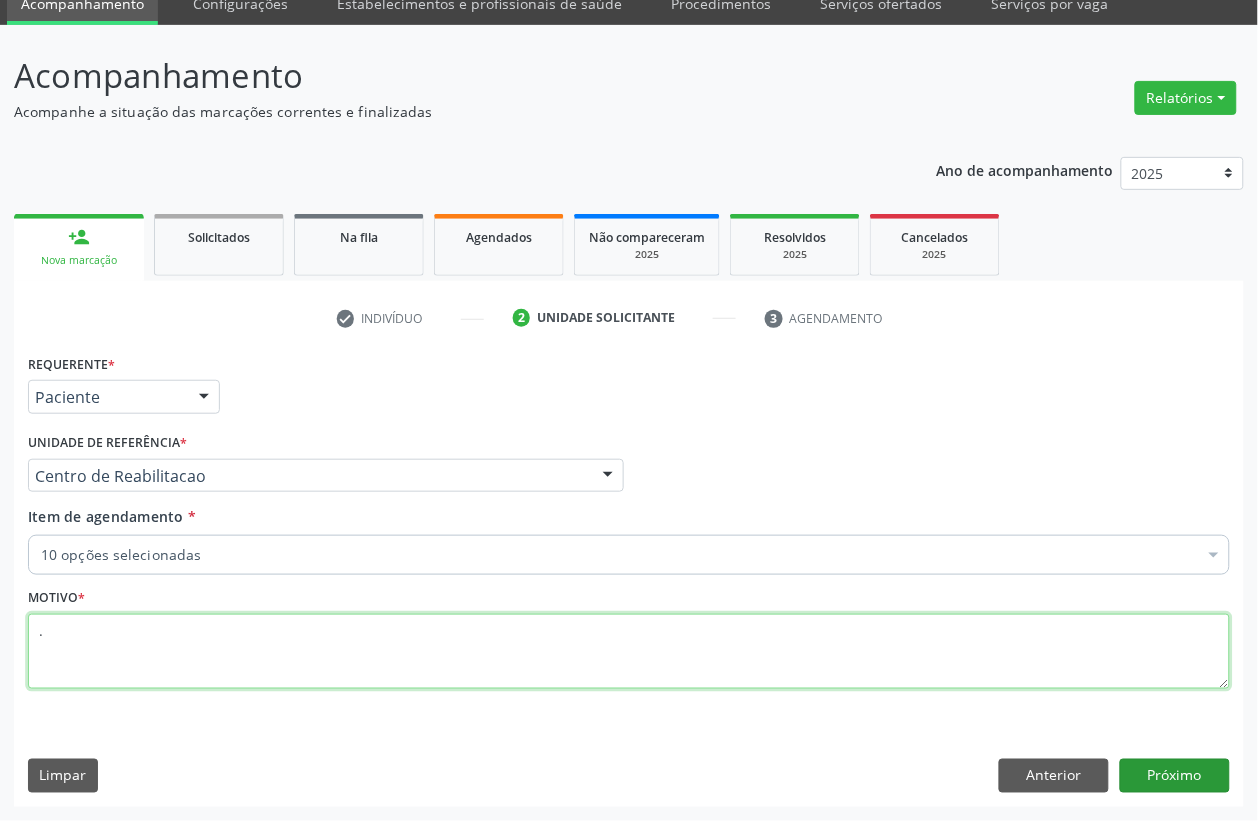 type on "." 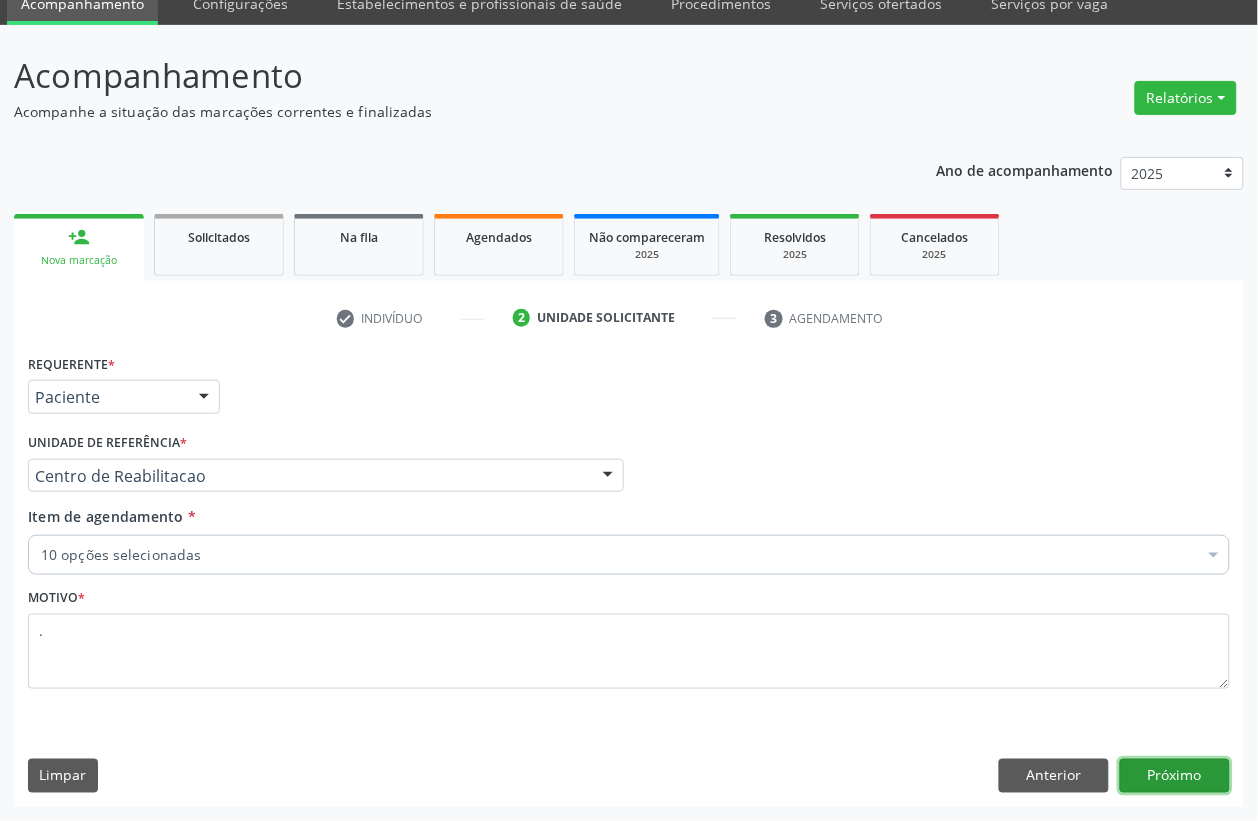 click on "Próximo" at bounding box center [1175, 776] 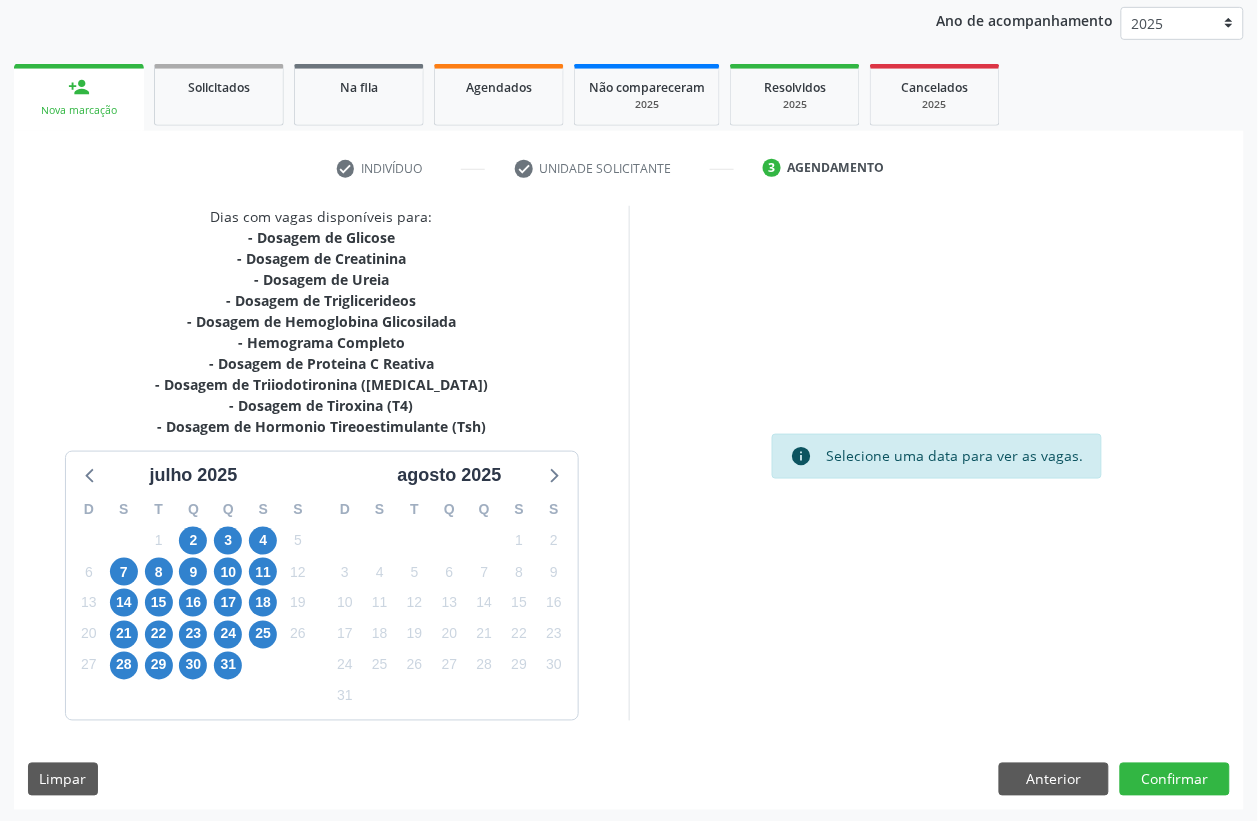 scroll, scrollTop: 238, scrollLeft: 0, axis: vertical 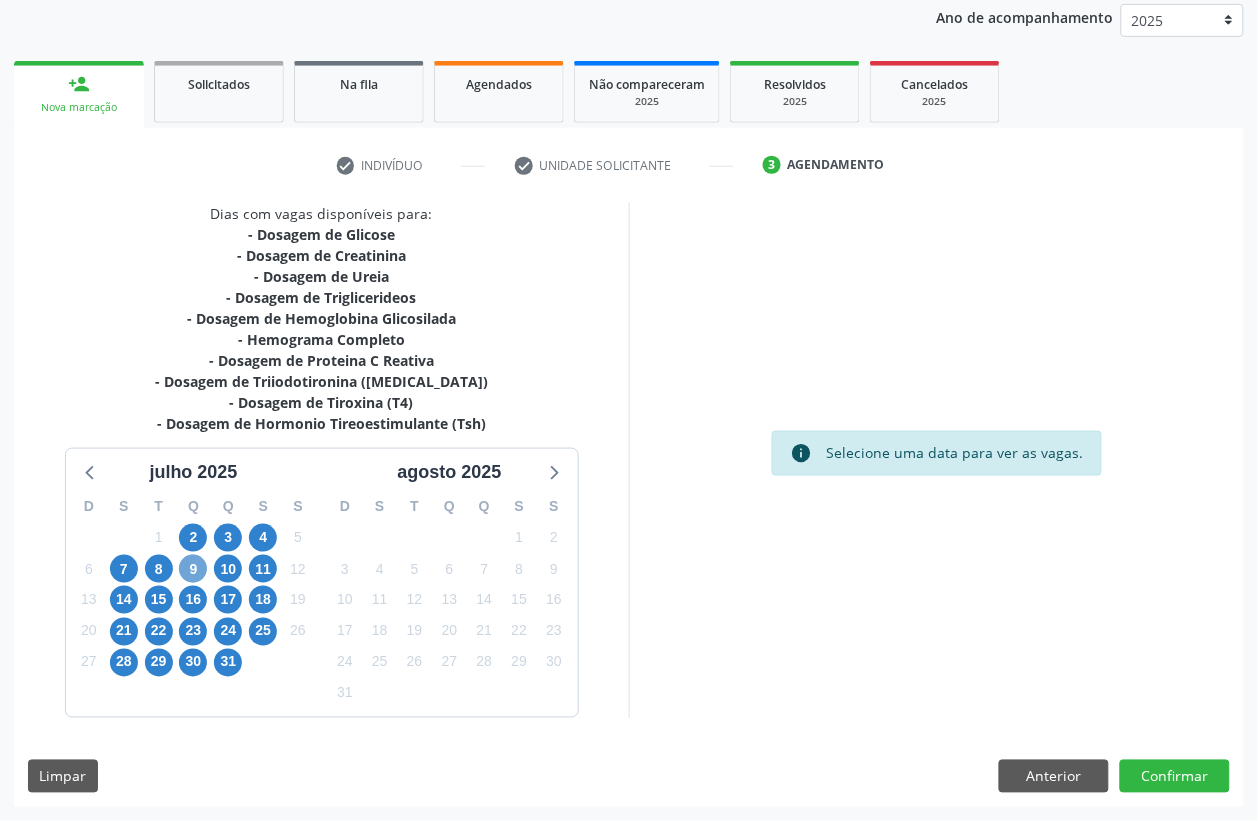 click on "9" at bounding box center [193, 569] 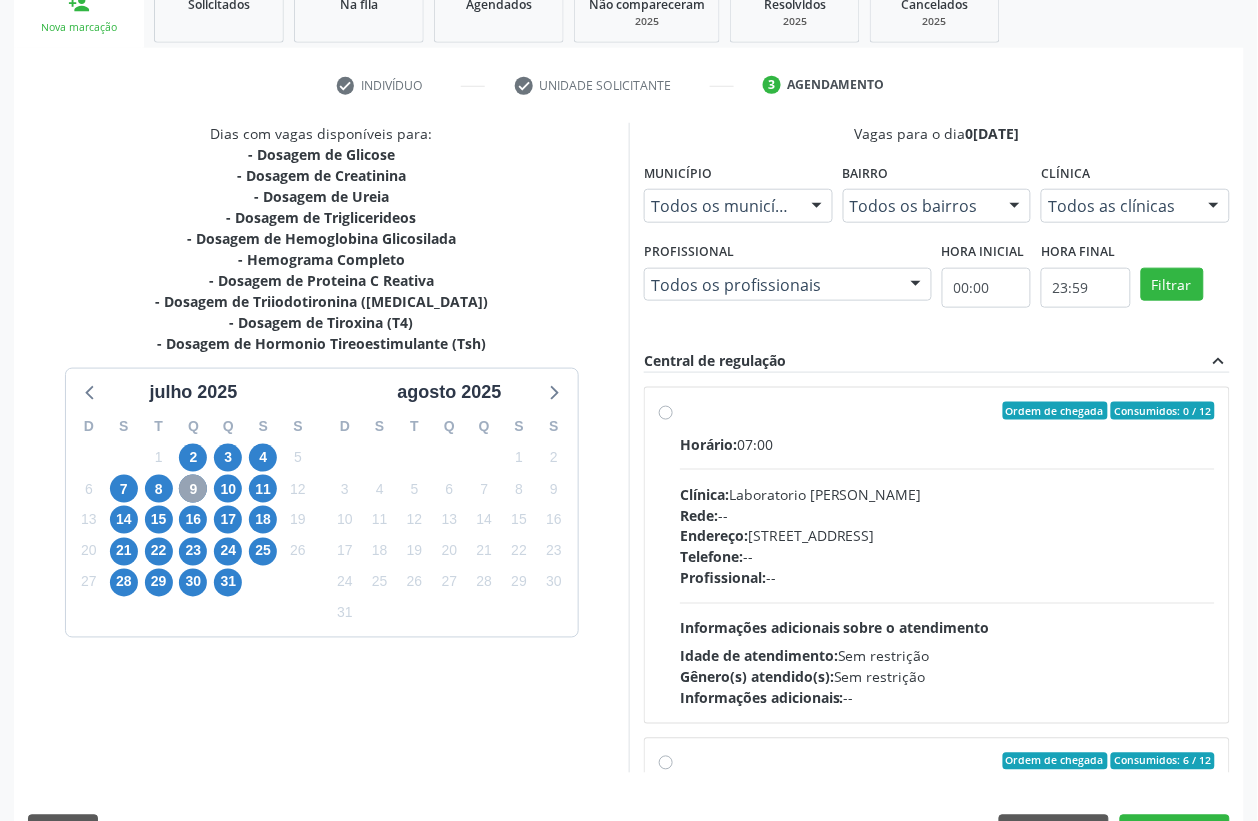 scroll, scrollTop: 373, scrollLeft: 0, axis: vertical 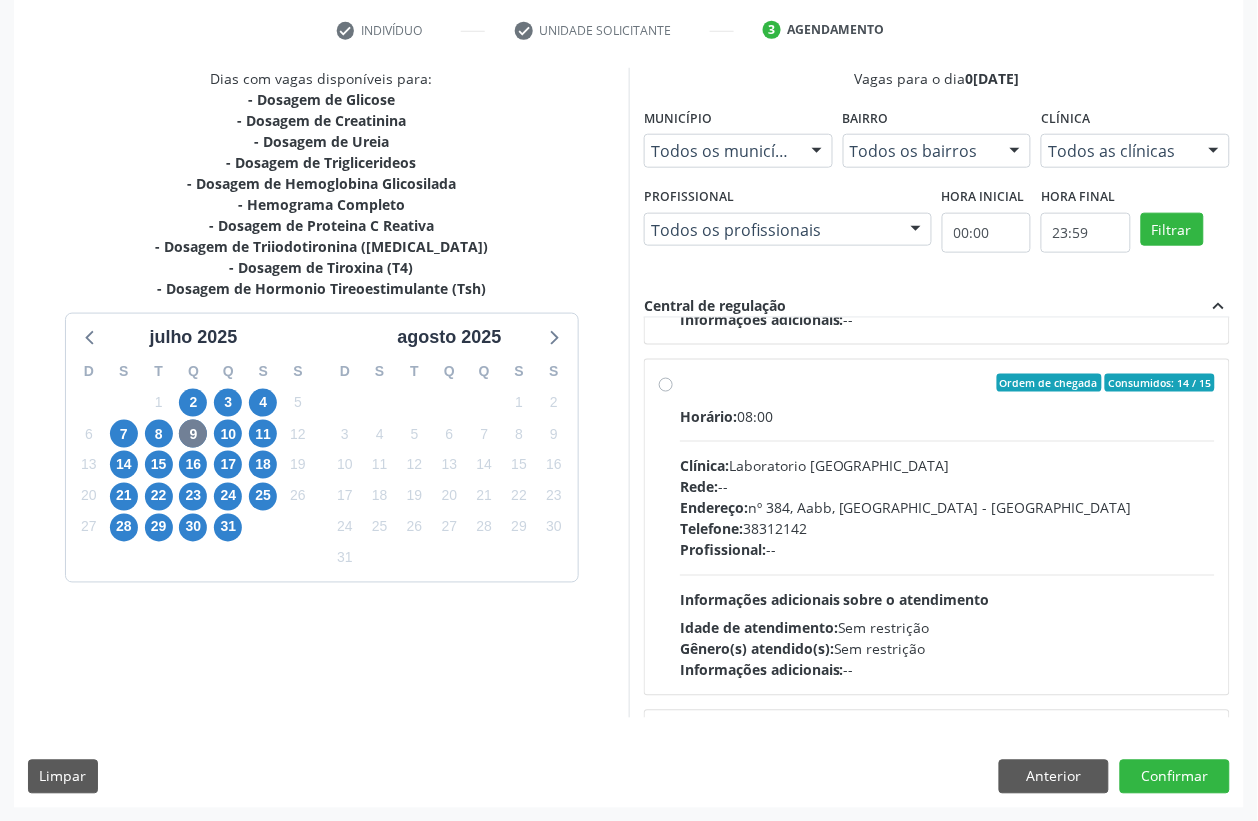 click on "Ordem de chegada
Consumidos: 14 / 15
Horário:   08:00
Clínica:  Laboratorio Sao Francisco
Rede:
--
Endereço:   nº 384, Aabb, Serra Talhada - PE
Telefone:   38312142
Profissional:
--
Informações adicionais sobre o atendimento
Idade de atendimento:
Sem restrição
Gênero(s) atendido(s):
Sem restrição
Informações adicionais:
--" at bounding box center [947, 527] 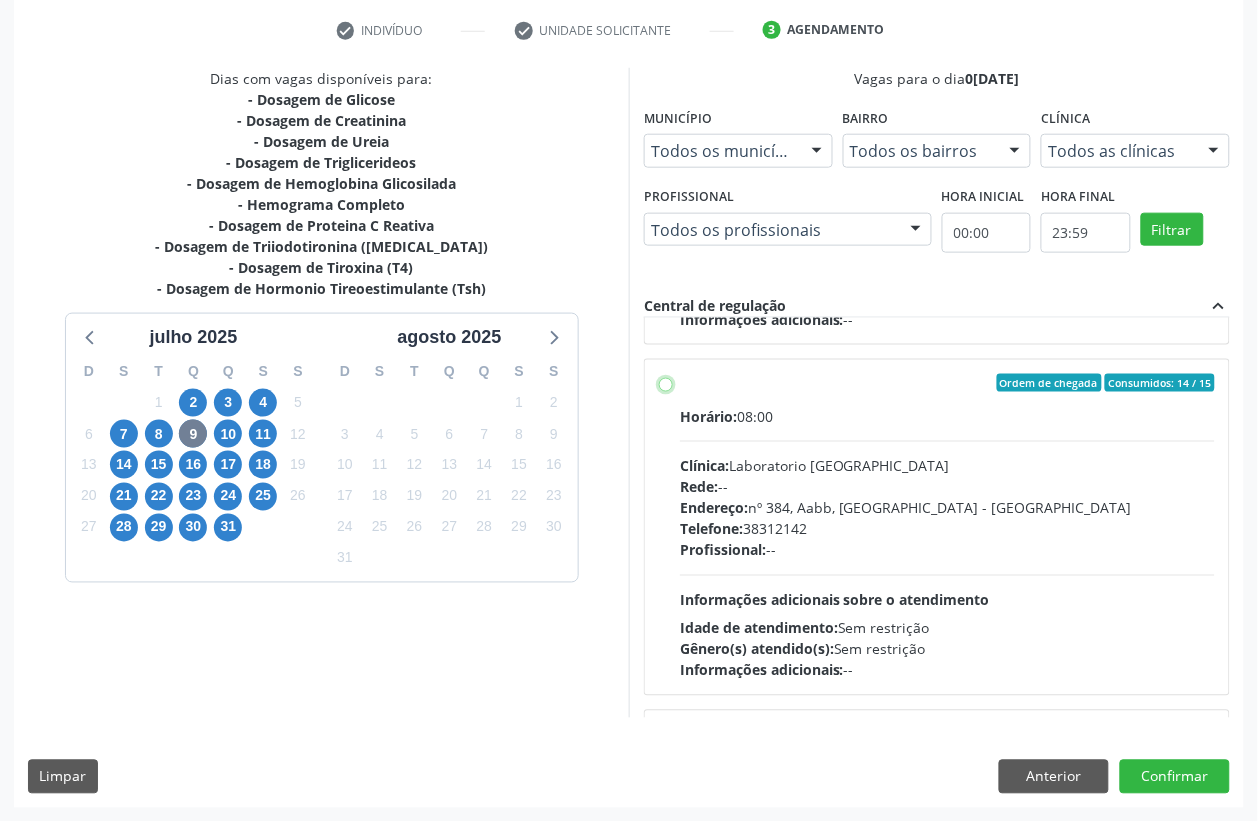 click on "Ordem de chegada
Consumidos: 14 / 15
Horário:   08:00
Clínica:  Laboratorio Sao Francisco
Rede:
--
Endereço:   nº 384, Aabb, Serra Talhada - PE
Telefone:   38312142
Profissional:
--
Informações adicionais sobre o atendimento
Idade de atendimento:
Sem restrição
Gênero(s) atendido(s):
Sem restrição
Informações adicionais:
--" at bounding box center (666, 383) 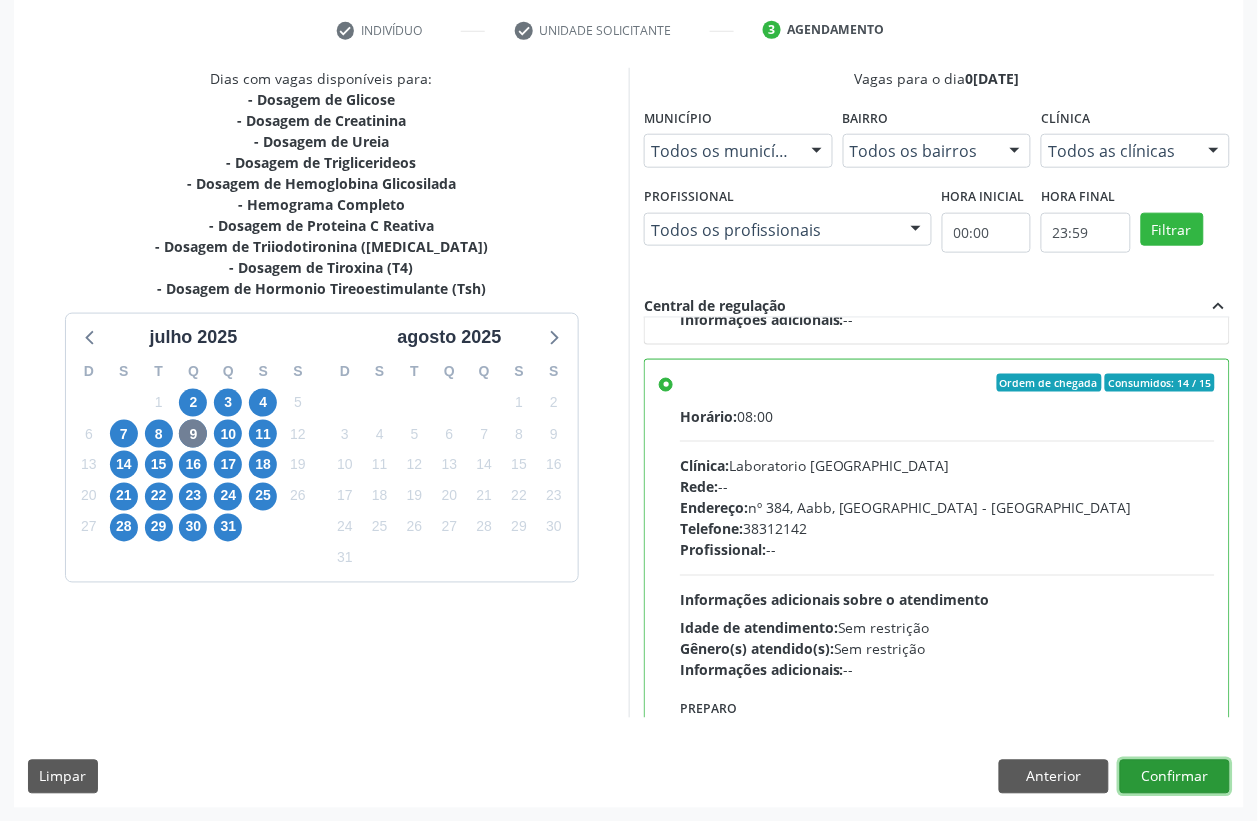 click on "Confirmar" at bounding box center (1175, 777) 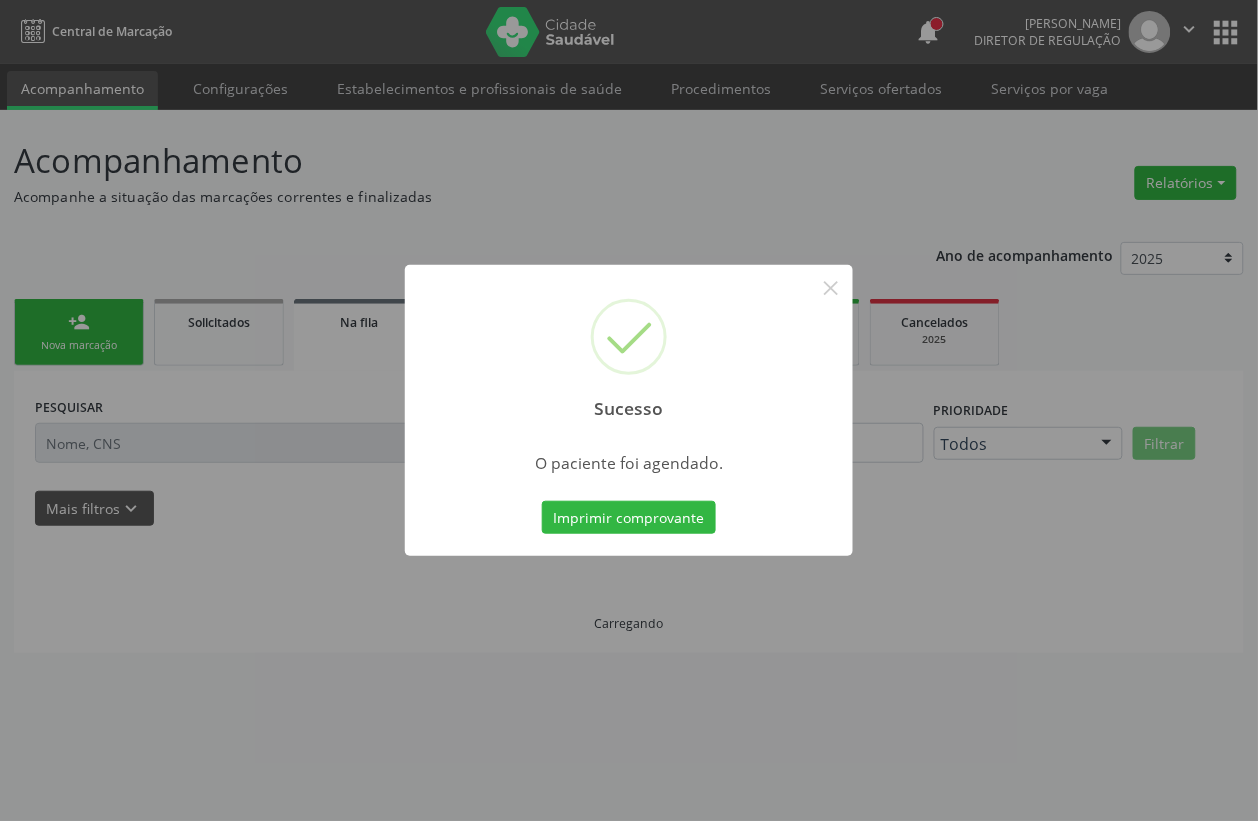 scroll, scrollTop: 0, scrollLeft: 0, axis: both 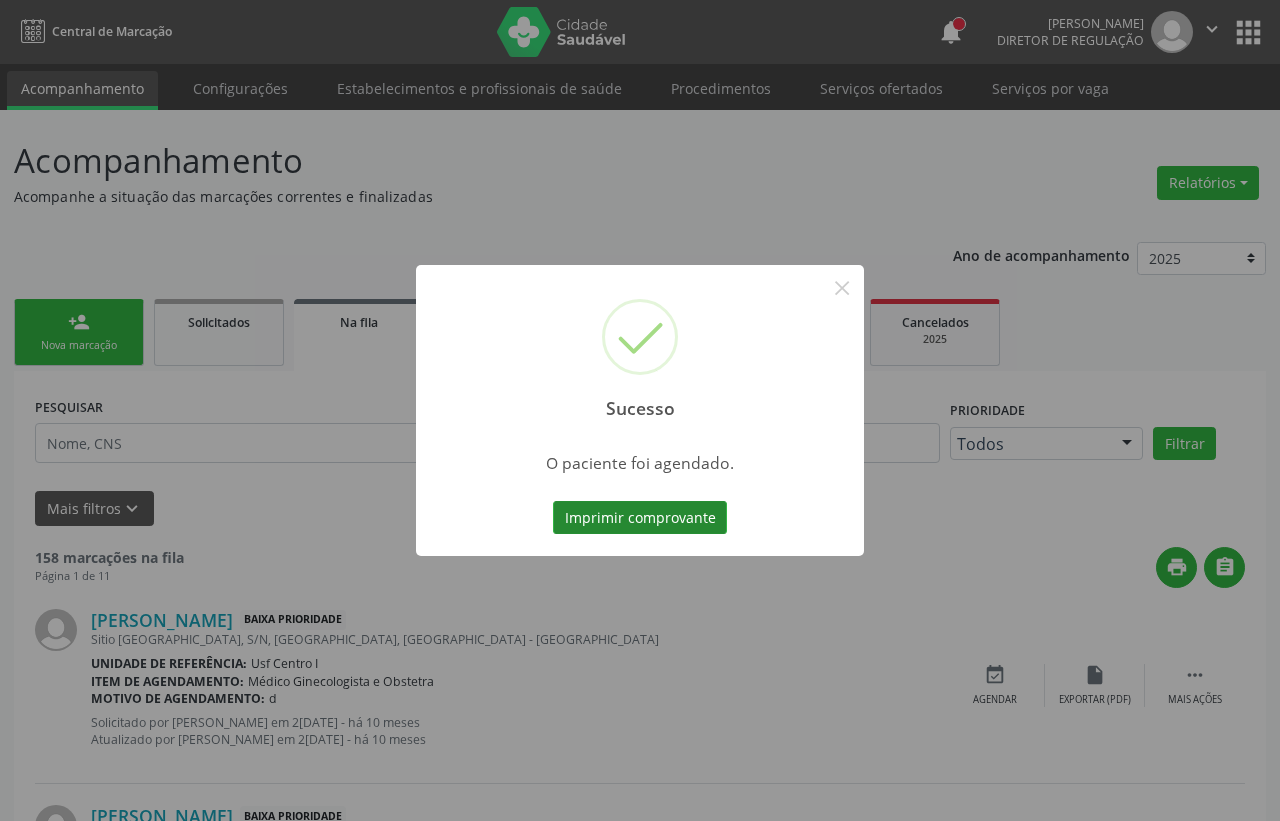 click on "Imprimir comprovante" at bounding box center (640, 518) 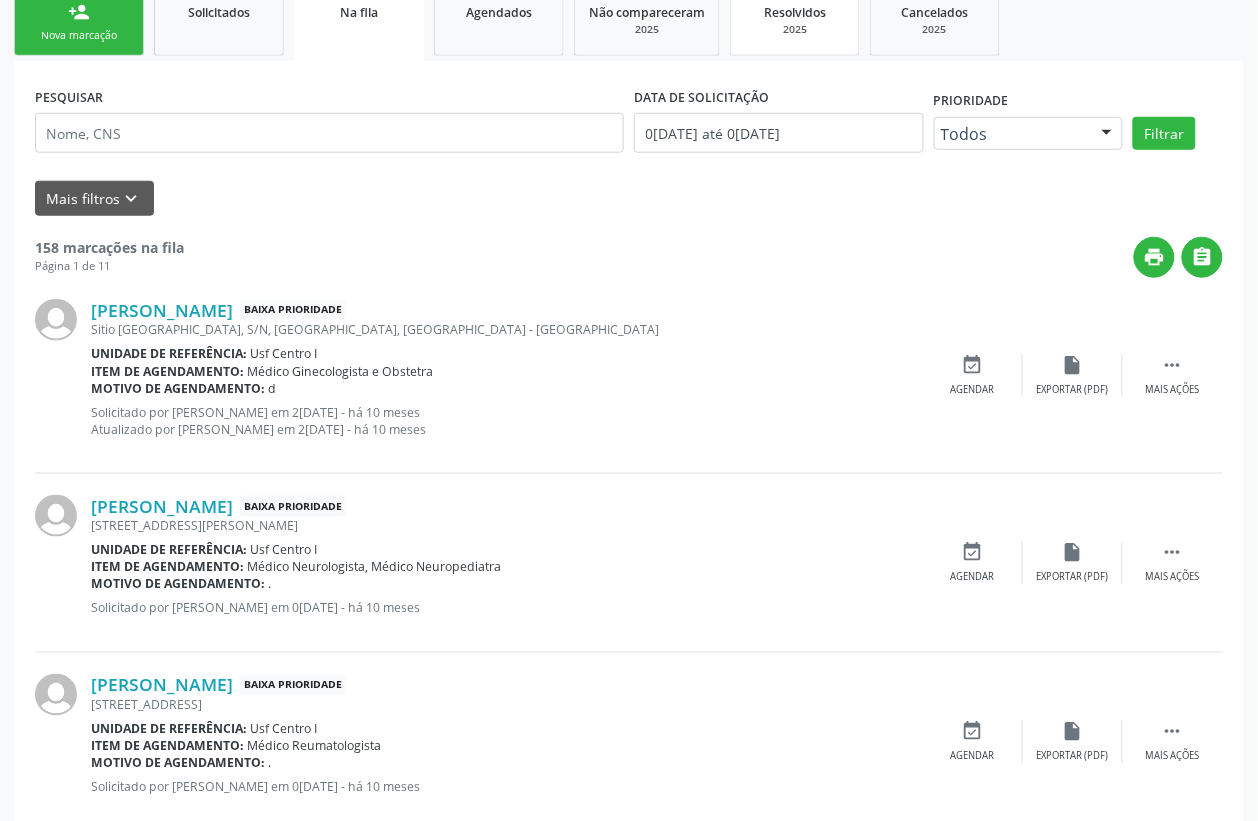 scroll, scrollTop: 0, scrollLeft: 0, axis: both 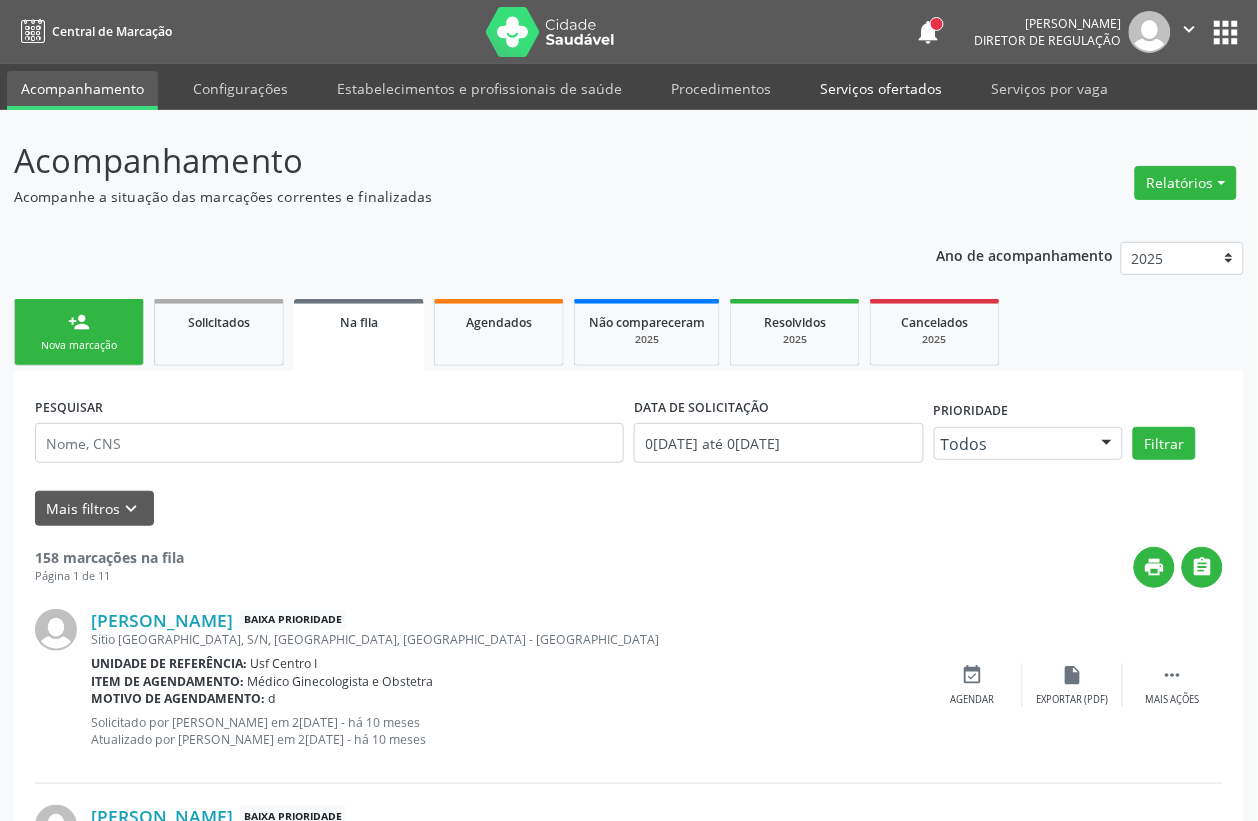click on "Serviços ofertados" at bounding box center [881, 88] 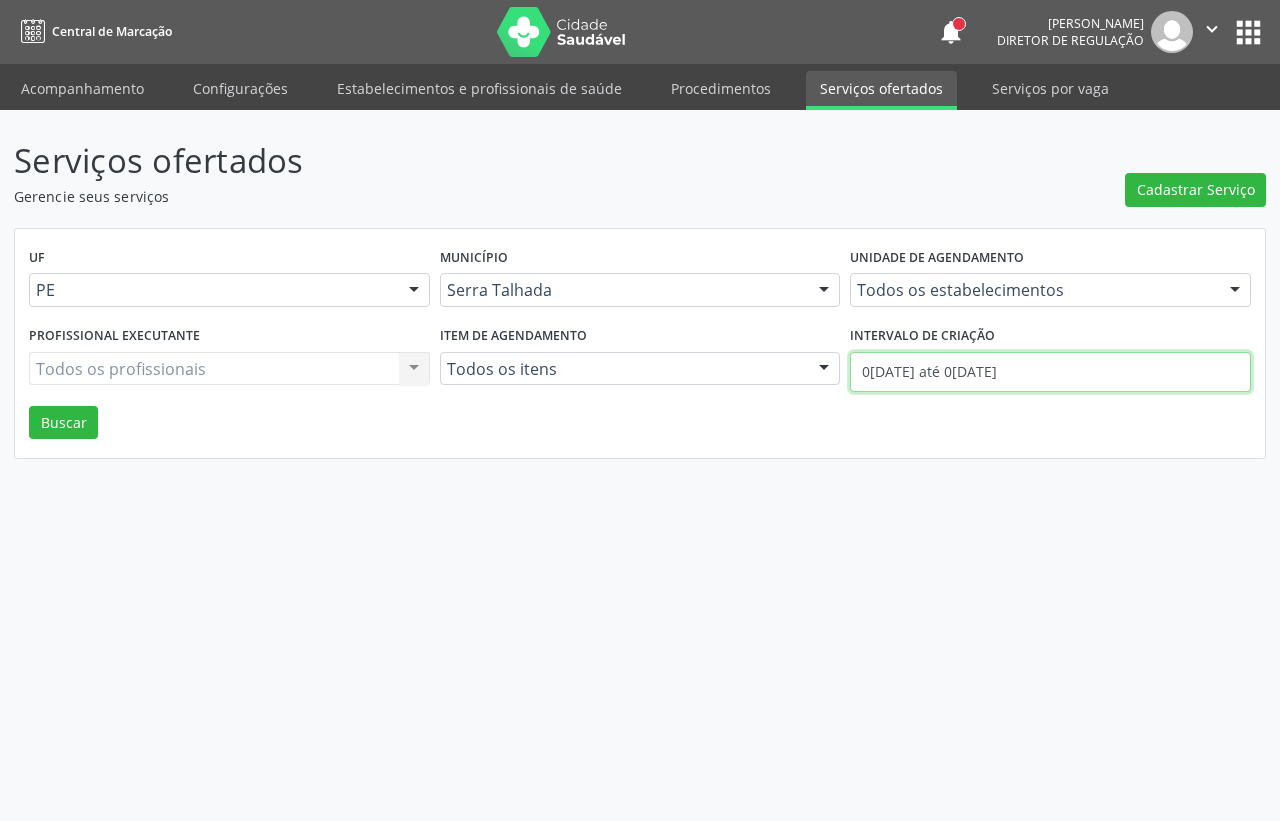 click on "01/07/2025 até 02/07/2025" at bounding box center (1050, 372) 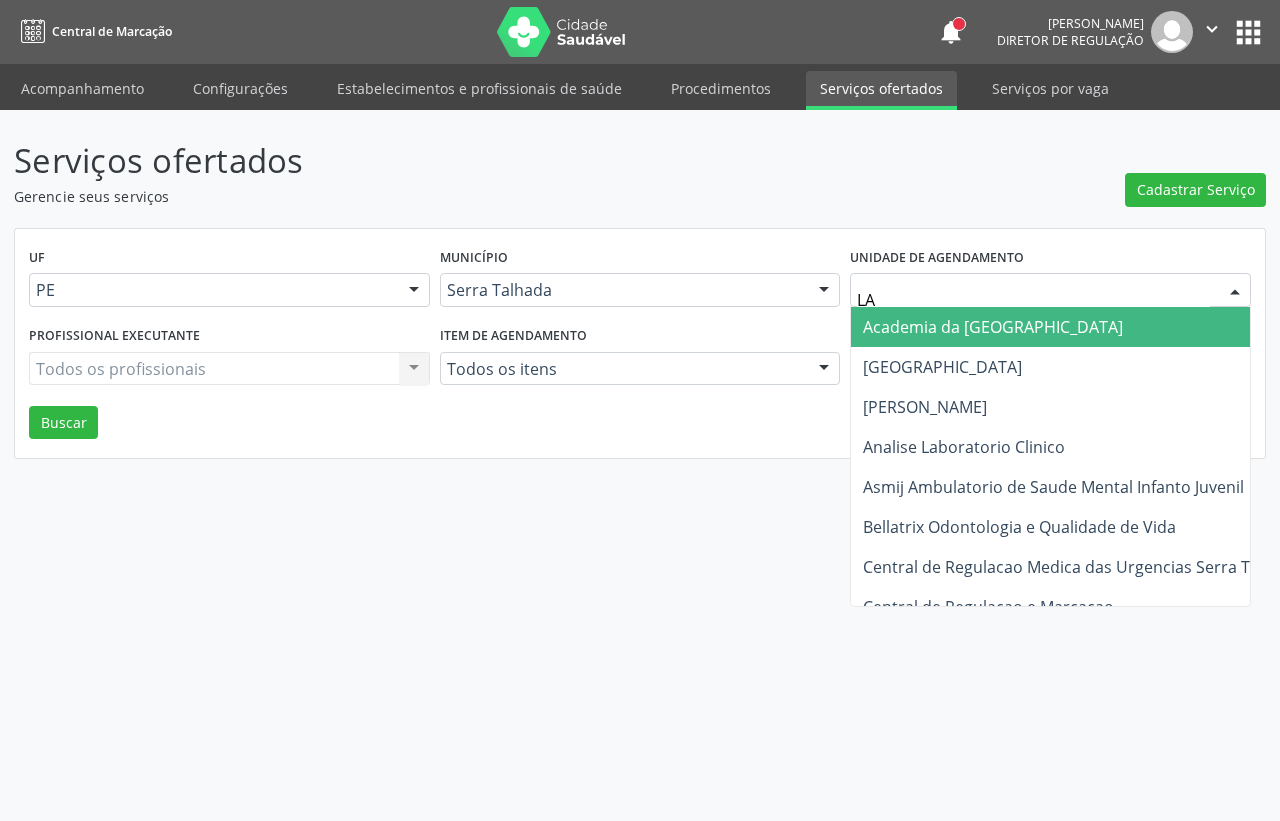 type on "L" 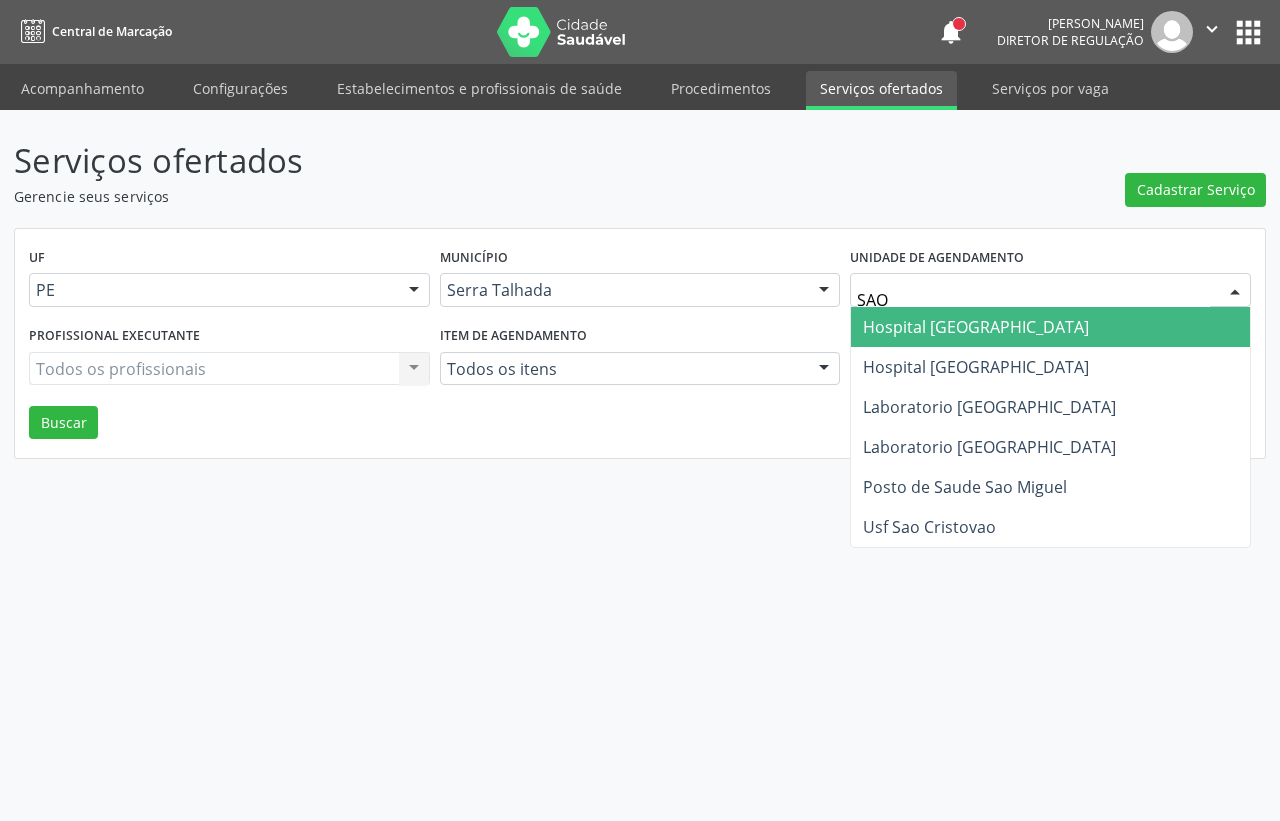 type on "SAO F" 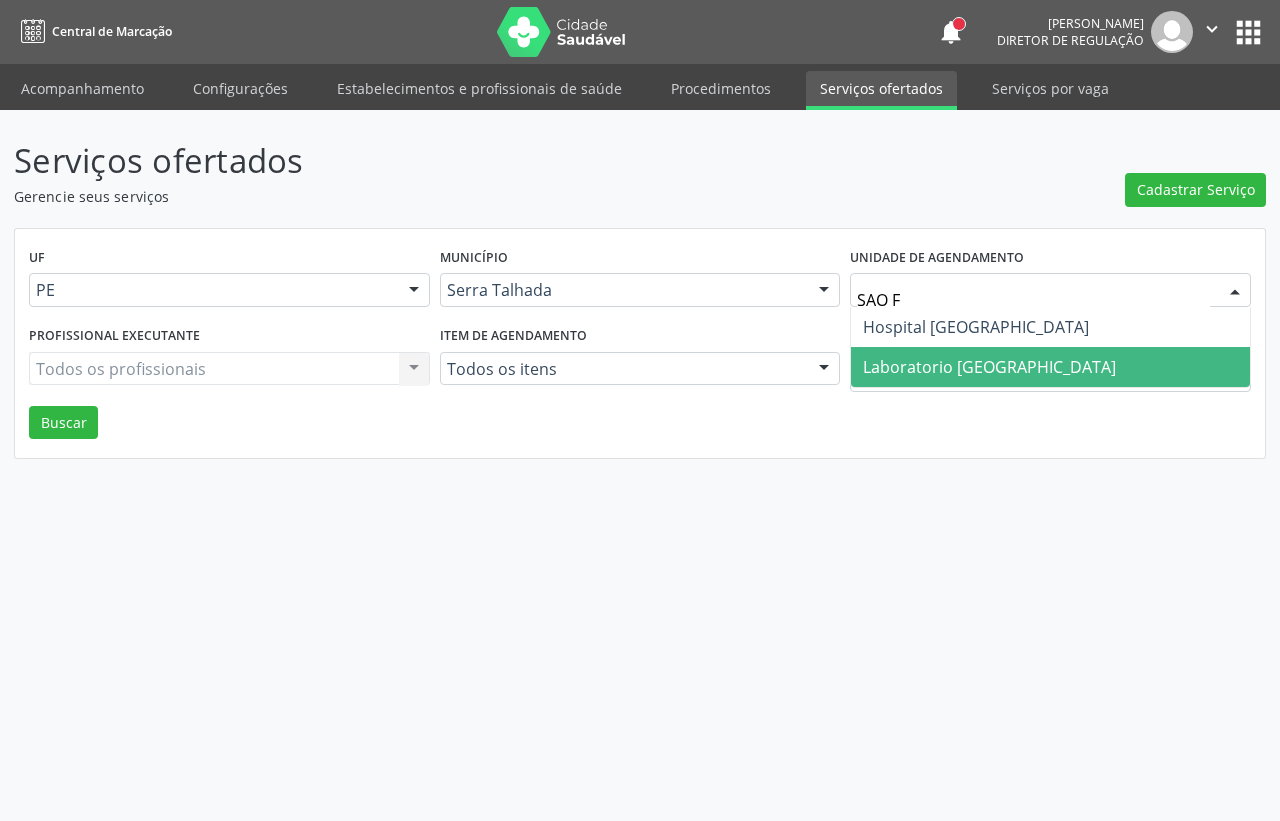 click on "Laboratorio [GEOGRAPHIC_DATA]" at bounding box center [989, 367] 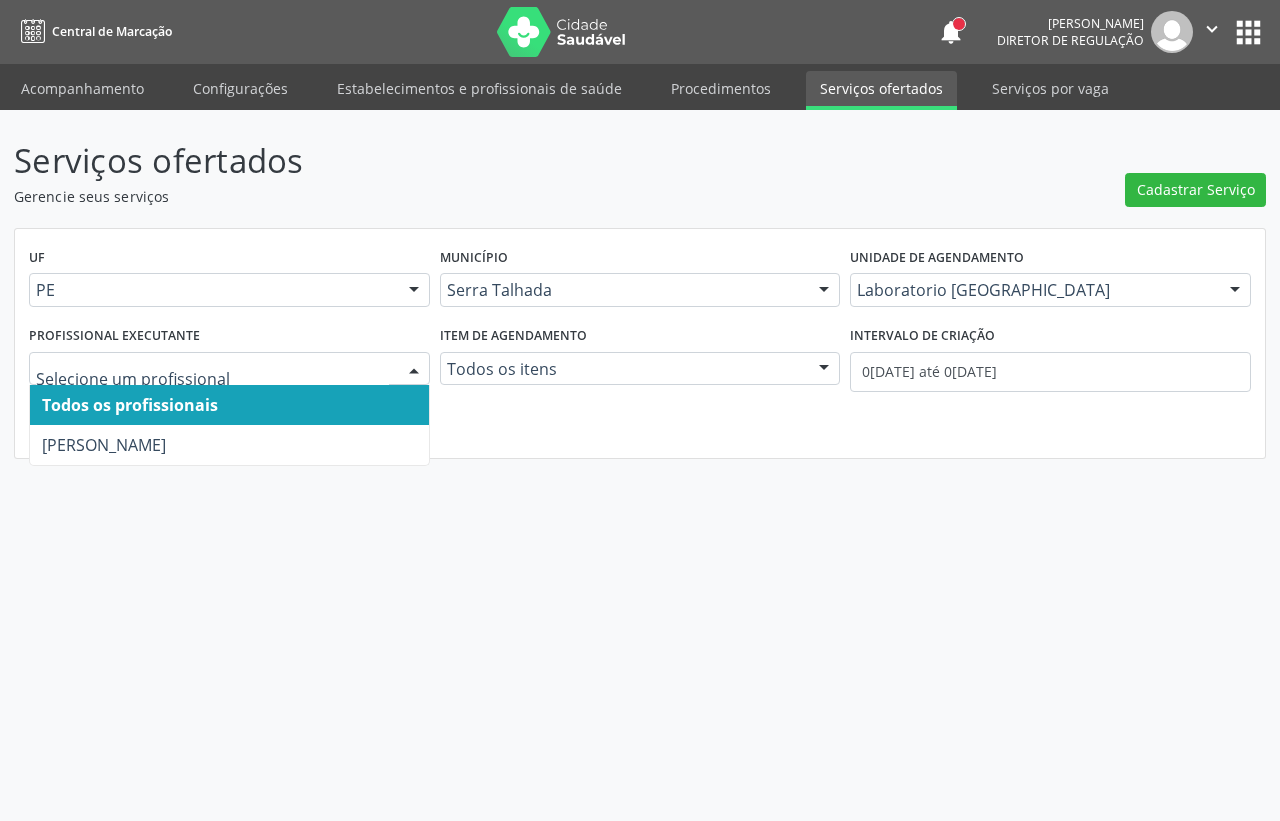 click at bounding box center (229, 369) 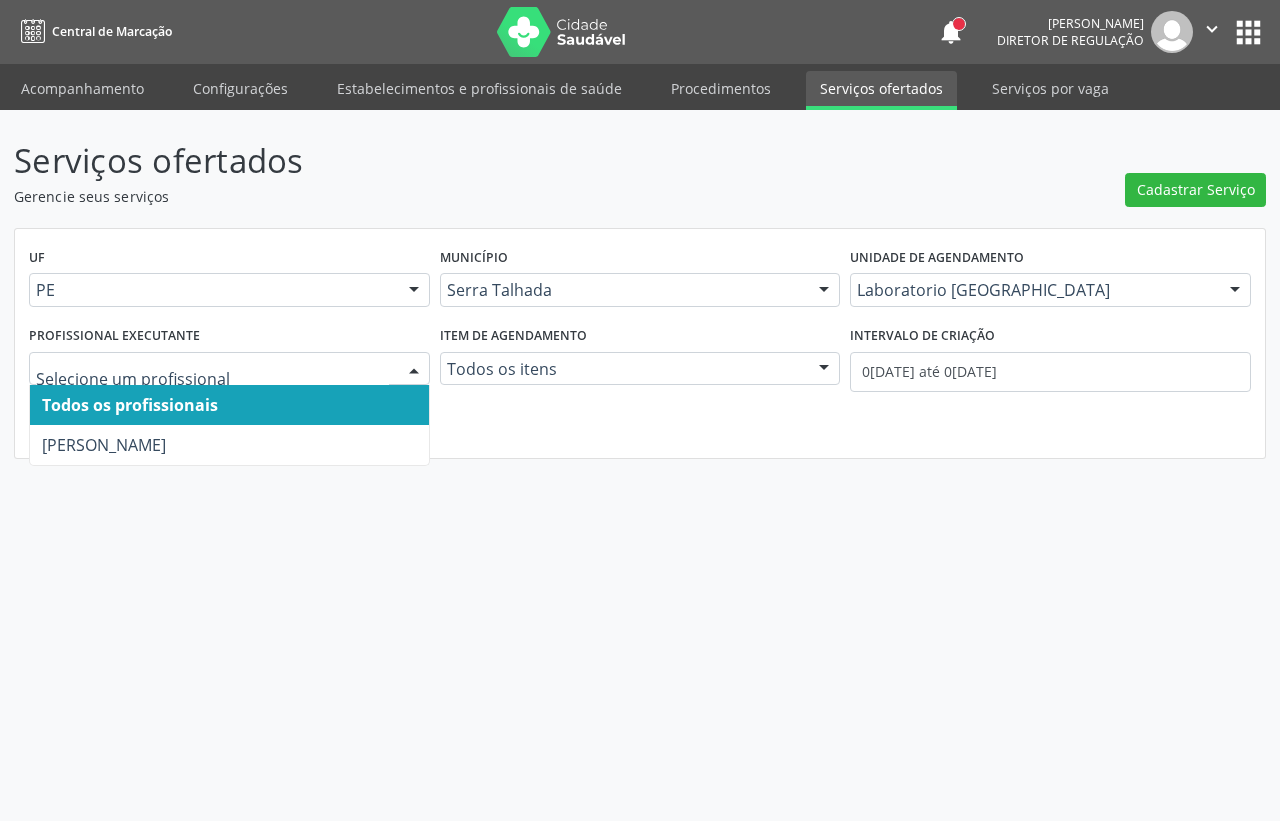 click on "Todos os profissionais" at bounding box center [229, 405] 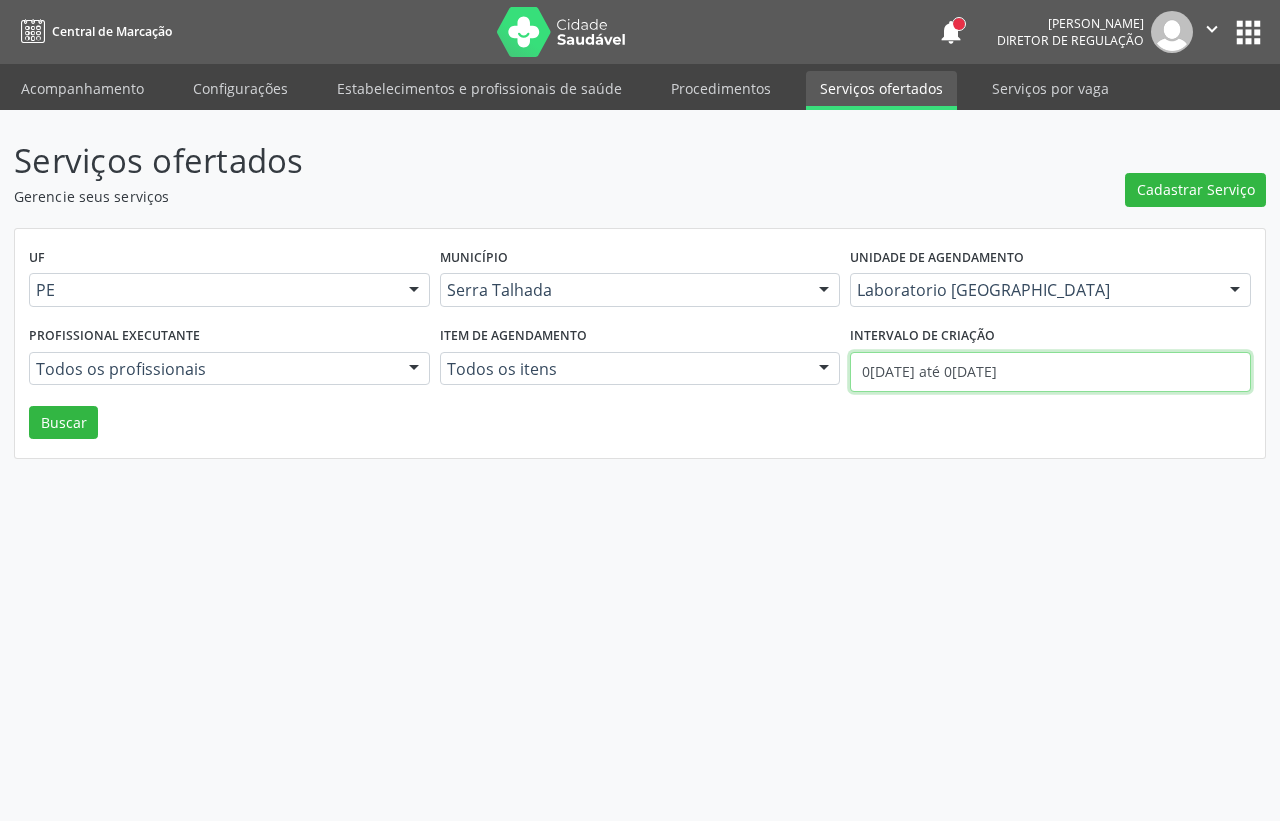 click on "01/07/2025 até 02/07/2025" at bounding box center (1050, 372) 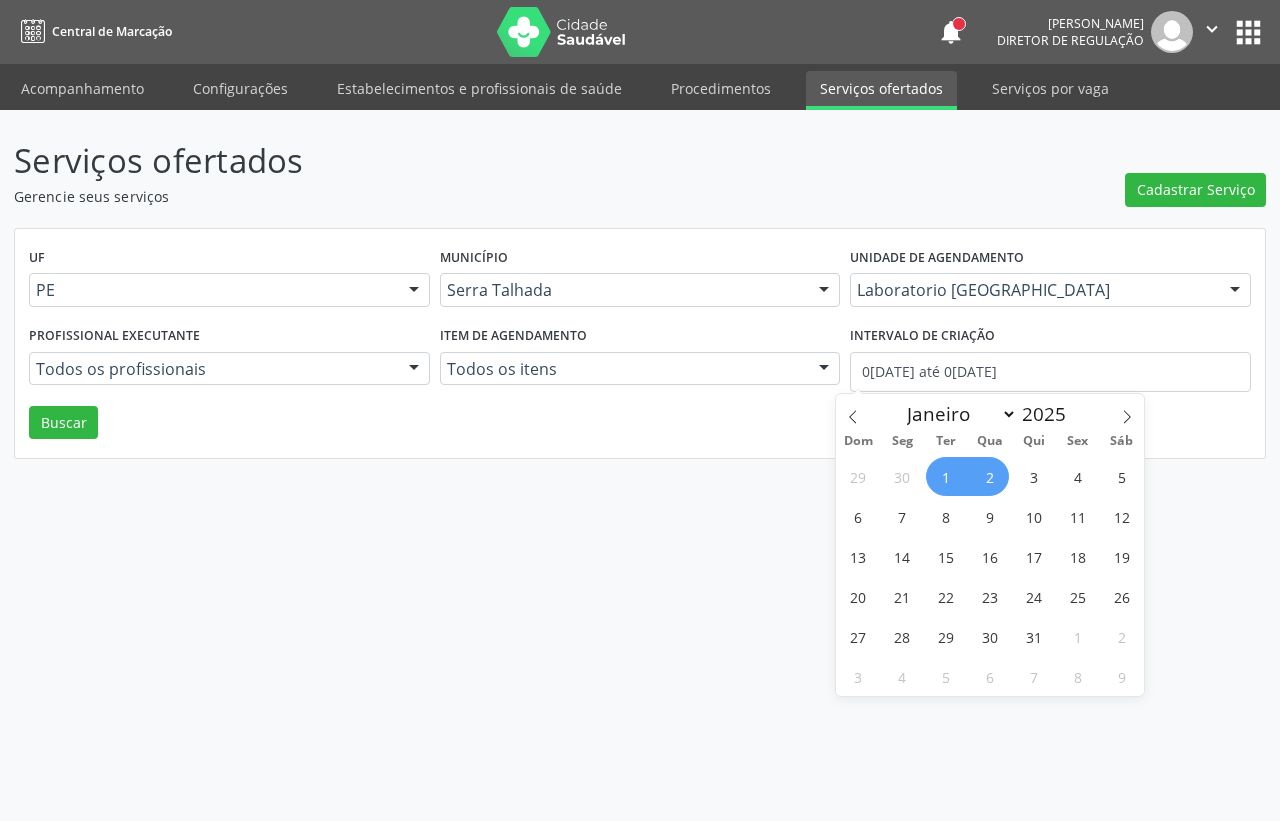 click on "1" at bounding box center [945, 476] 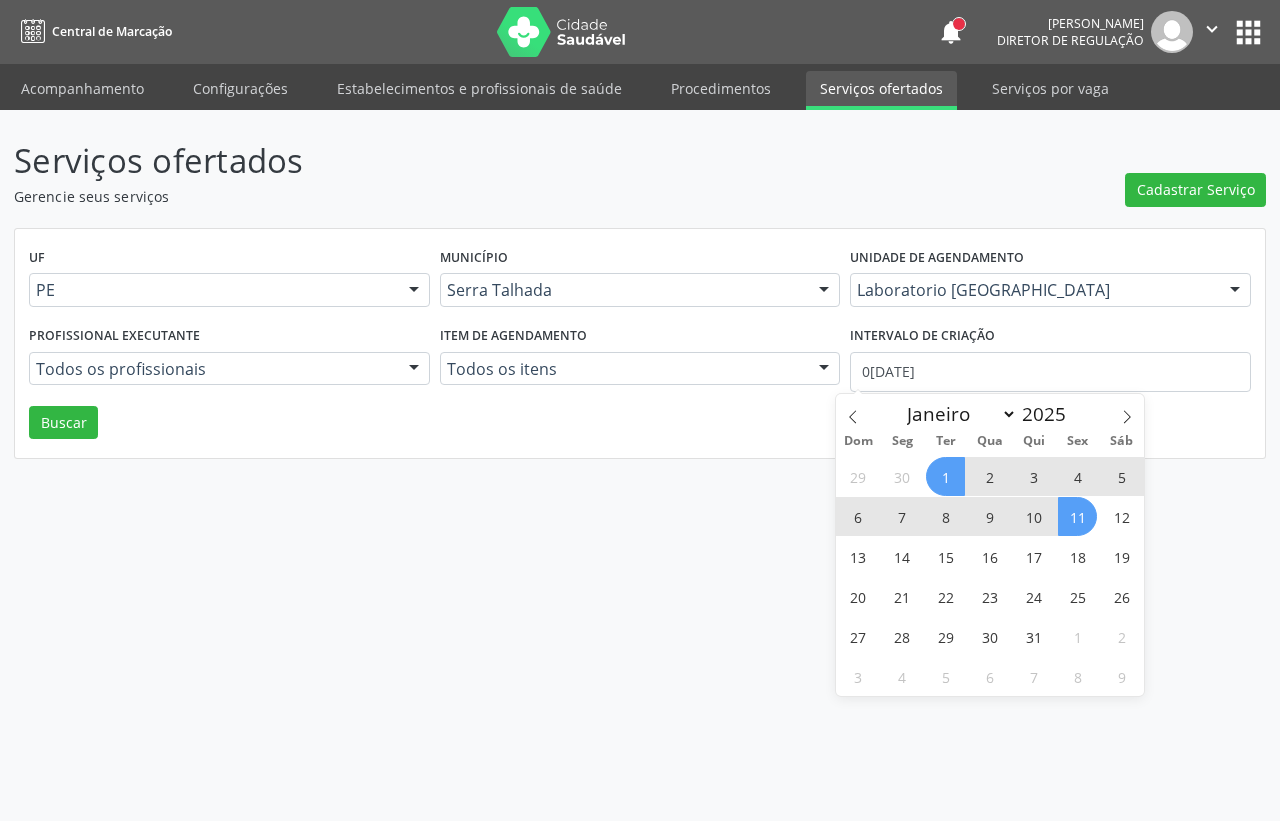 click on "11" at bounding box center (1077, 516) 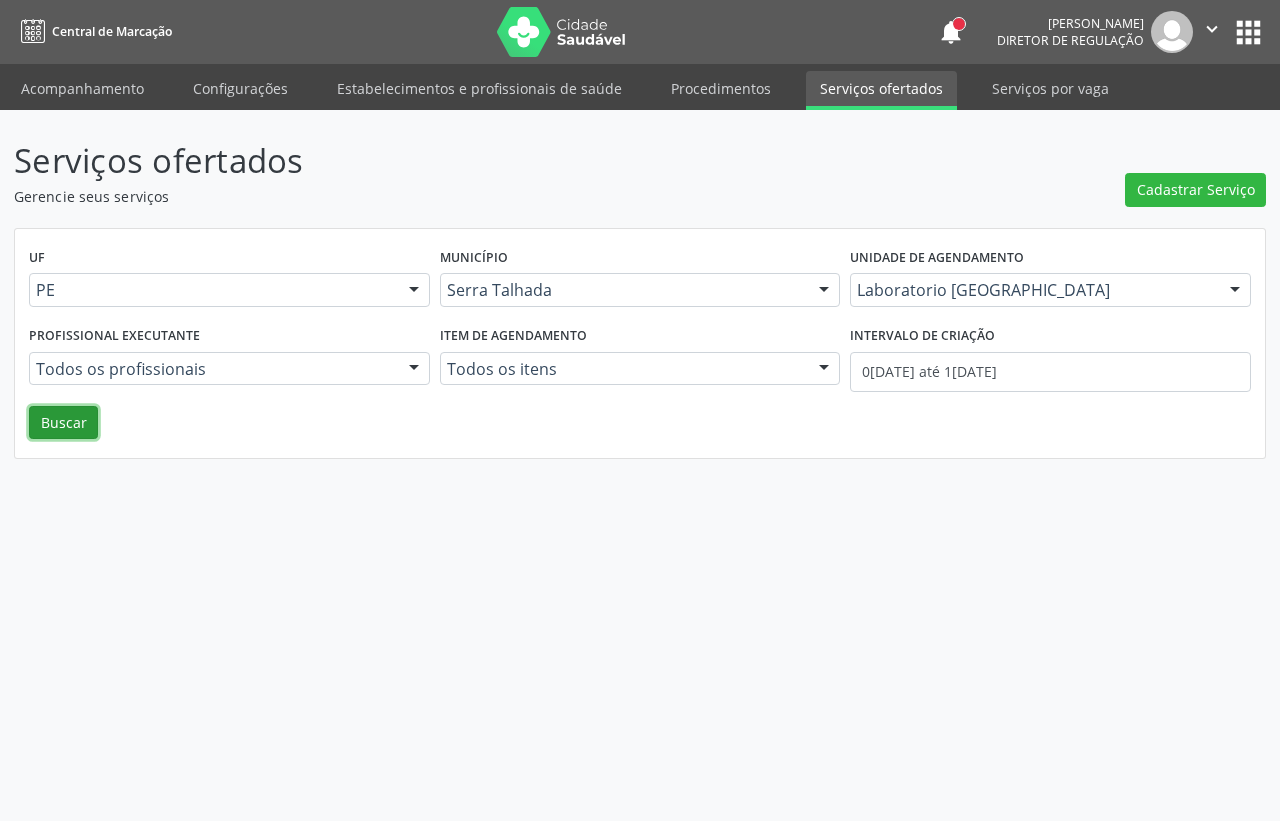 click on "Buscar" at bounding box center (63, 423) 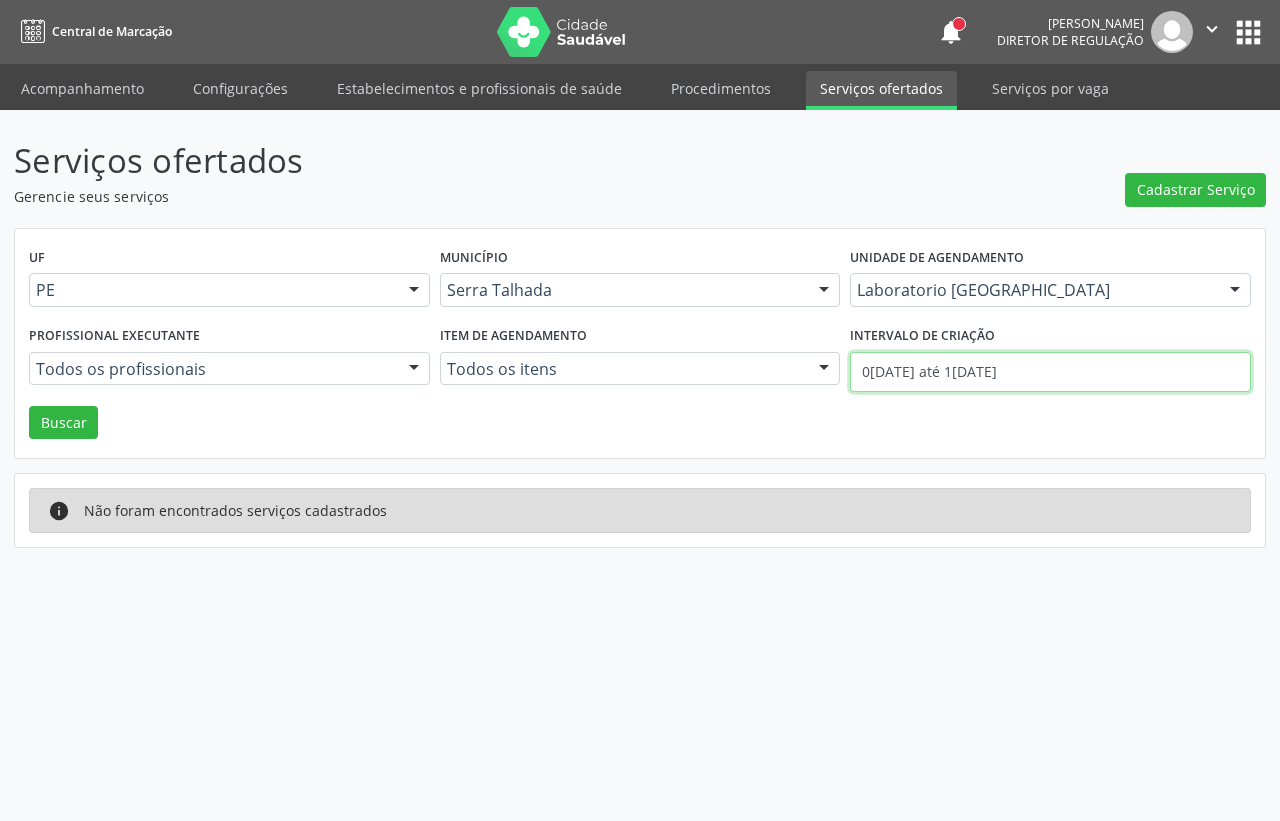 click on "01/07/2025 até 11/07/2025" at bounding box center [1050, 372] 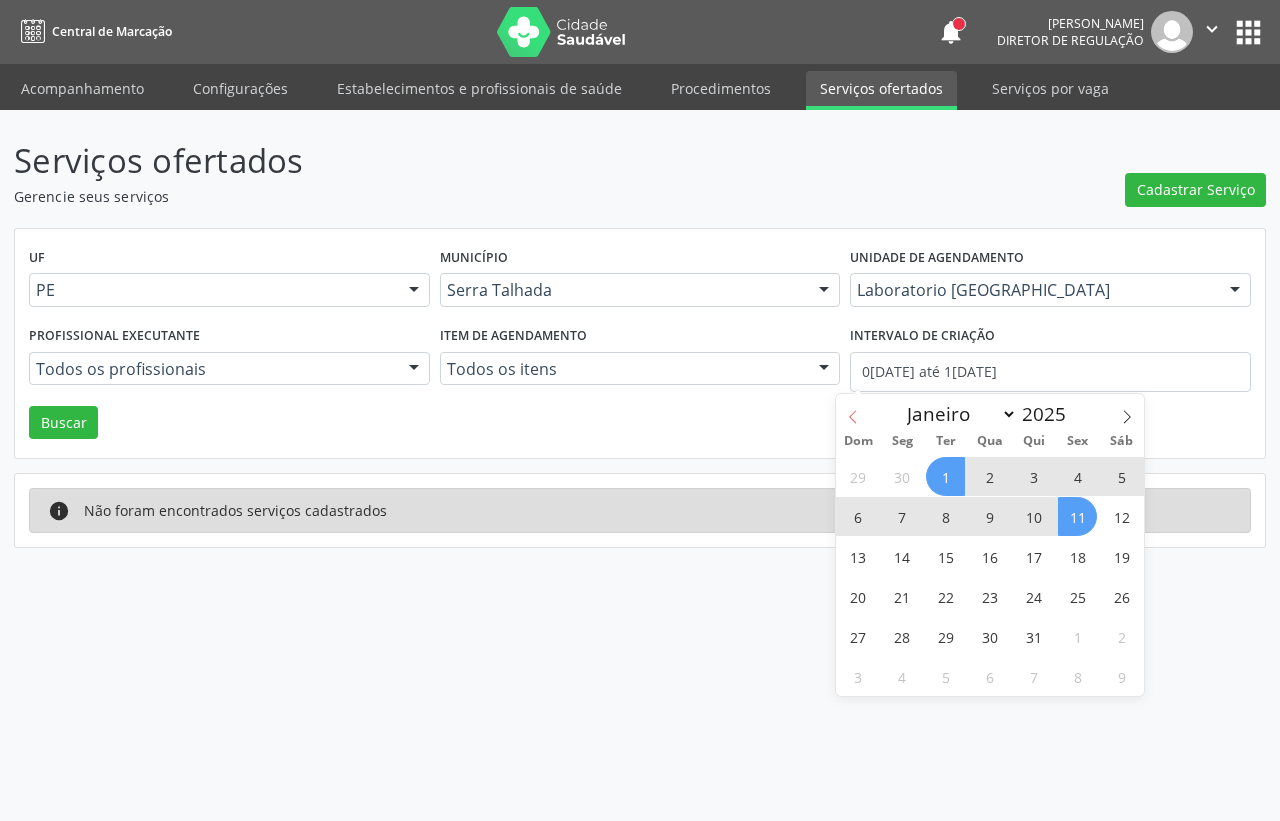 click at bounding box center (853, 411) 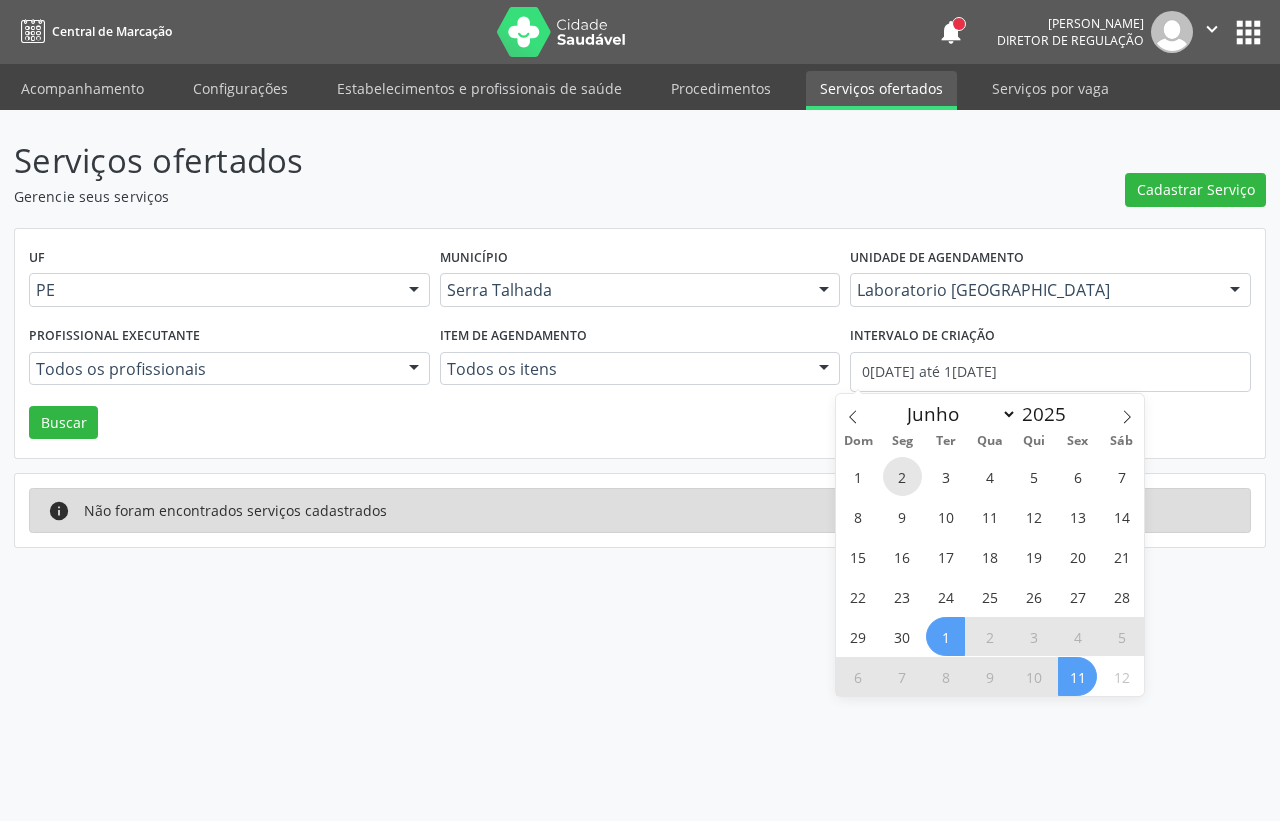 click on "2" at bounding box center (902, 476) 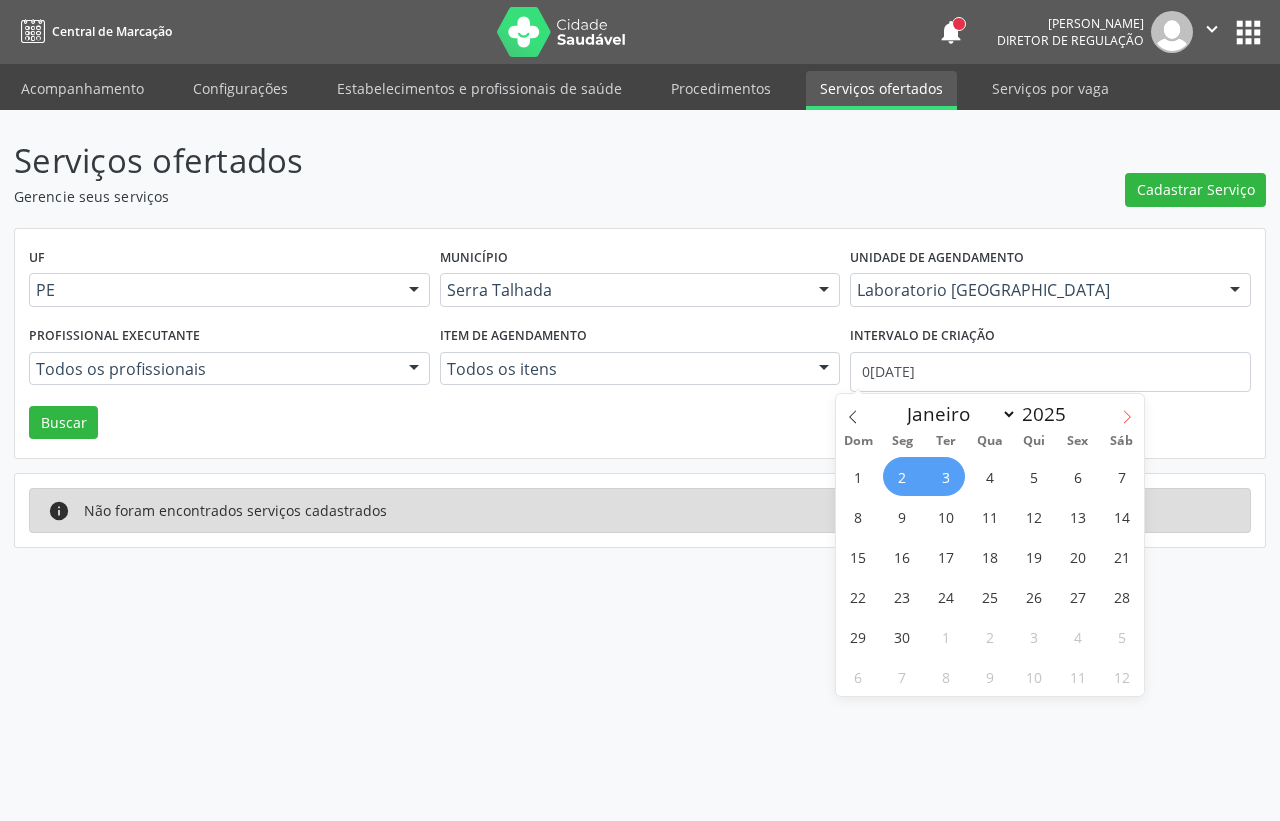 click 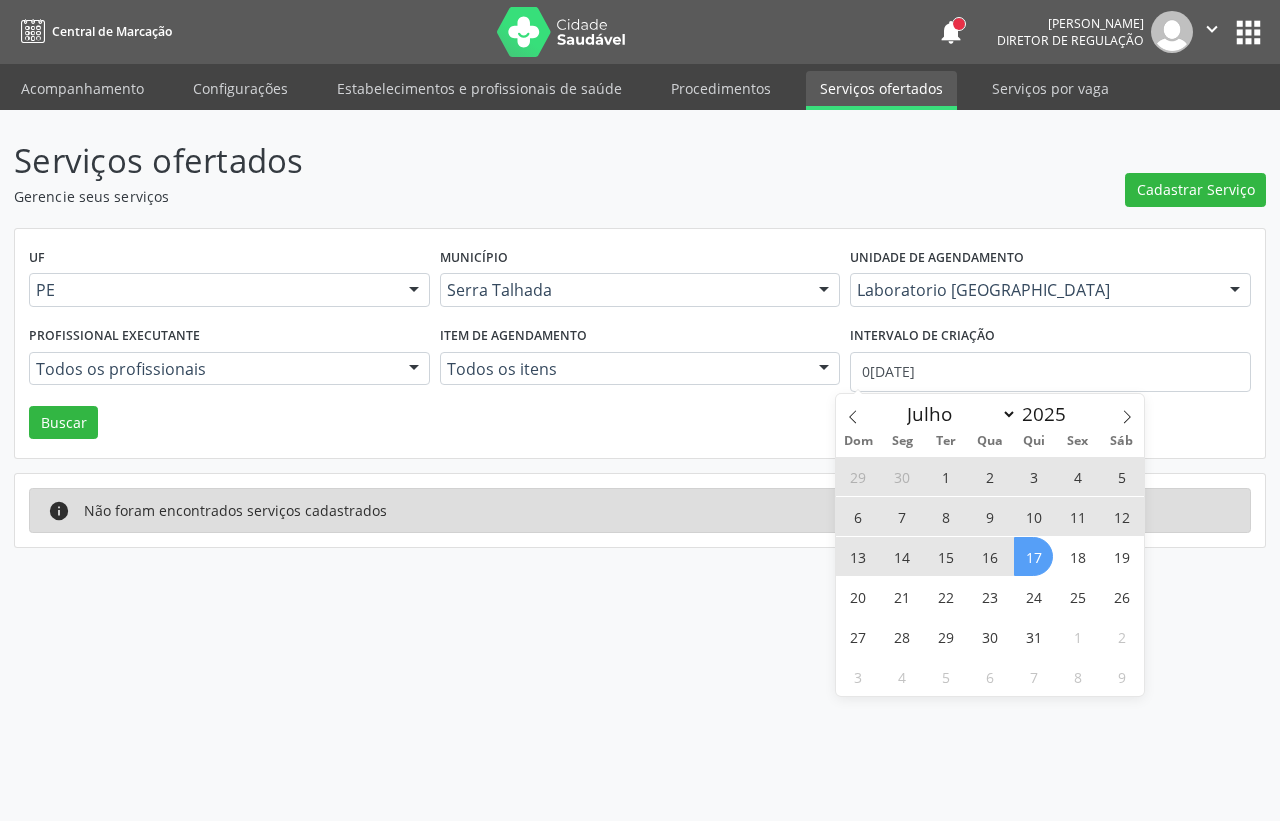 click on "17" at bounding box center (1033, 556) 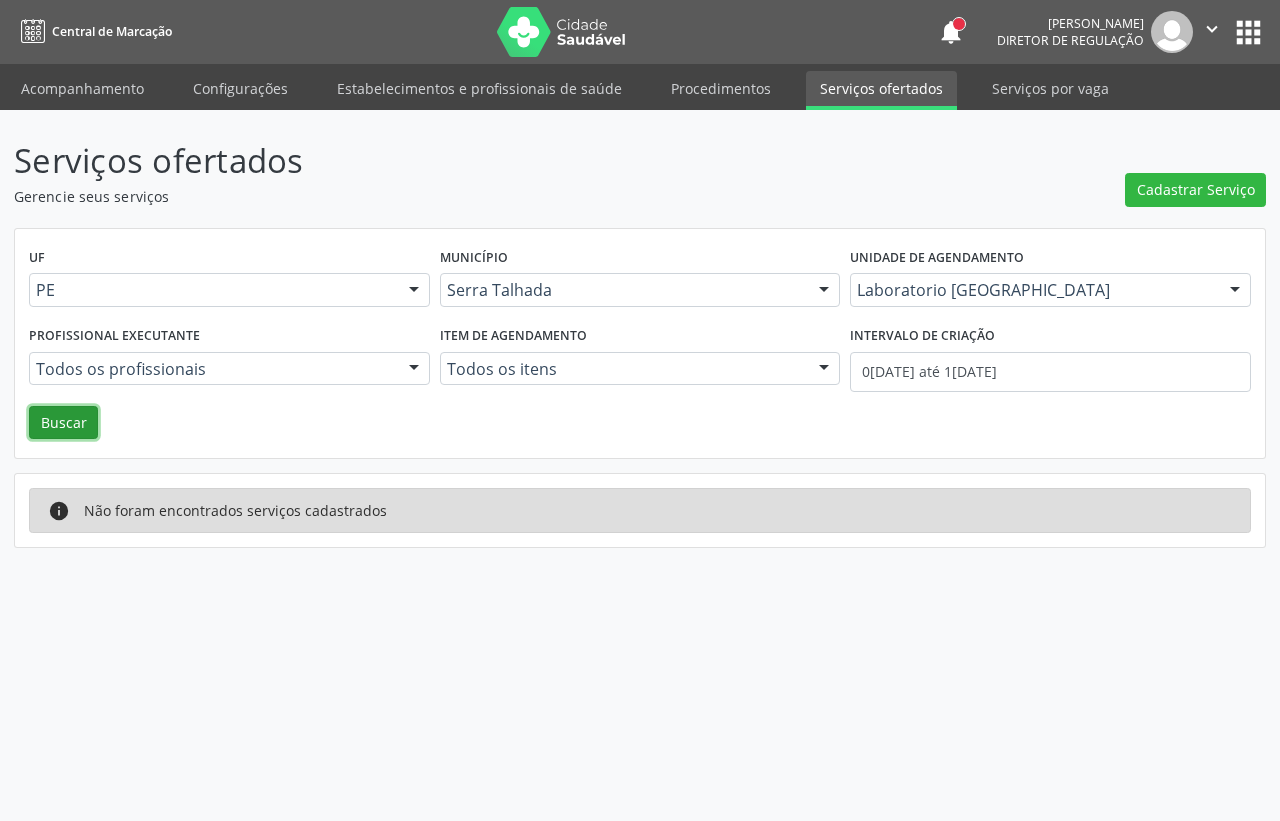click on "Buscar" at bounding box center [63, 423] 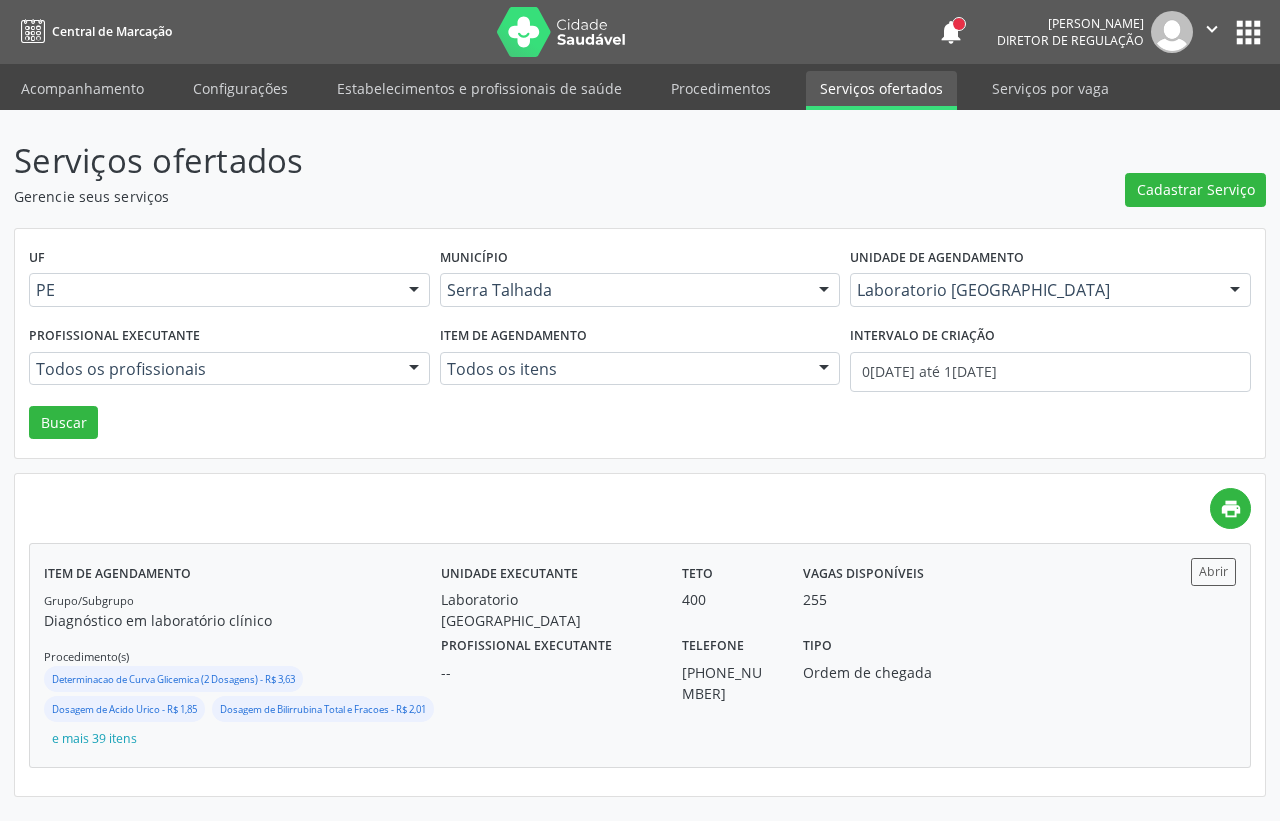 click on "Grupo/Subgrupo   Diagnóstico em laboratório clínico   Procedimento(s)     Determinacao de Curva Glicemica (2 Dosagens) - R$ 3,63 Dosagem de Acido Urico - R$ 1,85 Dosagem de Bilirrubina Total e Fracoes - R$ 2,01
e mais 39 itens" at bounding box center (242, 670) 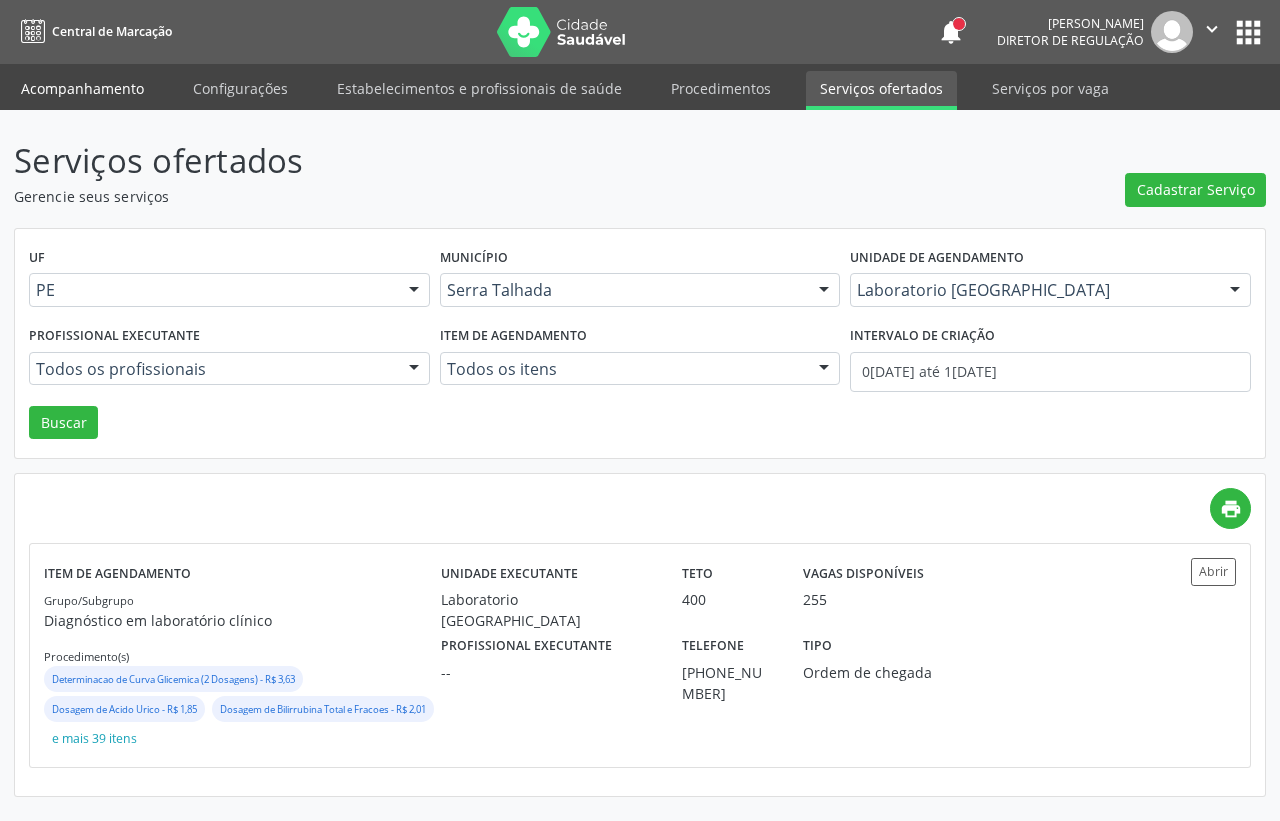 click on "Acompanhamento" at bounding box center (82, 88) 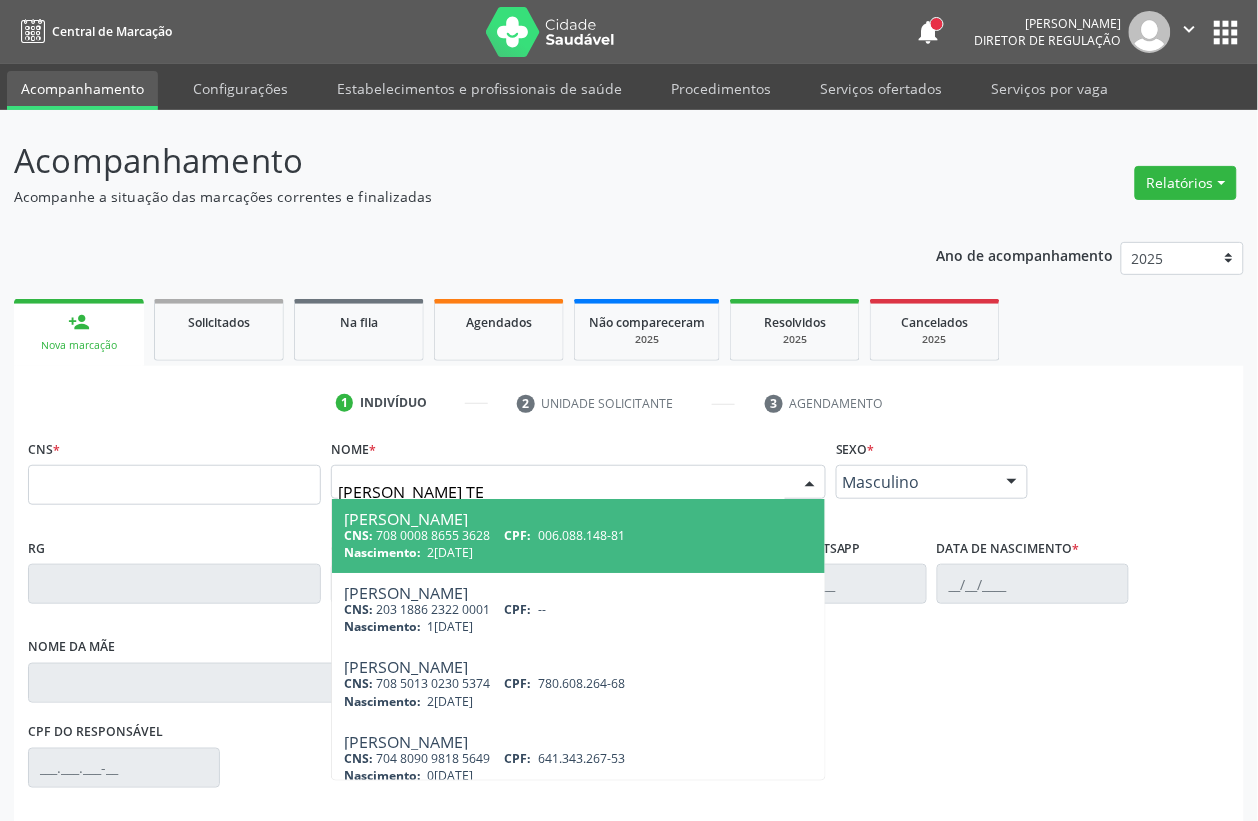 type on "MARIA EVANGELISTA TEN" 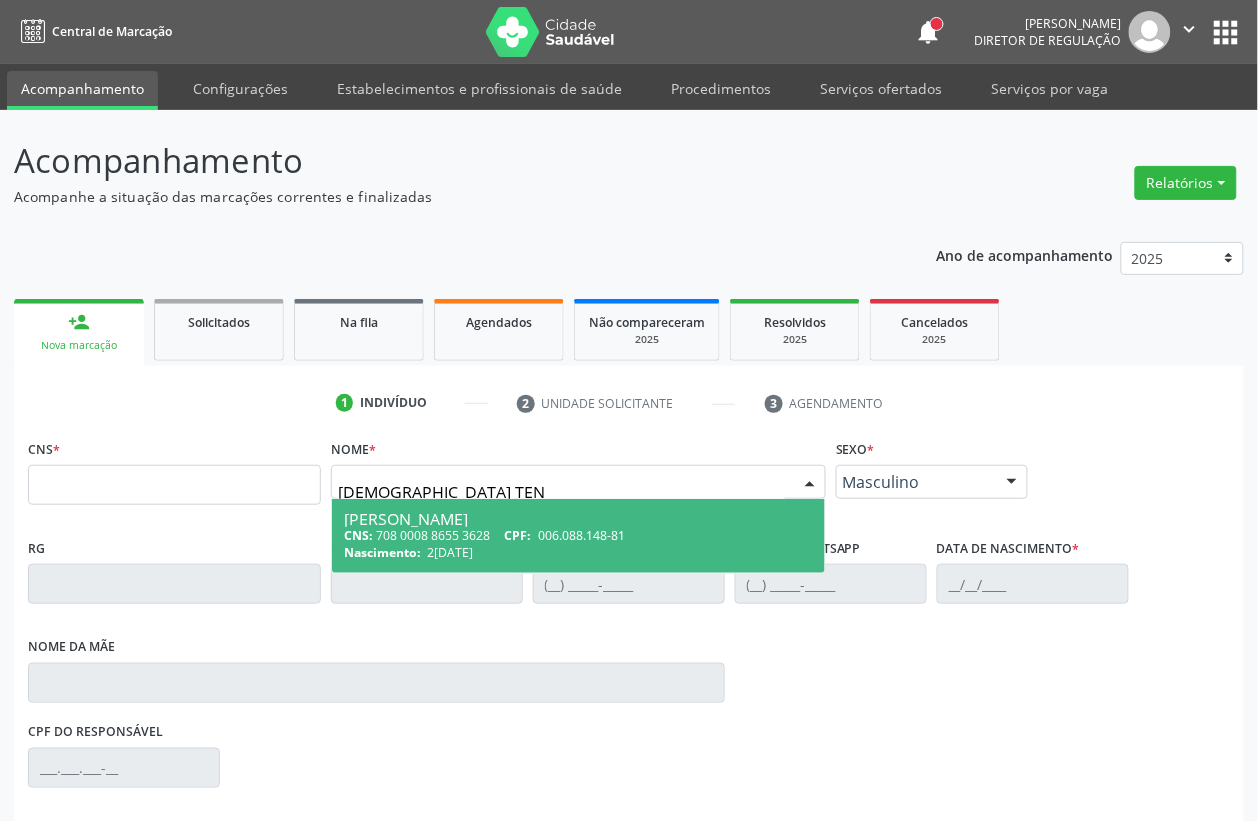 click on "CNS:
708 0008 8655 3628
CPF:
006.088.148-81" at bounding box center (578, 535) 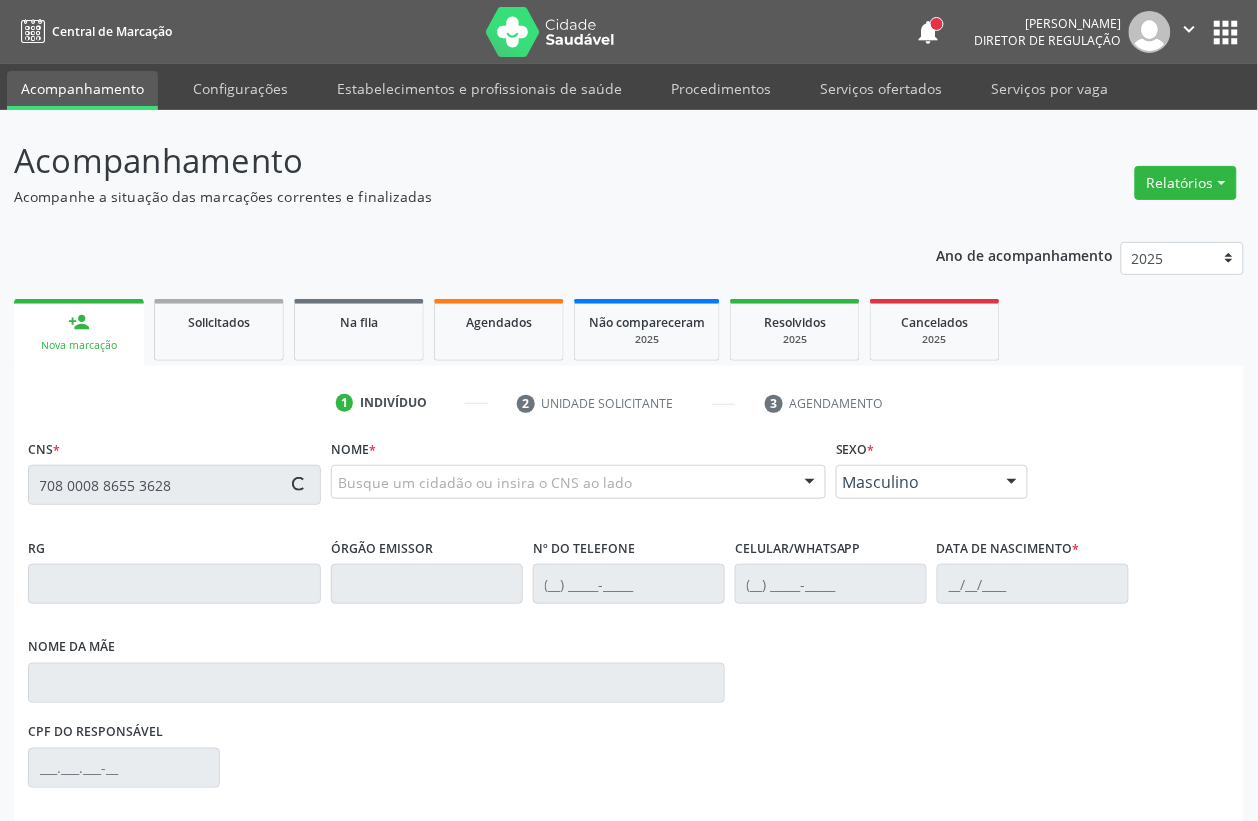 type on "708 0008 8655 3628" 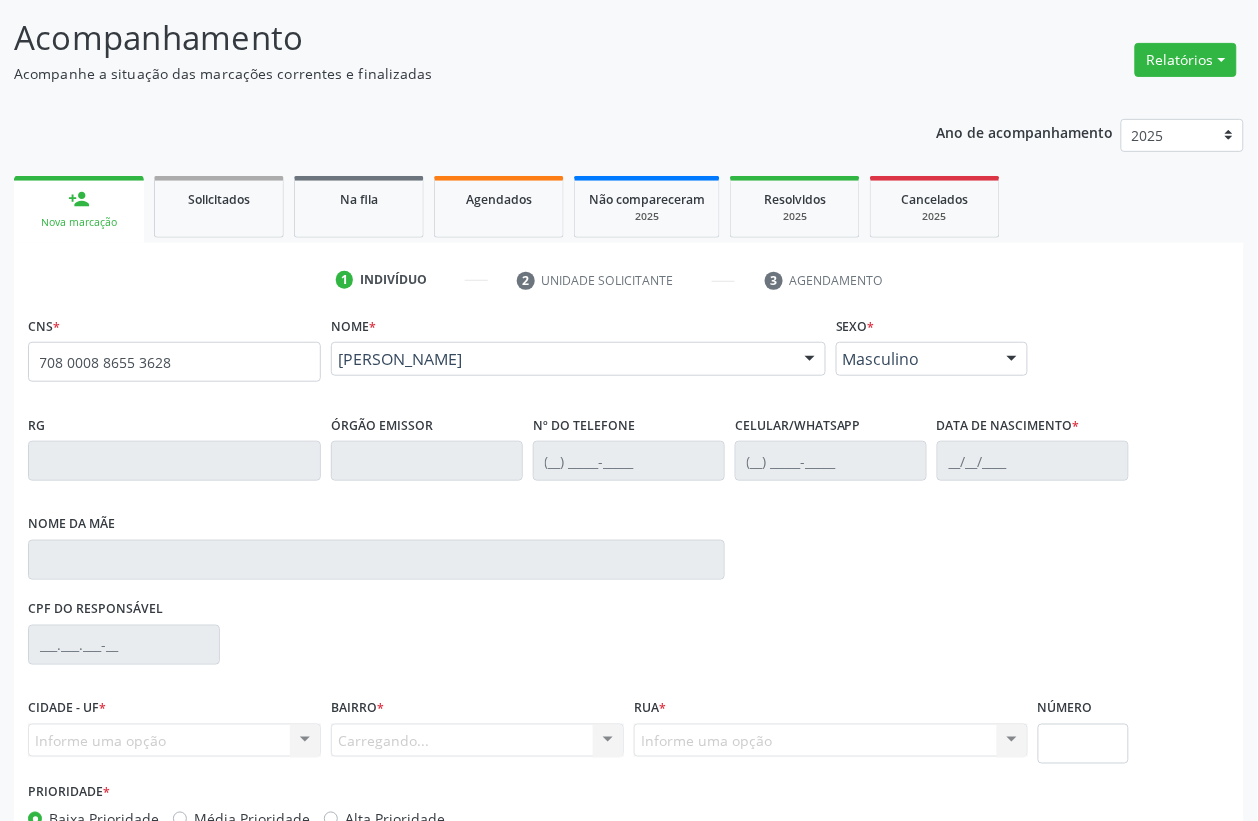 scroll, scrollTop: 125, scrollLeft: 0, axis: vertical 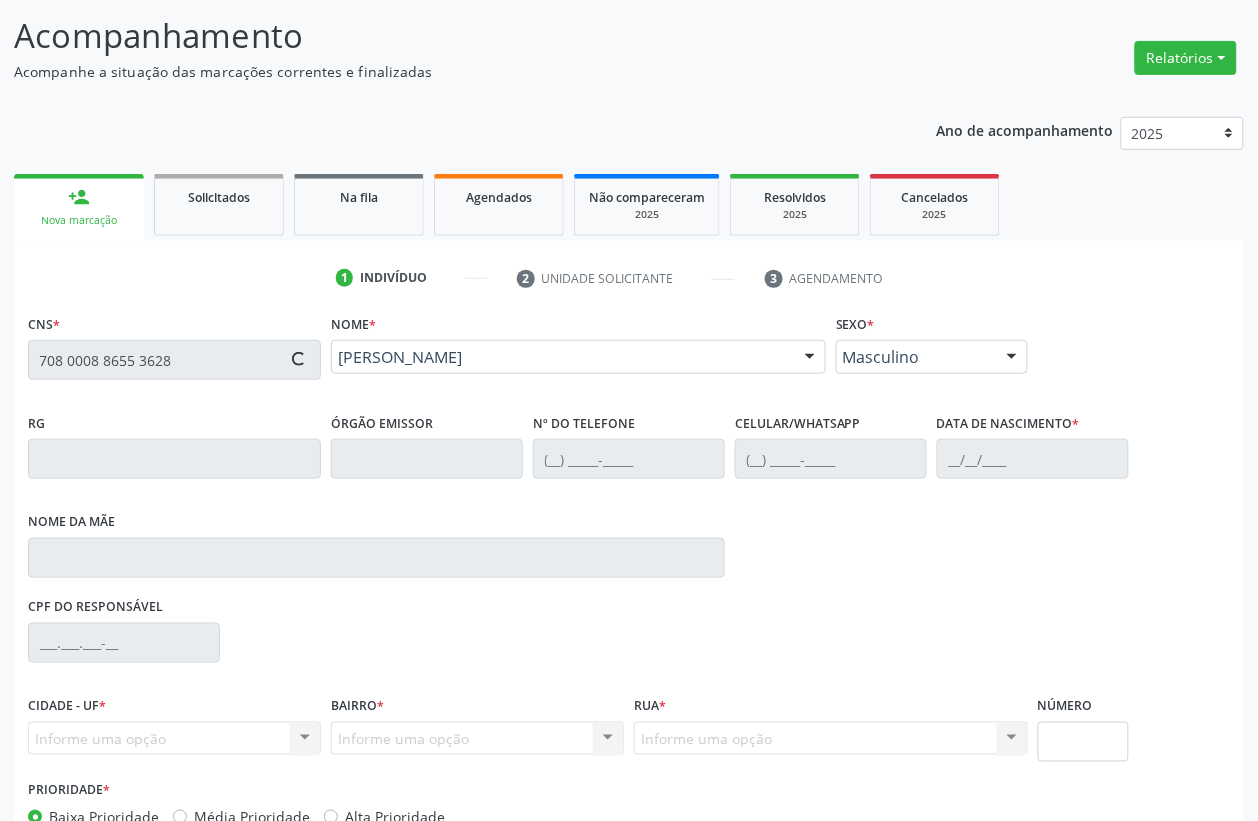 type on "[PHONE_NUMBER]" 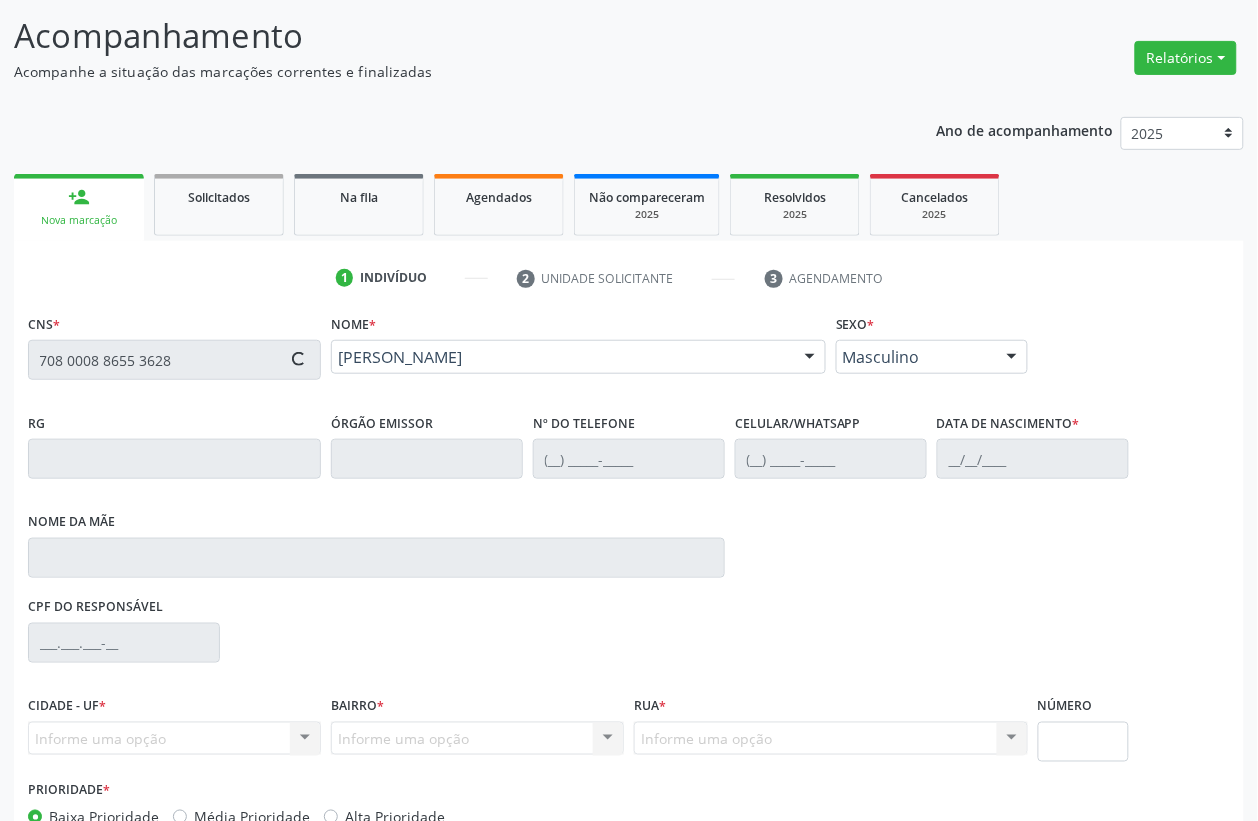 type on "20/09/1935" 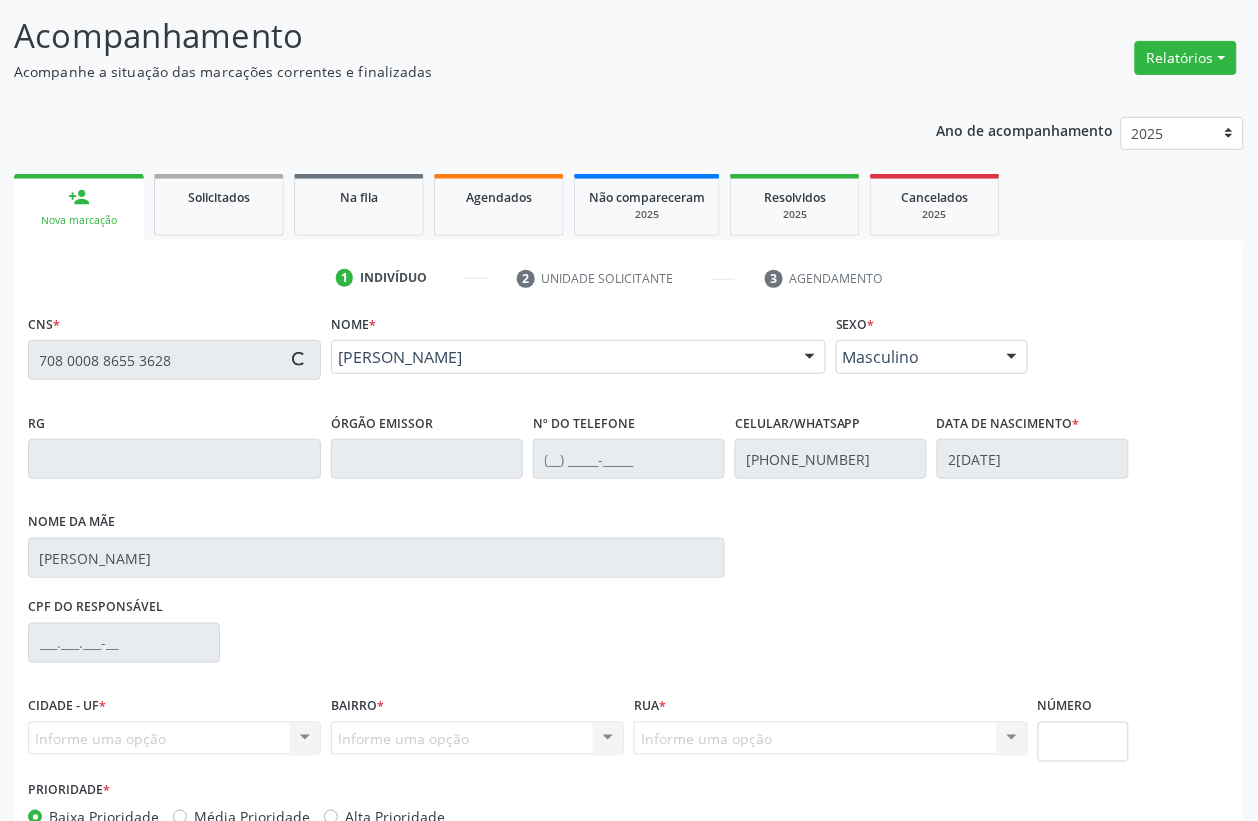 type on "304.992.674-00" 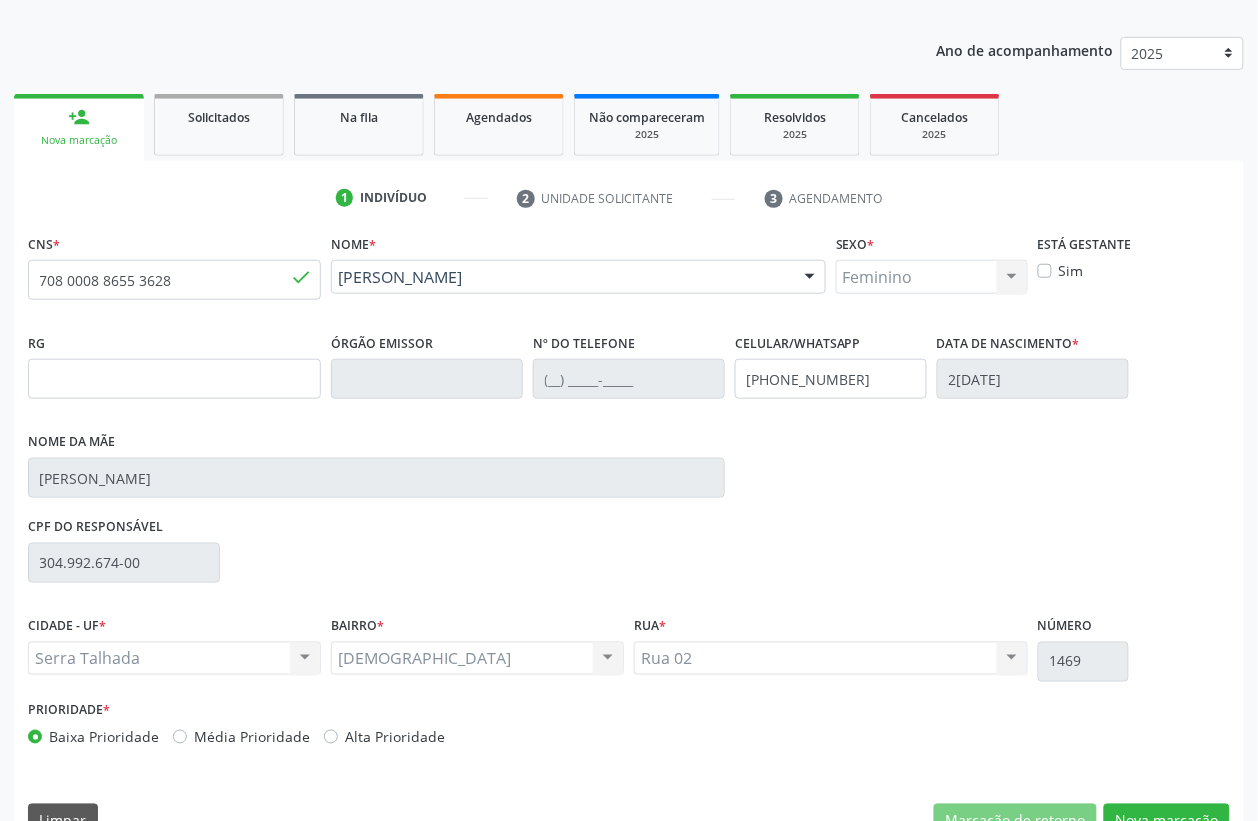 scroll, scrollTop: 248, scrollLeft: 0, axis: vertical 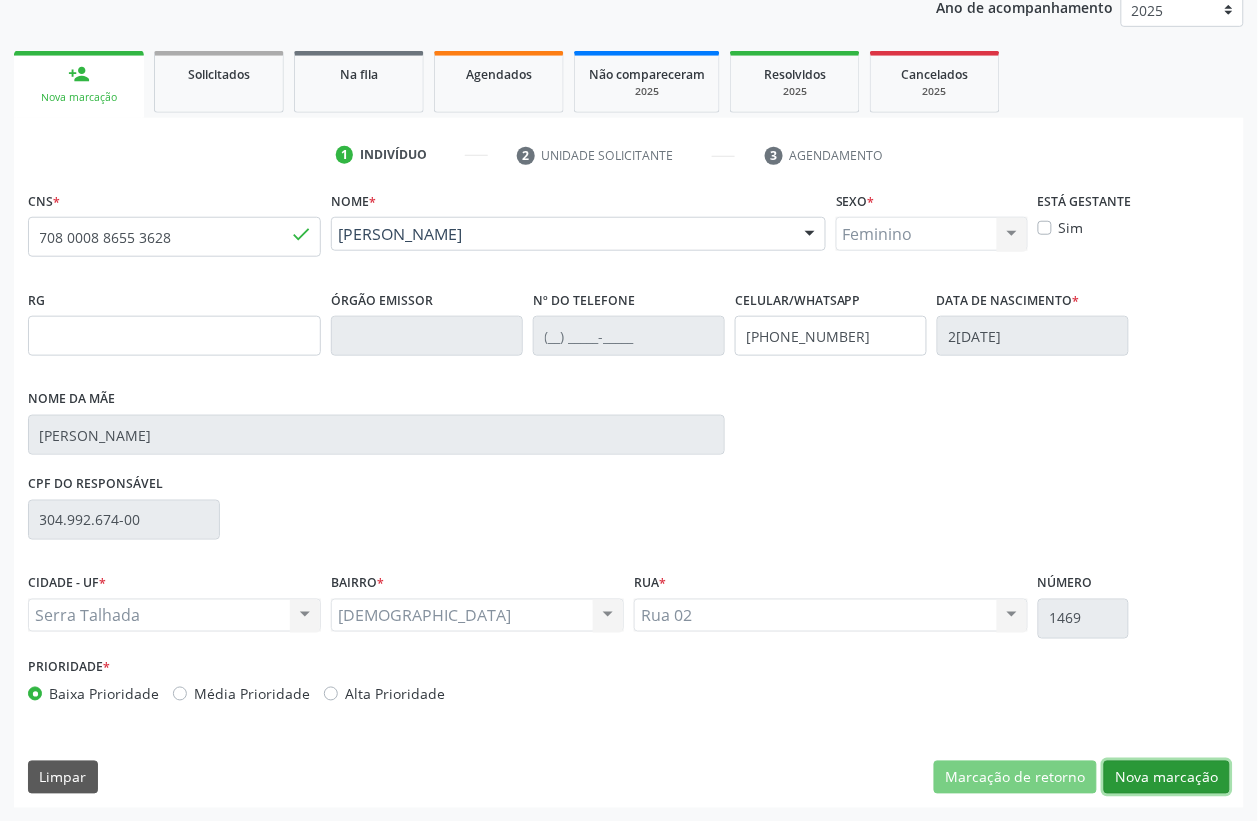click on "Nova marcação" at bounding box center [1167, 778] 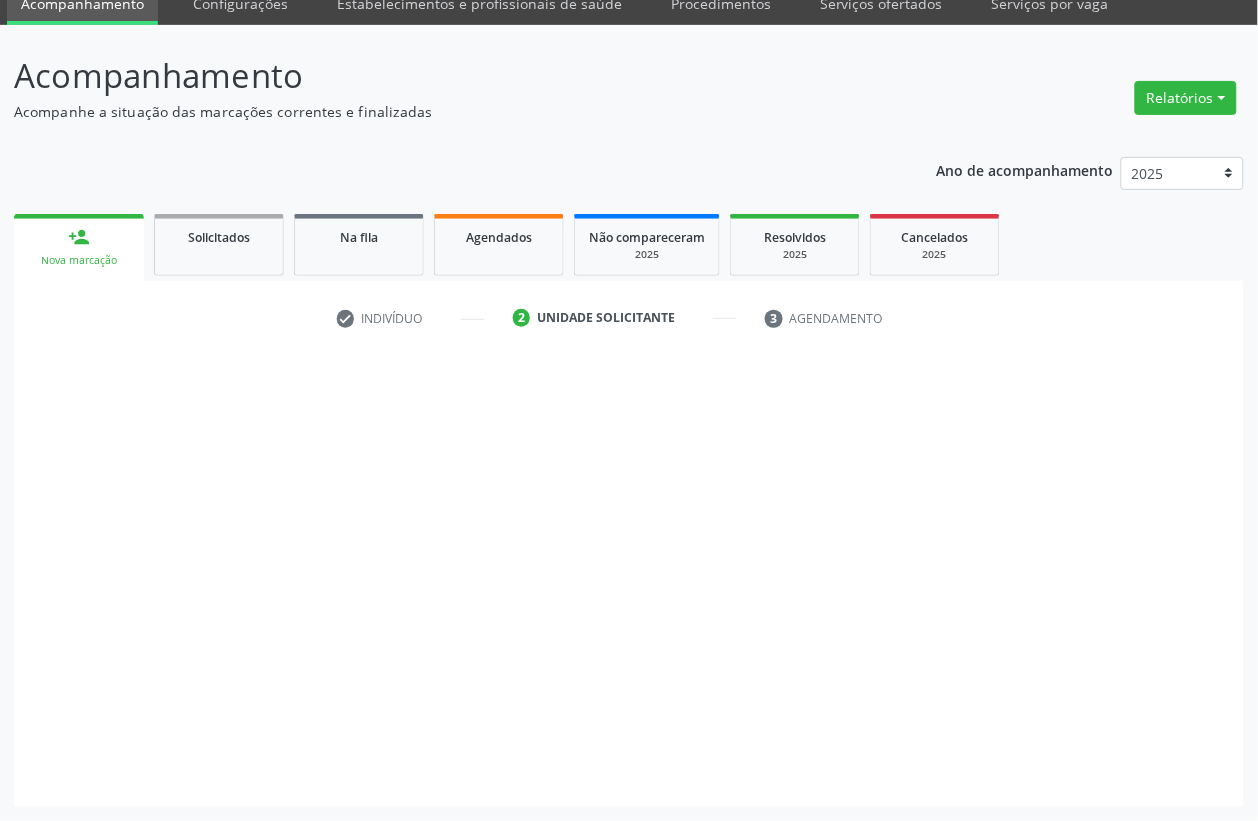 scroll, scrollTop: 85, scrollLeft: 0, axis: vertical 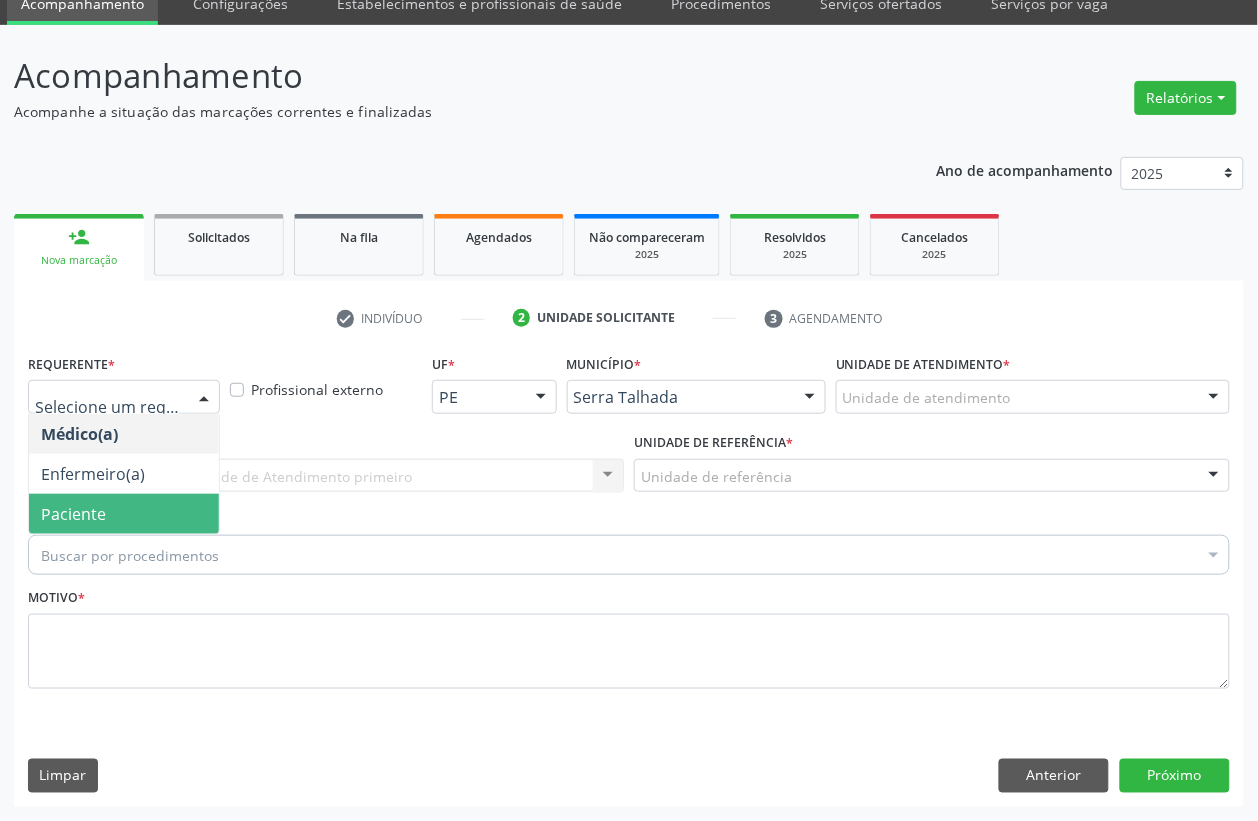 click on "Paciente" at bounding box center [73, 514] 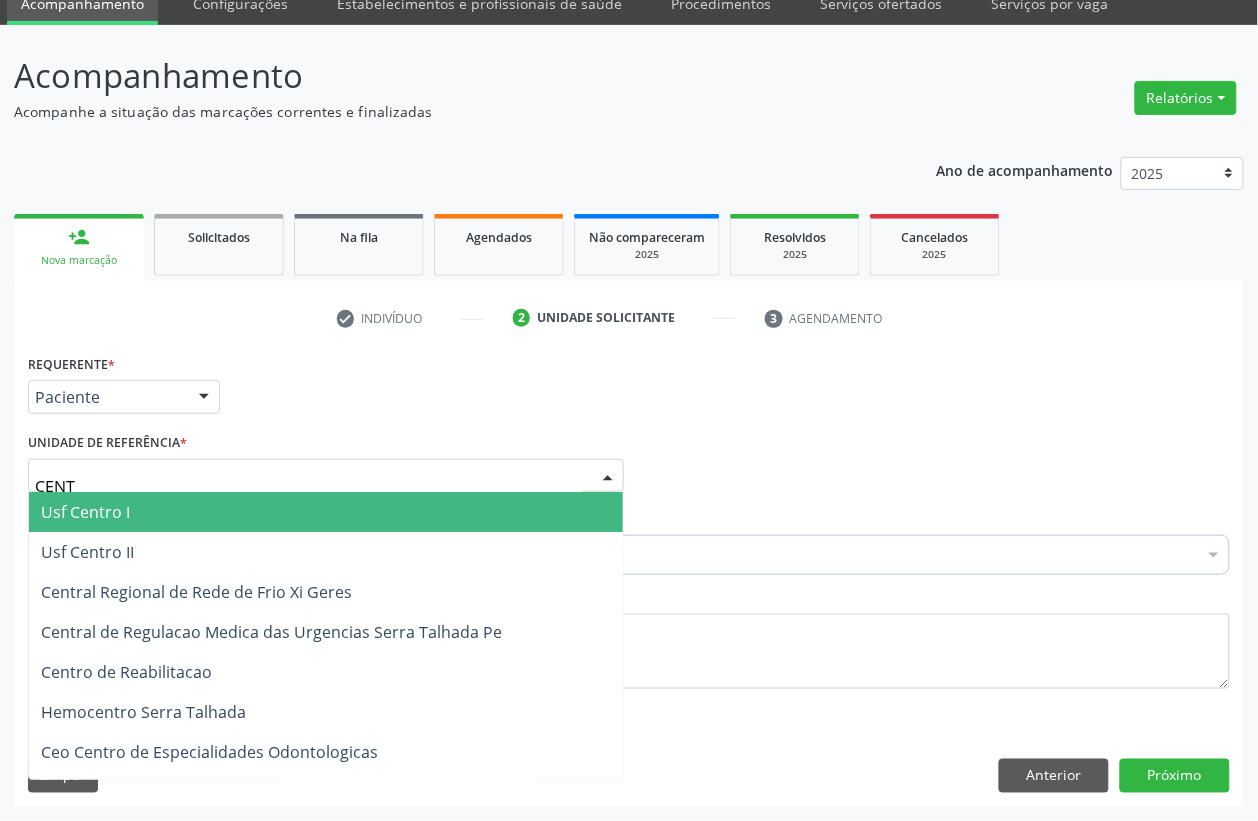 type on "CENTR" 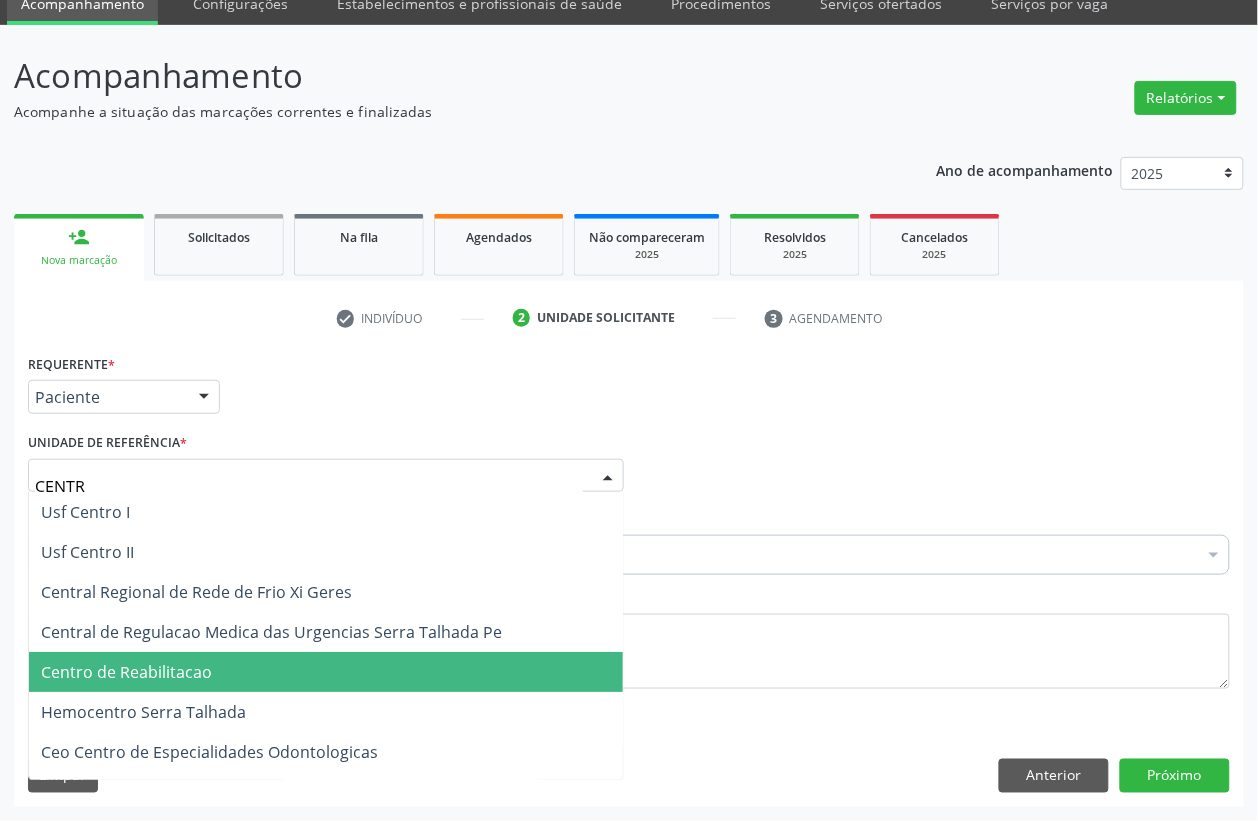 click on "Centro de Reabilitacao" at bounding box center (126, 672) 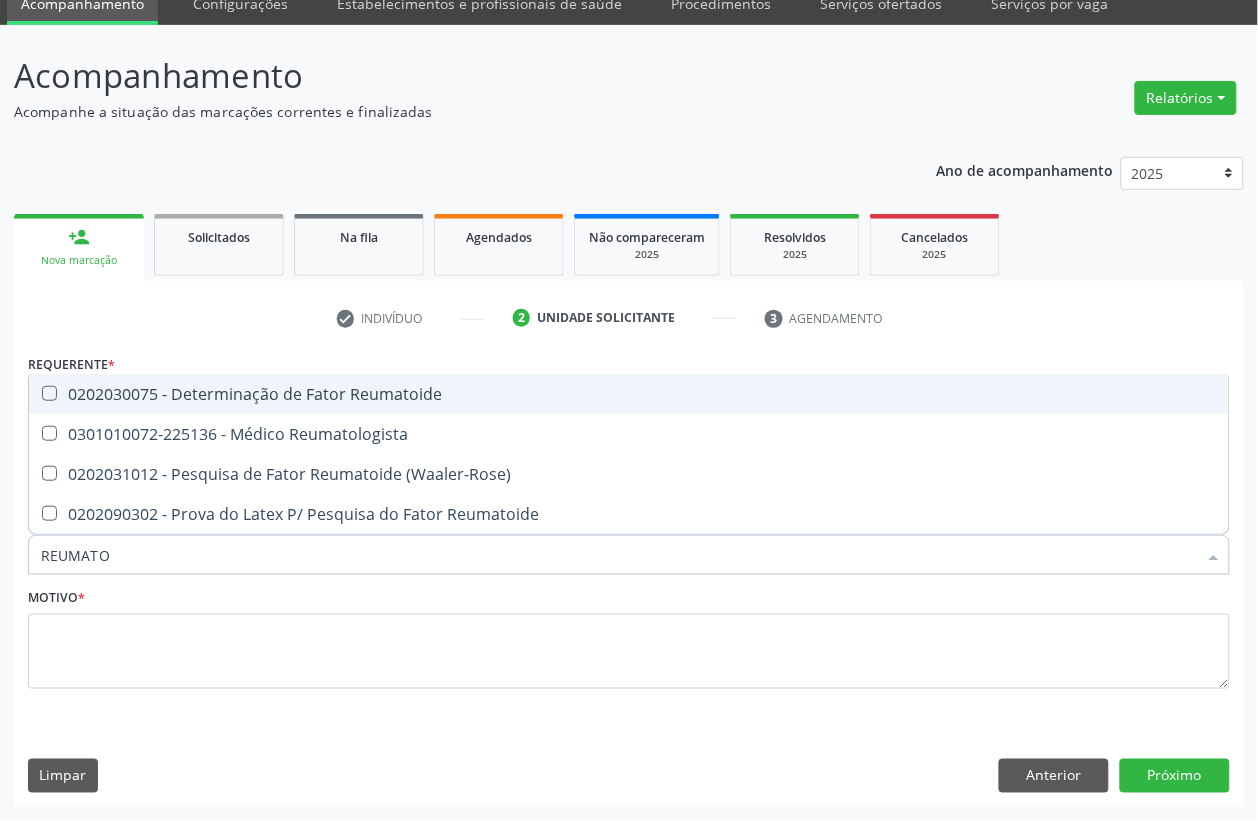 type on "REUMATOL" 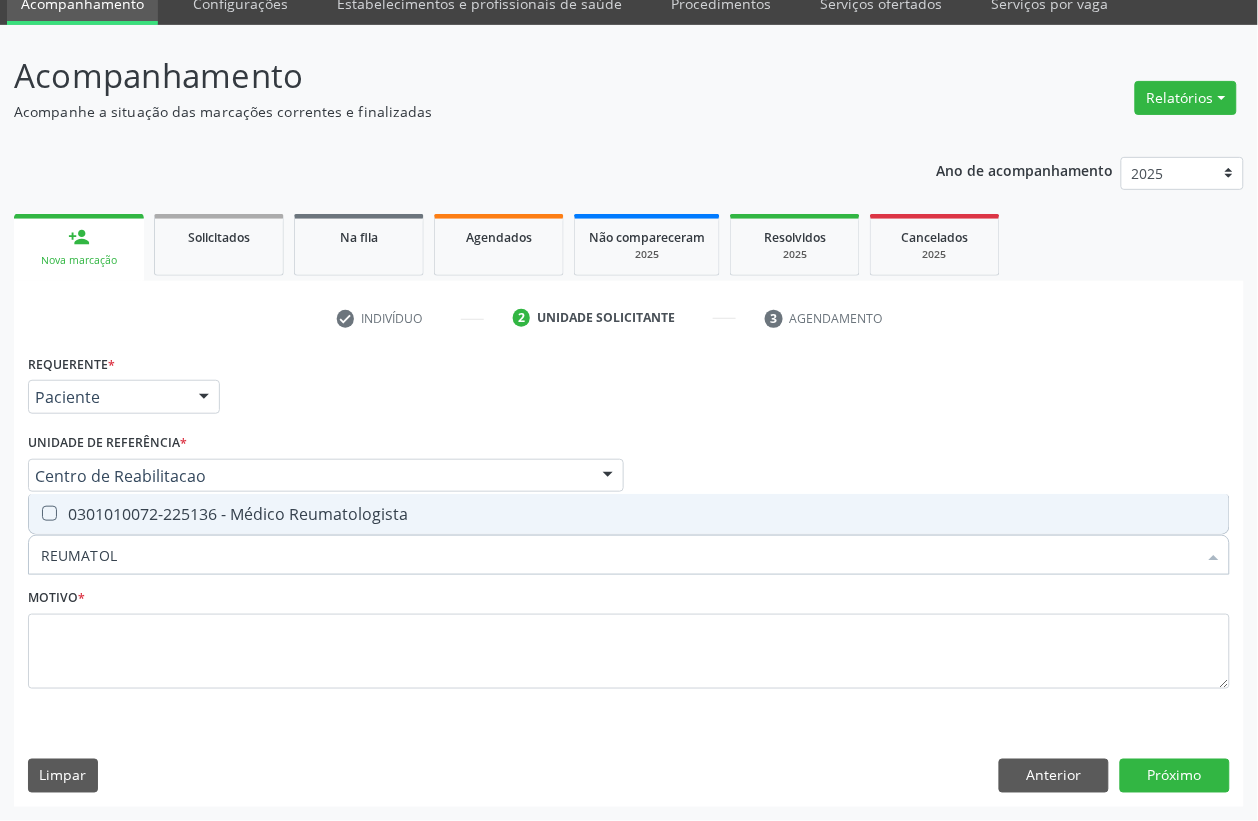 click on "0301010072-225136 - Médico Reumatologista" at bounding box center (629, 514) 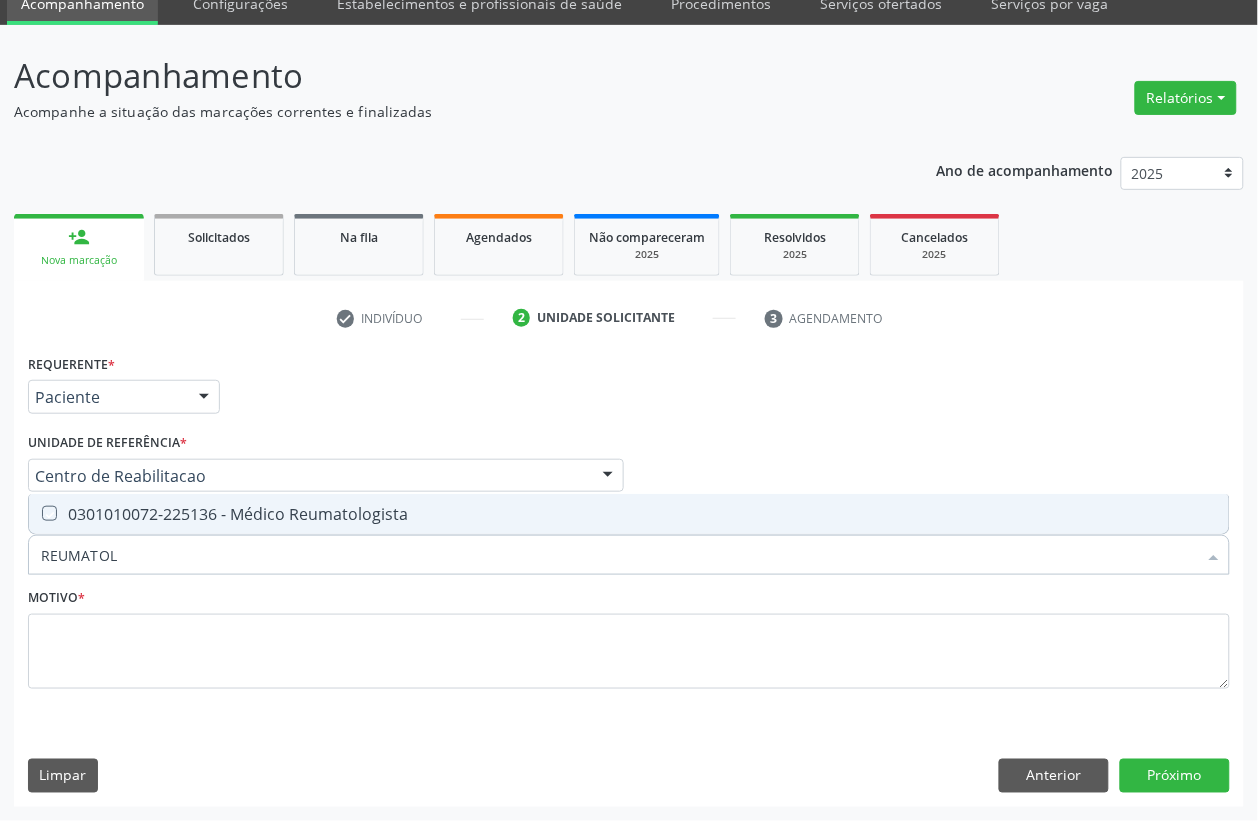 checkbox on "true" 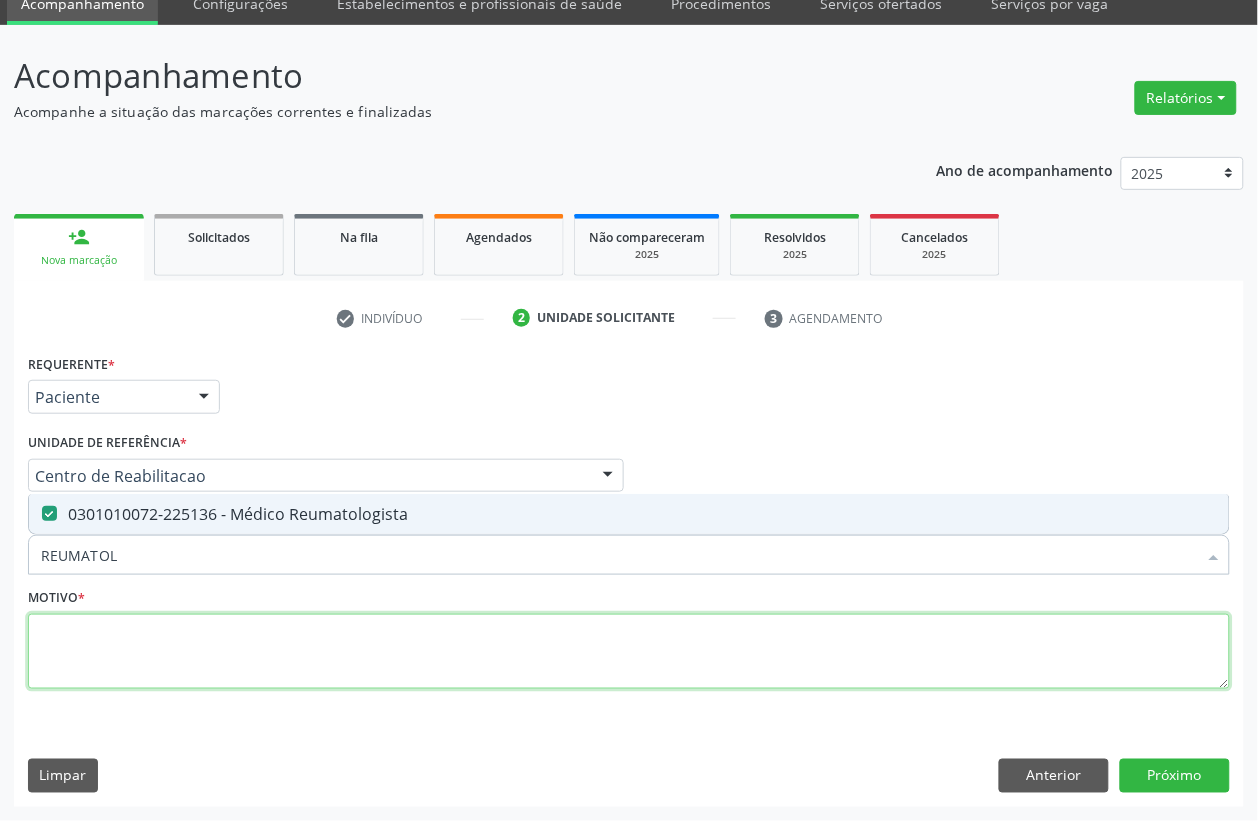 click at bounding box center [629, 652] 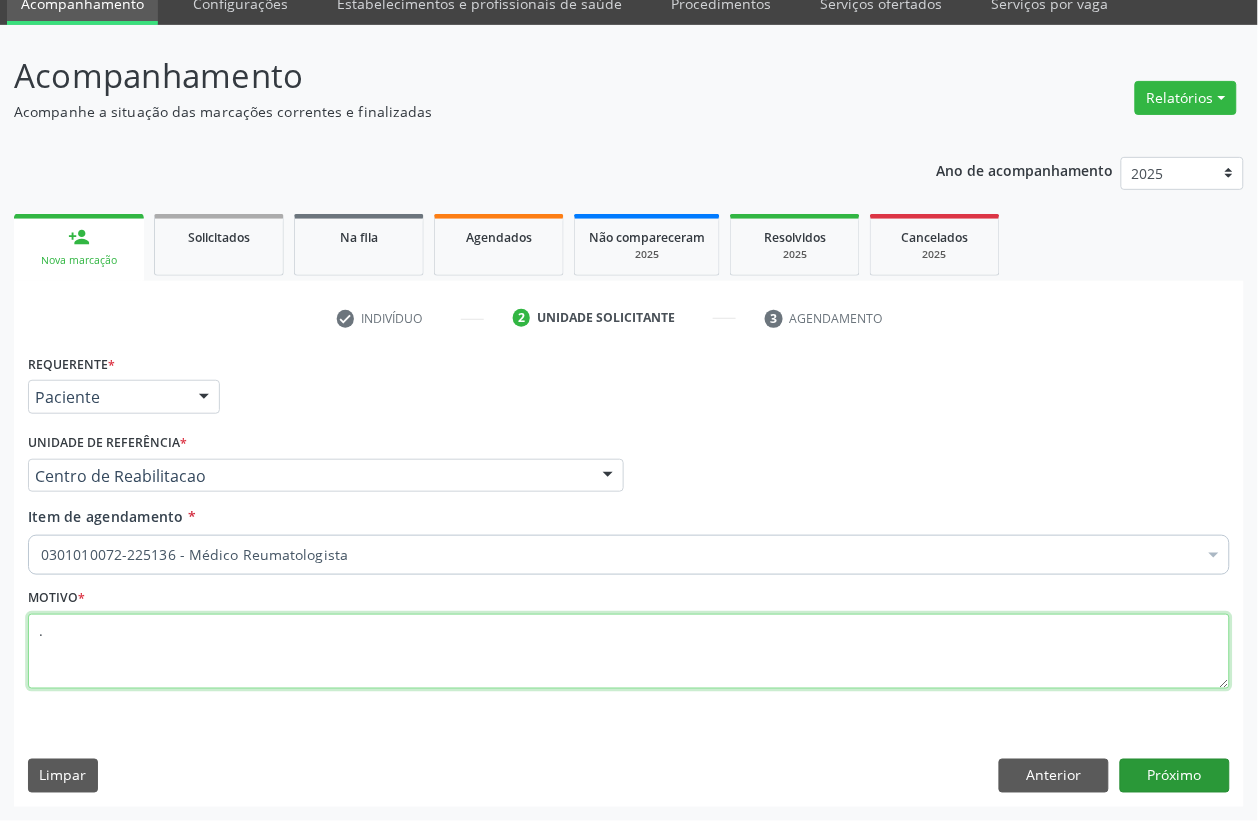 type on "." 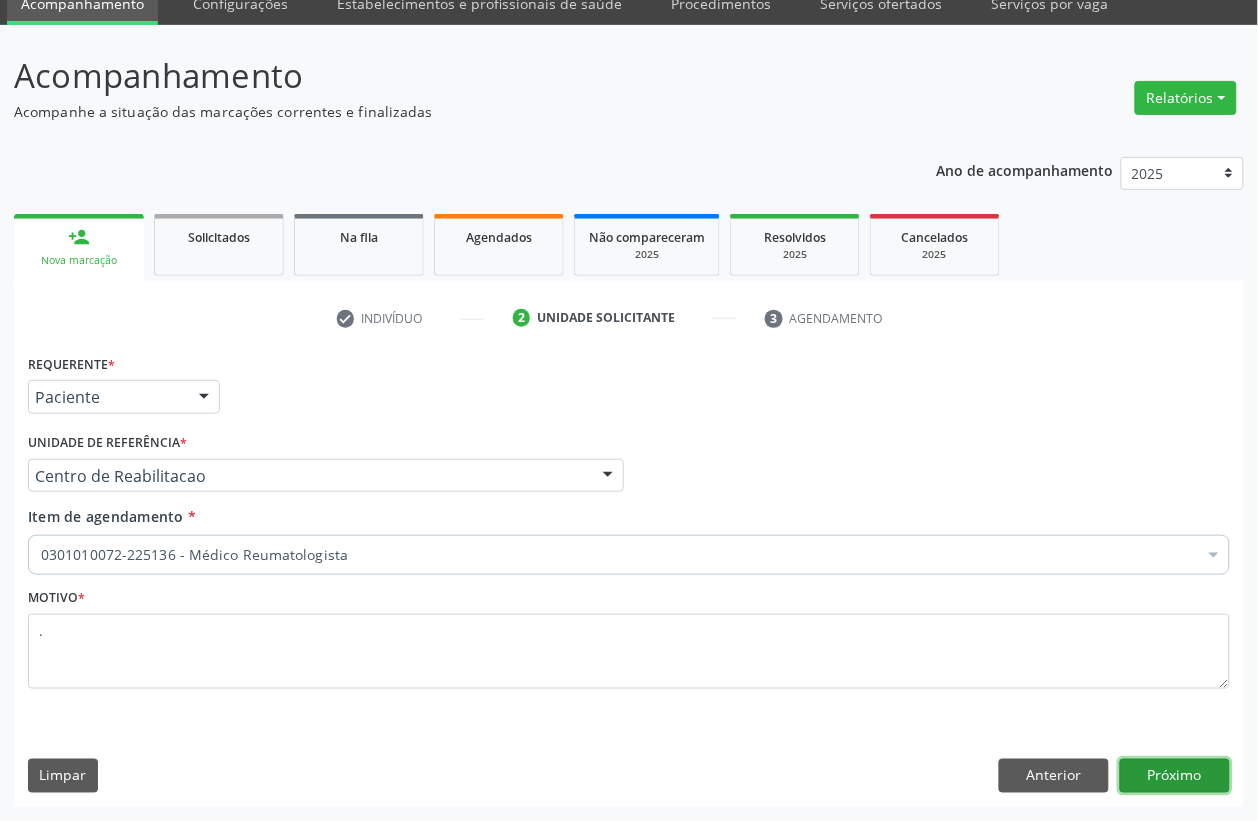 click on "Próximo" at bounding box center (1175, 776) 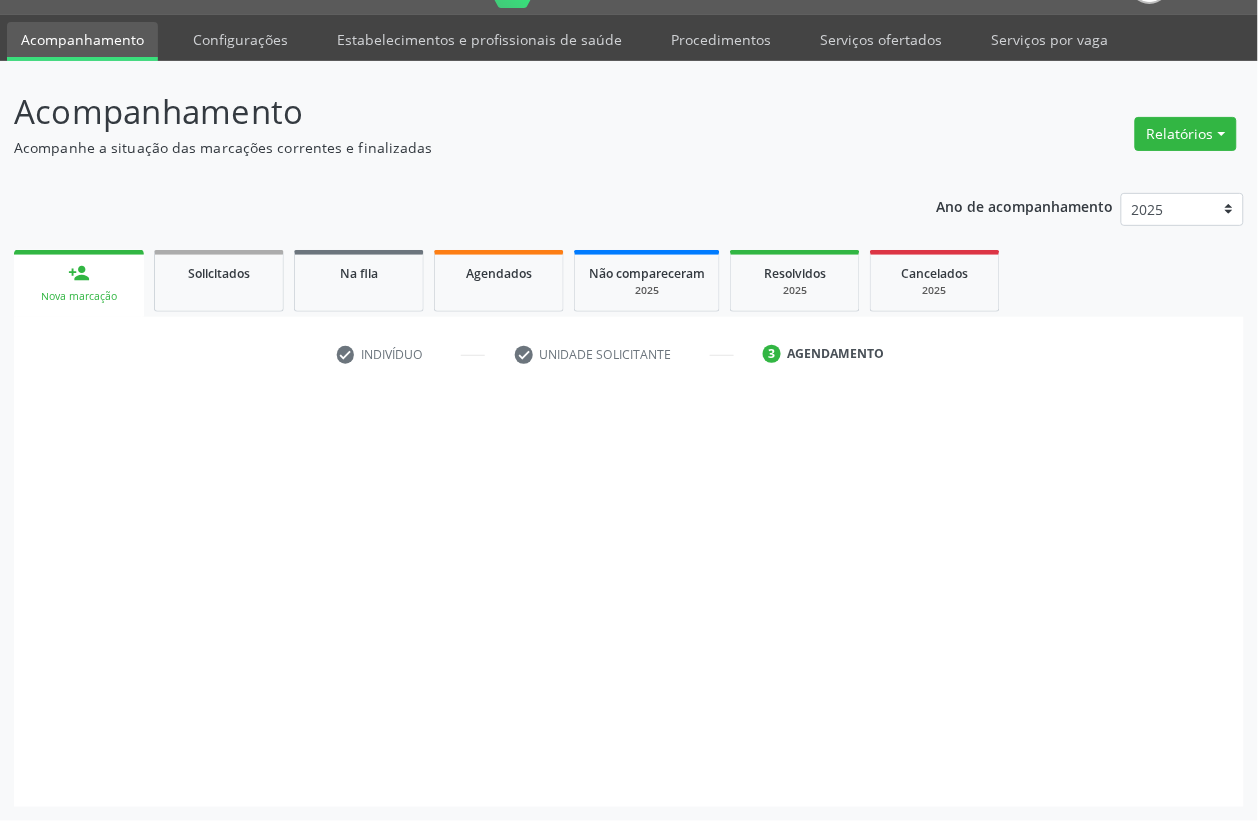 scroll, scrollTop: 50, scrollLeft: 0, axis: vertical 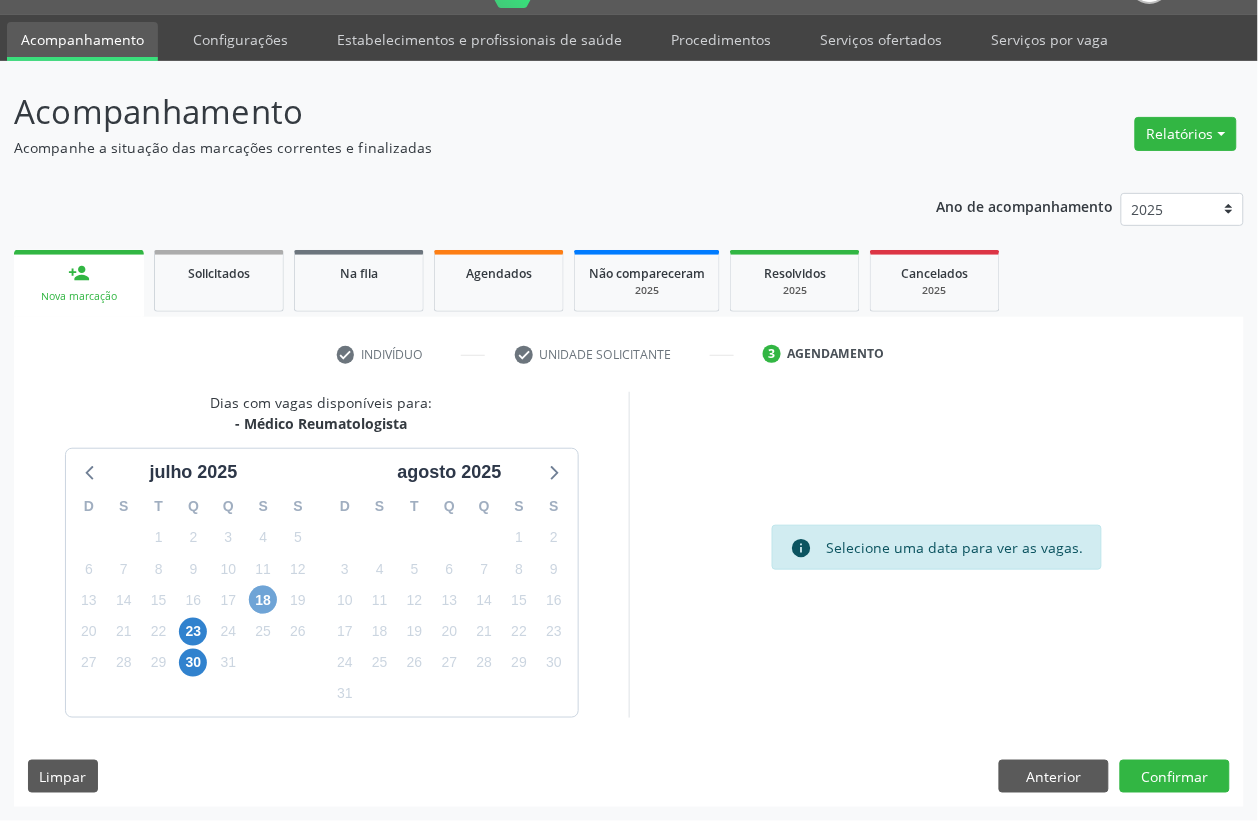 click on "18" at bounding box center [263, 600] 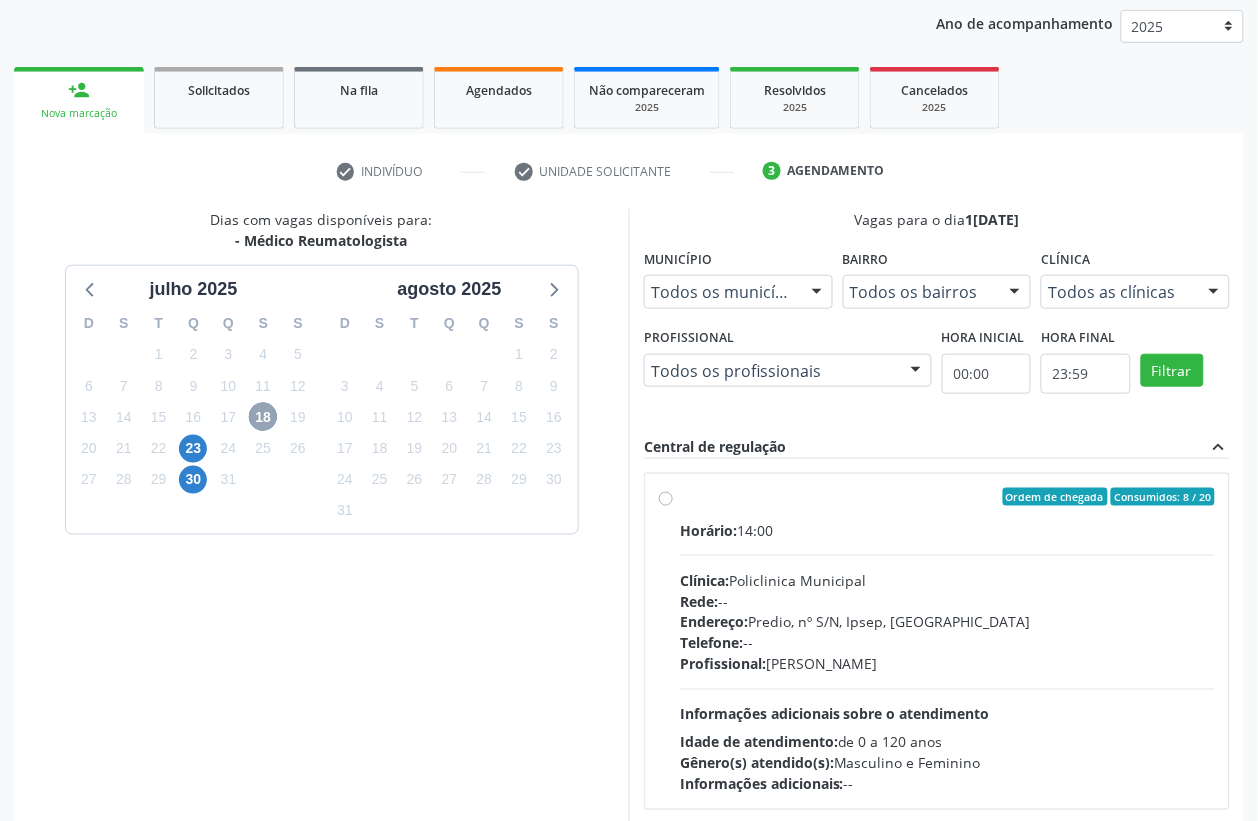 scroll, scrollTop: 300, scrollLeft: 0, axis: vertical 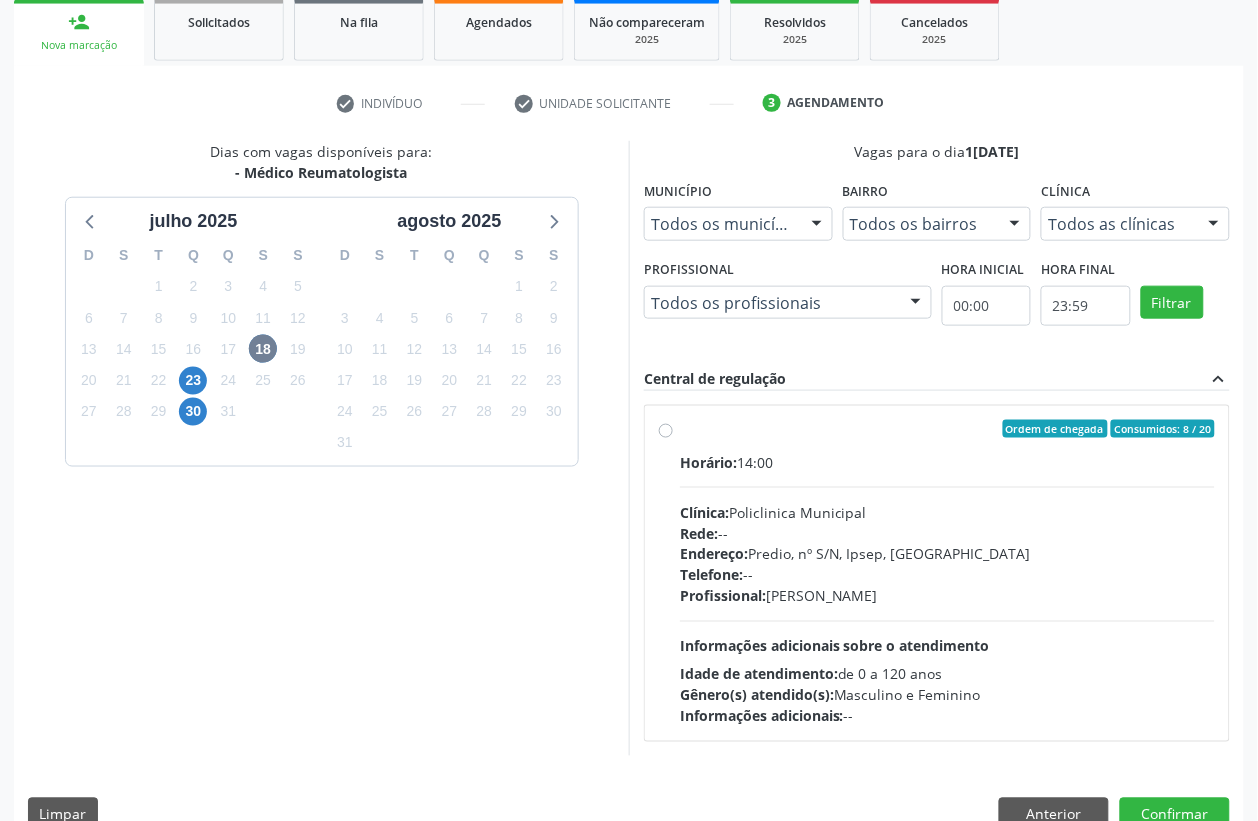 click on "Ordem de chegada
Consumidos: 8 / 20
Horário:   14:00
Clínica:  Policlinica Municipal
Rede:
--
Endereço:   Predio, nº S/N, Ipsep, Serra Talhada - PE
Telefone:   --
Profissional:
Felipe Pereira Guimaraes
Informações adicionais sobre o atendimento
Idade de atendimento:
de 0 a 120 anos
Gênero(s) atendido(s):
Masculino e Feminino
Informações adicionais:
--" at bounding box center (937, 573) 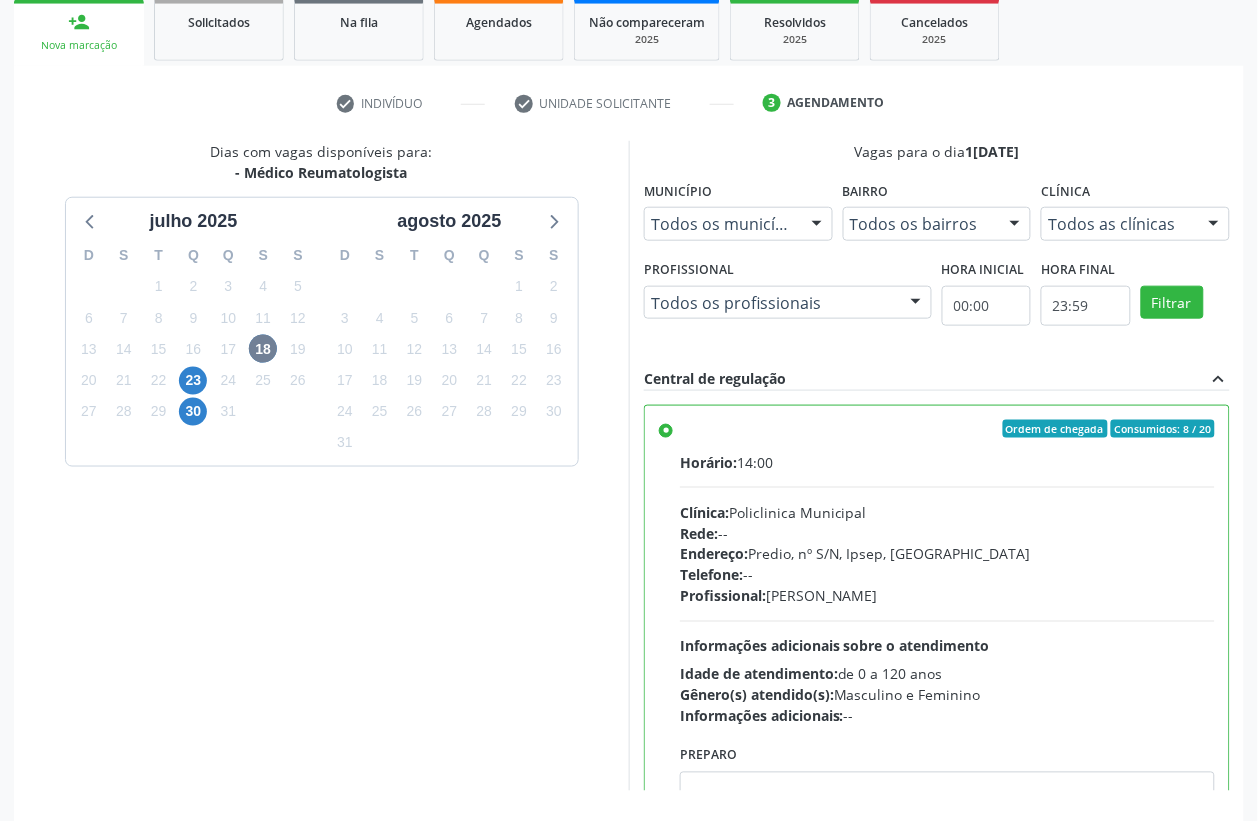 scroll, scrollTop: 373, scrollLeft: 0, axis: vertical 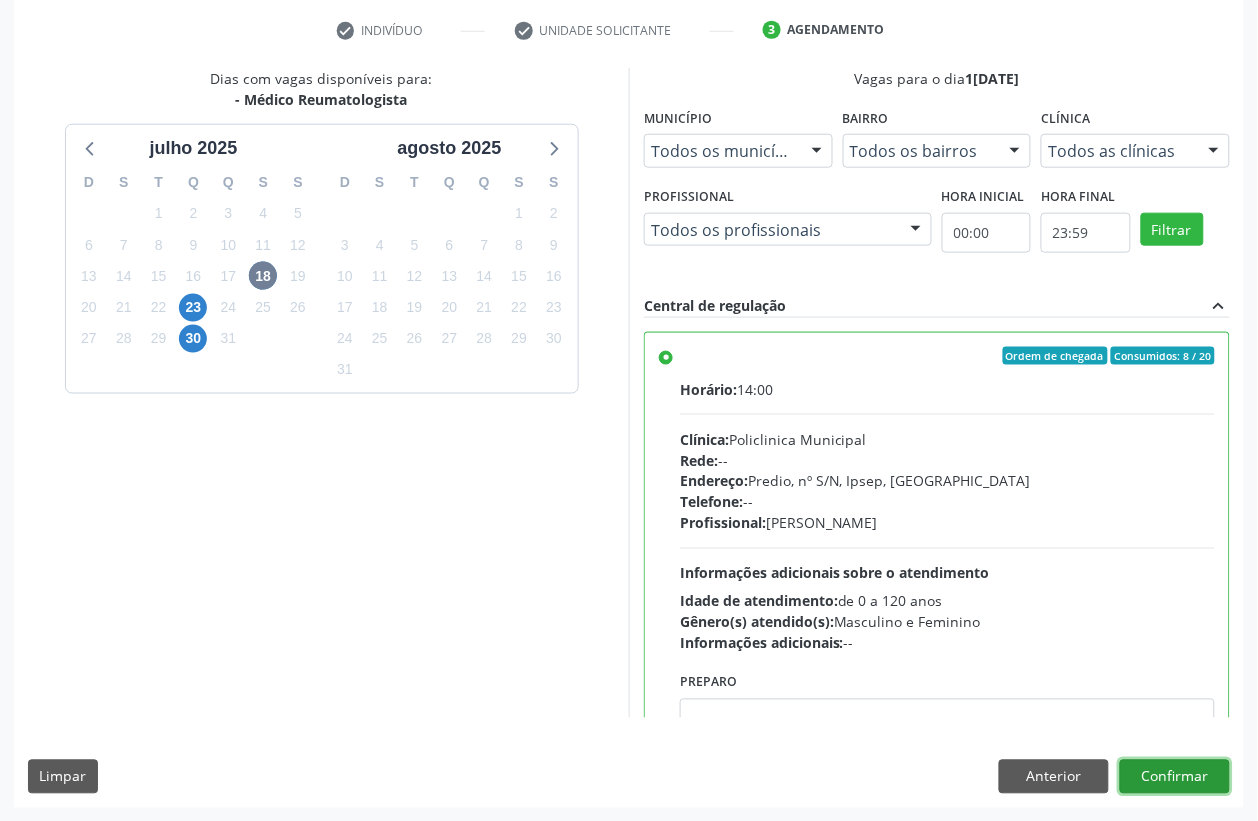 click on "Confirmar" at bounding box center (1175, 777) 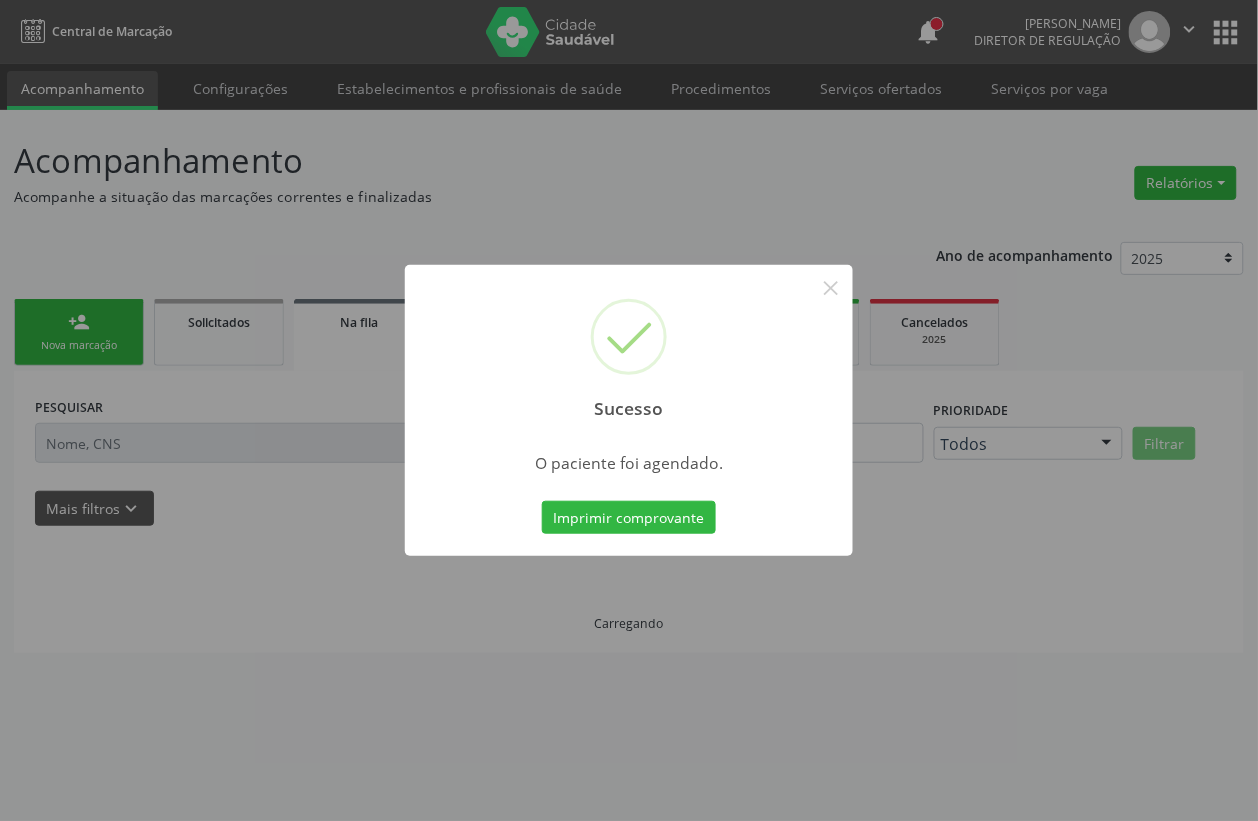 scroll, scrollTop: 0, scrollLeft: 0, axis: both 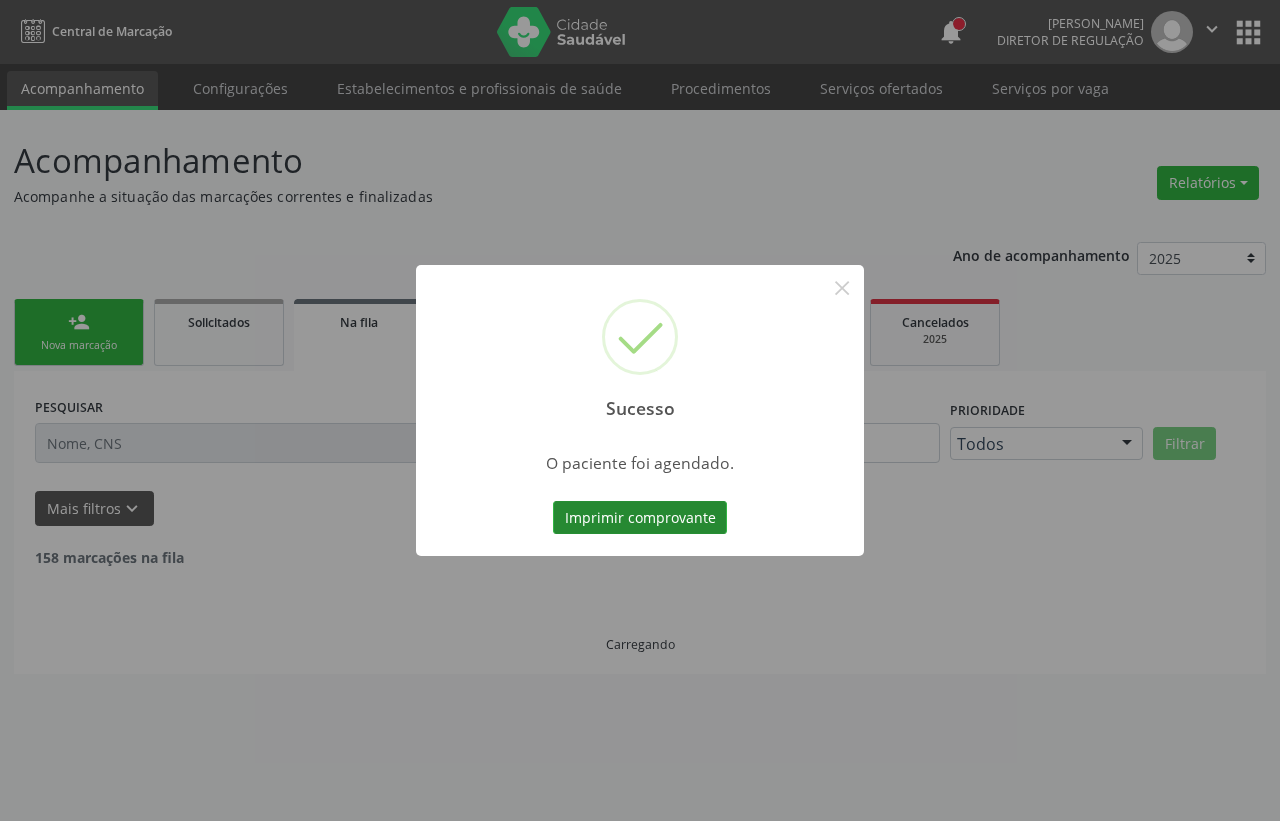 click on "Imprimir comprovante" at bounding box center (640, 518) 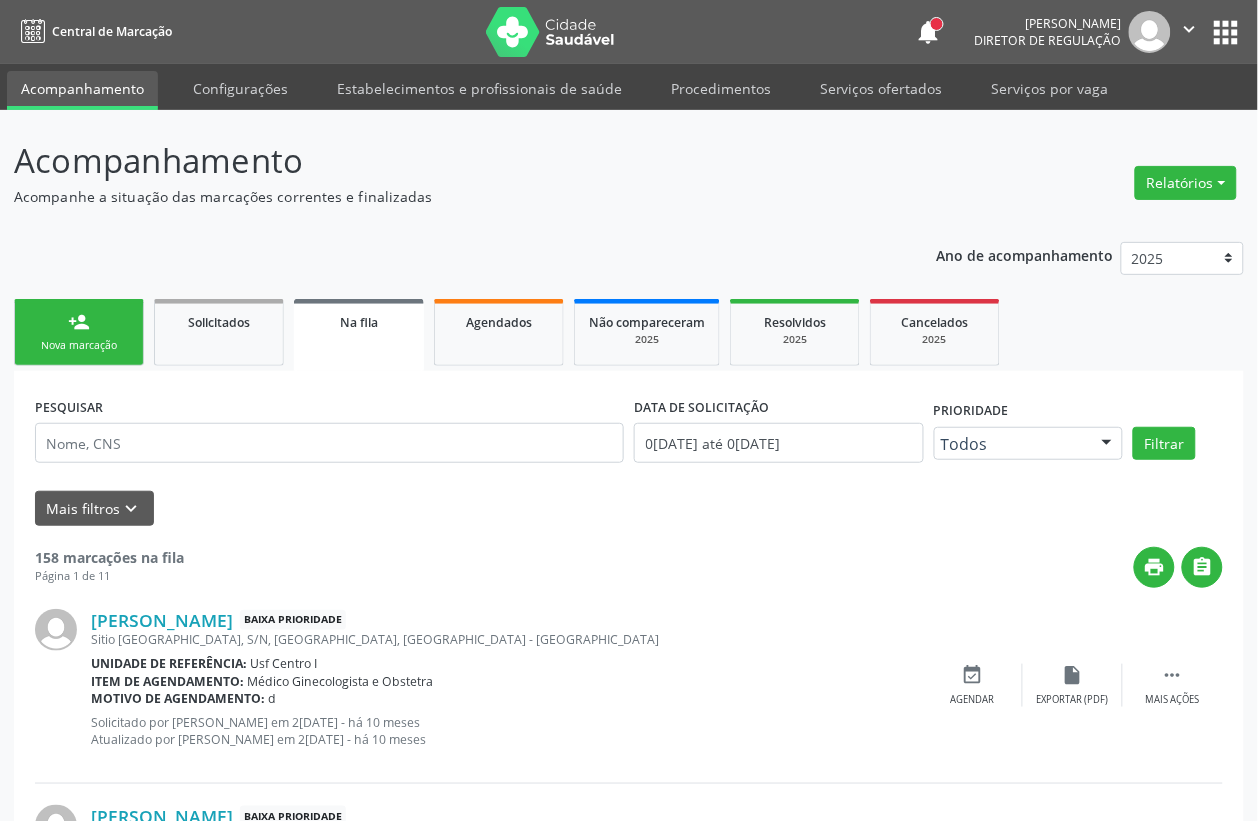click on "Sucesso × O paciente foi agendado. Imprimir comprovante Cancel" at bounding box center (629, 410) 